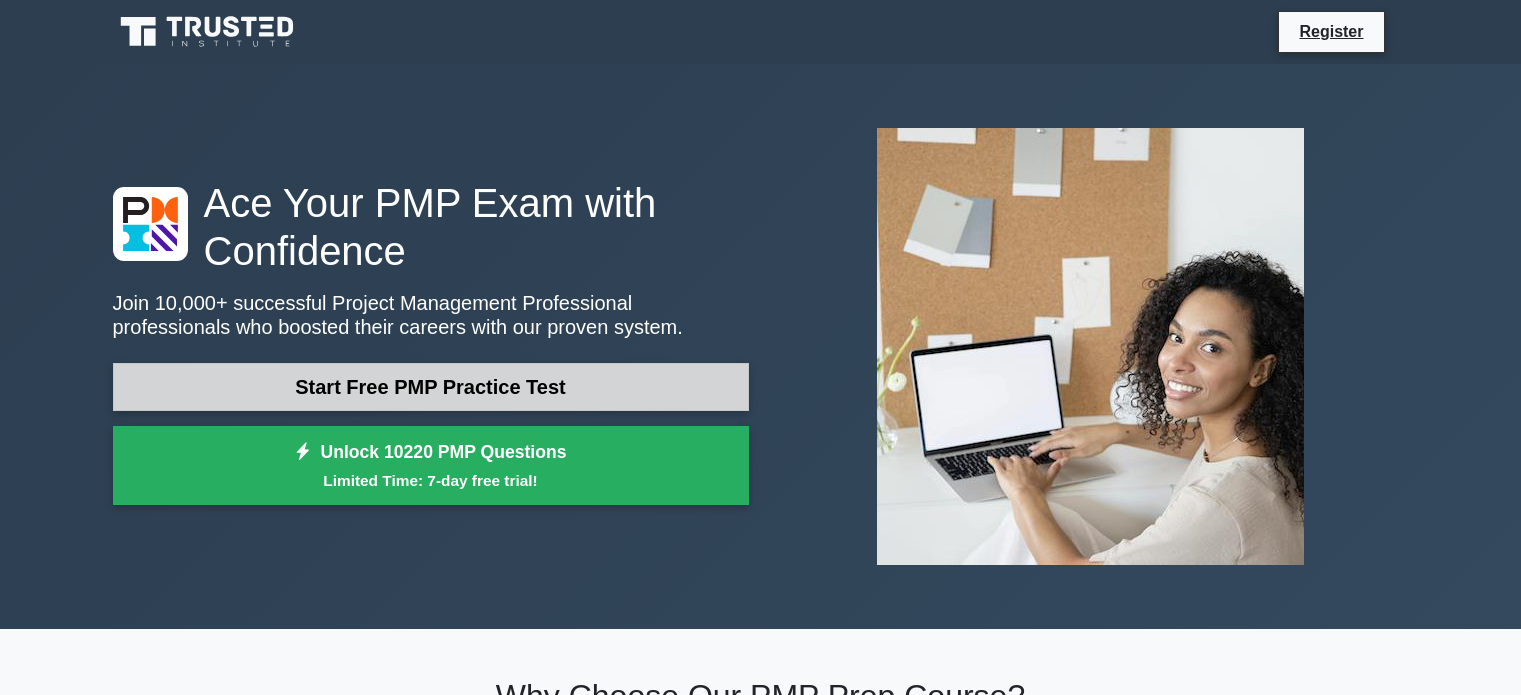 scroll, scrollTop: 0, scrollLeft: 0, axis: both 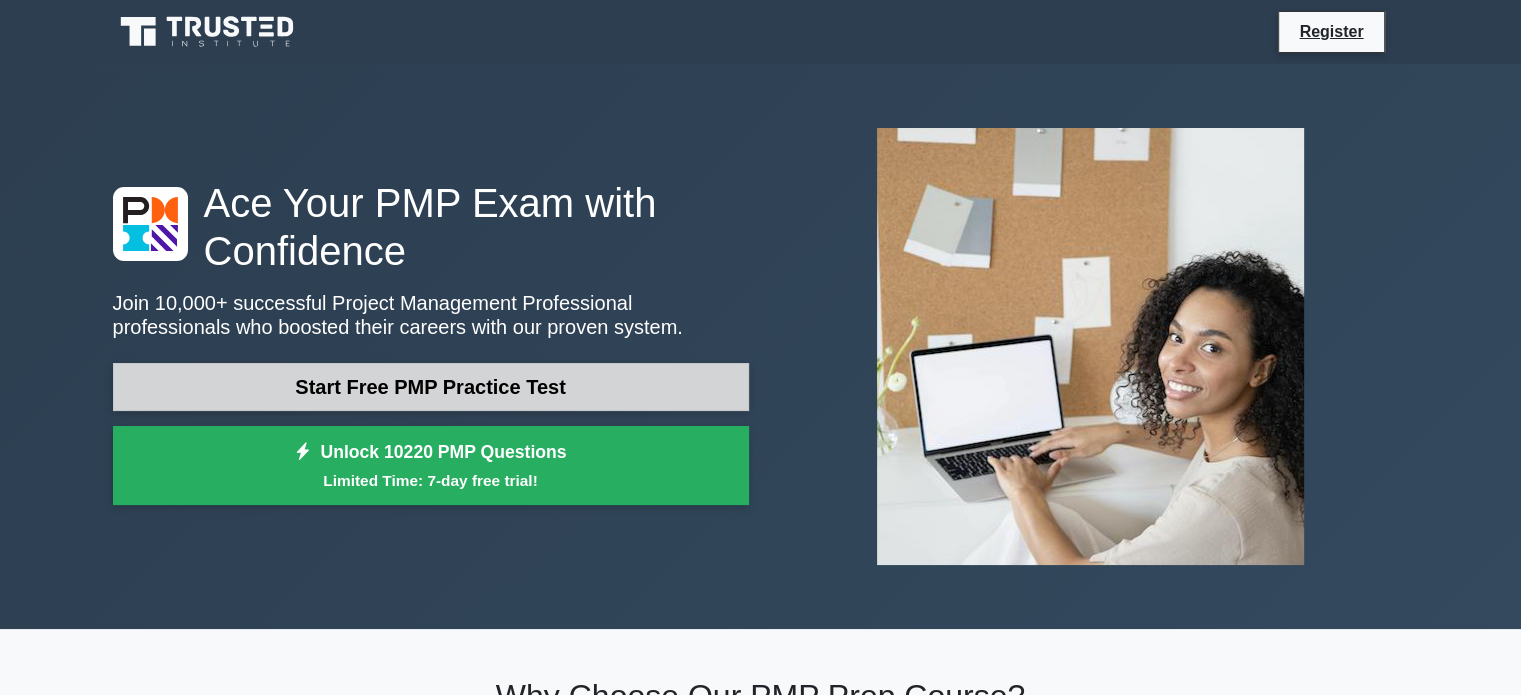 click on "Start Free PMP Practice Test" at bounding box center (431, 387) 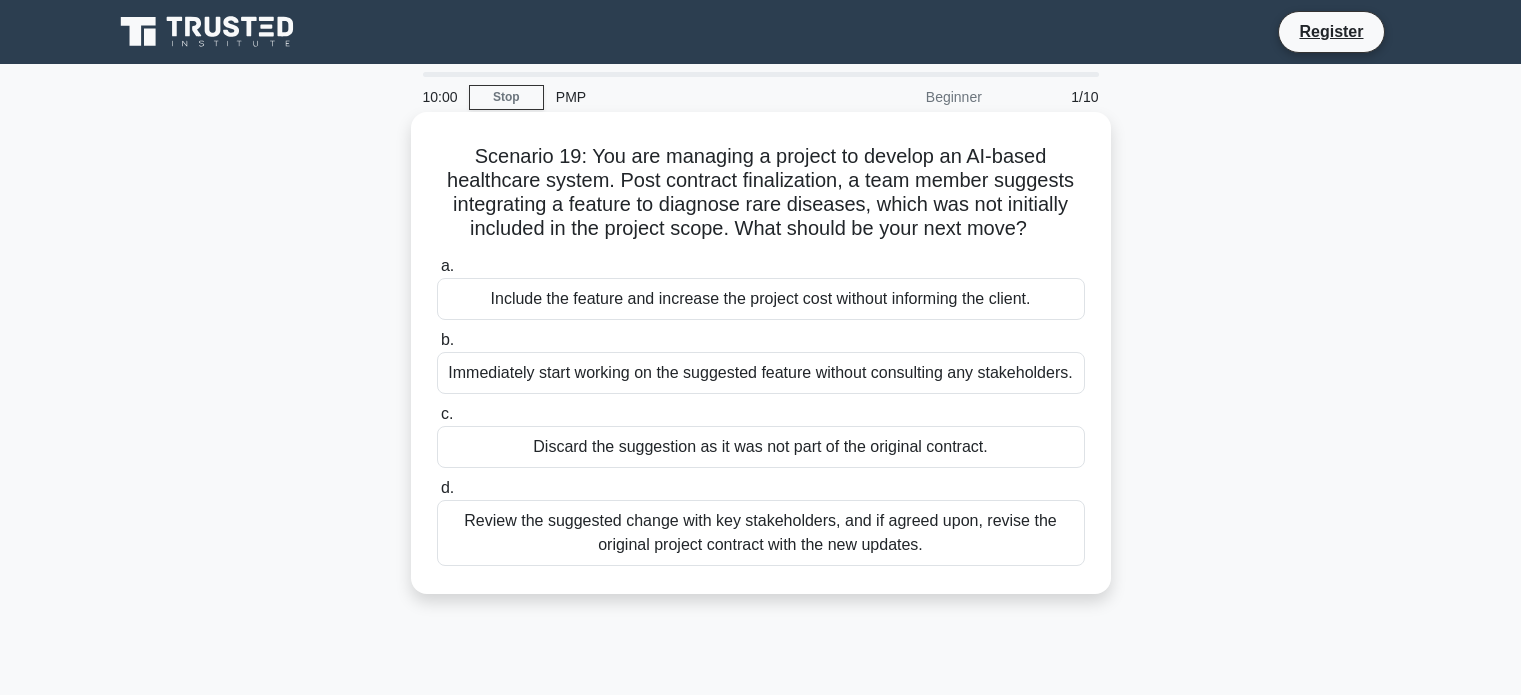 scroll, scrollTop: 0, scrollLeft: 0, axis: both 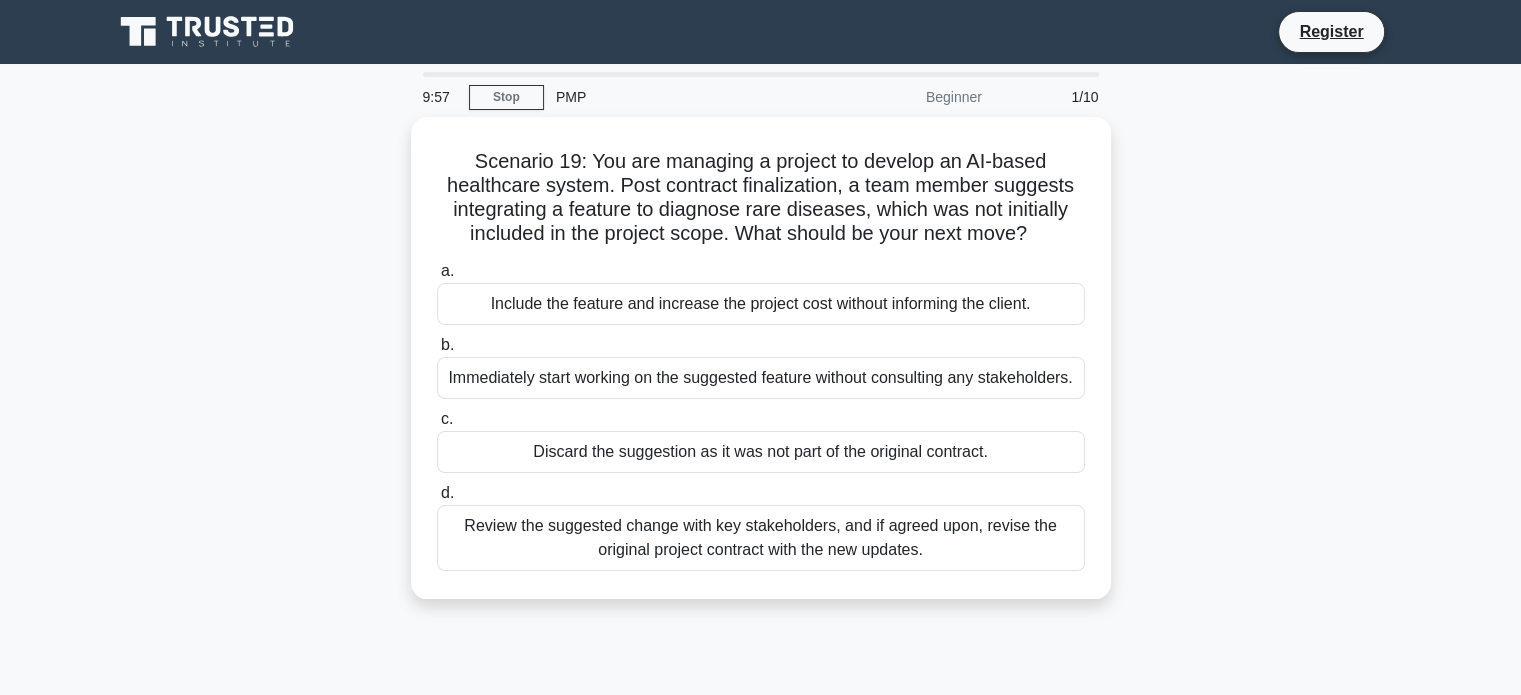 click 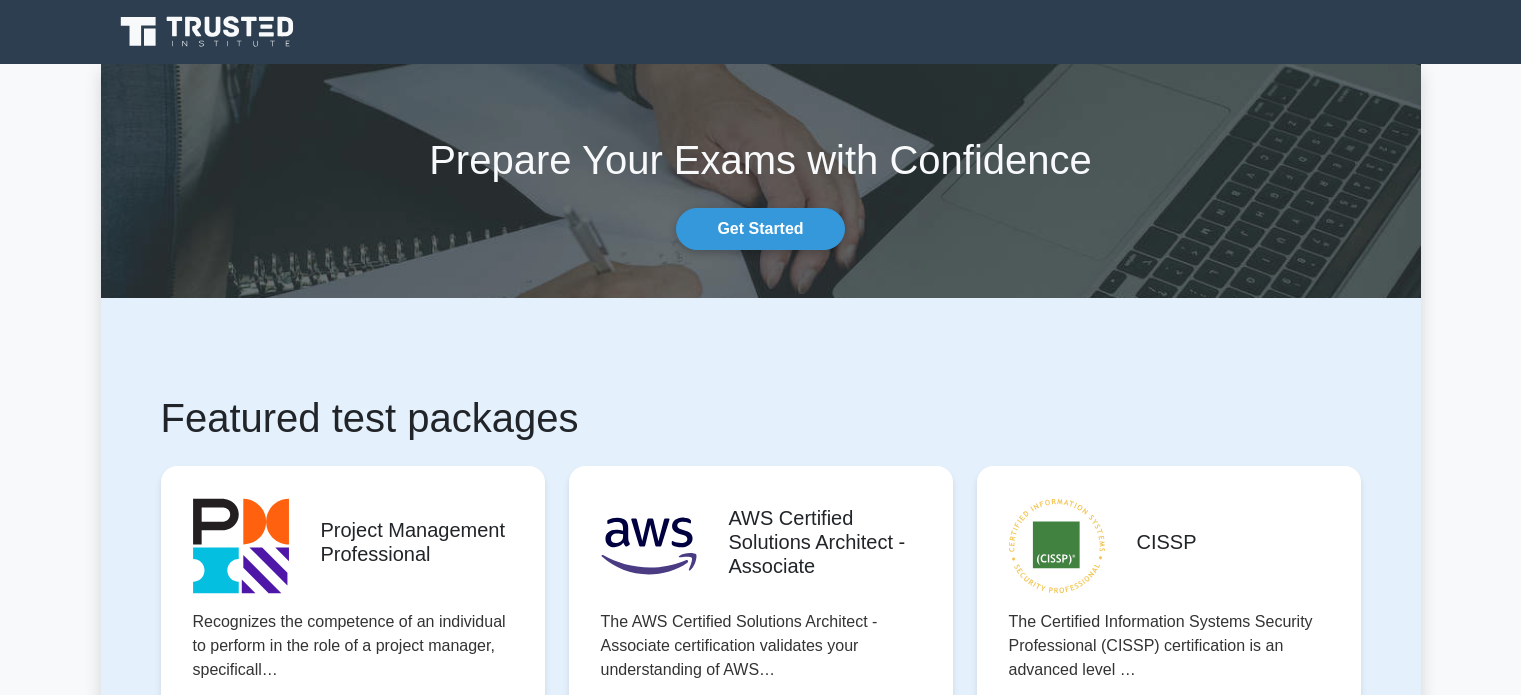 scroll, scrollTop: 0, scrollLeft: 0, axis: both 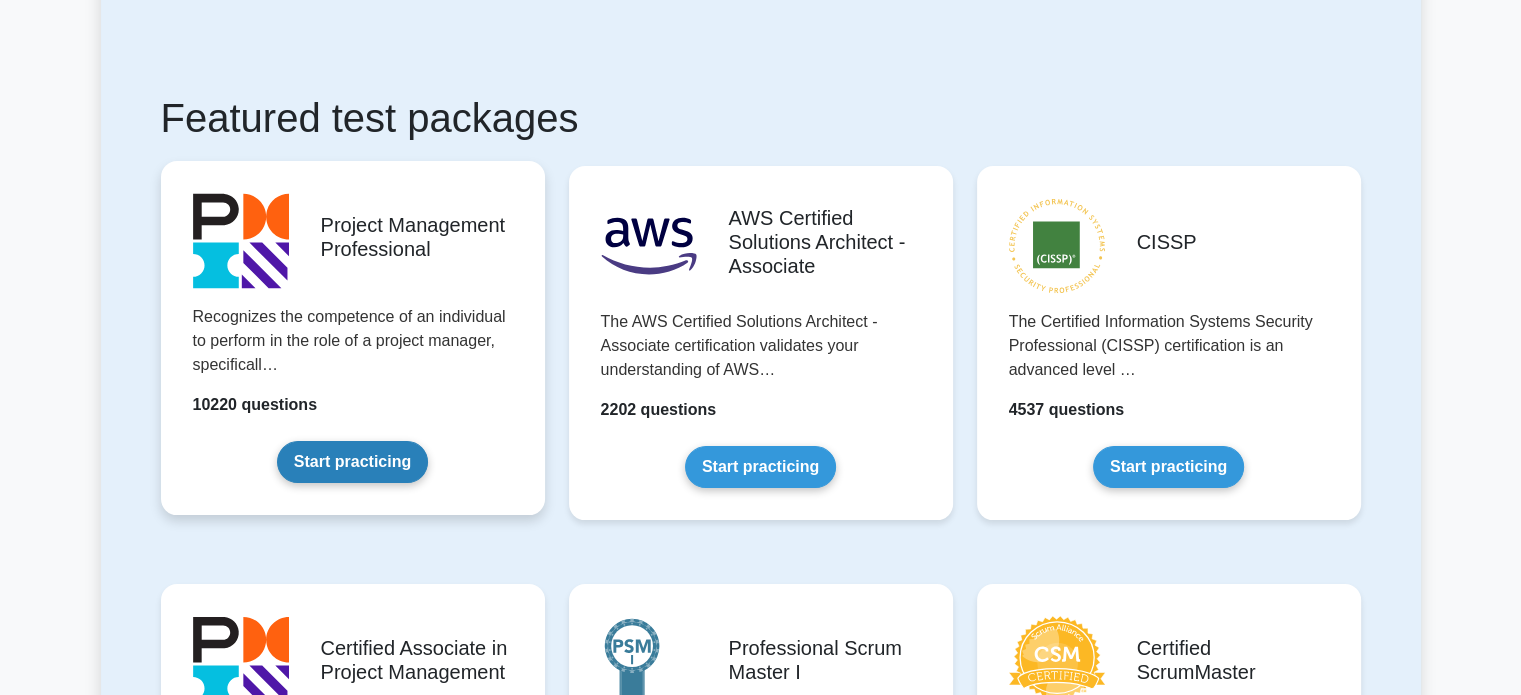 click on "Start practicing" at bounding box center (352, 462) 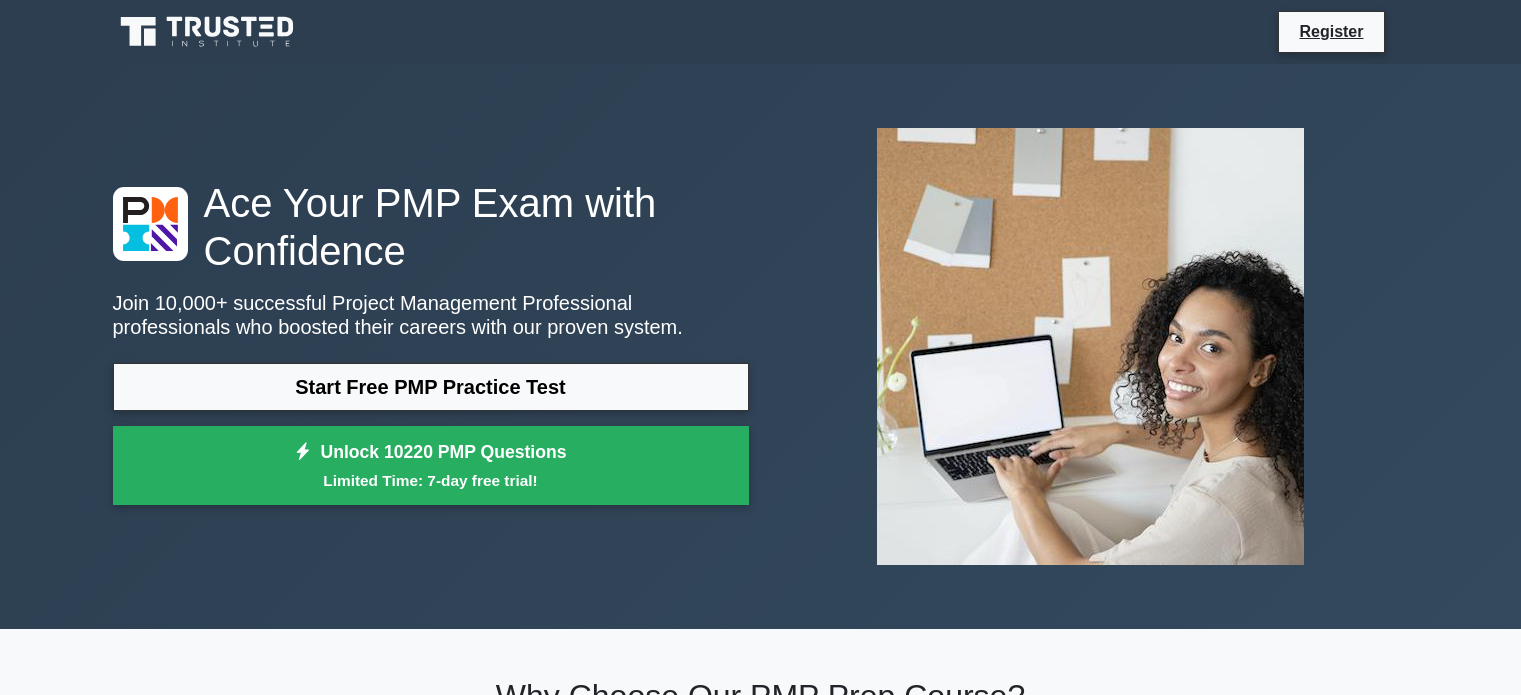 scroll, scrollTop: 0, scrollLeft: 0, axis: both 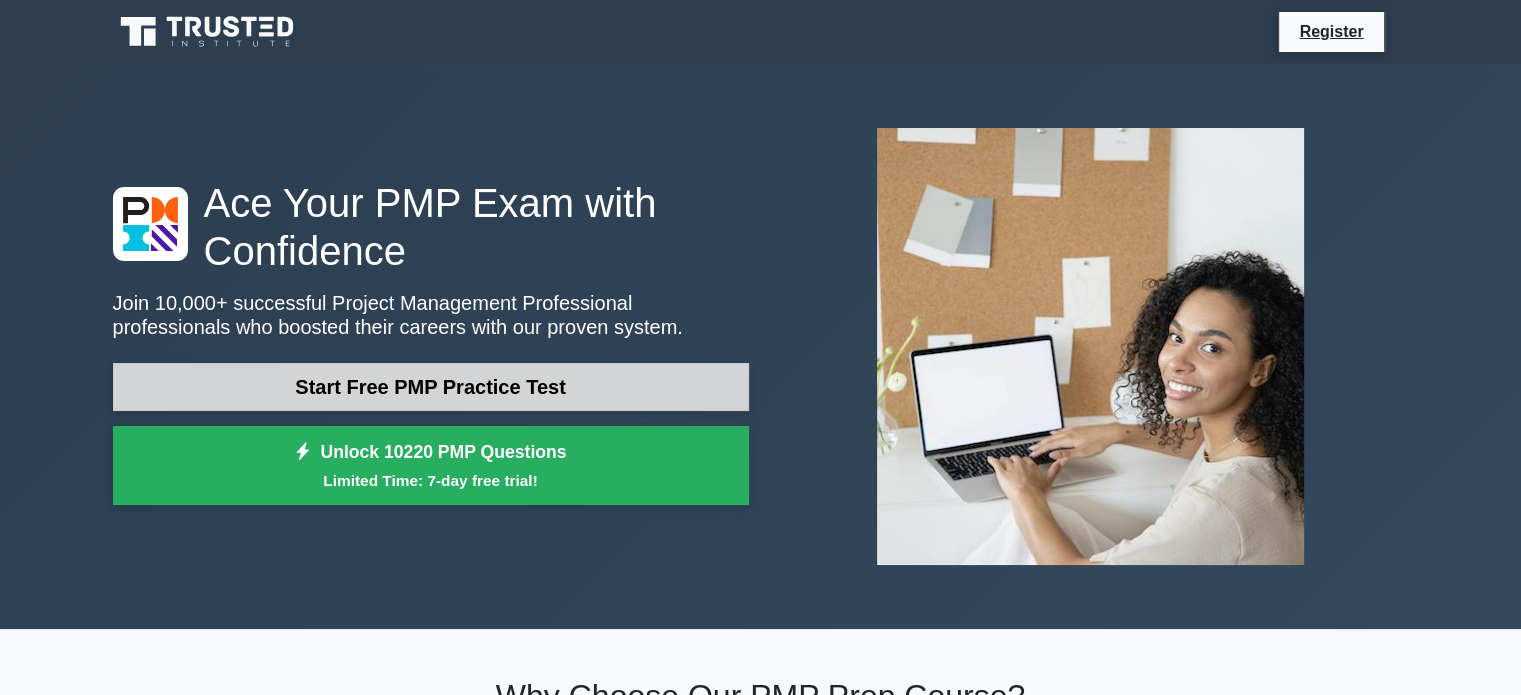 click on "Start Free PMP Practice Test" at bounding box center [431, 387] 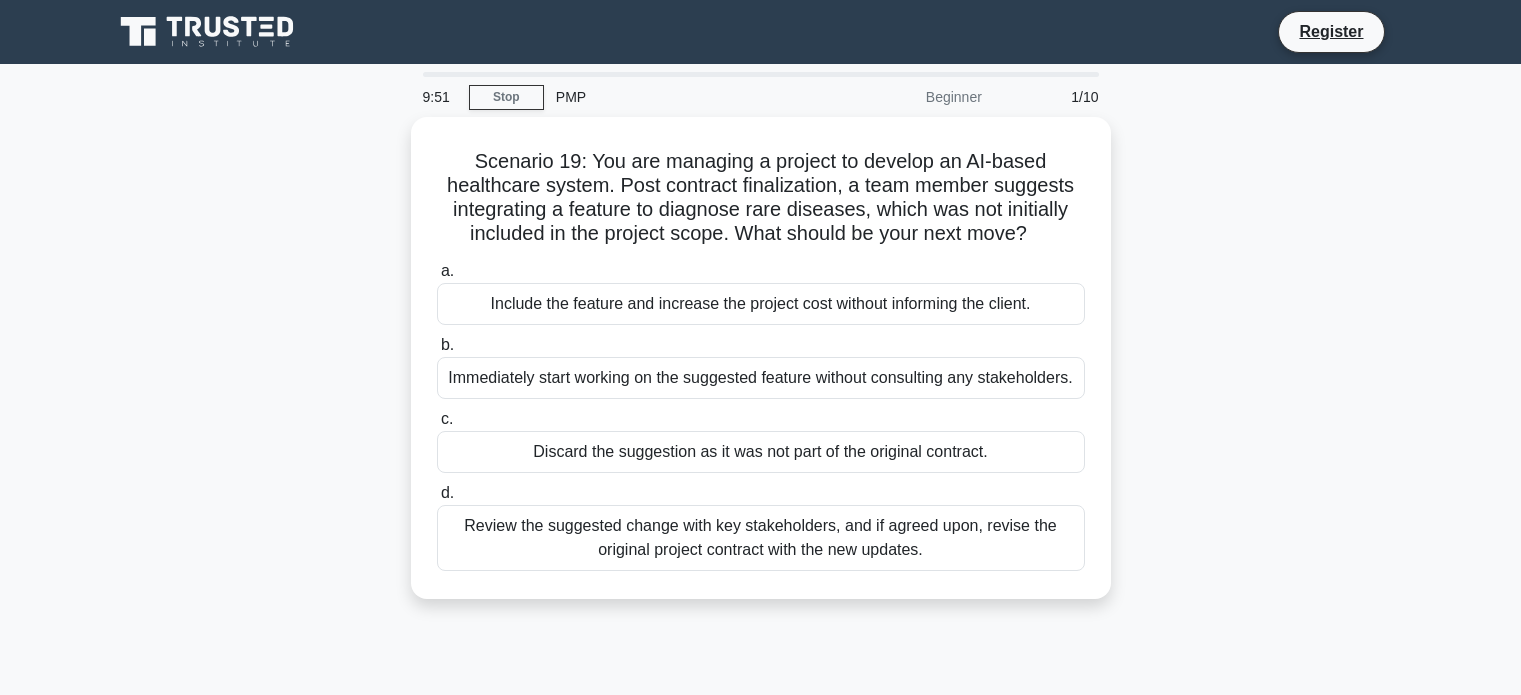 scroll, scrollTop: 0, scrollLeft: 0, axis: both 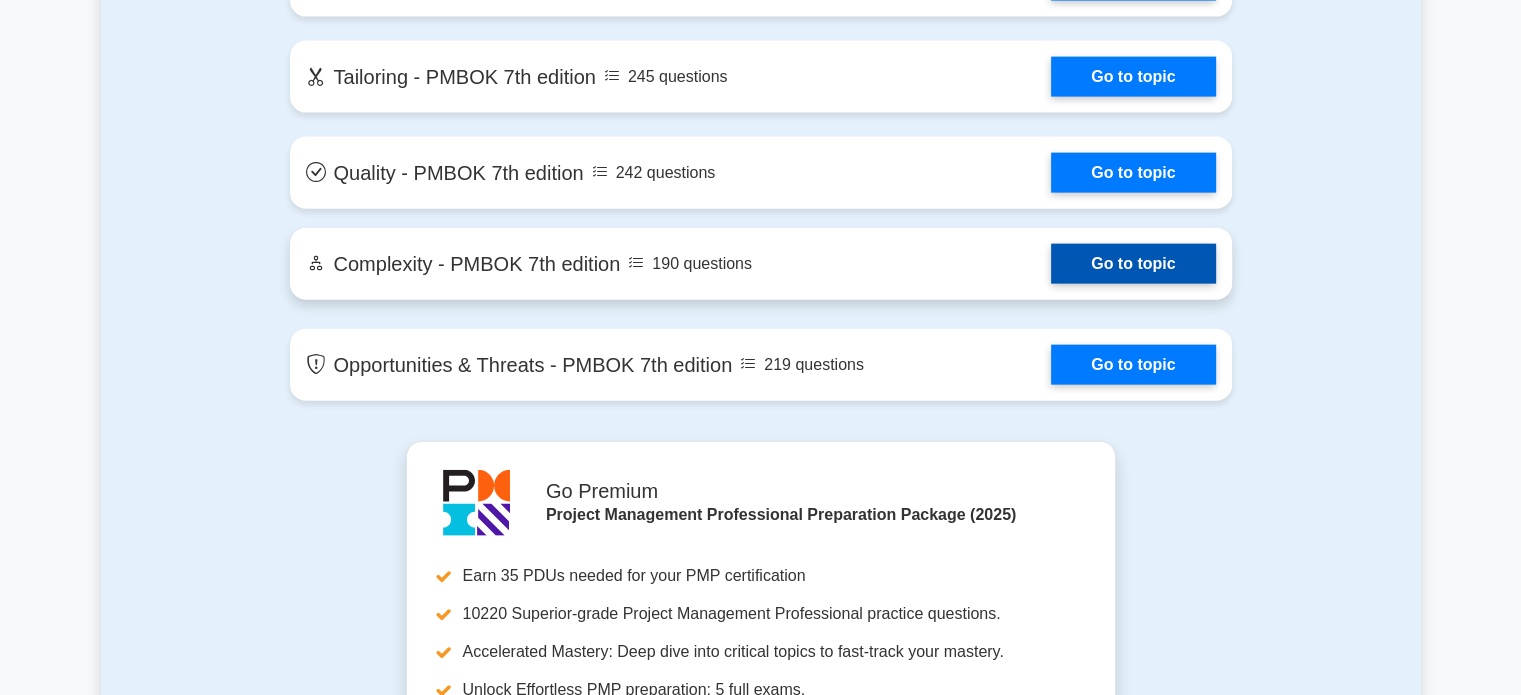 click on "Go to topic" at bounding box center (1133, 264) 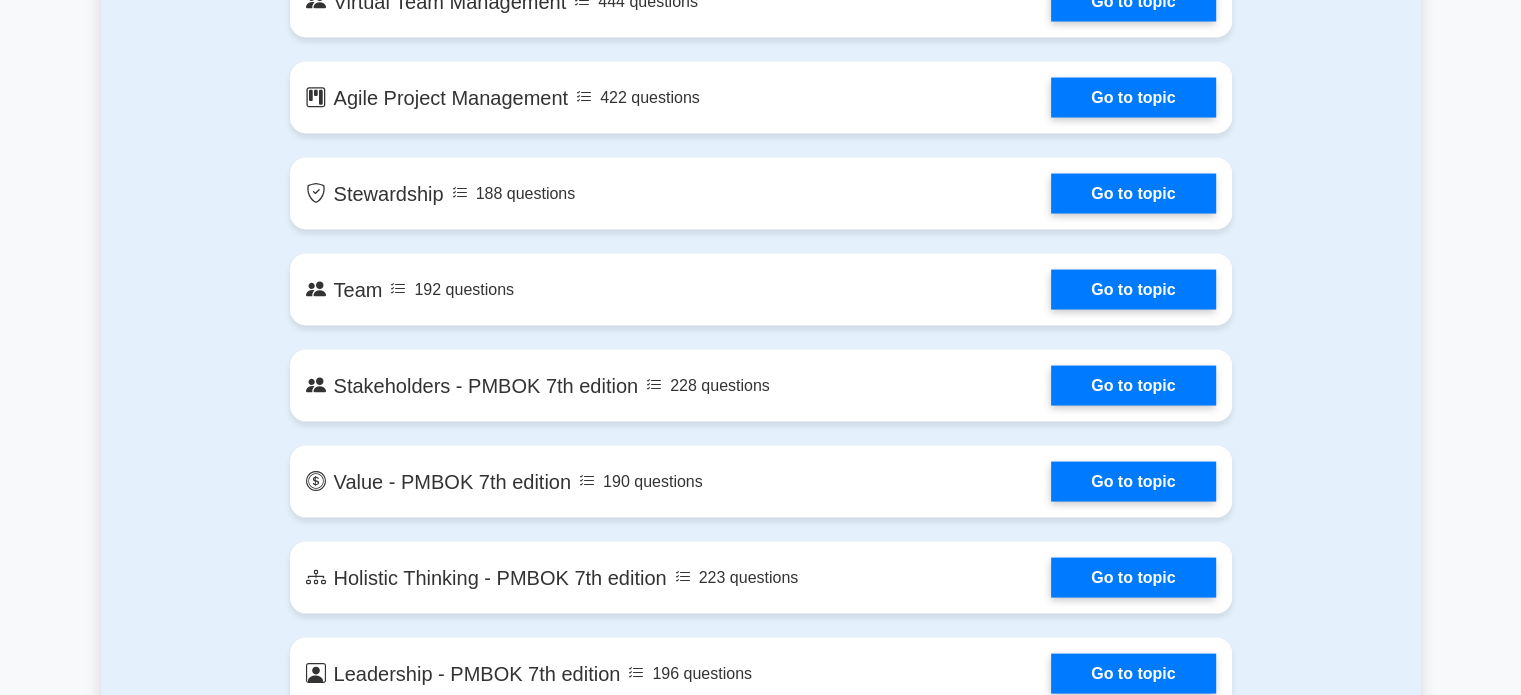 scroll, scrollTop: 3900, scrollLeft: 0, axis: vertical 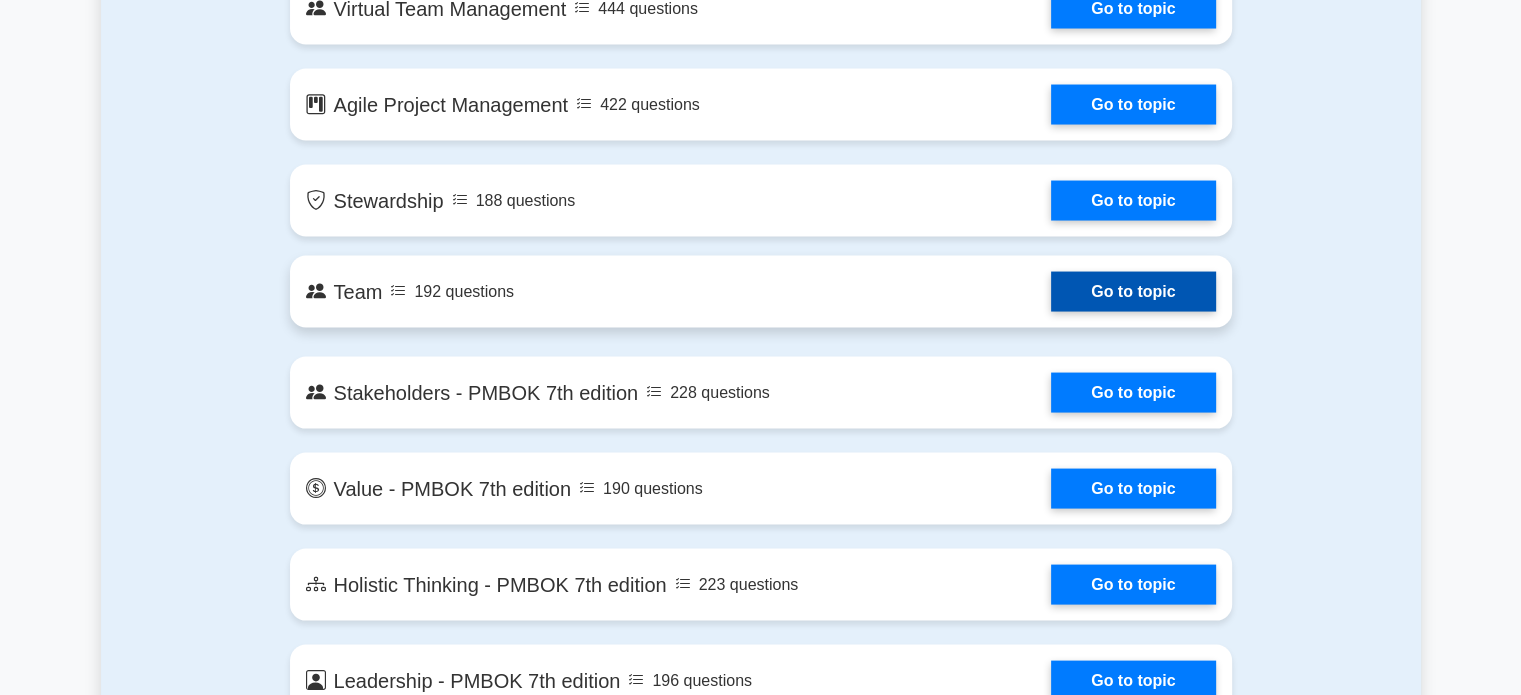 click on "Go to topic" at bounding box center [1133, 292] 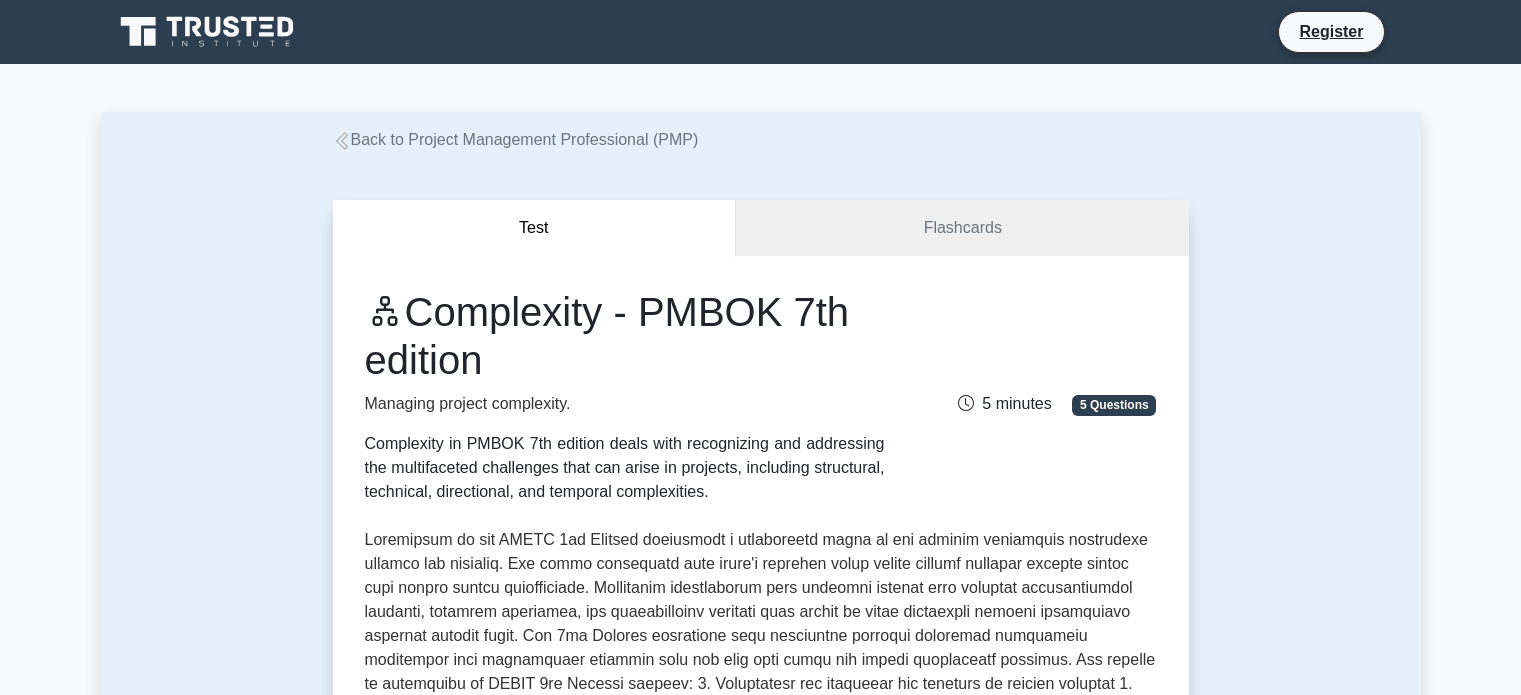 scroll, scrollTop: 0, scrollLeft: 0, axis: both 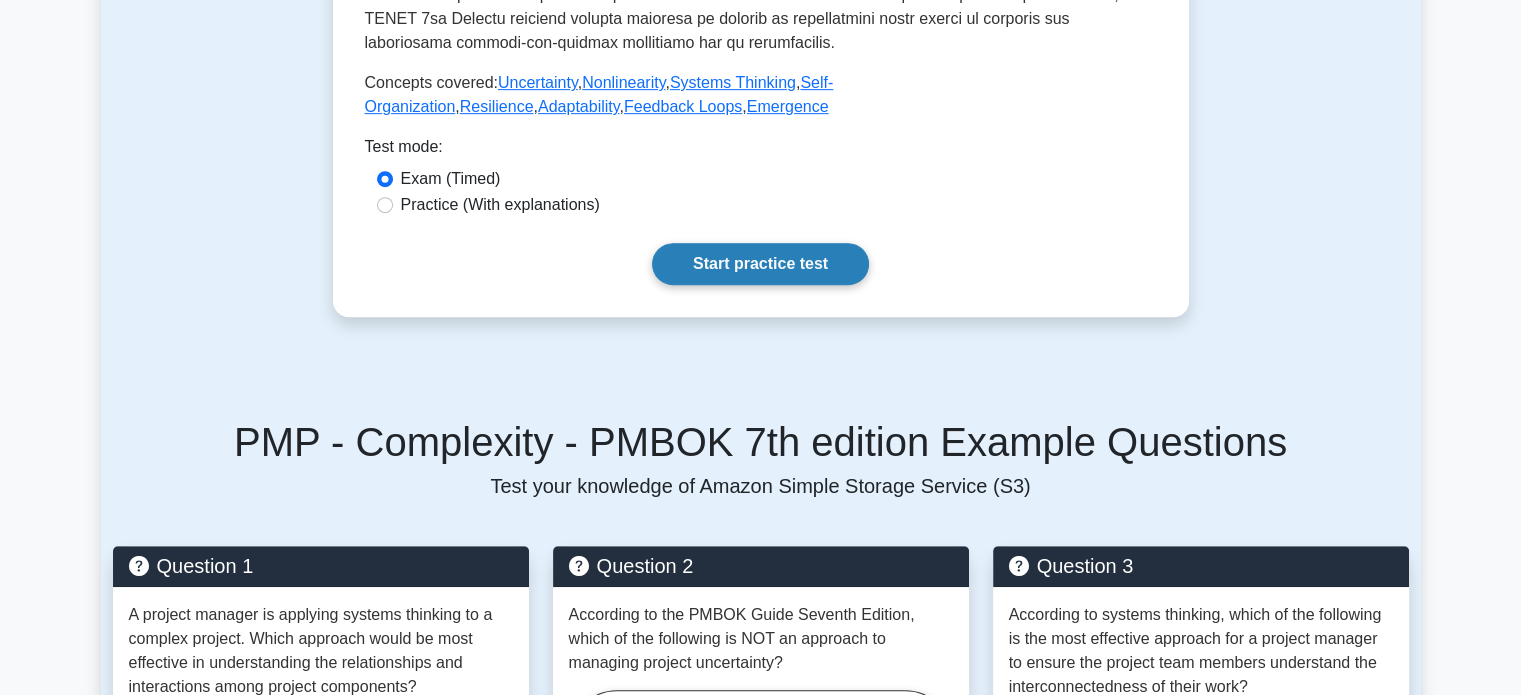 click on "Start practice test" at bounding box center [760, 264] 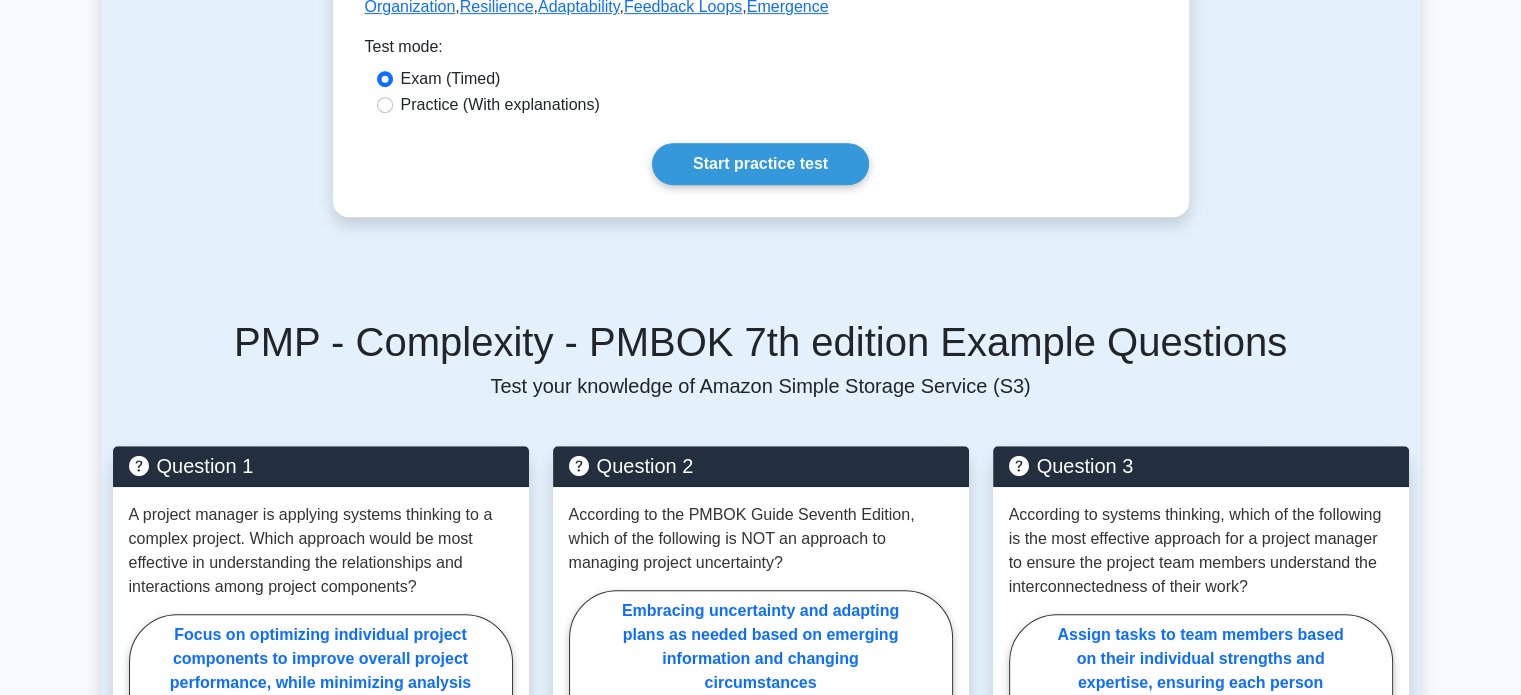 scroll, scrollTop: 800, scrollLeft: 0, axis: vertical 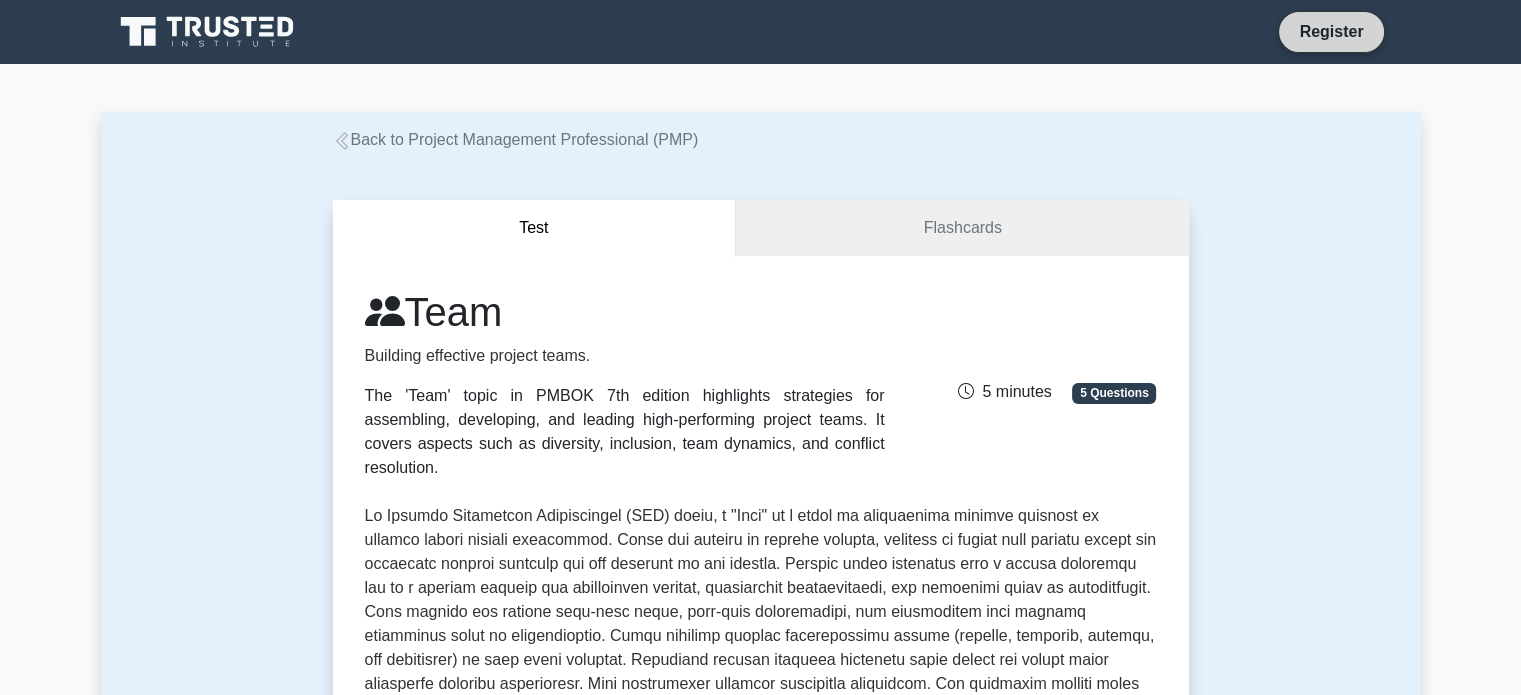 click on "Register" at bounding box center (1331, 31) 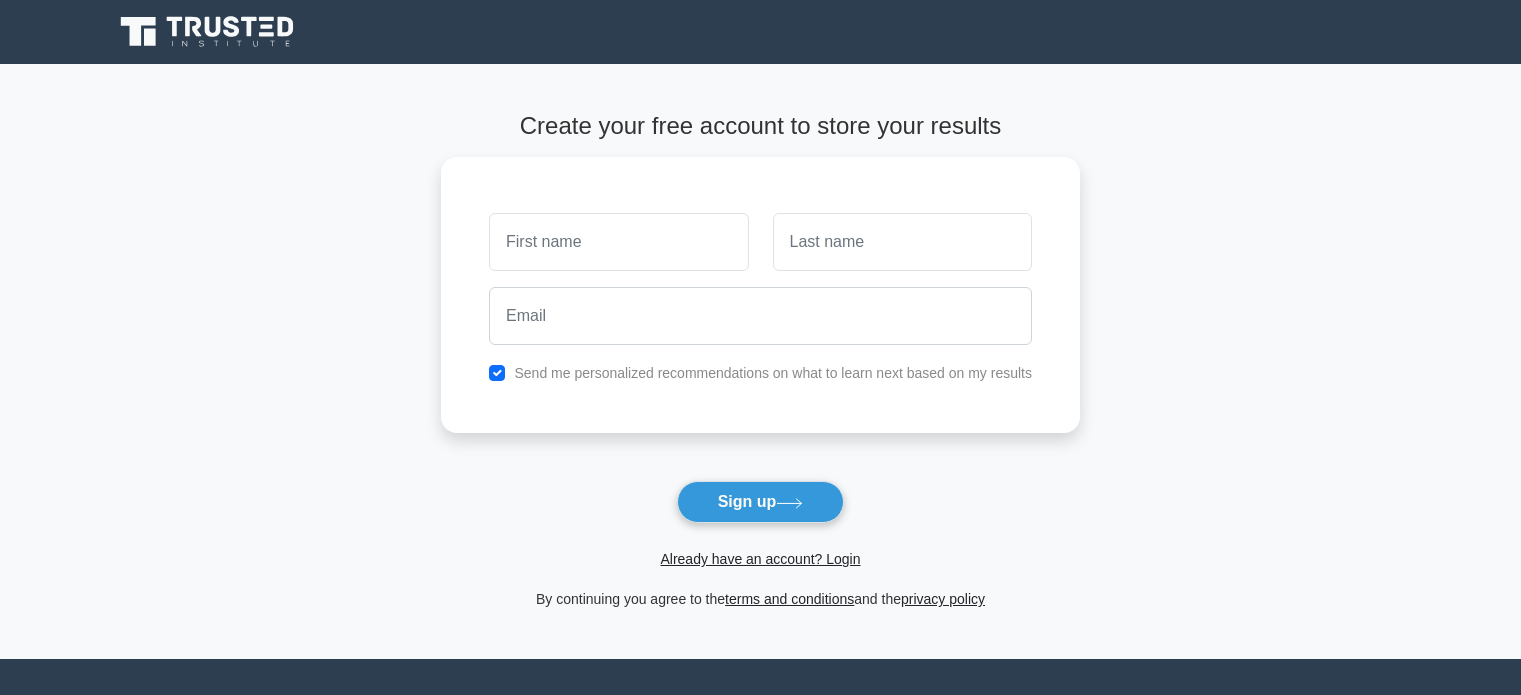 scroll, scrollTop: 0, scrollLeft: 0, axis: both 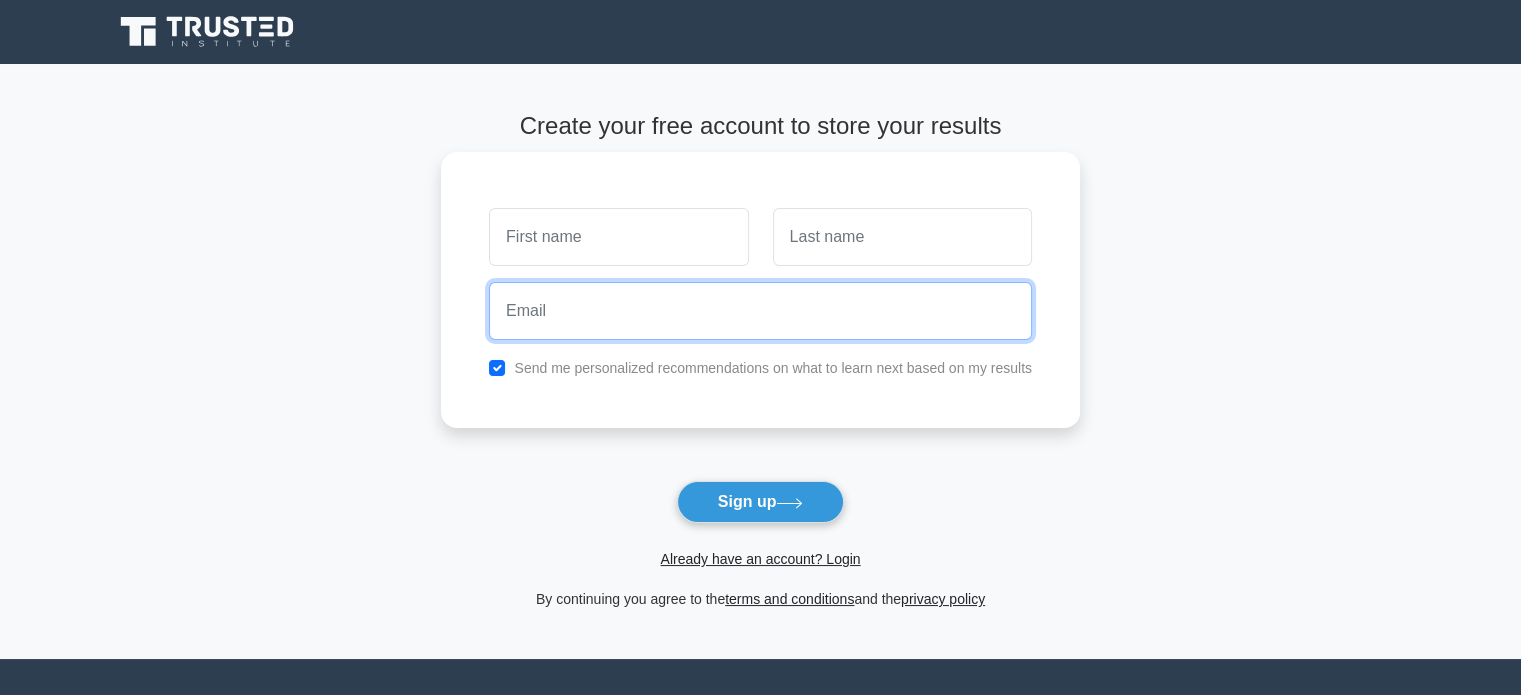 click at bounding box center (760, 311) 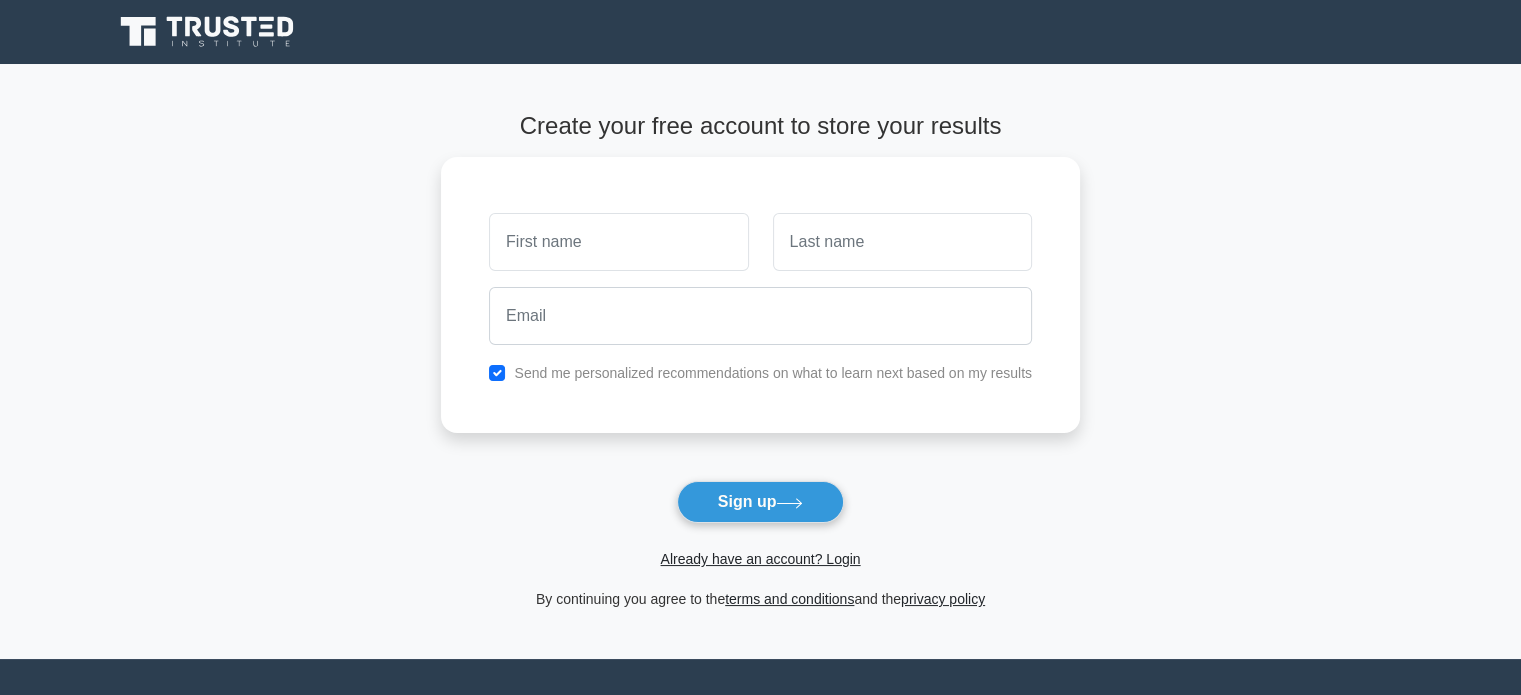 click on "Create your free account to store your results
Send me personalized recommendations on what to learn next based on my results
Sign up" at bounding box center (760, 361) 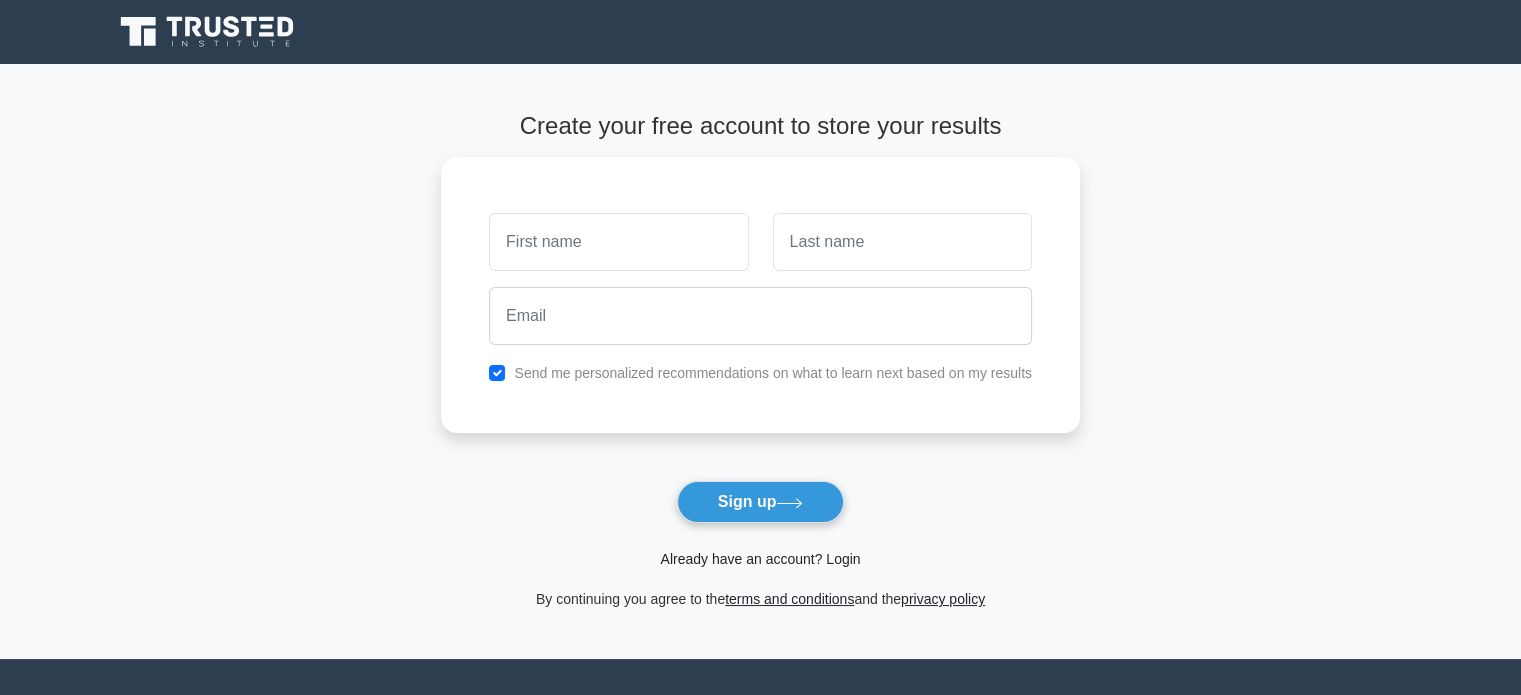 click on "Already have an account? Login" at bounding box center (760, 559) 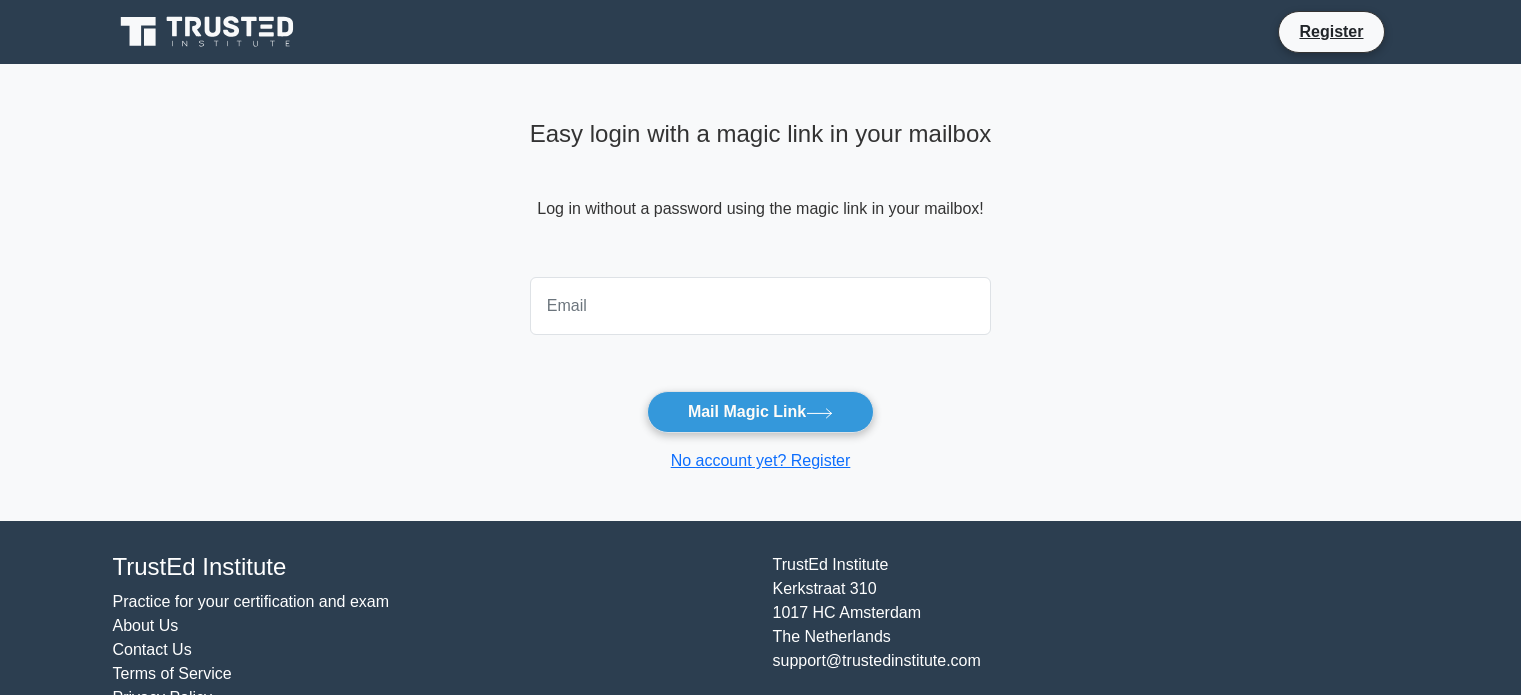 scroll, scrollTop: 0, scrollLeft: 0, axis: both 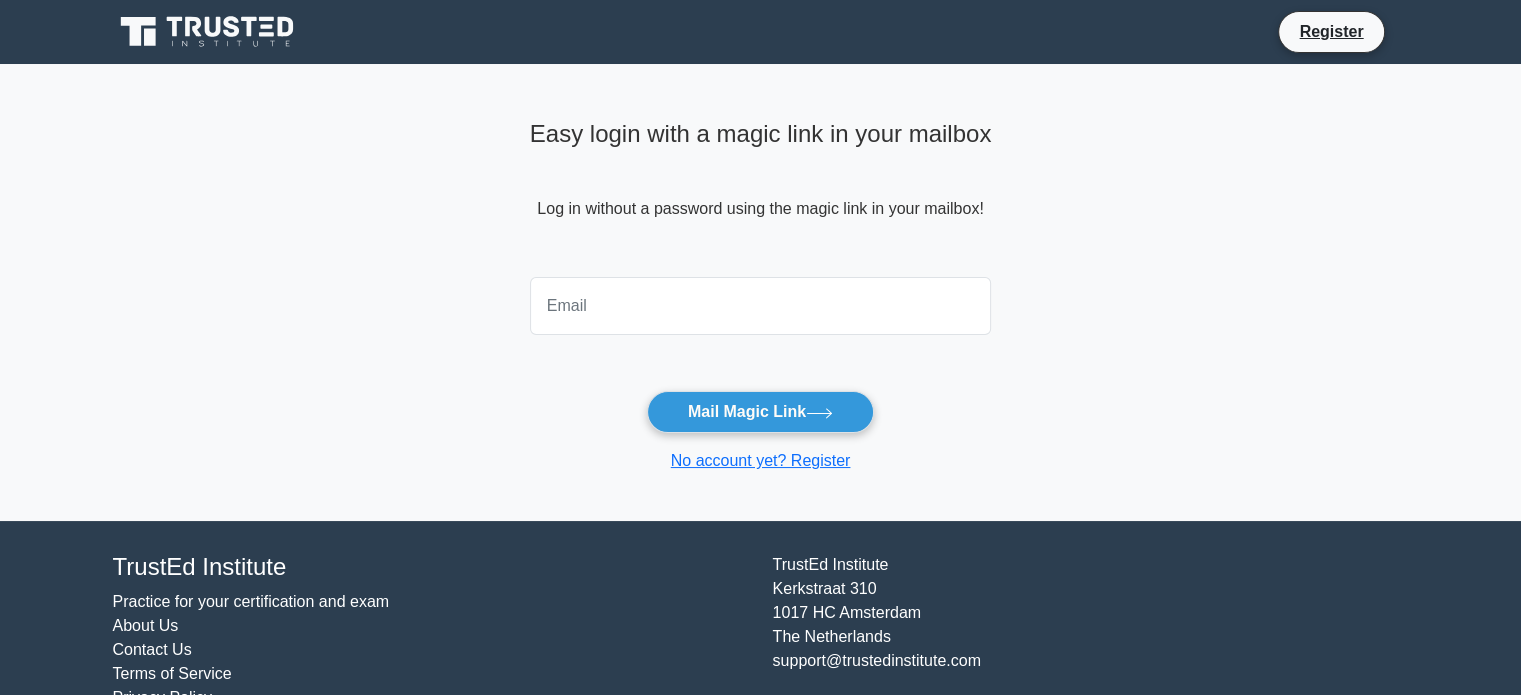 click at bounding box center [761, 306] 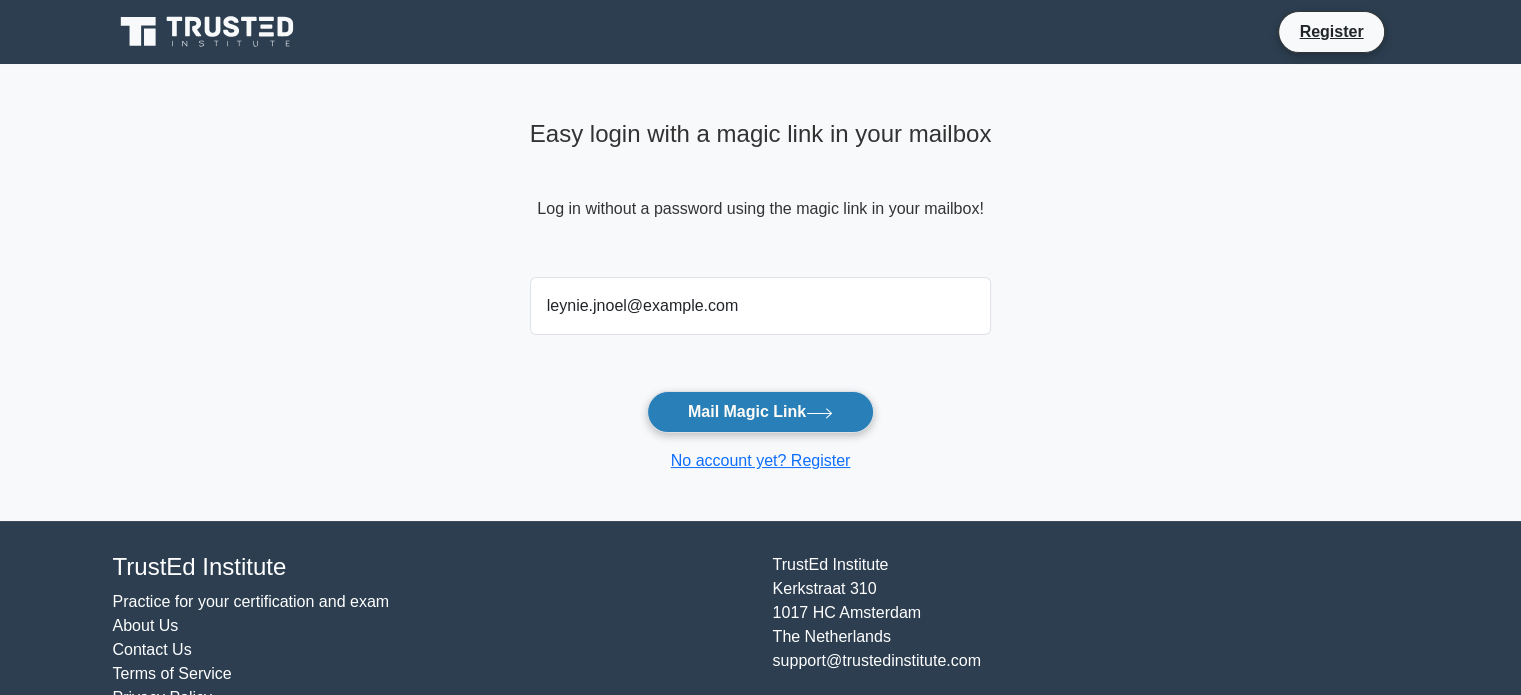 click on "Mail Magic Link" at bounding box center (760, 412) 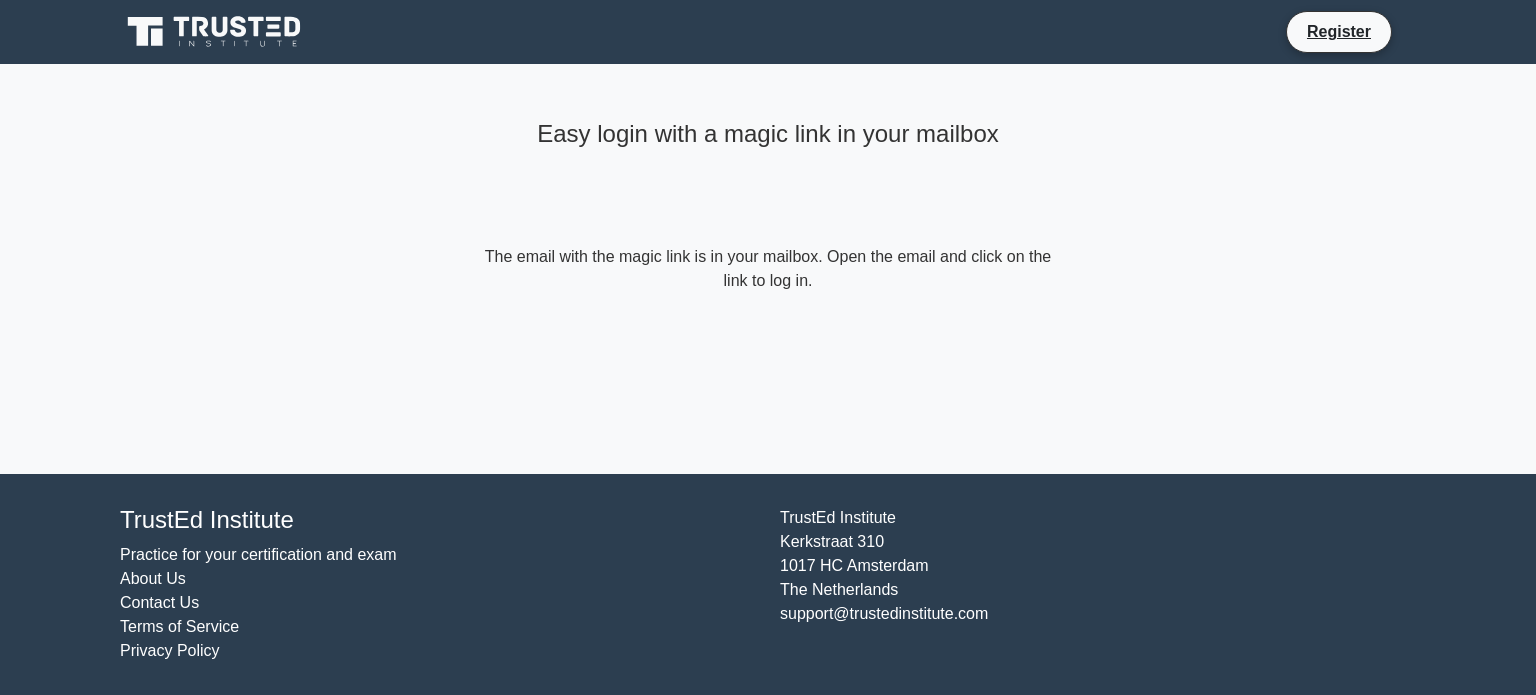 scroll, scrollTop: 0, scrollLeft: 0, axis: both 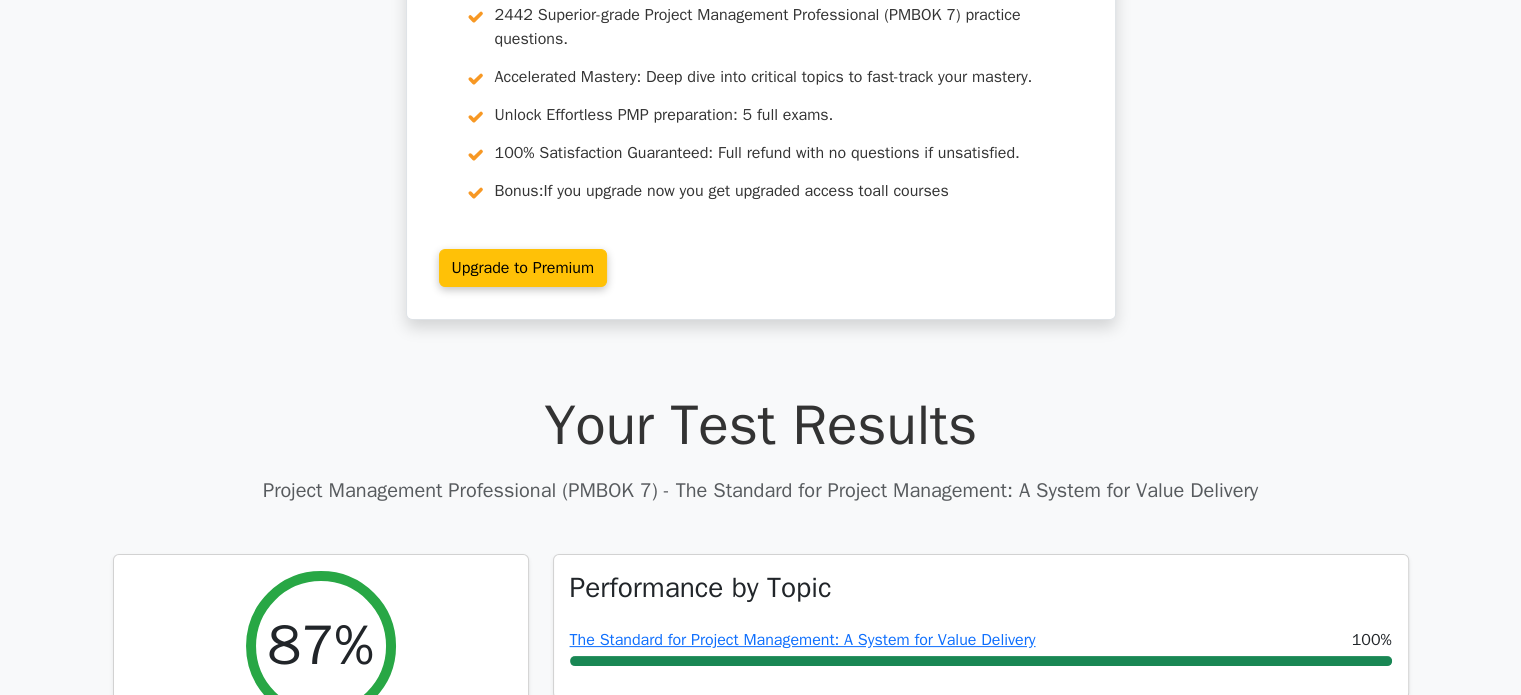 click on "Your Test Results" at bounding box center [761, 425] 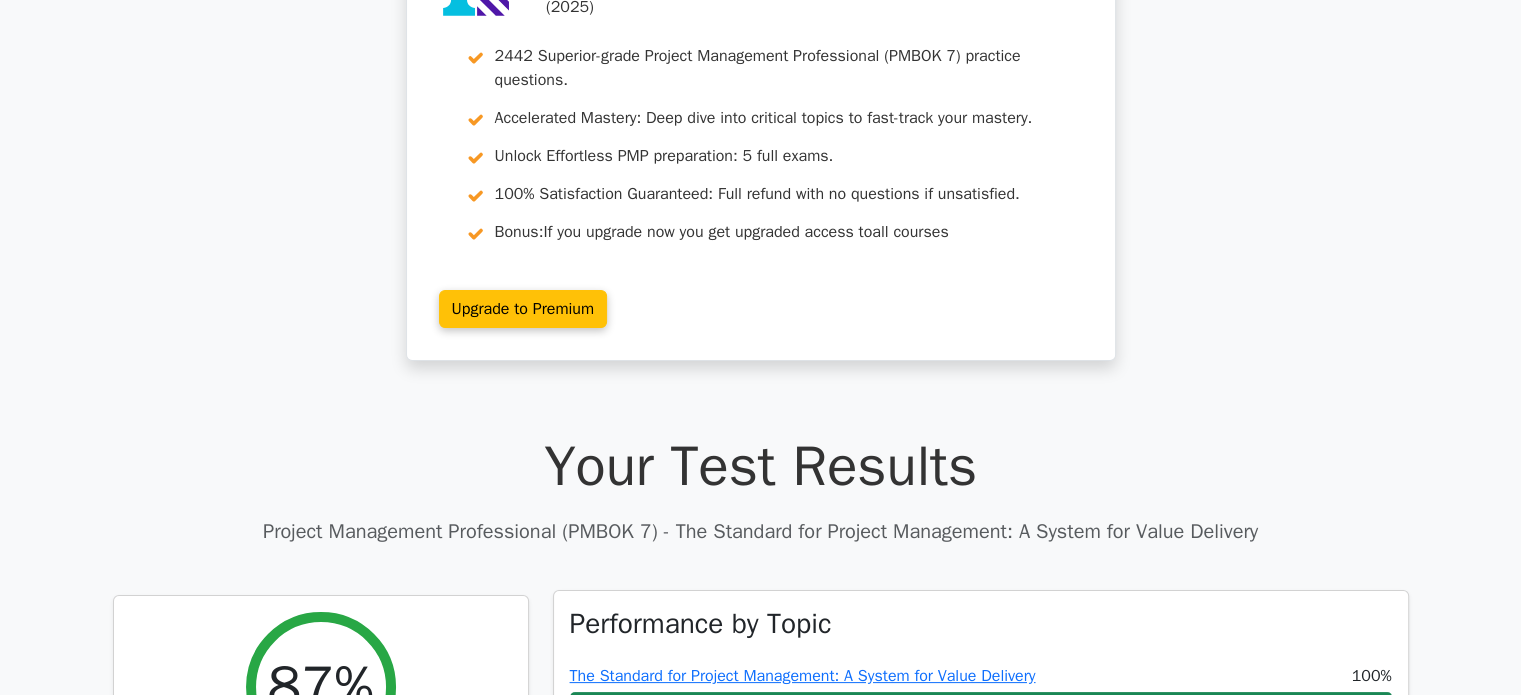 scroll, scrollTop: 0, scrollLeft: 0, axis: both 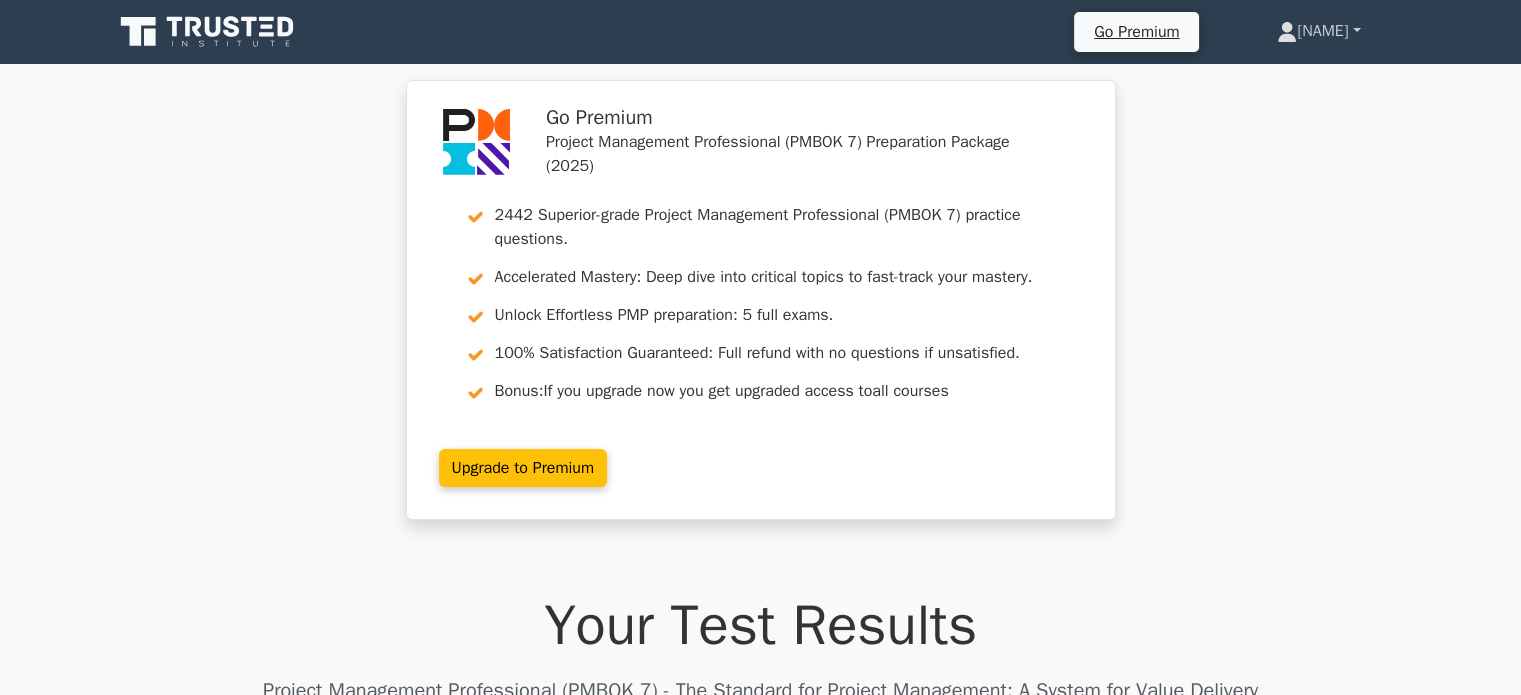 click on "[FIRST]" at bounding box center (1318, 31) 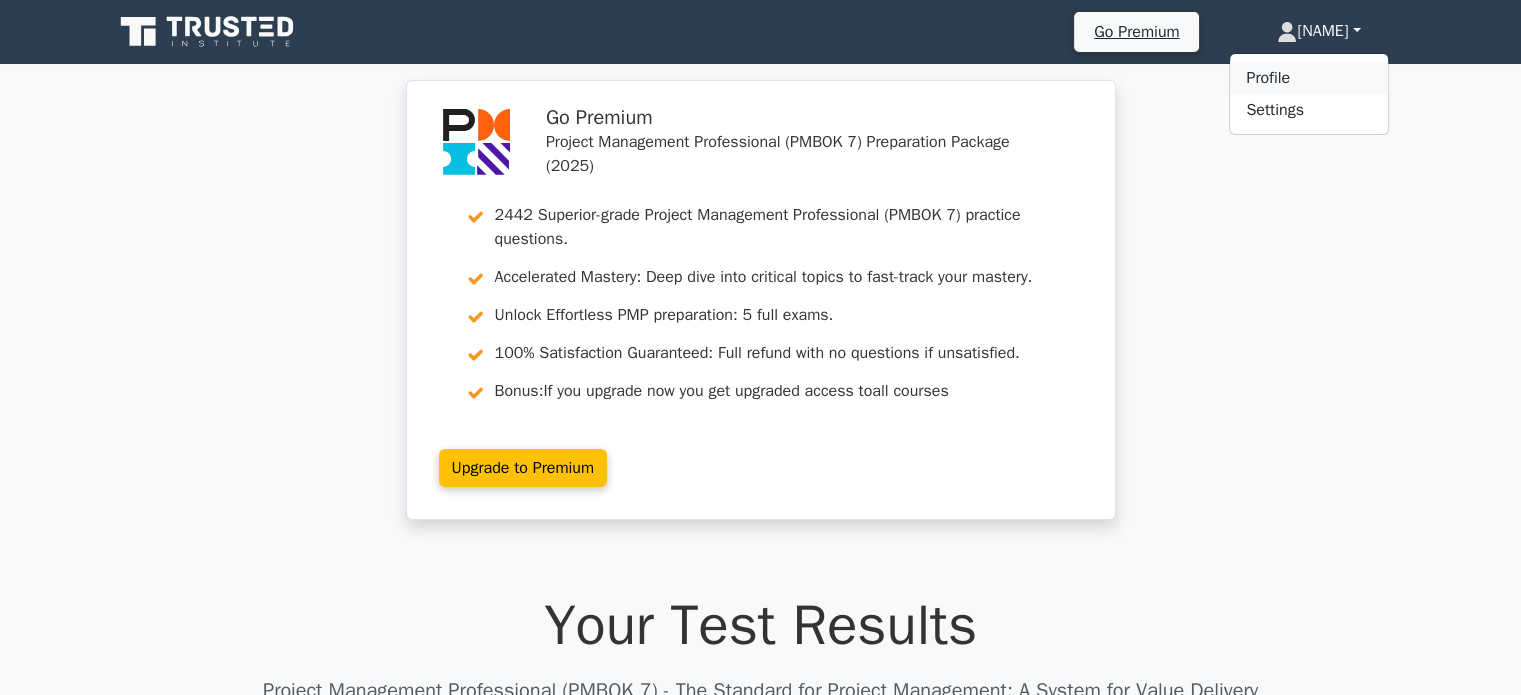 click on "Profile" at bounding box center [1309, 78] 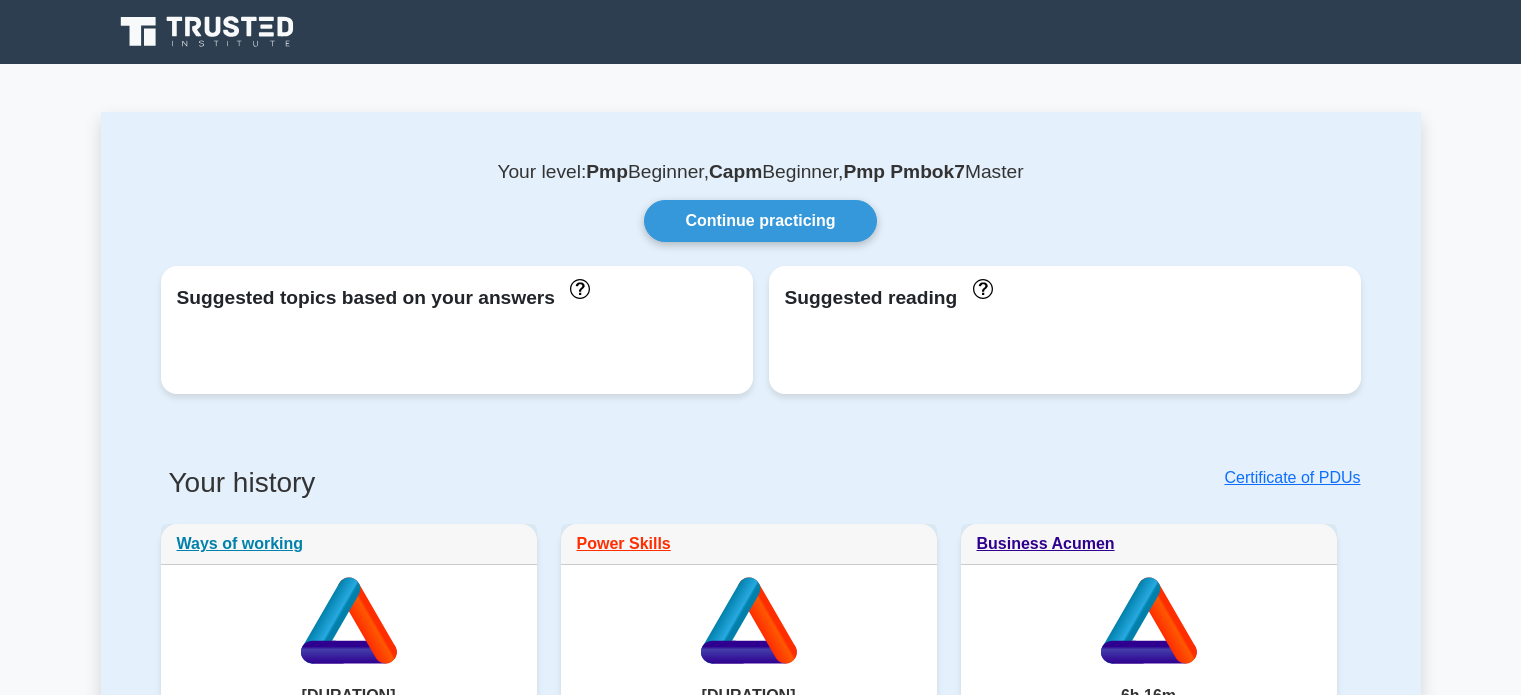 scroll, scrollTop: 0, scrollLeft: 0, axis: both 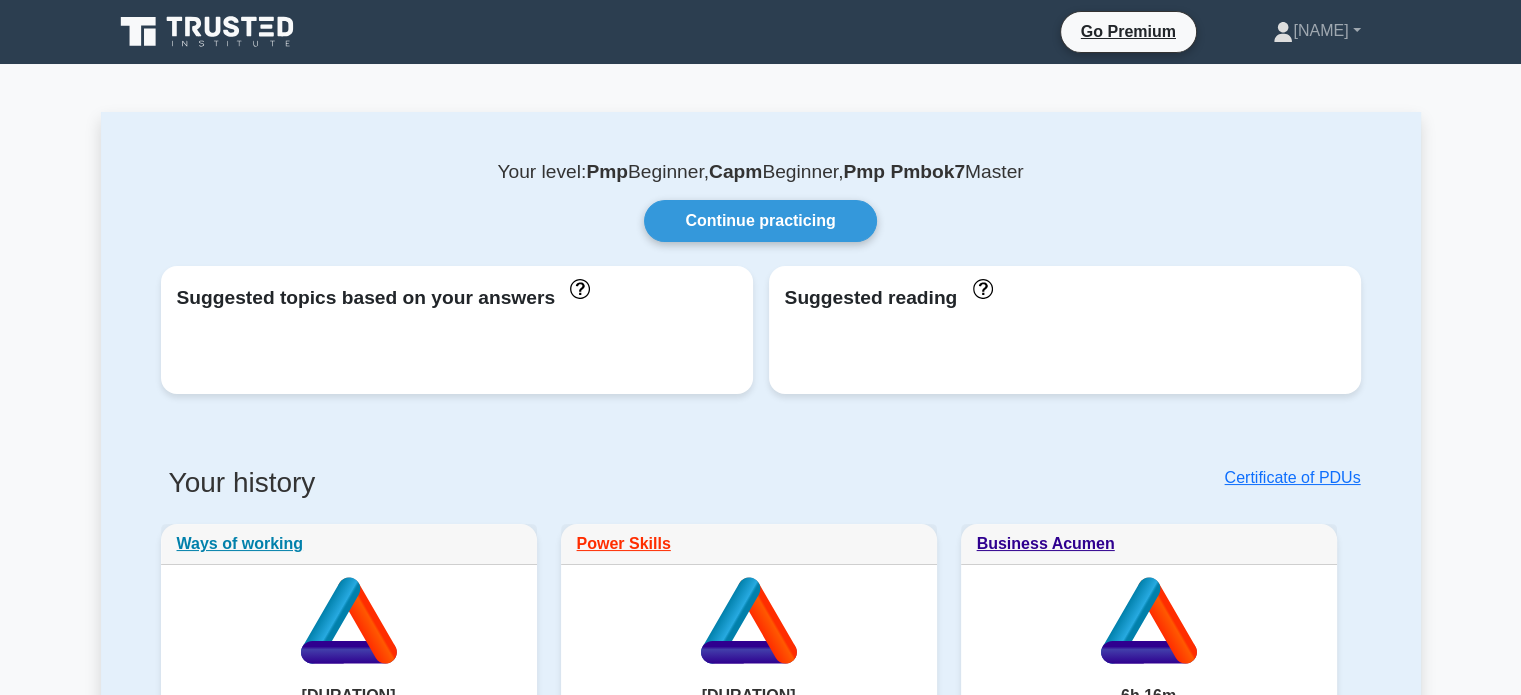 click 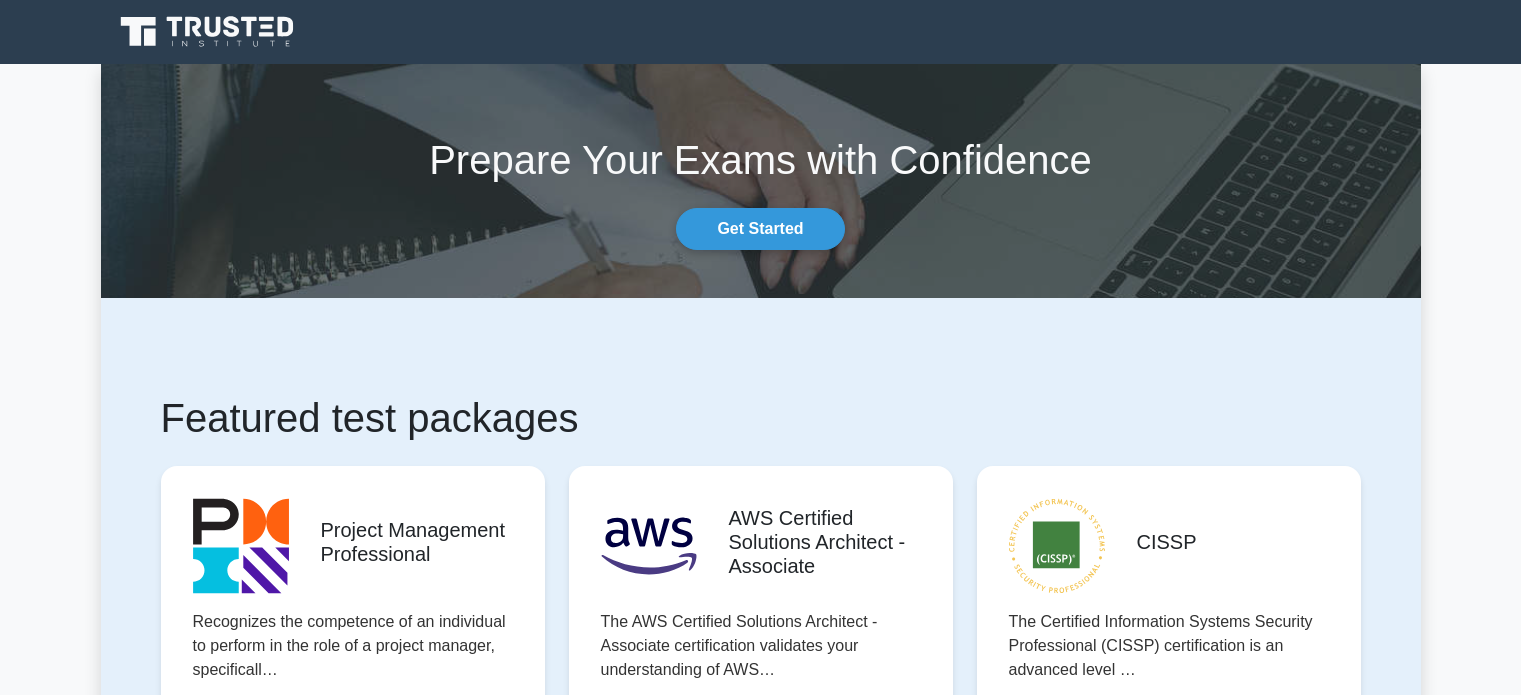 scroll, scrollTop: 0, scrollLeft: 0, axis: both 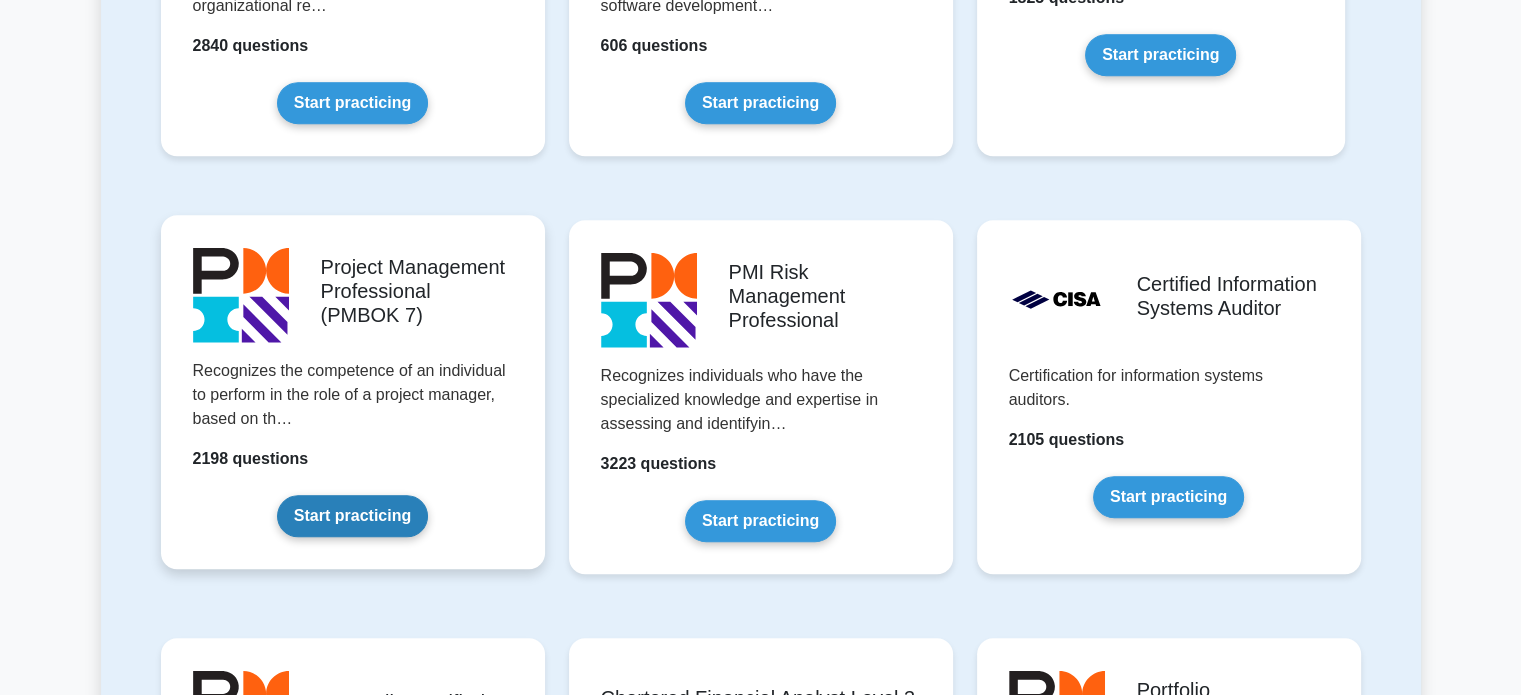 click on "Start practicing" at bounding box center (352, 516) 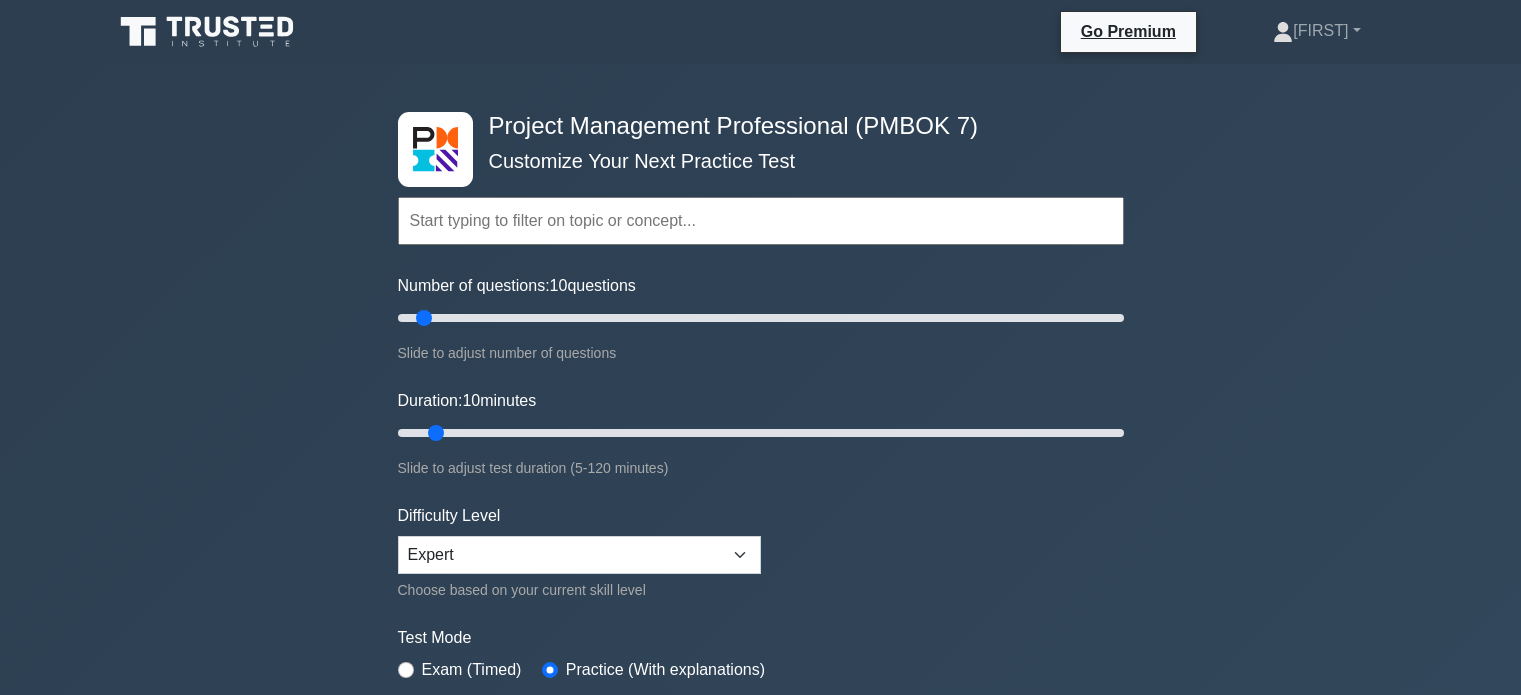 scroll, scrollTop: 0, scrollLeft: 0, axis: both 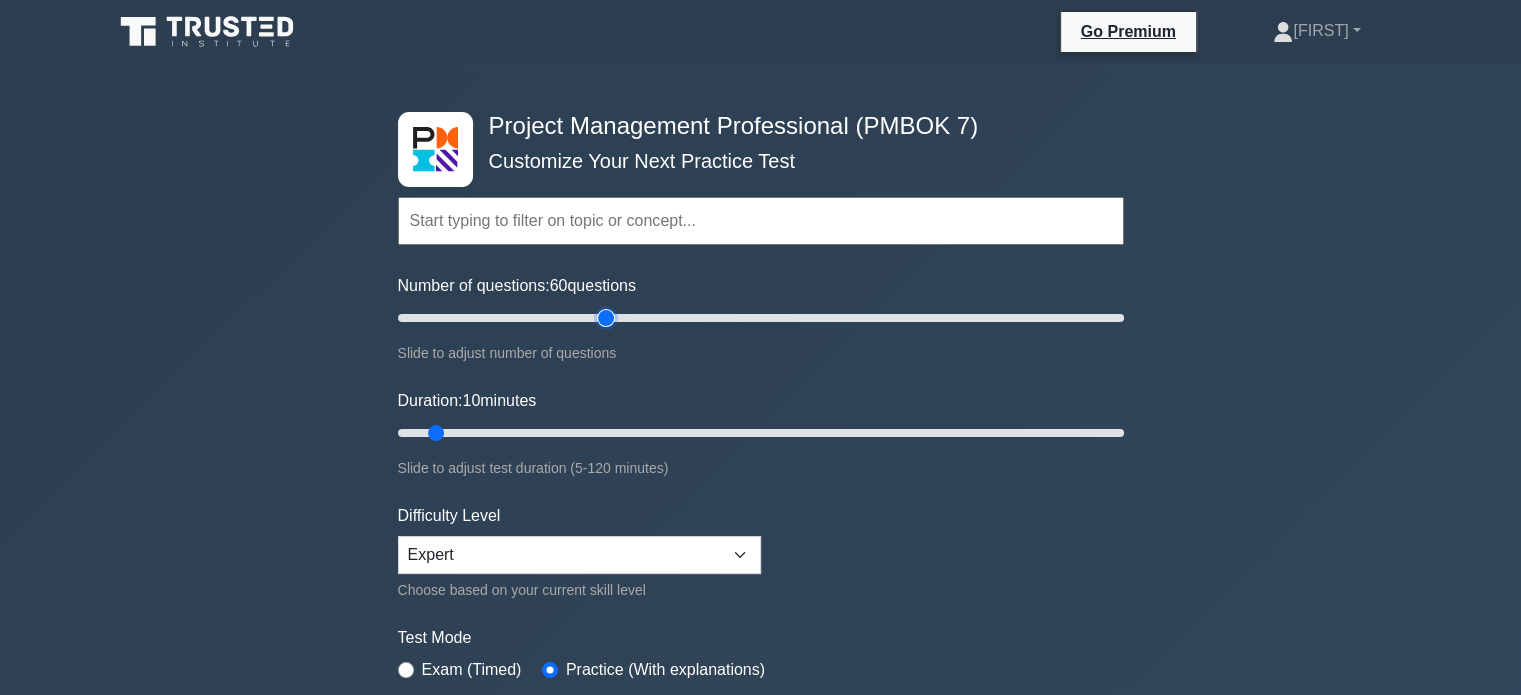 click on "Number of questions:  60  questions" at bounding box center (761, 318) 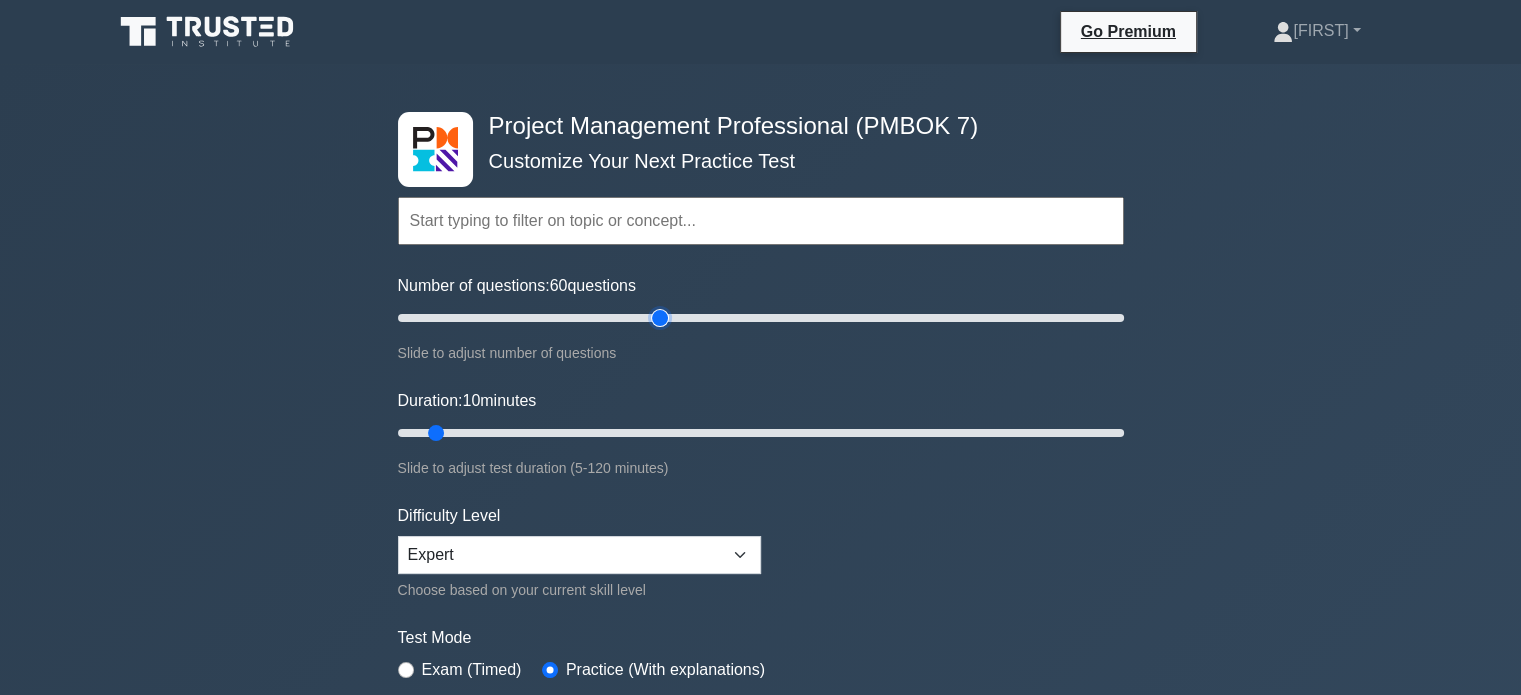 click on "Number of questions:  60  questions" at bounding box center [761, 318] 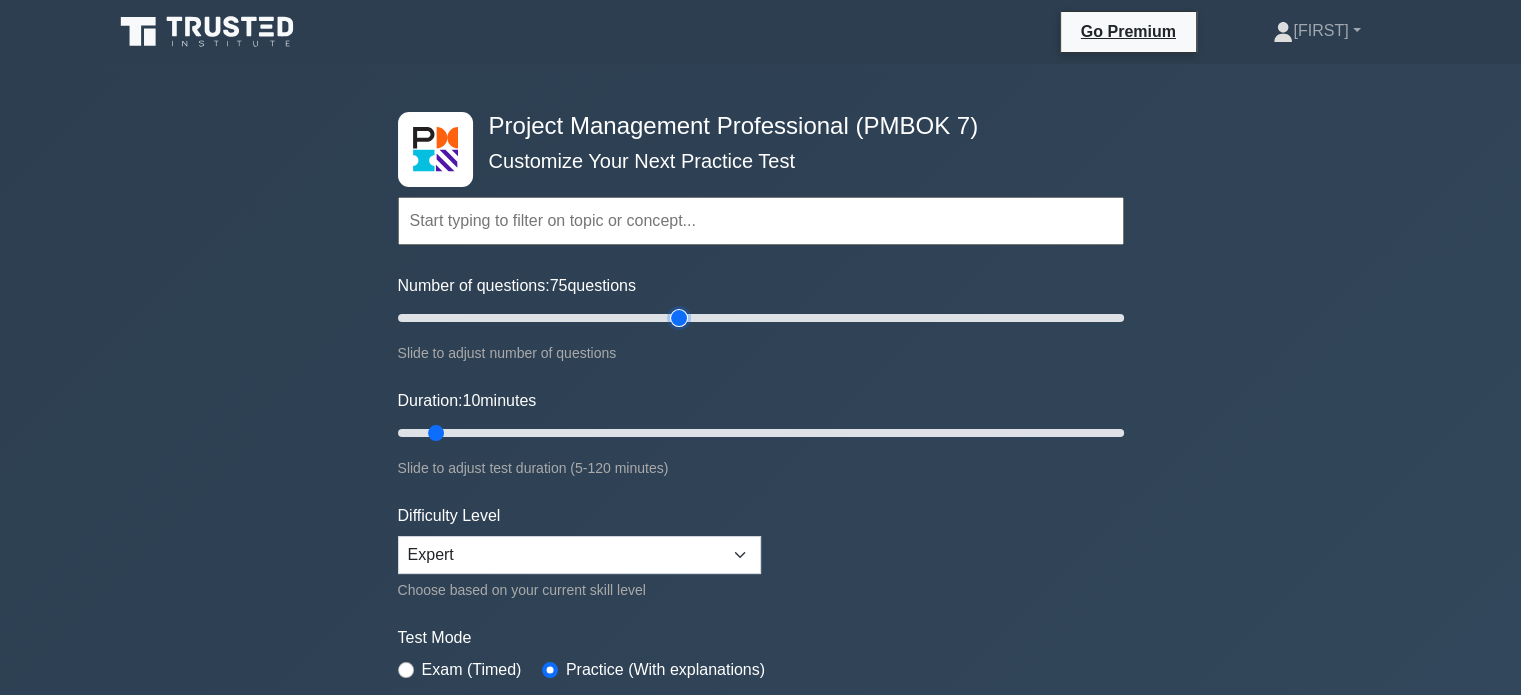 click on "Number of questions:  75  questions" at bounding box center [761, 318] 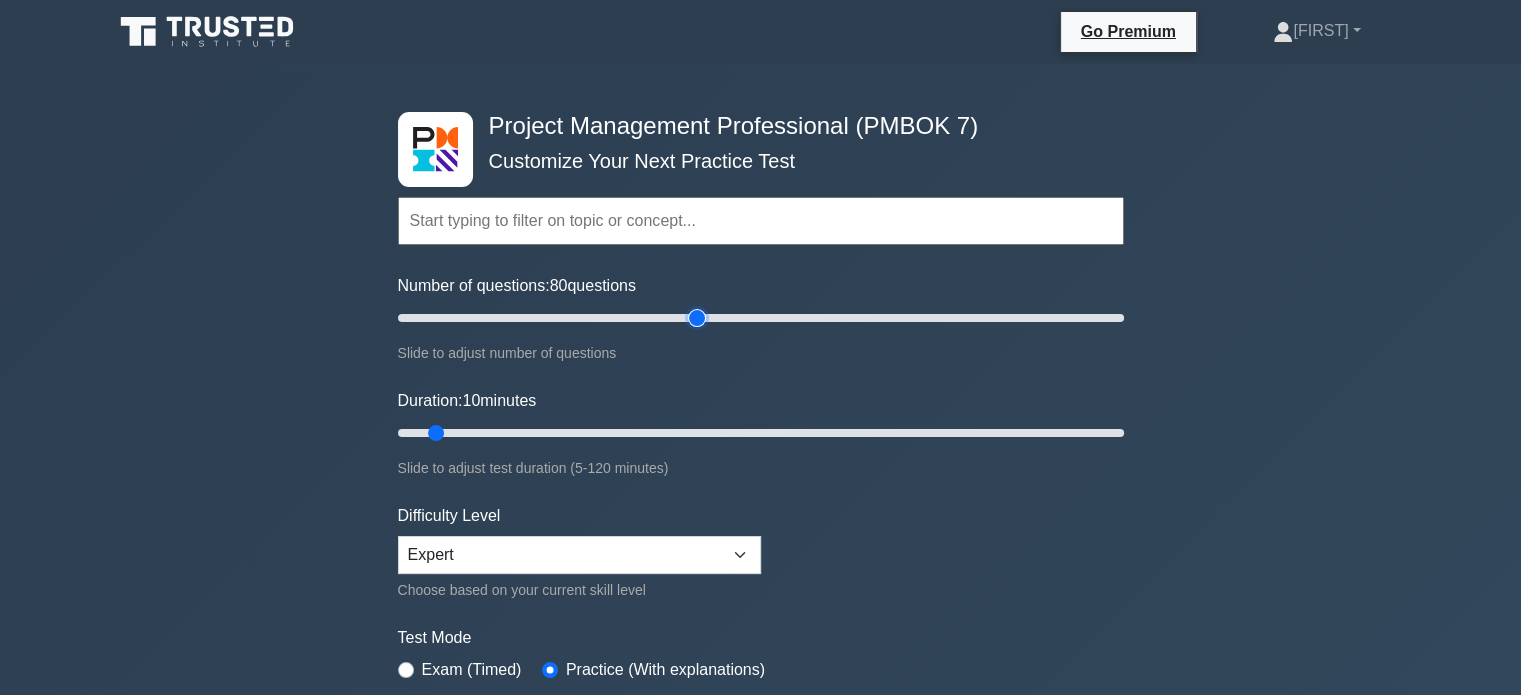 click on "Number of questions:  80  questions" at bounding box center [761, 318] 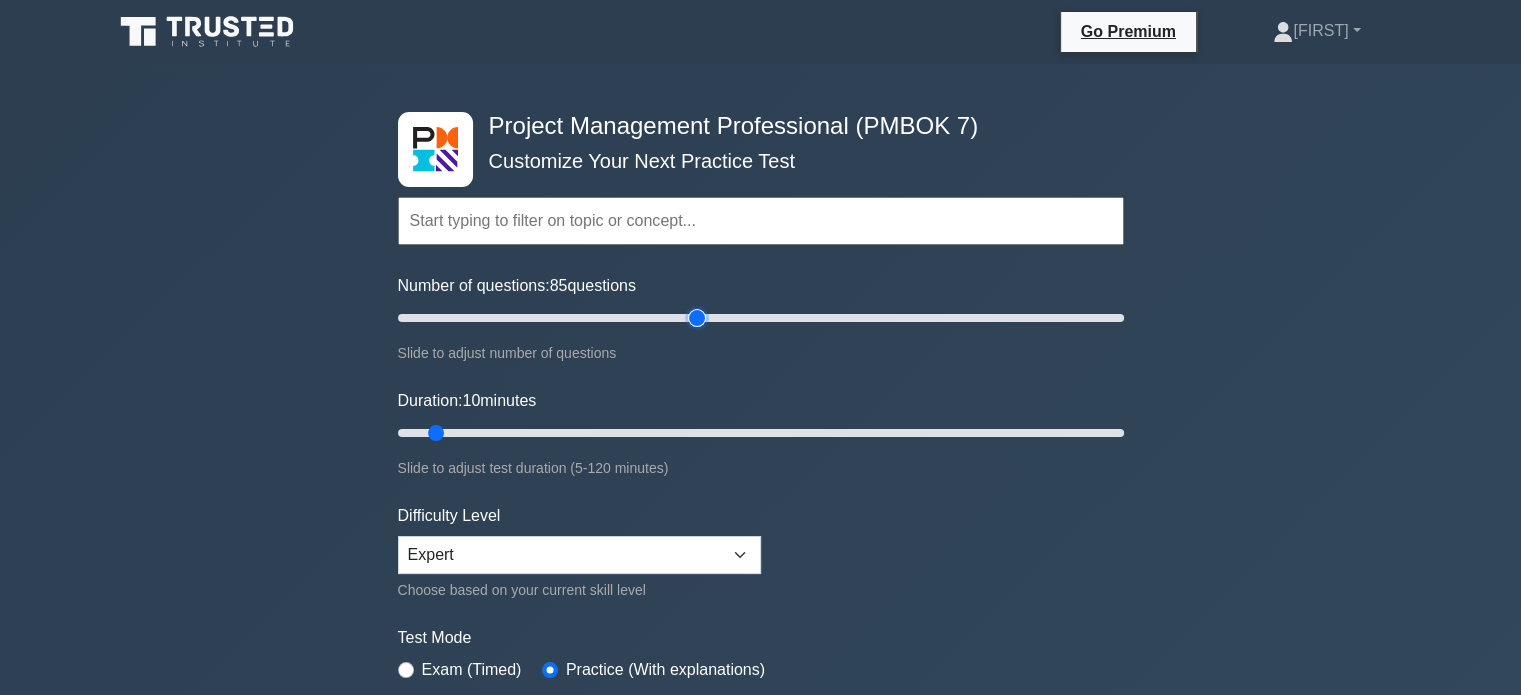 click on "Number of questions:  85  questions" at bounding box center [761, 318] 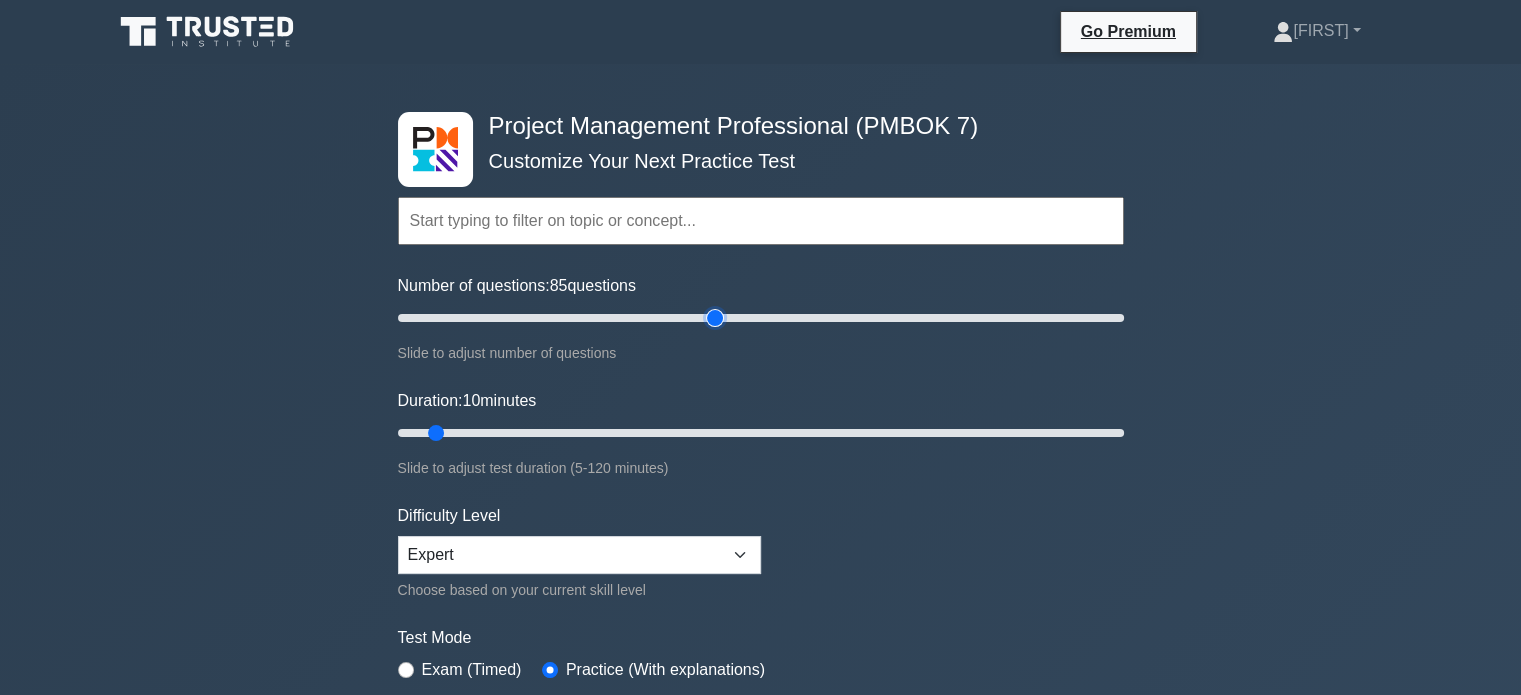 type on "90" 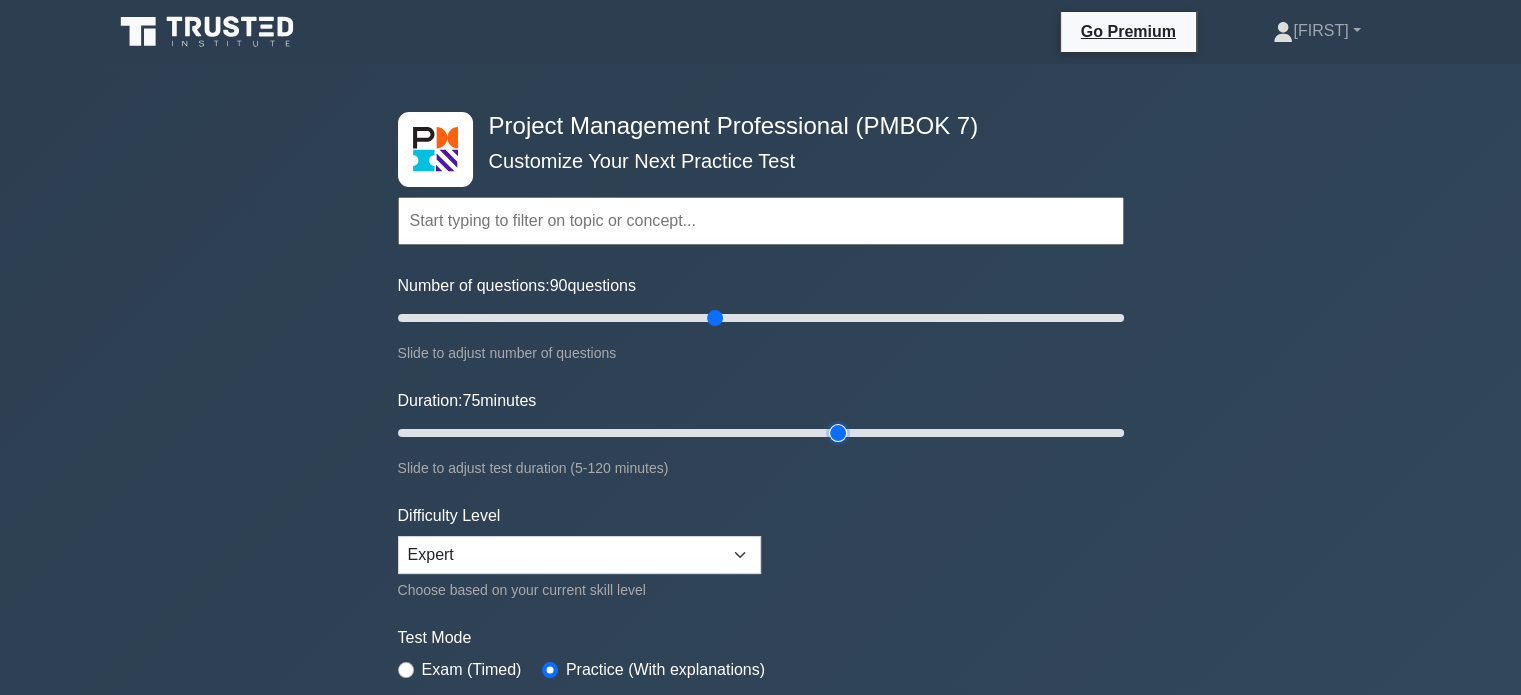 click on "Duration:  75  minutes" at bounding box center (761, 433) 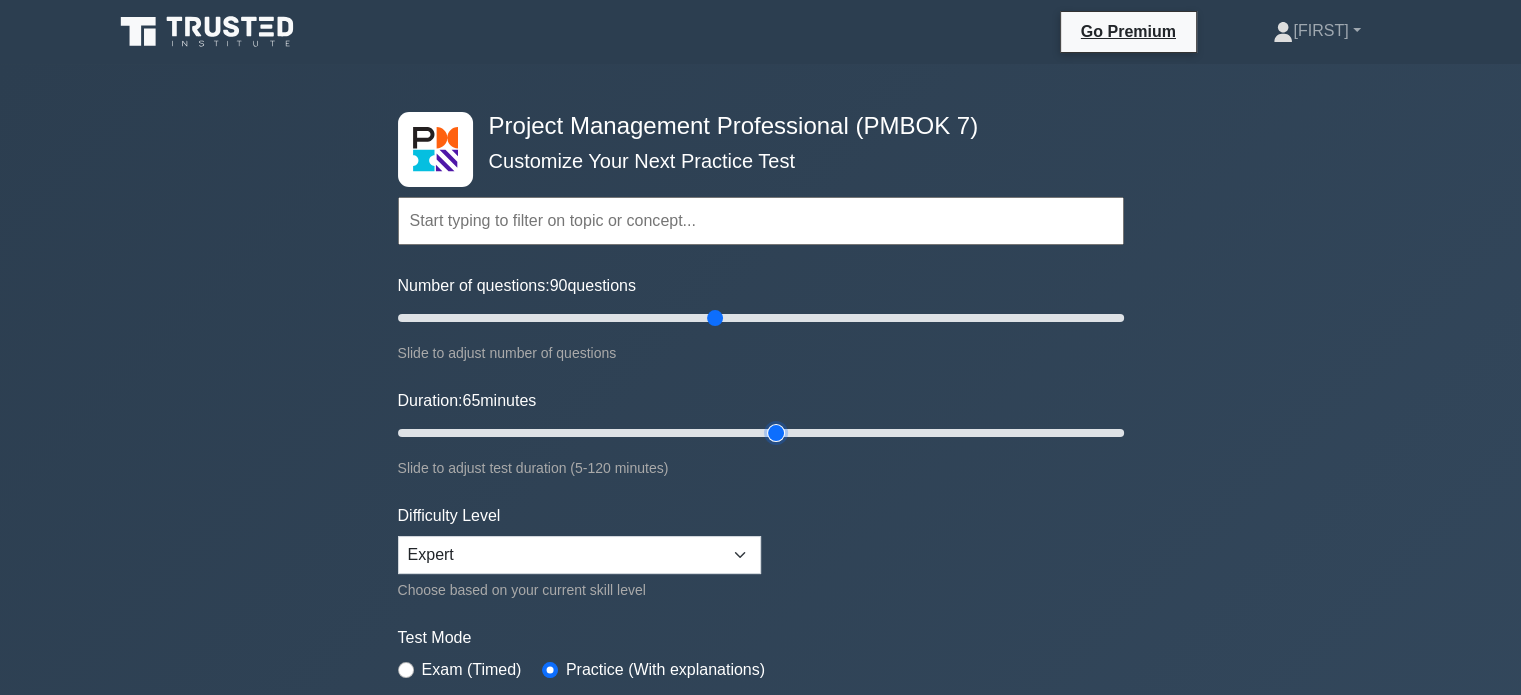 click on "Duration:  65  minutes" at bounding box center (761, 433) 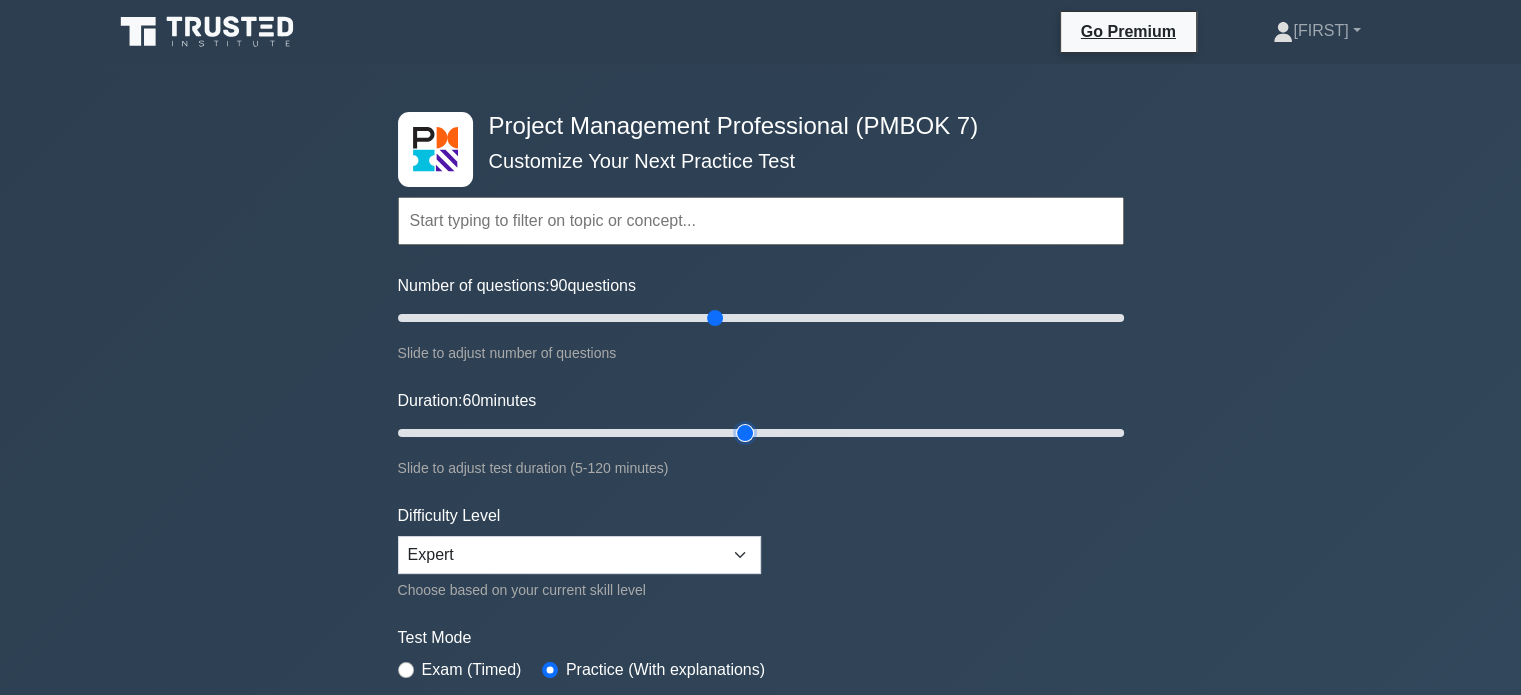 click on "Duration:  60  minutes" at bounding box center (761, 433) 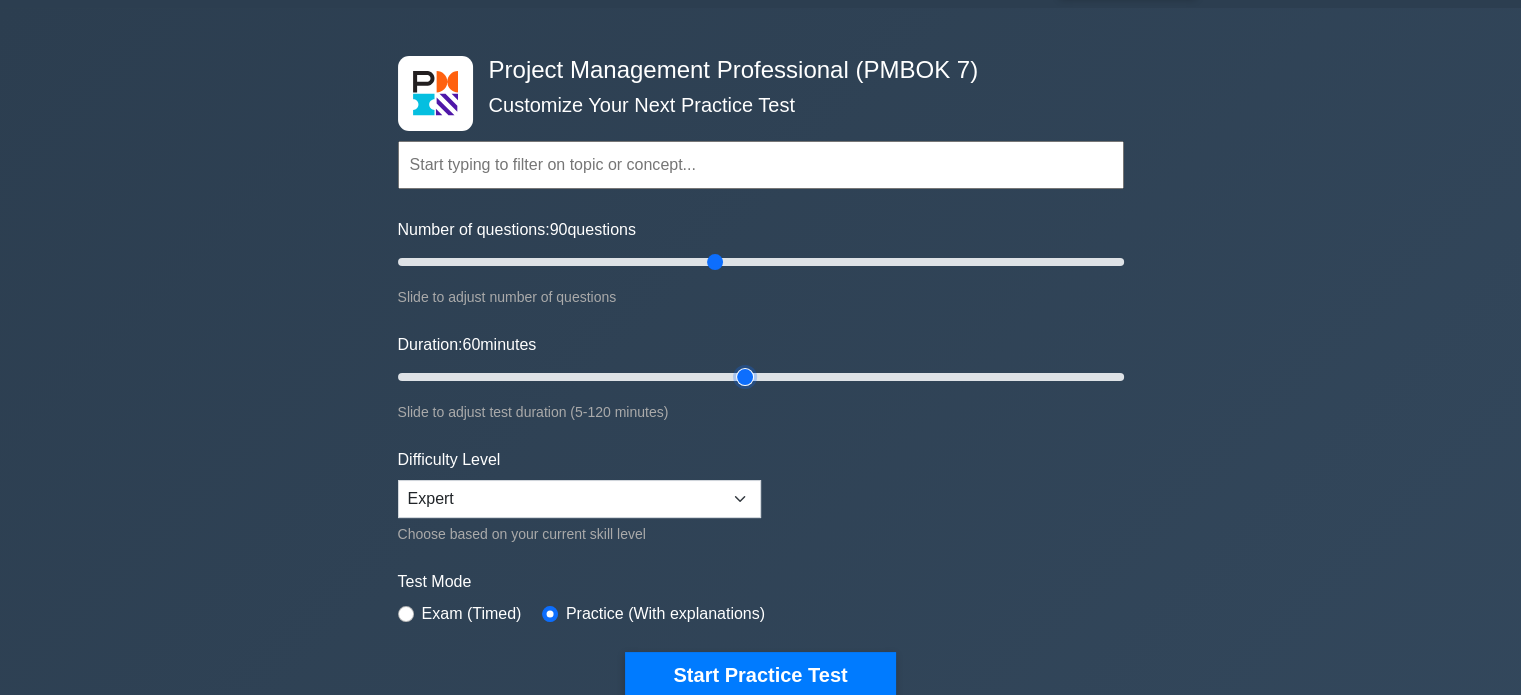 scroll, scrollTop: 200, scrollLeft: 0, axis: vertical 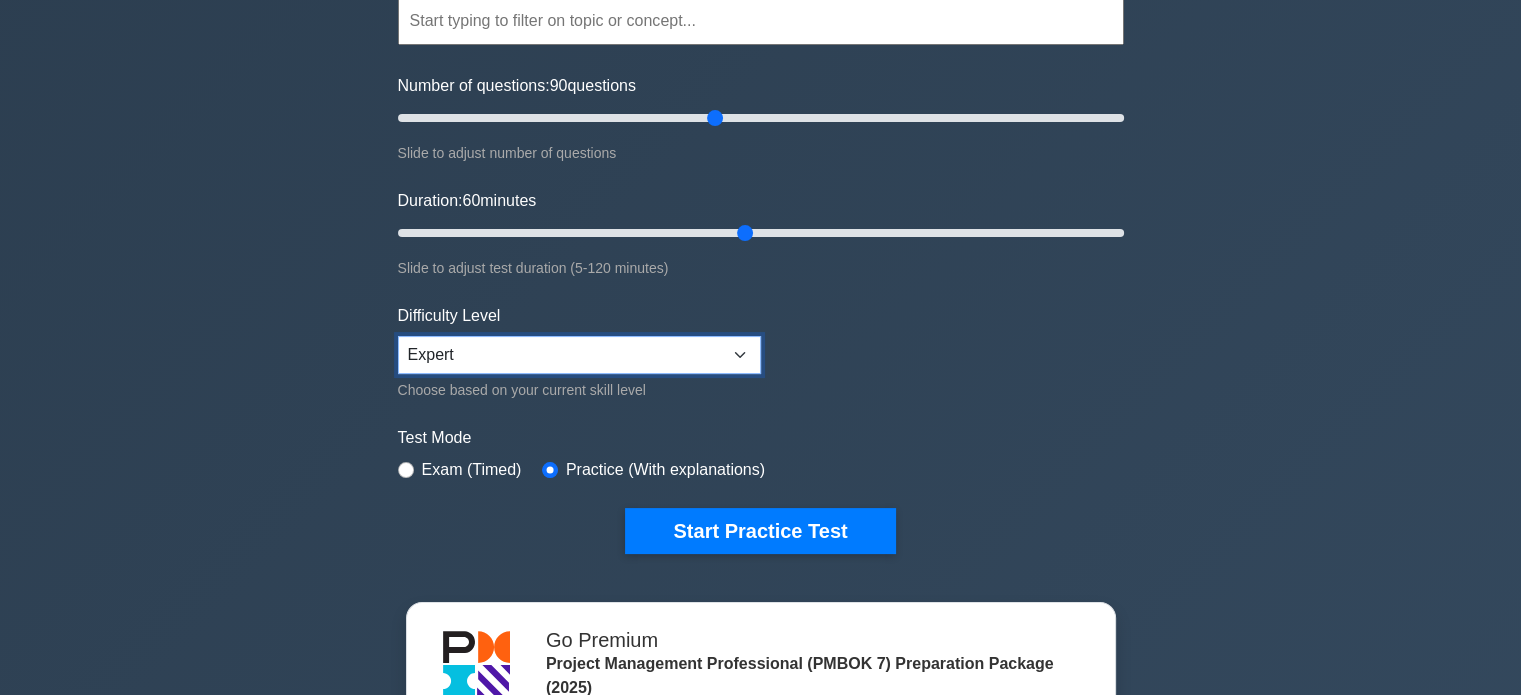 click on "Beginner
Intermediate
Expert" at bounding box center [579, 355] 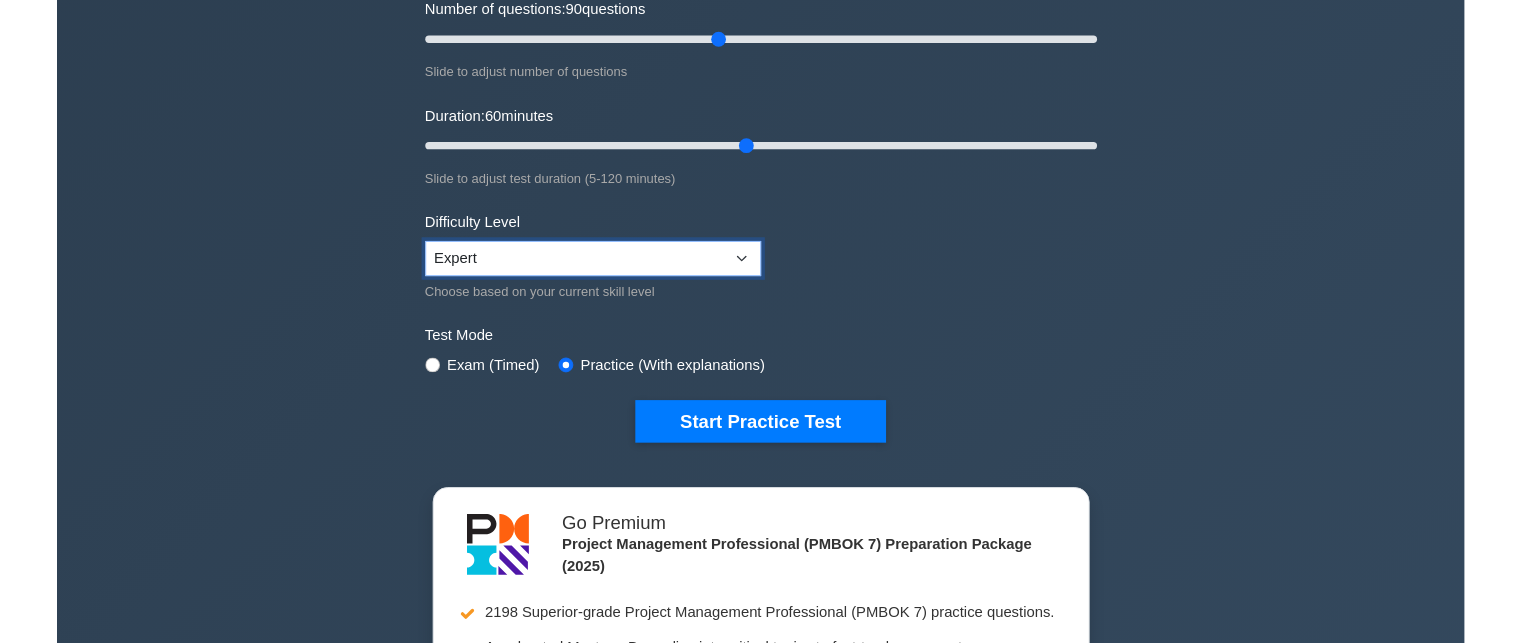 scroll, scrollTop: 200, scrollLeft: 0, axis: vertical 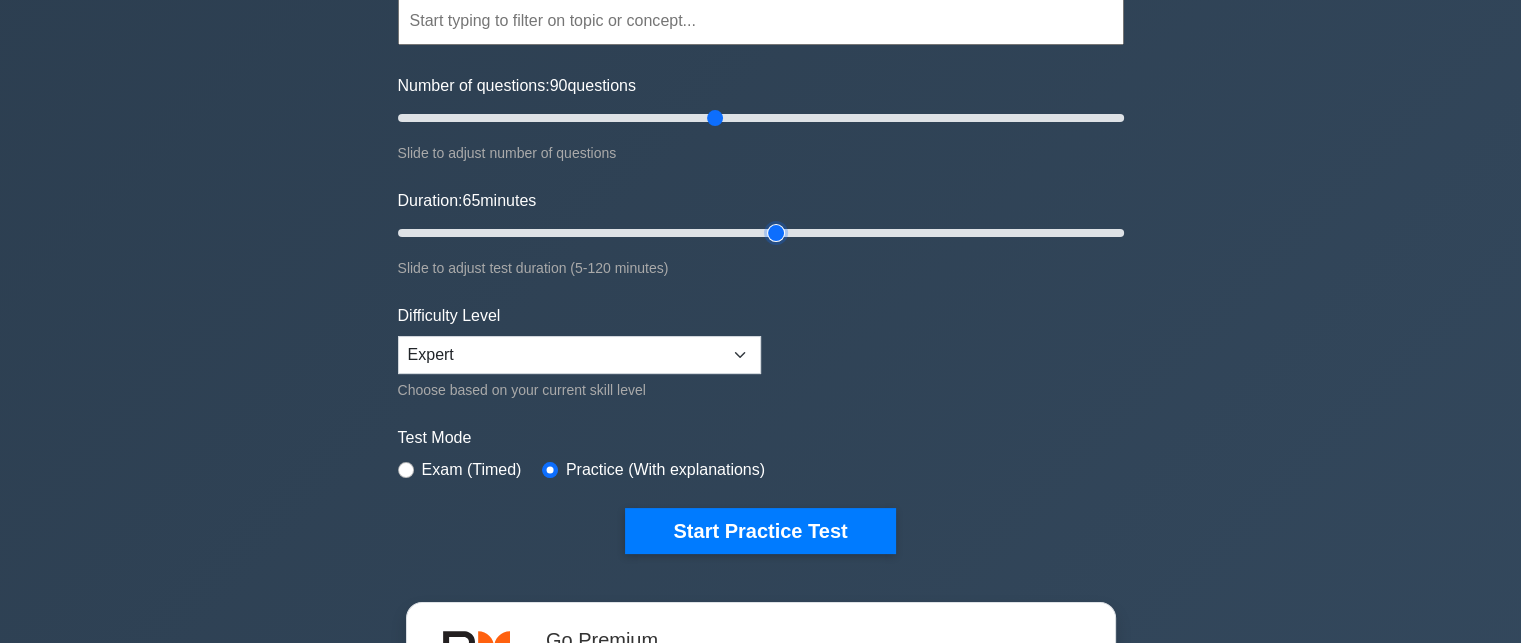 type on "65" 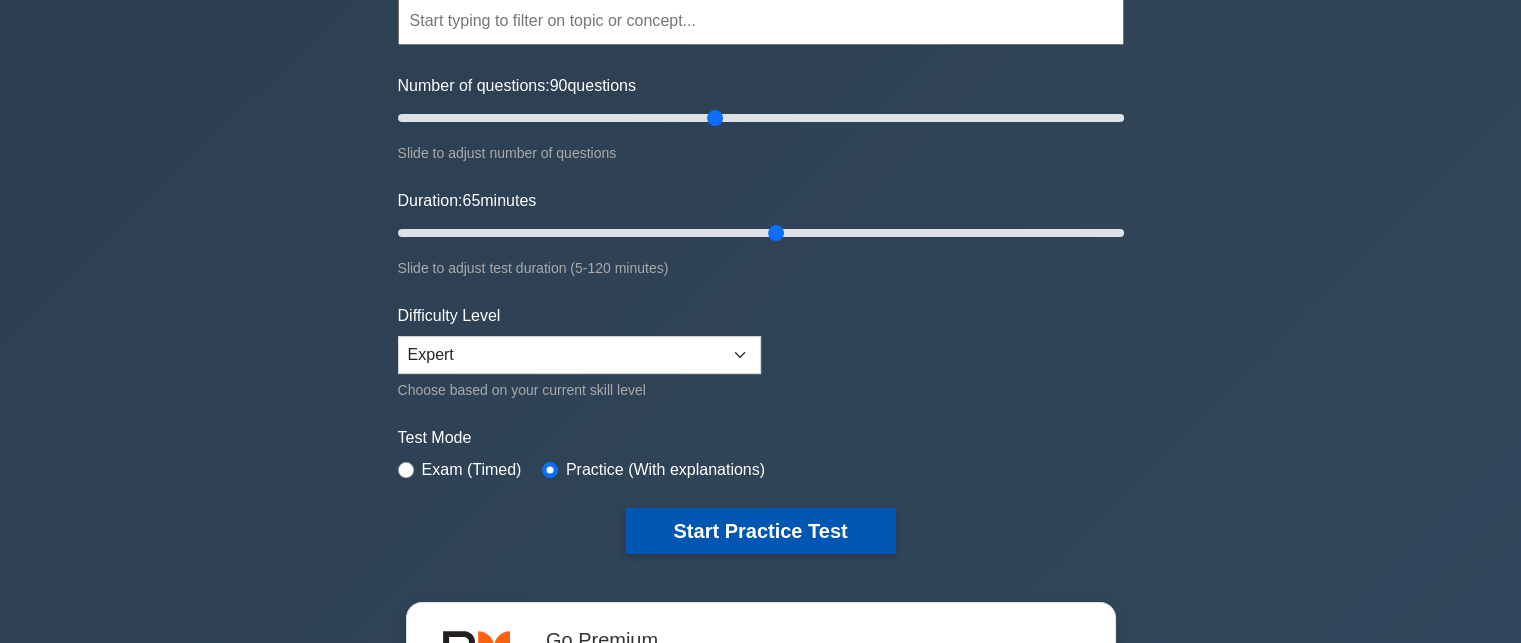 click on "Start Practice Test" at bounding box center [760, 531] 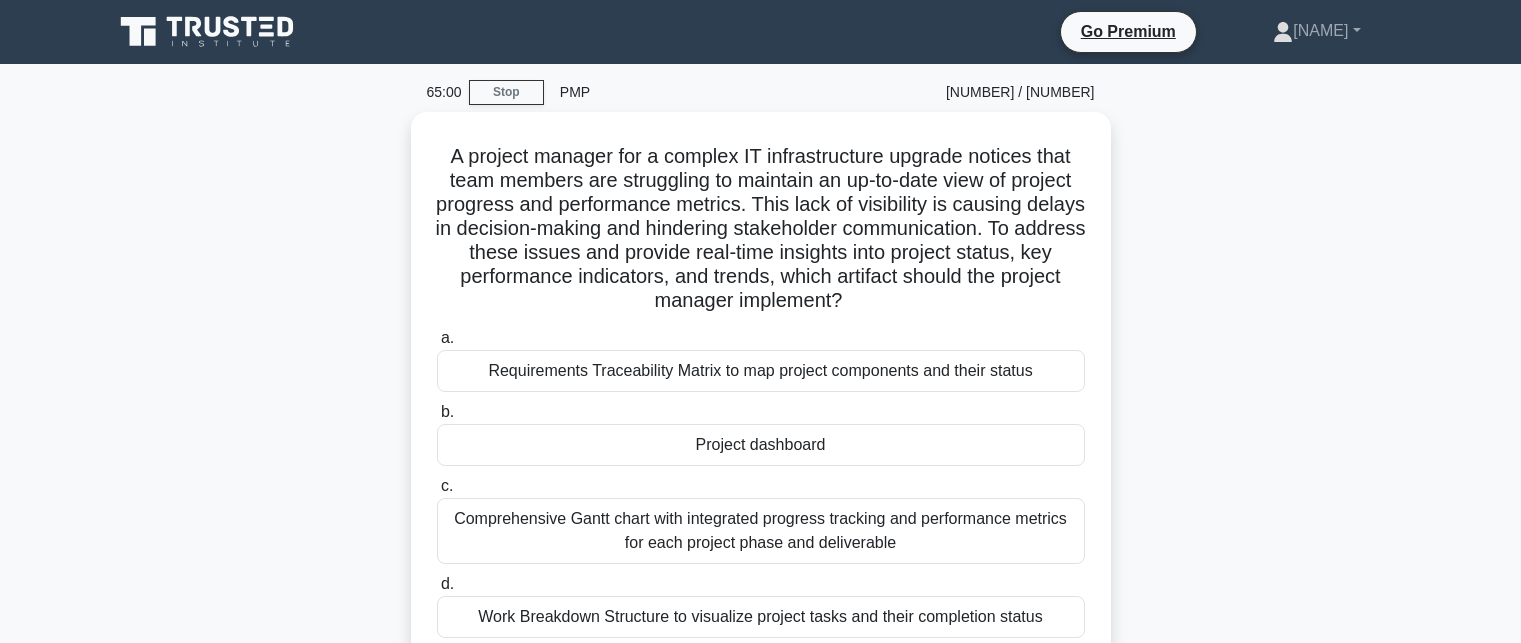 scroll, scrollTop: 0, scrollLeft: 0, axis: both 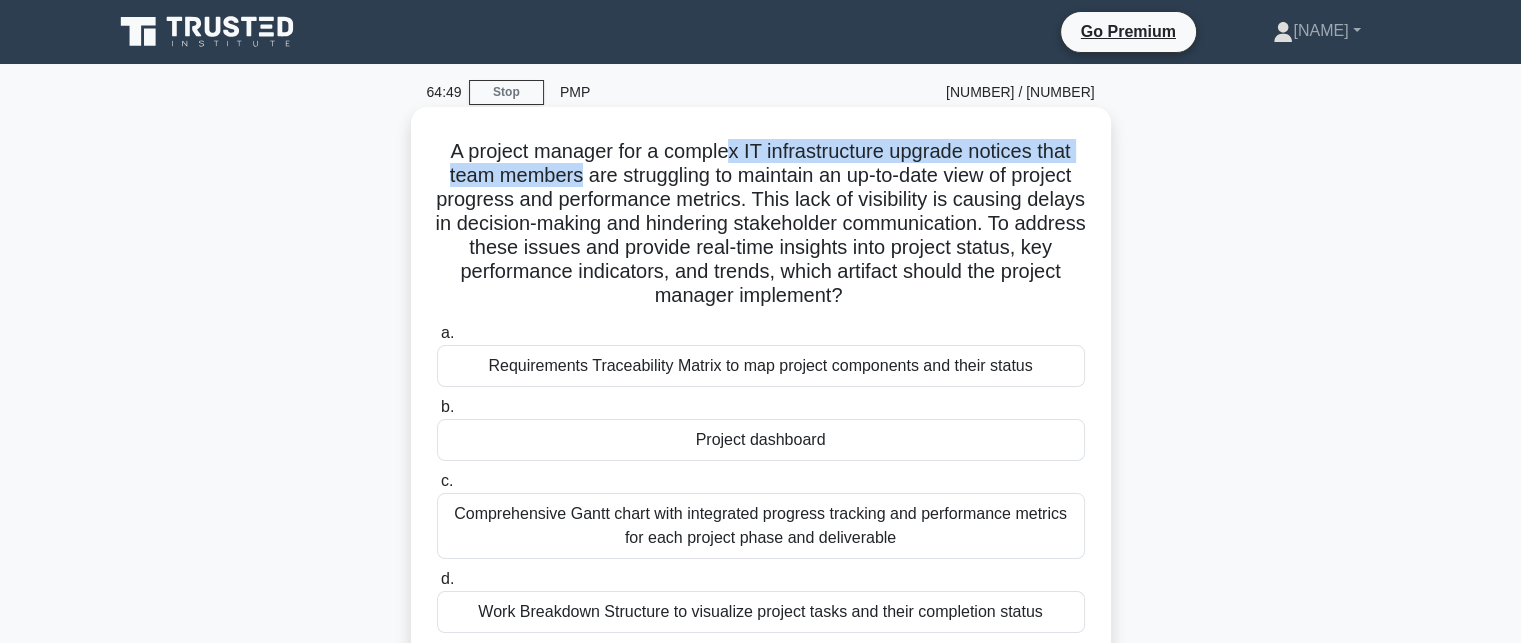 drag, startPoint x: 731, startPoint y: 154, endPoint x: 572, endPoint y: 179, distance: 160.95341 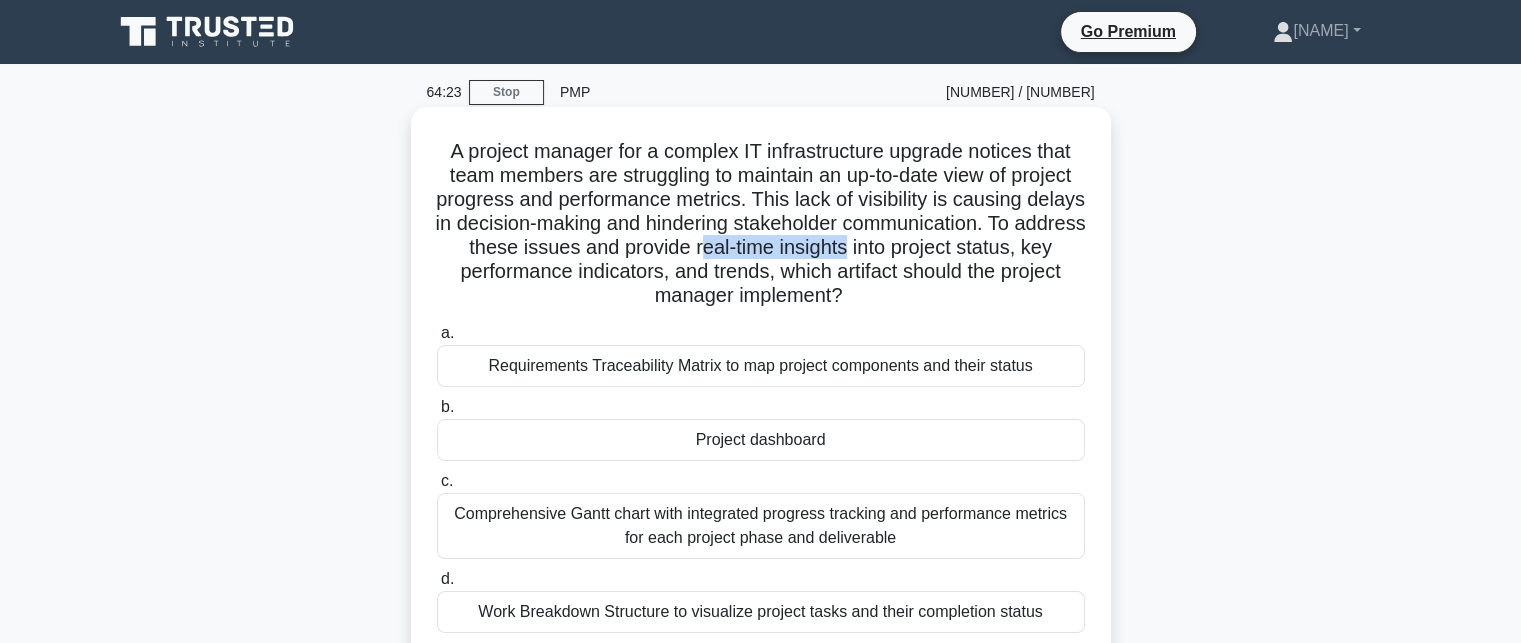 drag, startPoint x: 796, startPoint y: 251, endPoint x: 947, endPoint y: 255, distance: 151.05296 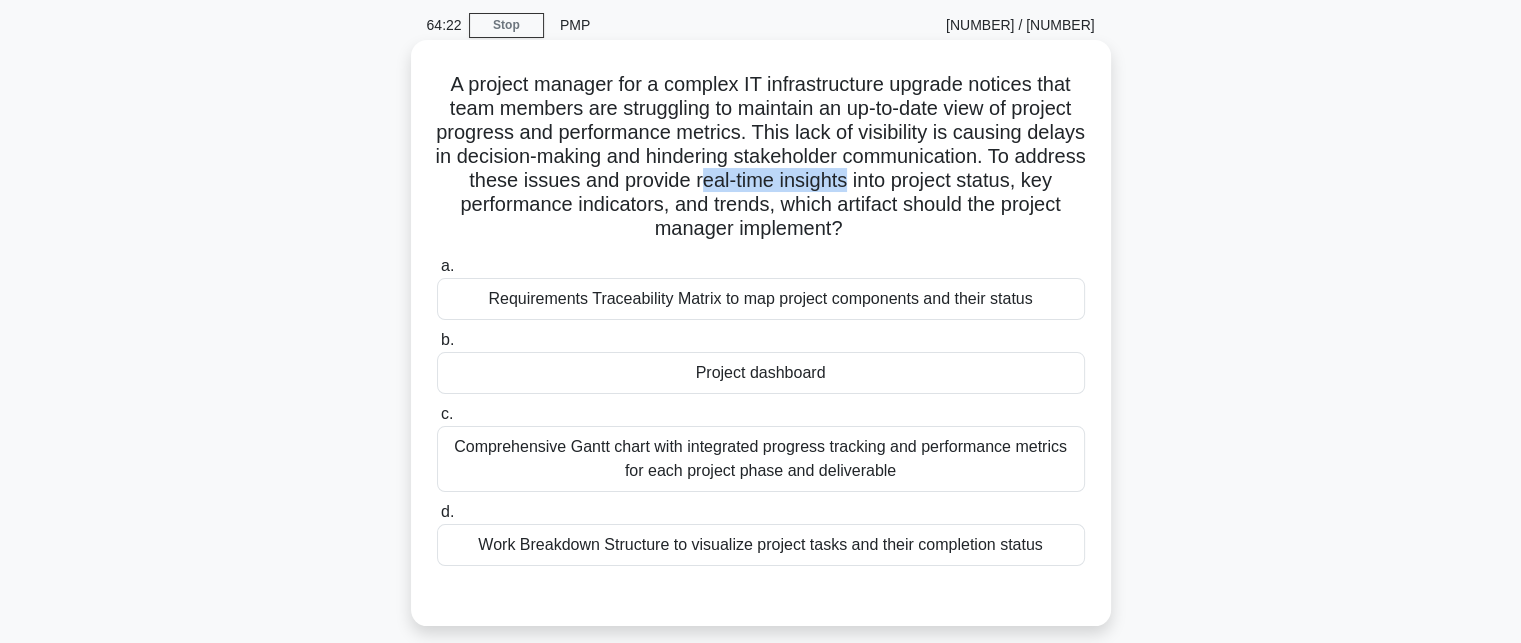 scroll, scrollTop: 100, scrollLeft: 0, axis: vertical 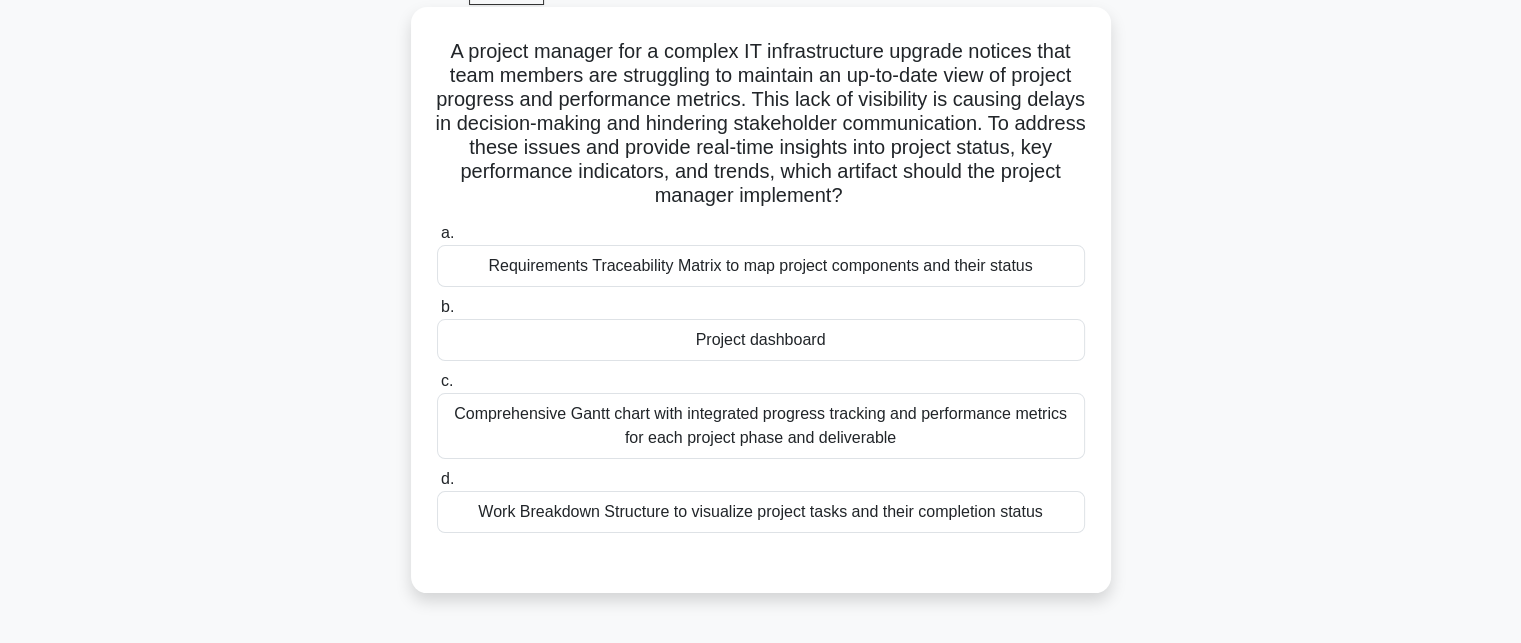 click on "Comprehensive Gantt chart with integrated progress tracking and performance metrics for each project phase and deliverable" at bounding box center [761, 426] 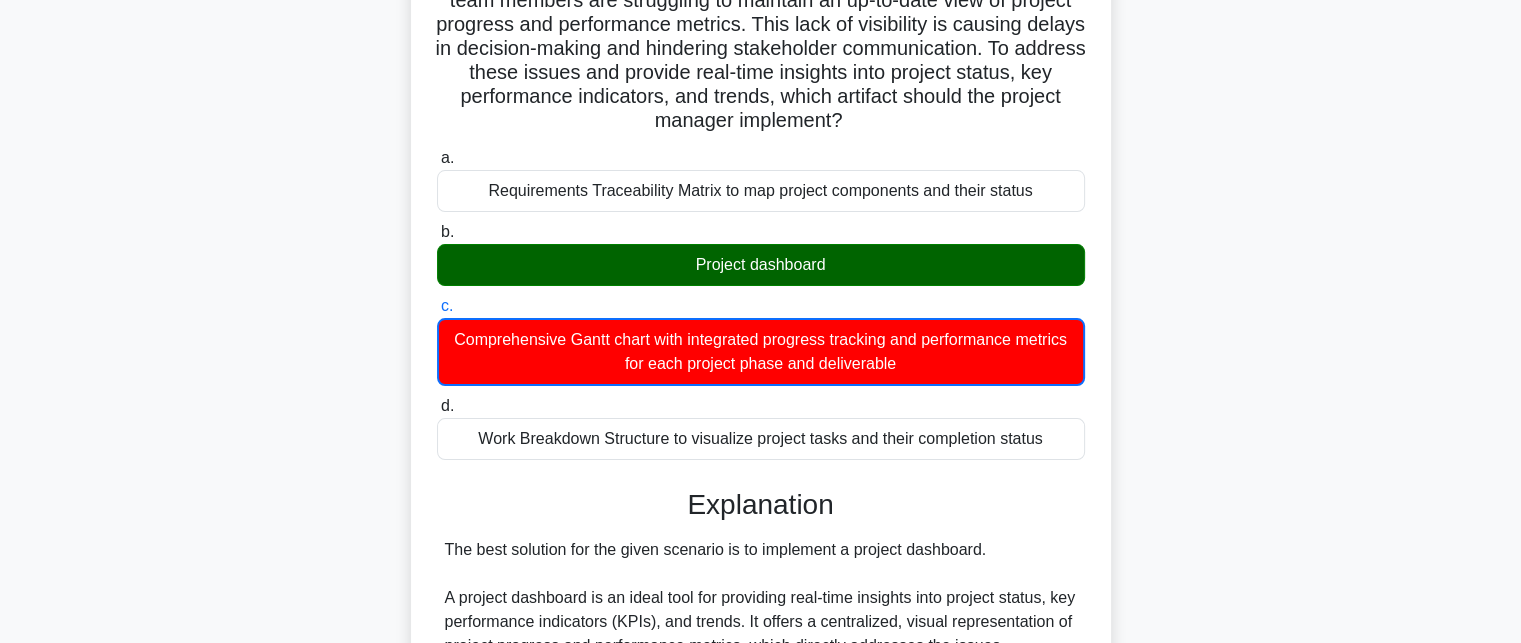 scroll, scrollTop: 300, scrollLeft: 0, axis: vertical 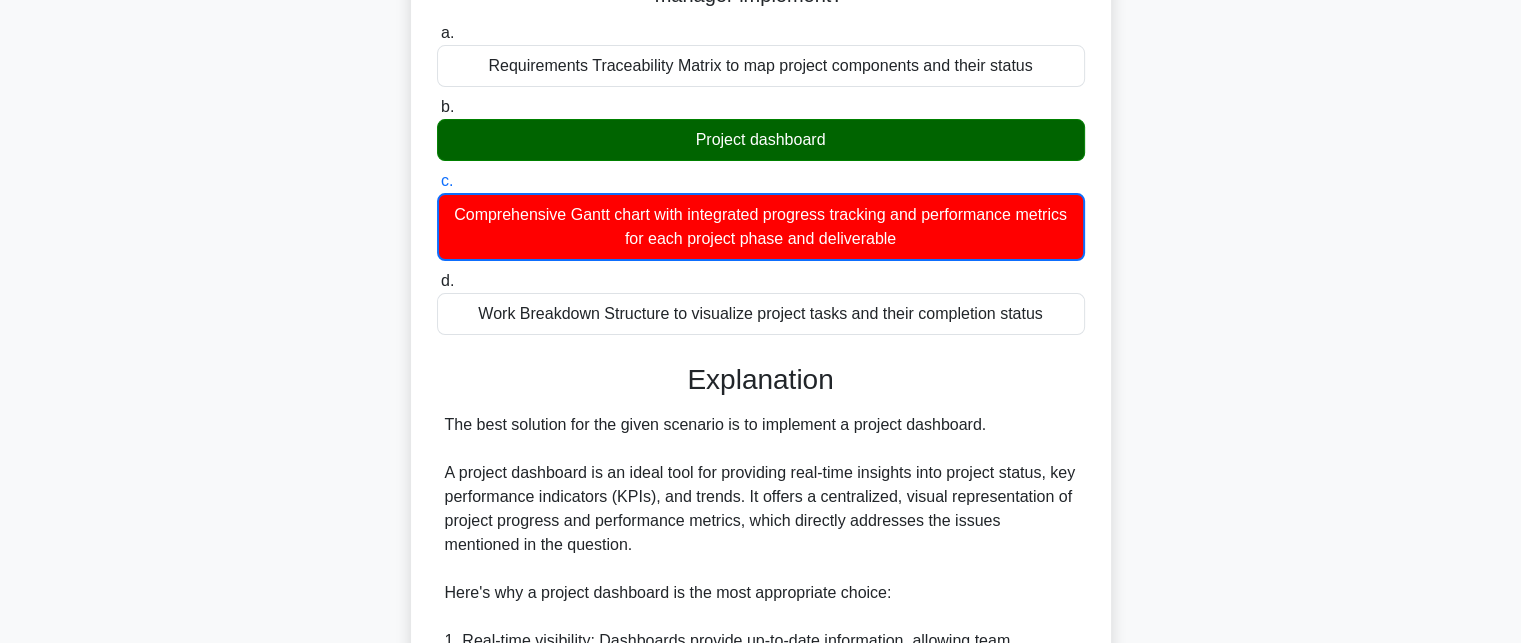 drag, startPoint x: 696, startPoint y: 422, endPoint x: 987, endPoint y: 433, distance: 291.20782 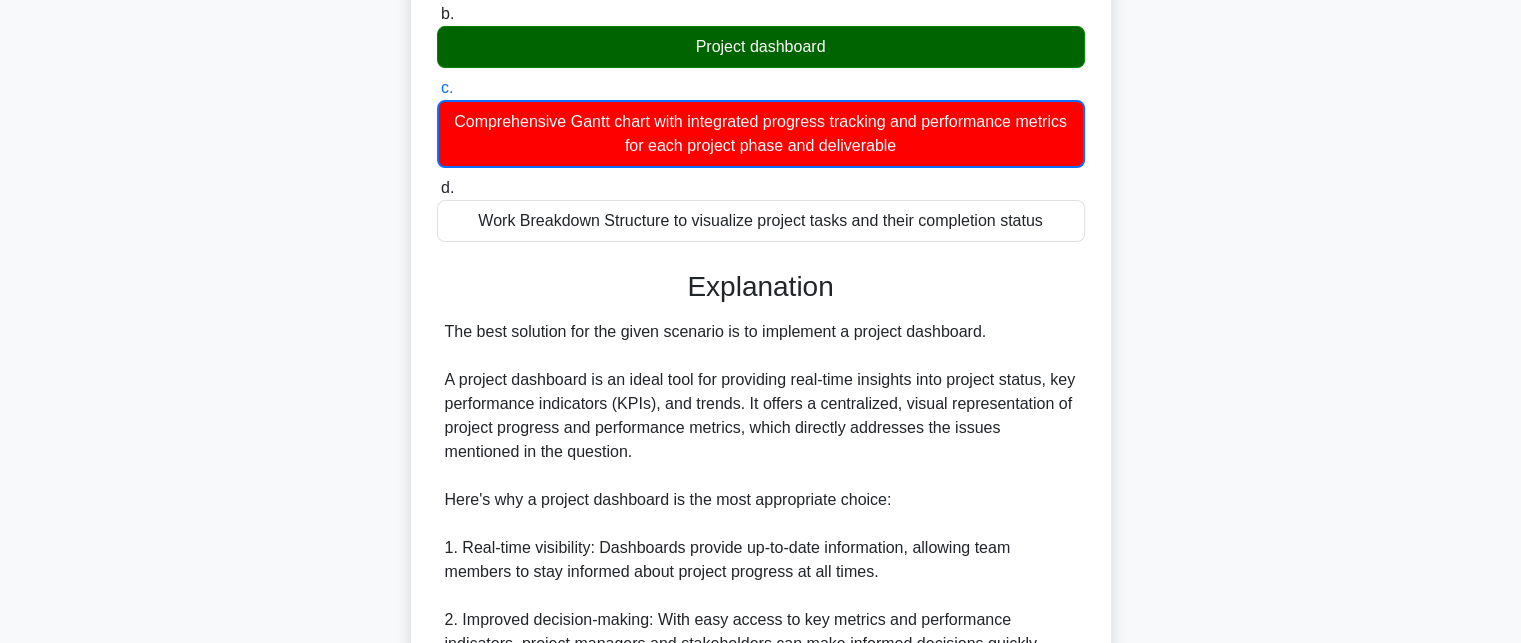 scroll, scrollTop: 500, scrollLeft: 0, axis: vertical 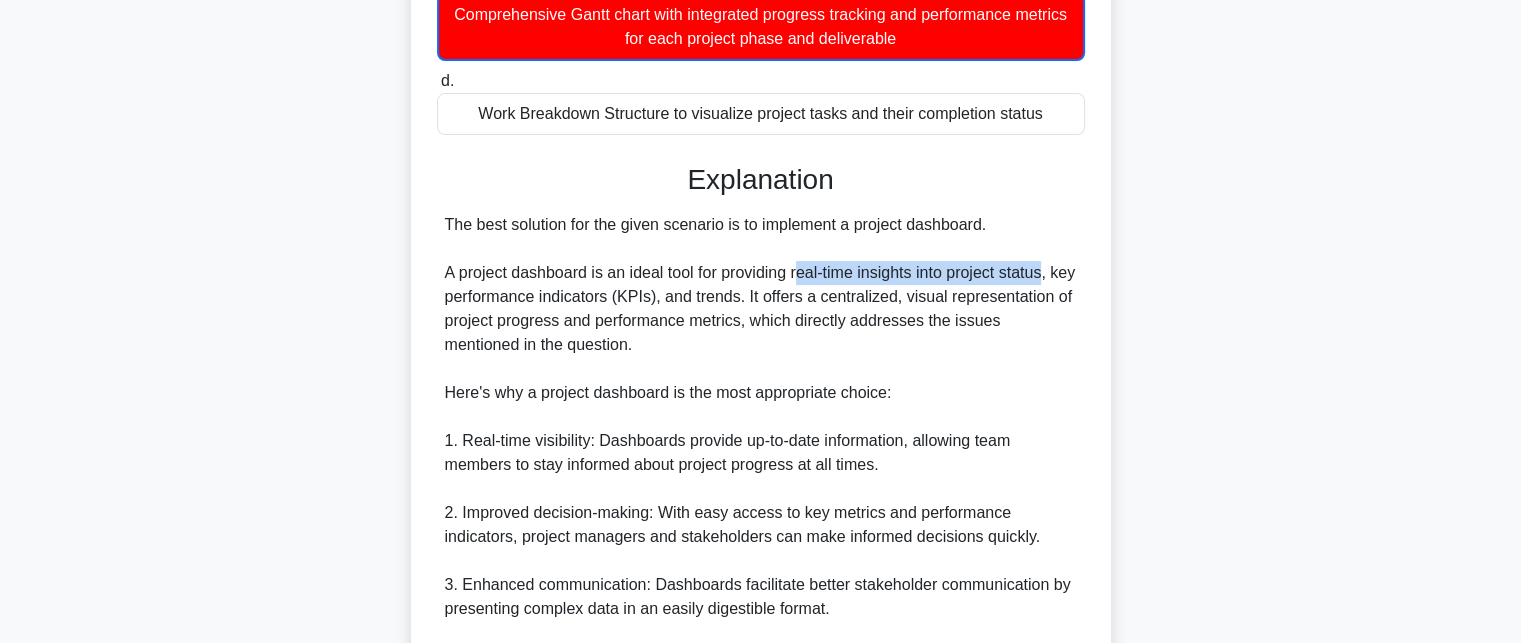drag, startPoint x: 805, startPoint y: 275, endPoint x: 1049, endPoint y: 277, distance: 244.0082 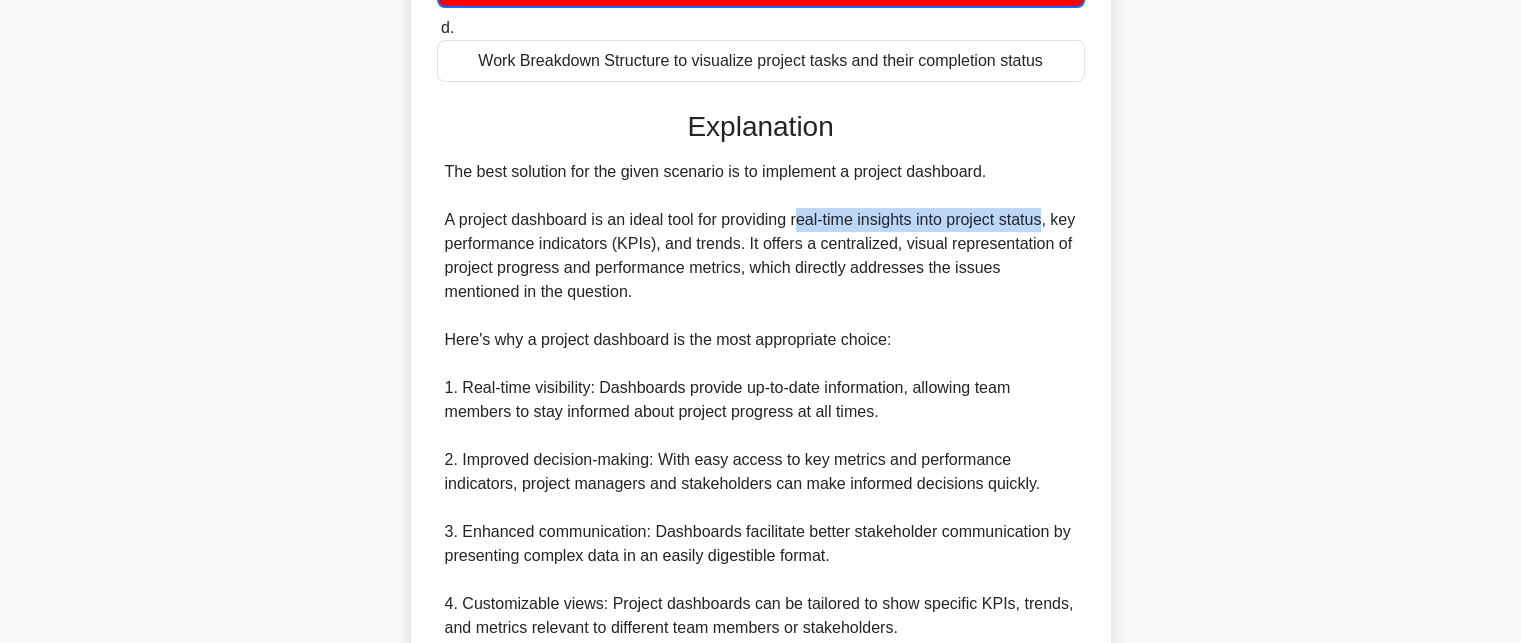 scroll, scrollTop: 600, scrollLeft: 0, axis: vertical 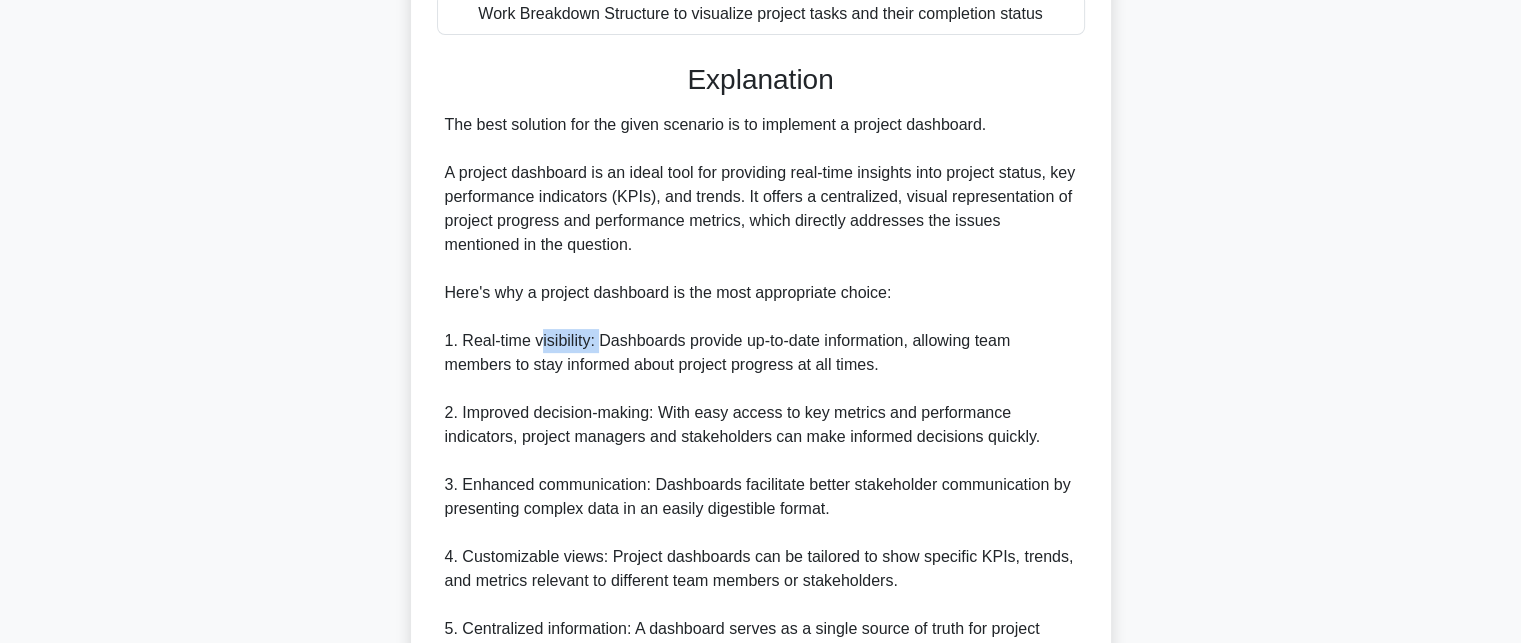 drag, startPoint x: 537, startPoint y: 340, endPoint x: 596, endPoint y: 343, distance: 59.07622 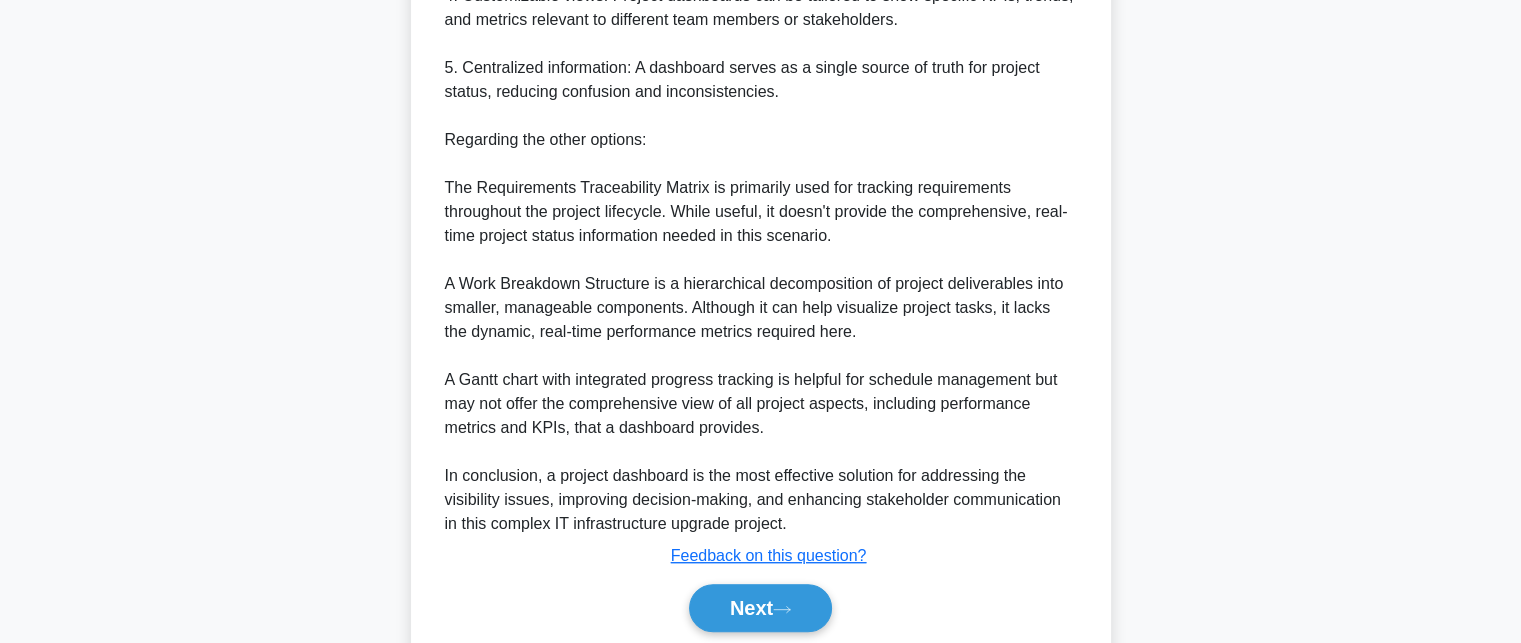scroll, scrollTop: 1200, scrollLeft: 0, axis: vertical 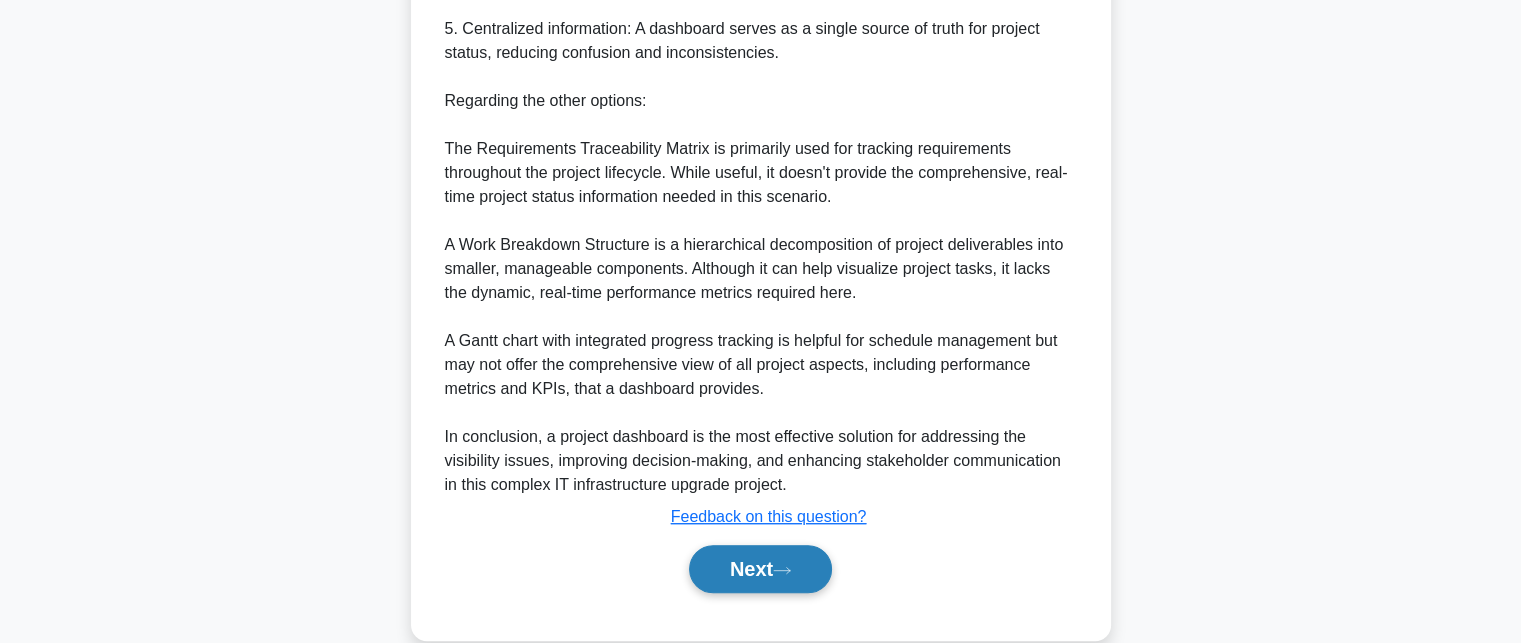 click on "Next" at bounding box center [760, 569] 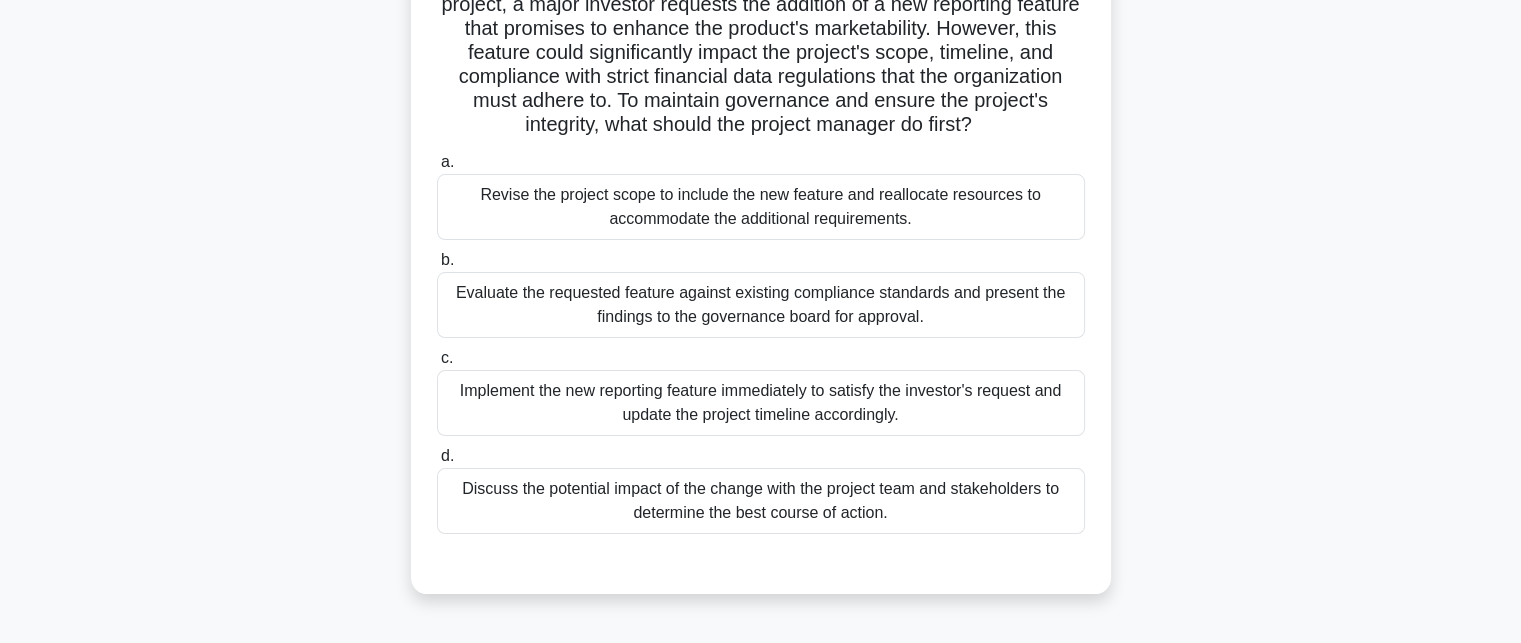 scroll, scrollTop: 100, scrollLeft: 0, axis: vertical 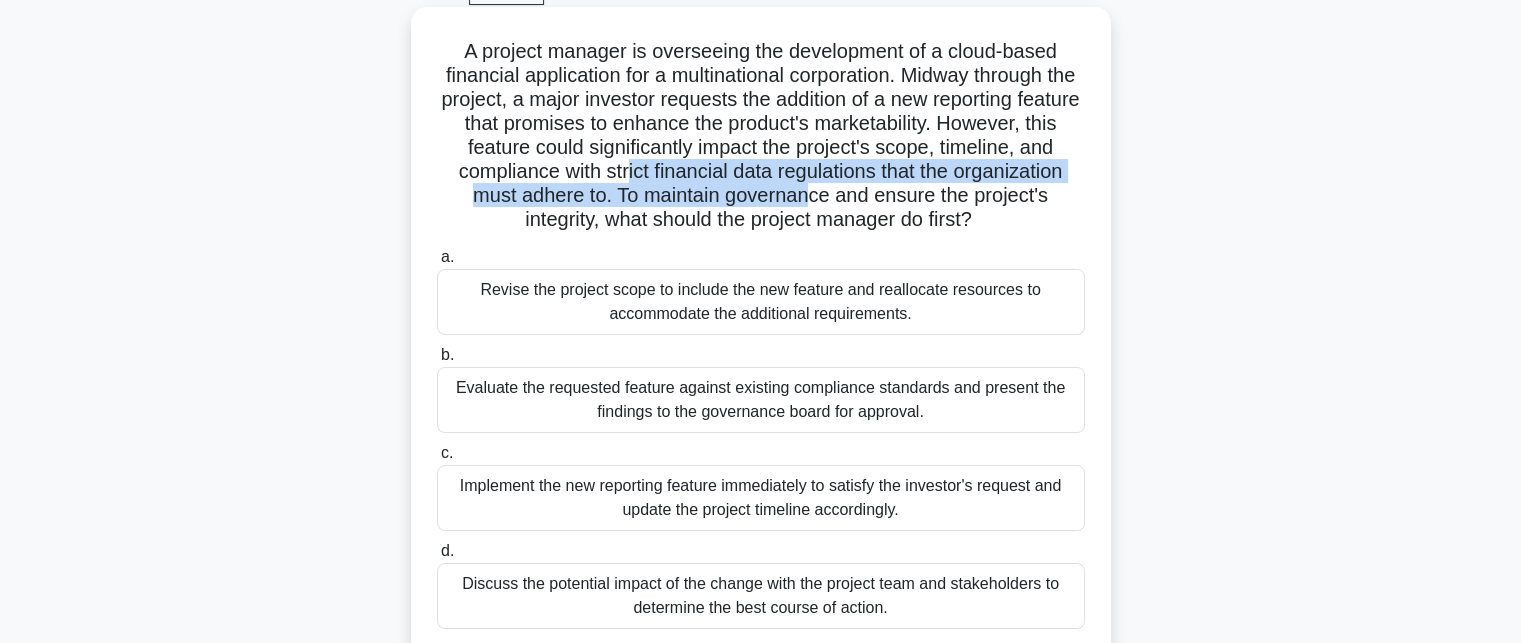 drag, startPoint x: 623, startPoint y: 164, endPoint x: 832, endPoint y: 183, distance: 209.86186 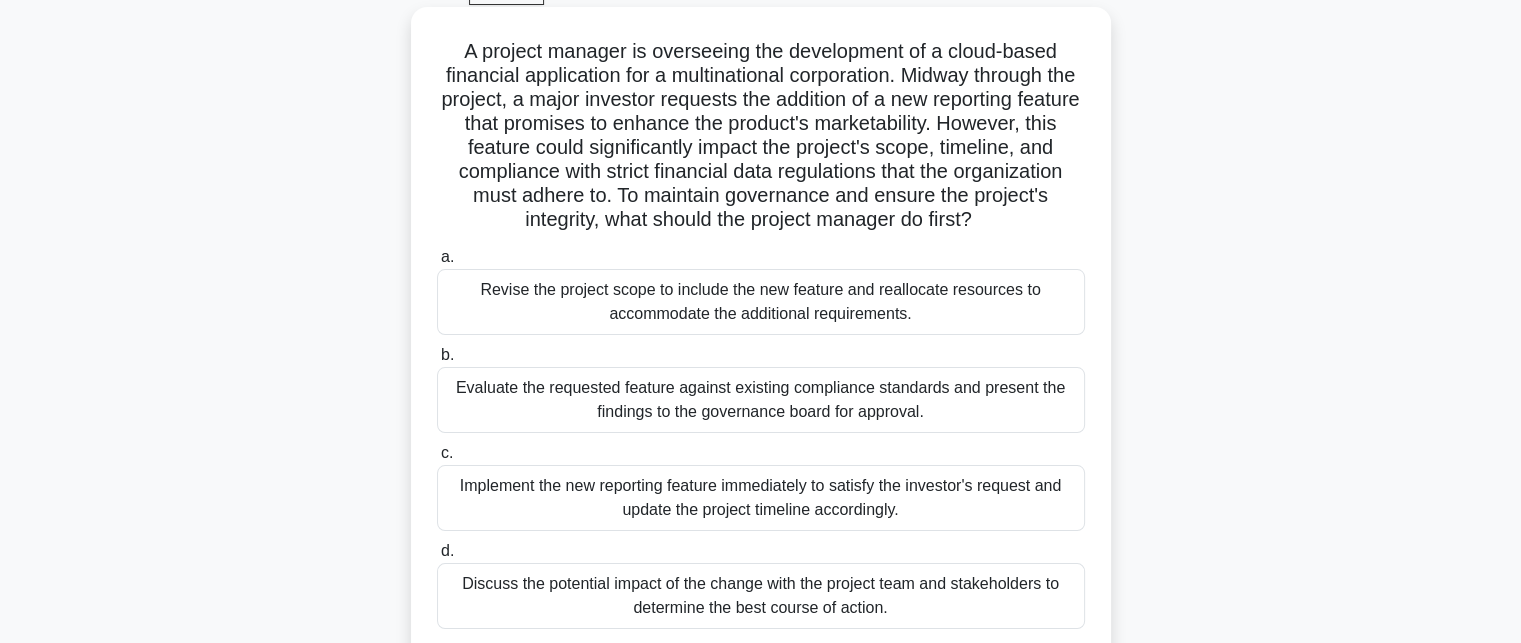 click on "A project manager is overseeing the development of a cloud-based financial application for a multinational corporation. Midway through the project, a major investor requests the addition of a new reporting feature that promises to enhance the product's marketability. However, this feature could significantly impact the project's scope, timeline, and compliance with strict financial data regulations that the organization must adhere to. To maintain governance and ensure the project's integrity, what should the project manager do first?
.spinner_0XTQ{transform-origin:center;animation:spinner_y6GP .75s linear infinite}@keyframes spinner_y6GP{100%{transform:rotate(360deg)}}" at bounding box center [761, 136] 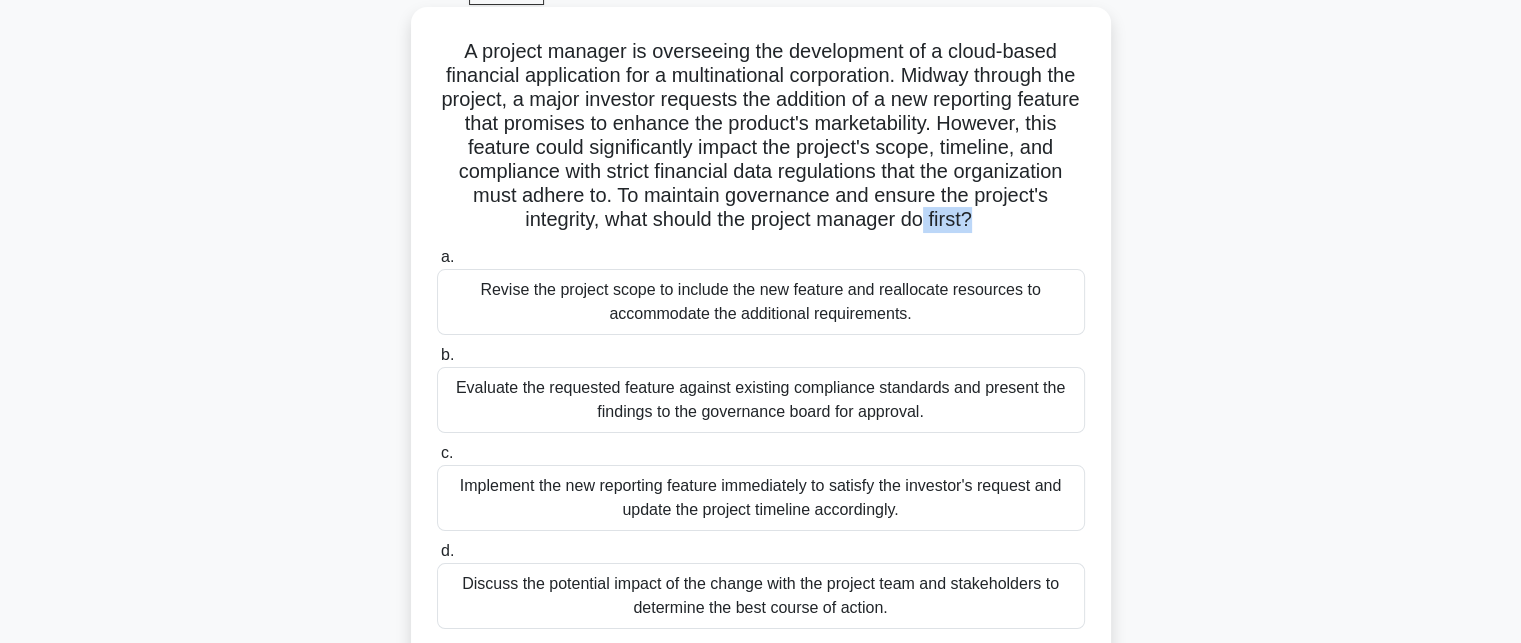drag, startPoint x: 929, startPoint y: 223, endPoint x: 988, endPoint y: 234, distance: 60.016663 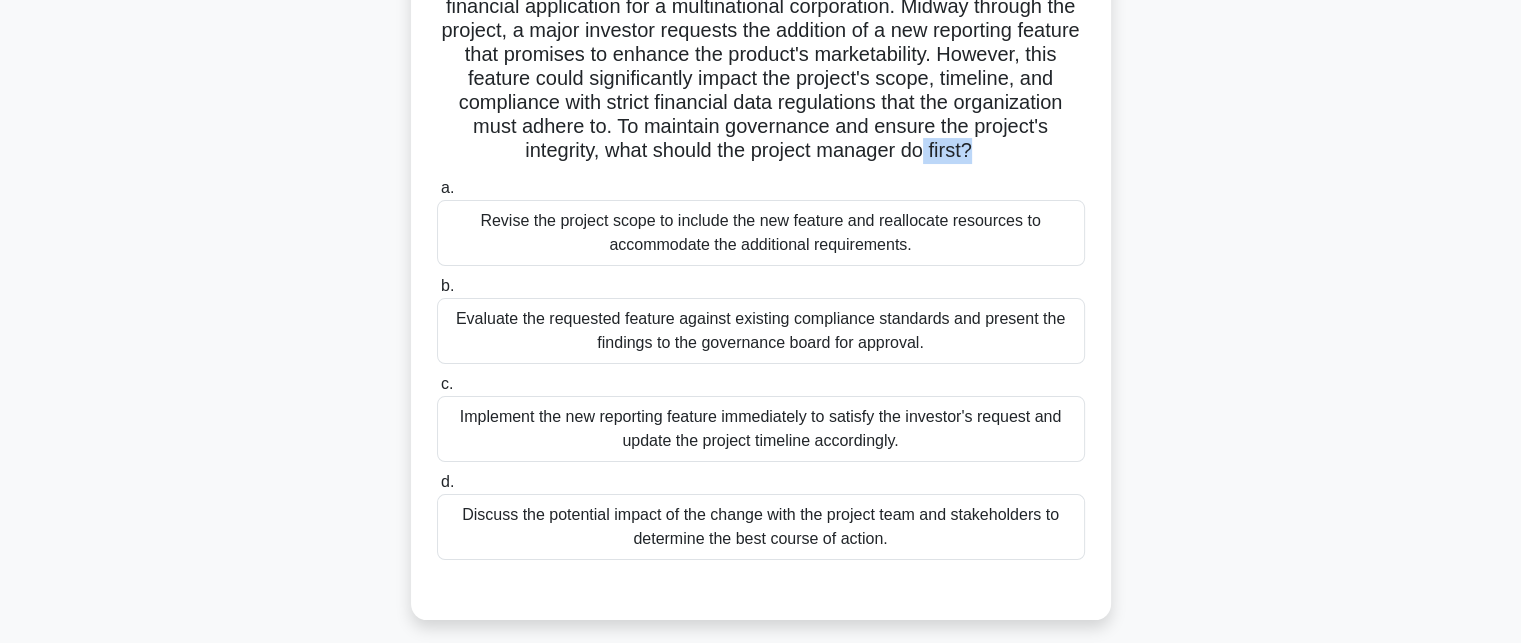 scroll, scrollTop: 200, scrollLeft: 0, axis: vertical 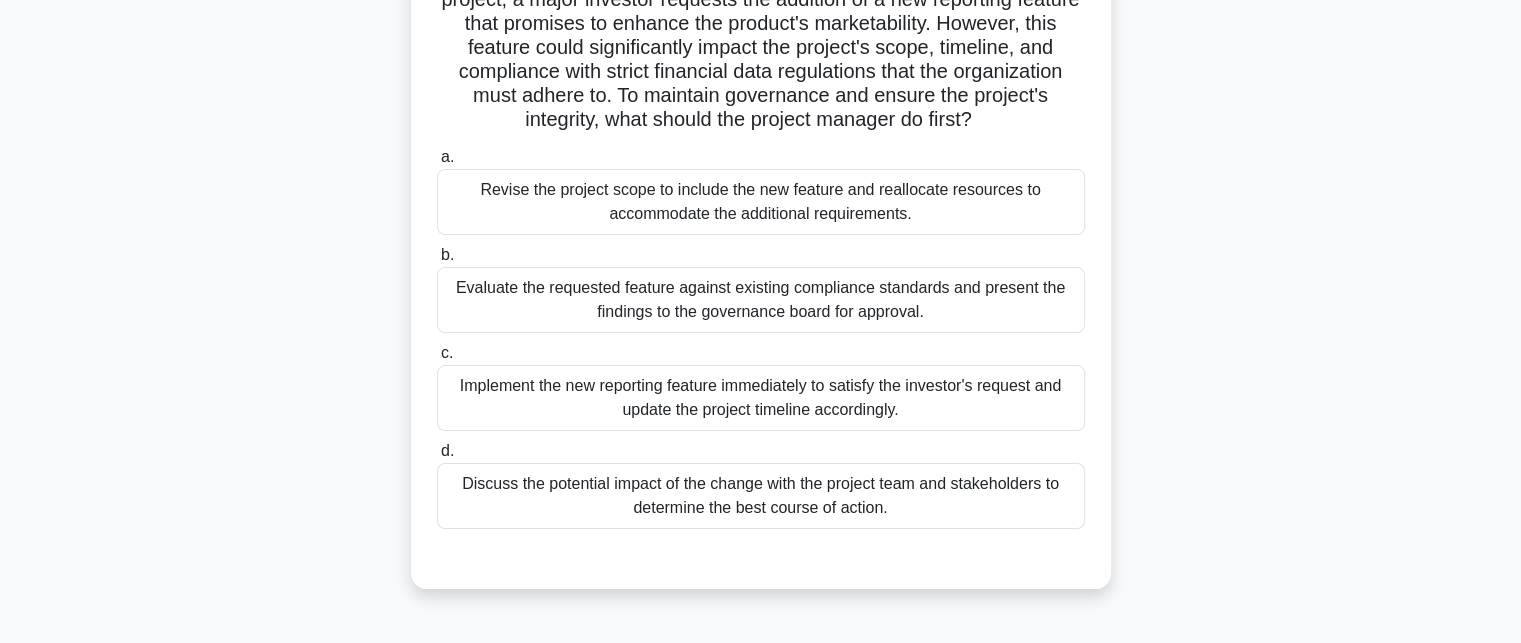 click on "Discuss the potential impact of the change with the project team and stakeholders to determine the best course of action." at bounding box center [761, 496] 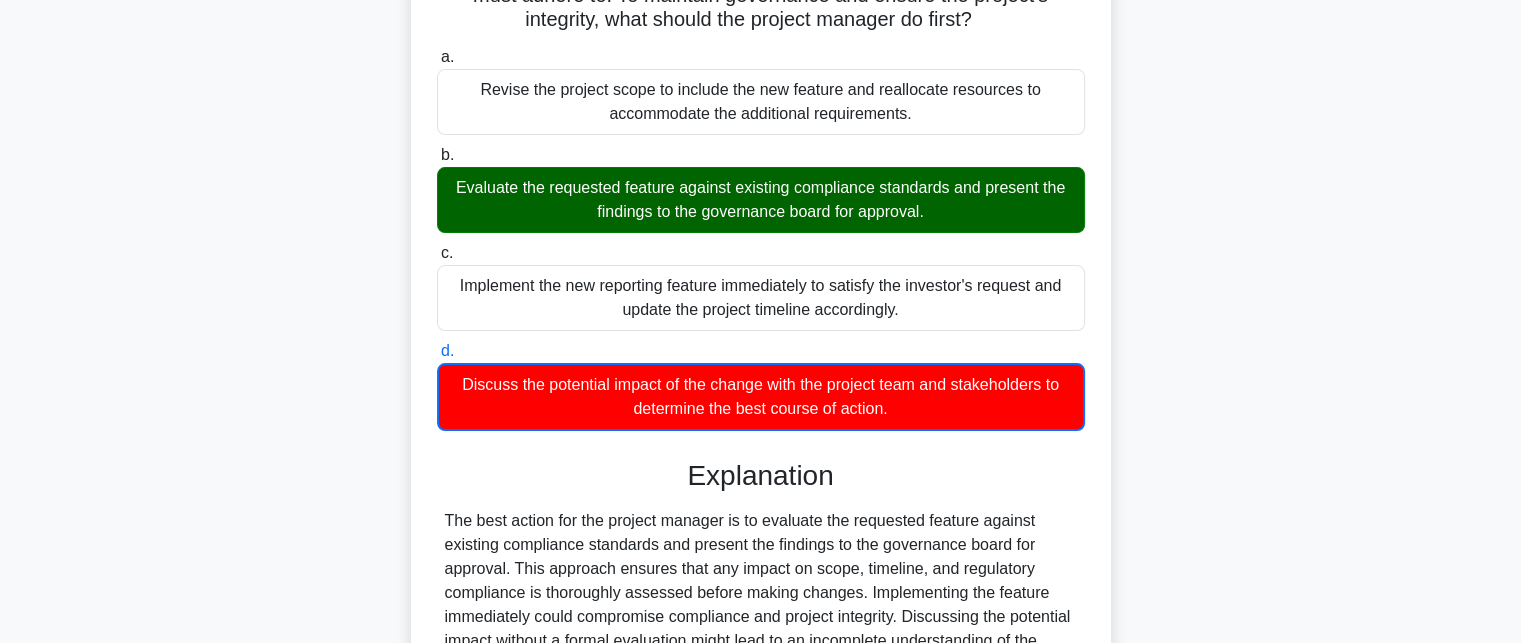 scroll, scrollTop: 400, scrollLeft: 0, axis: vertical 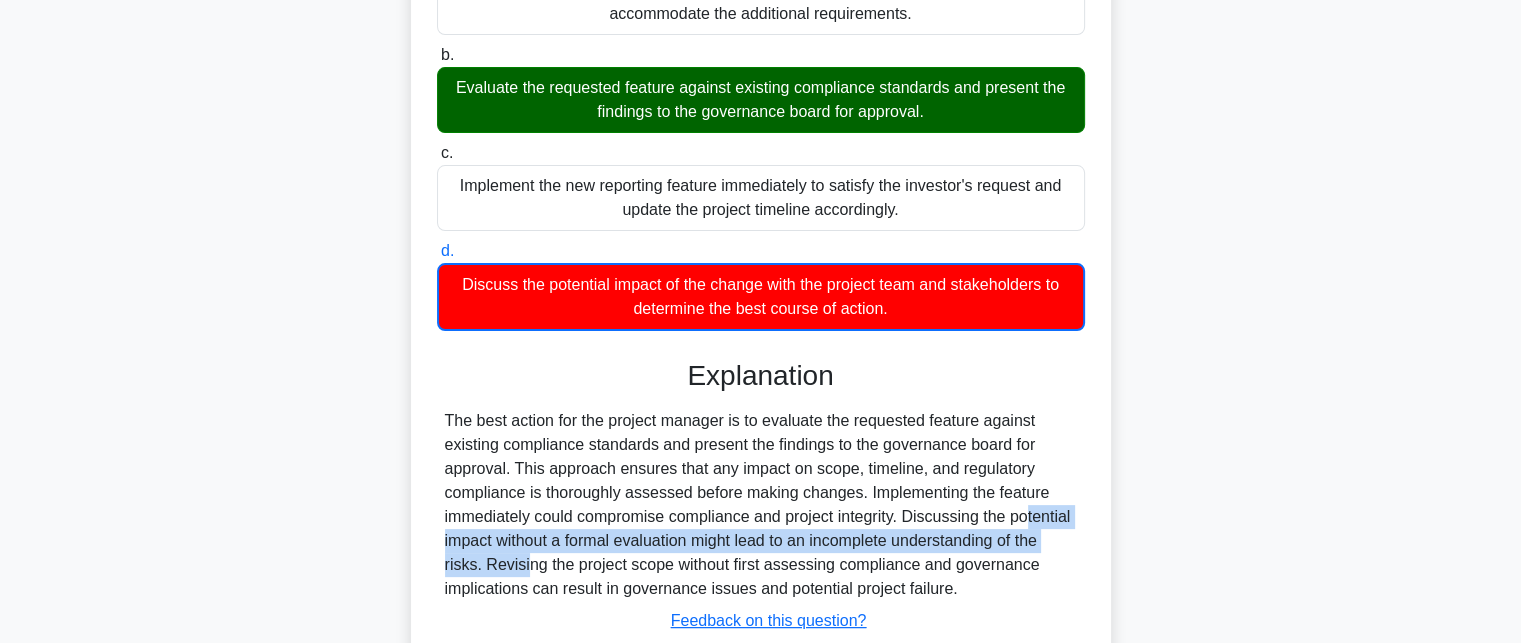 drag, startPoint x: 912, startPoint y: 521, endPoint x: 1027, endPoint y: 538, distance: 116.24973 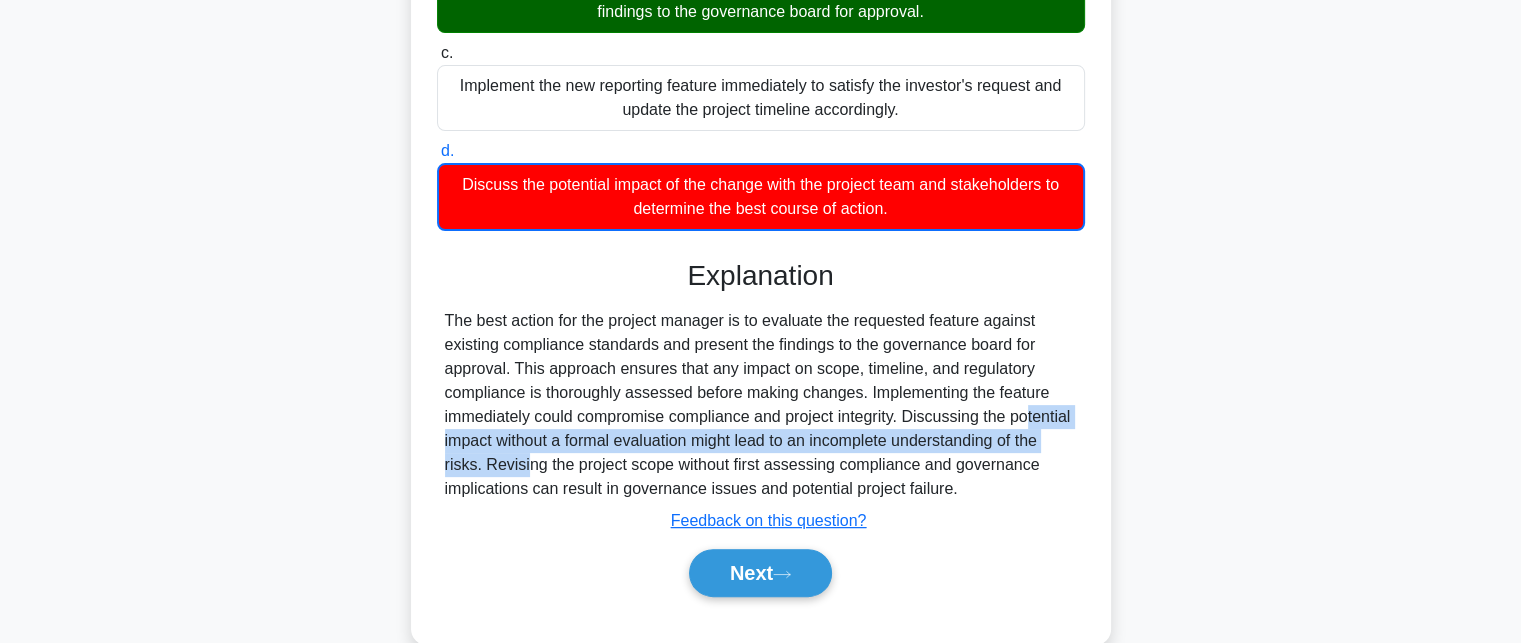 scroll, scrollTop: 537, scrollLeft: 0, axis: vertical 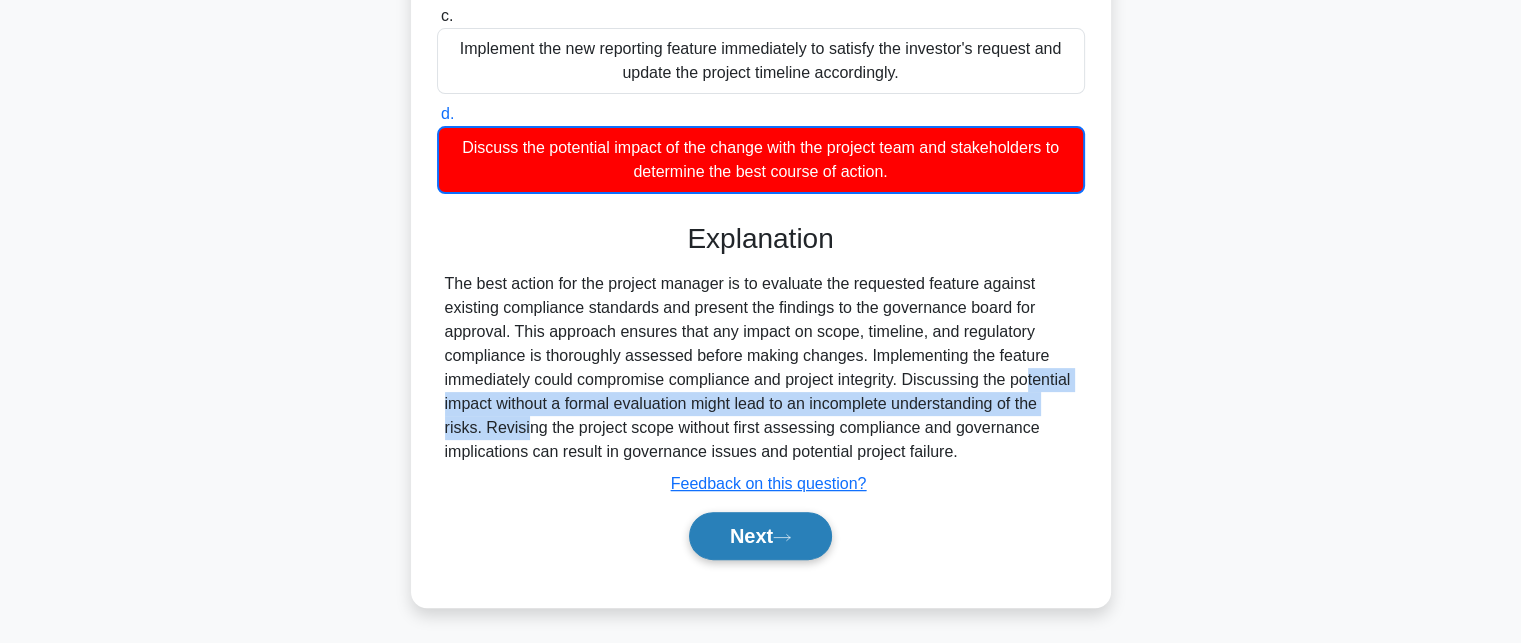 click on "Next" at bounding box center [760, 536] 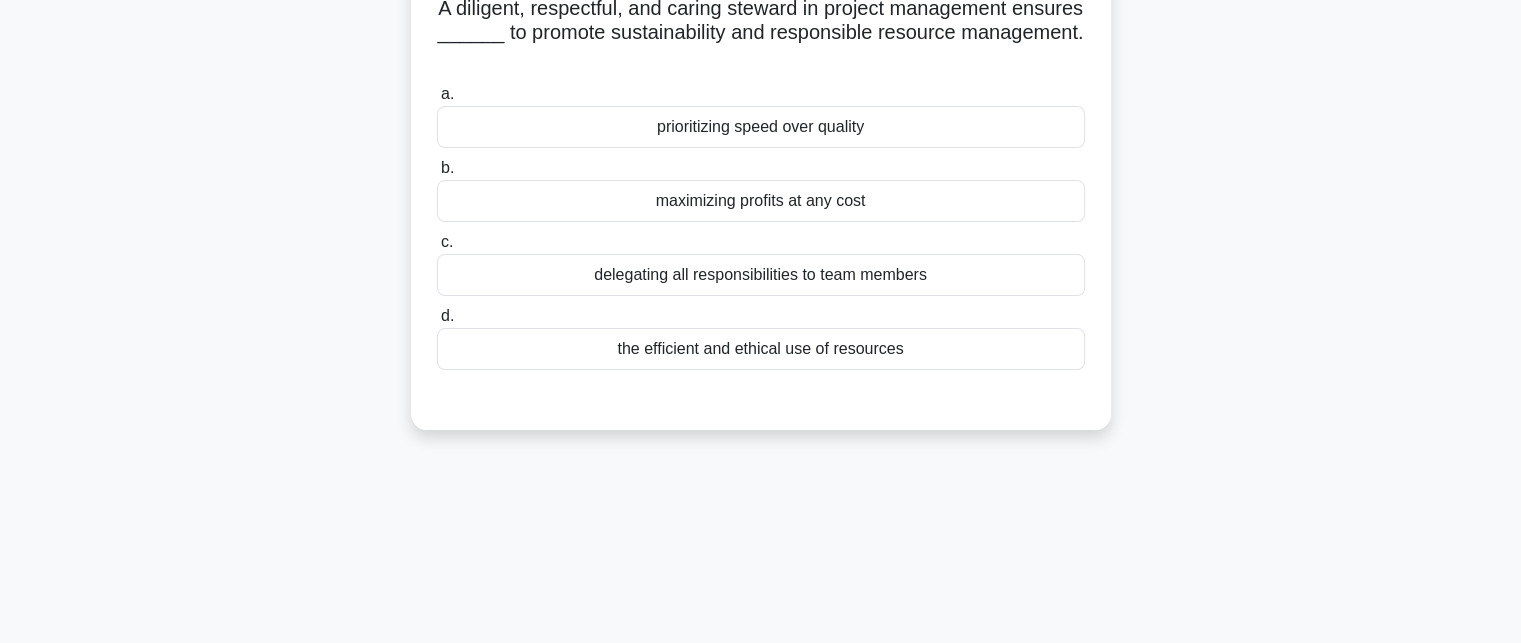 scroll, scrollTop: 37, scrollLeft: 0, axis: vertical 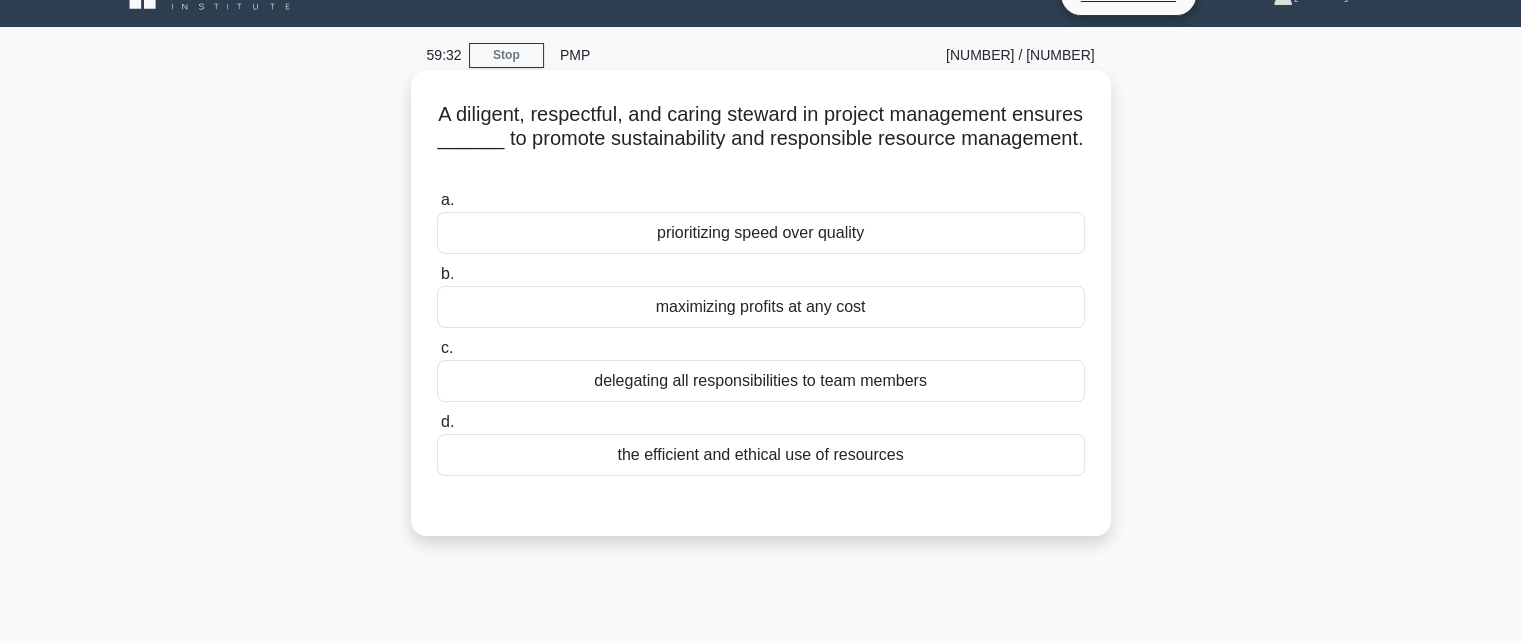 drag, startPoint x: 753, startPoint y: 138, endPoint x: 920, endPoint y: 167, distance: 169.49927 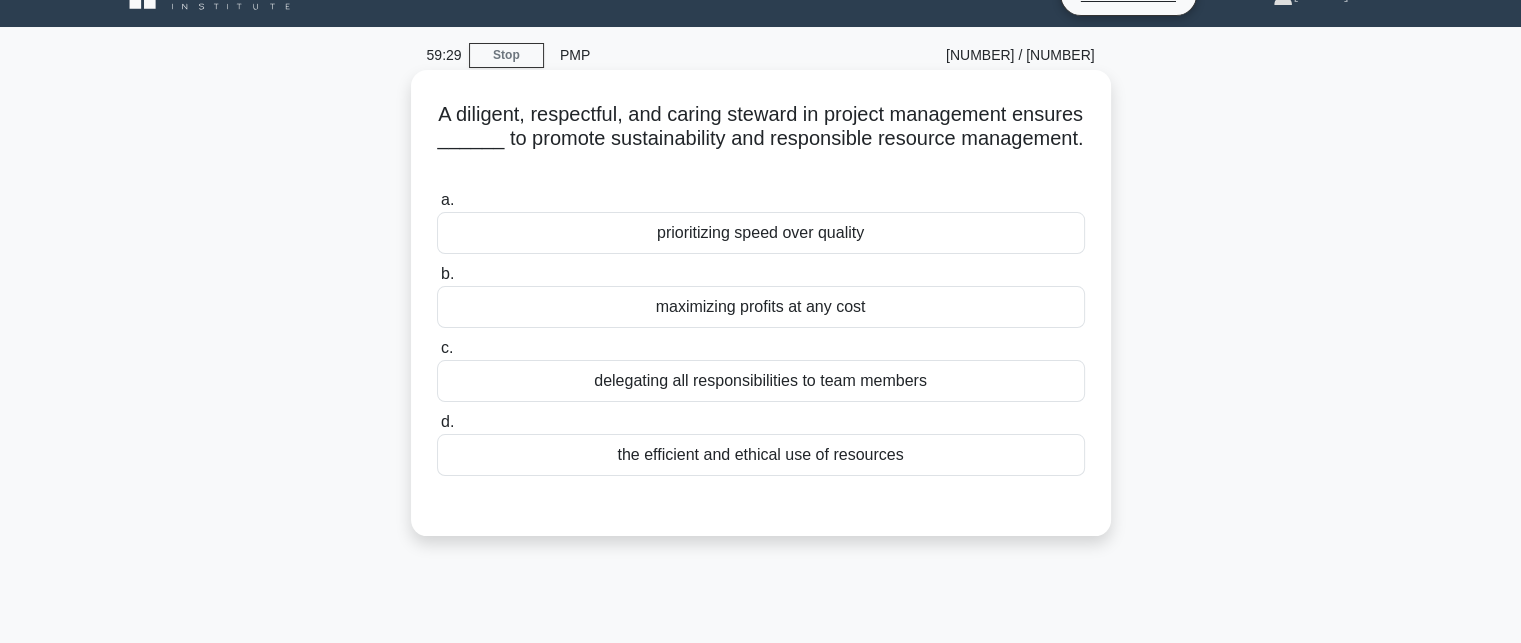 click on "the efficient and ethical use of resources" at bounding box center [761, 455] 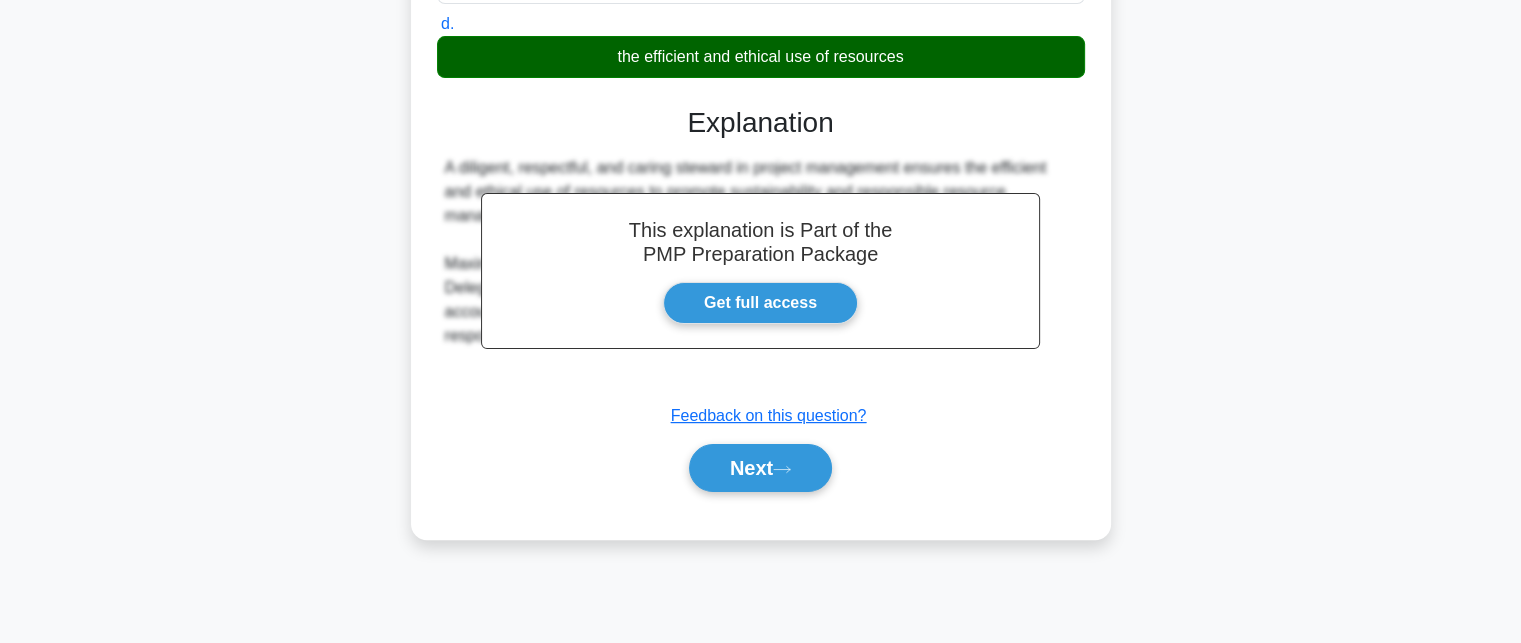 scroll, scrollTop: 437, scrollLeft: 0, axis: vertical 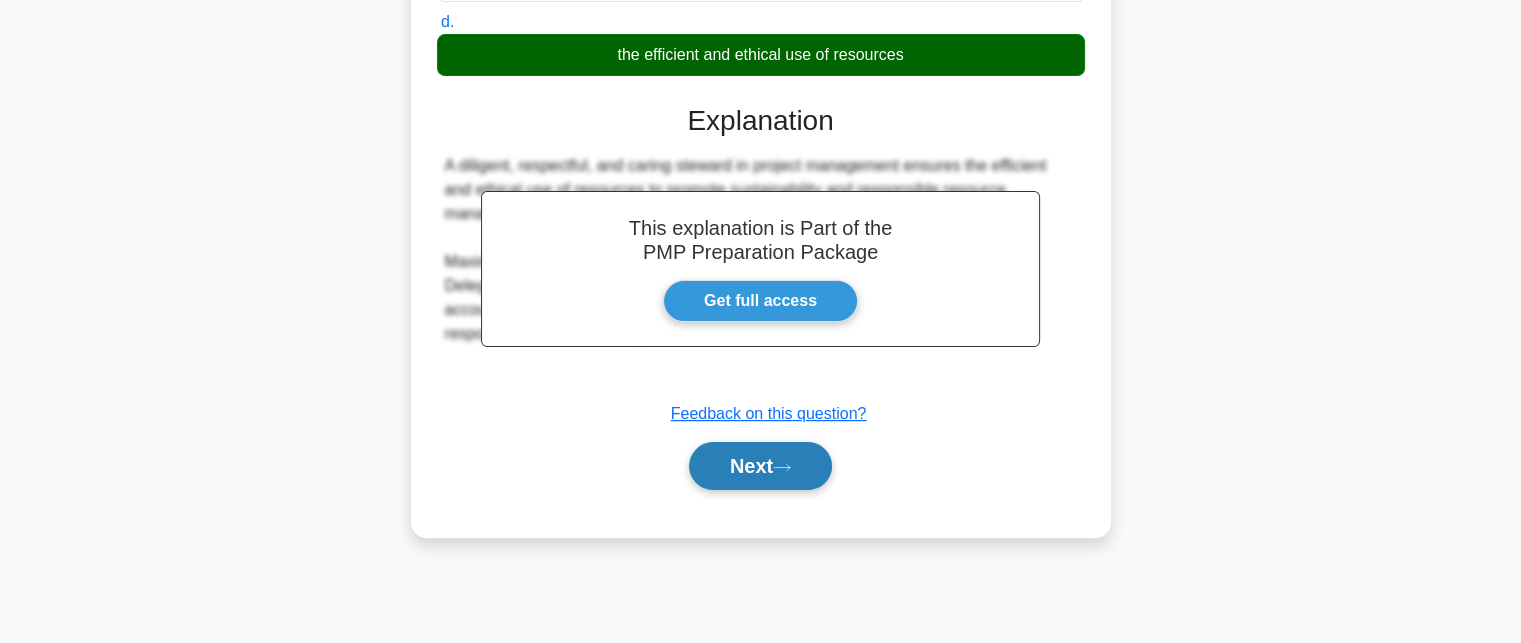 click on "Next" at bounding box center (760, 466) 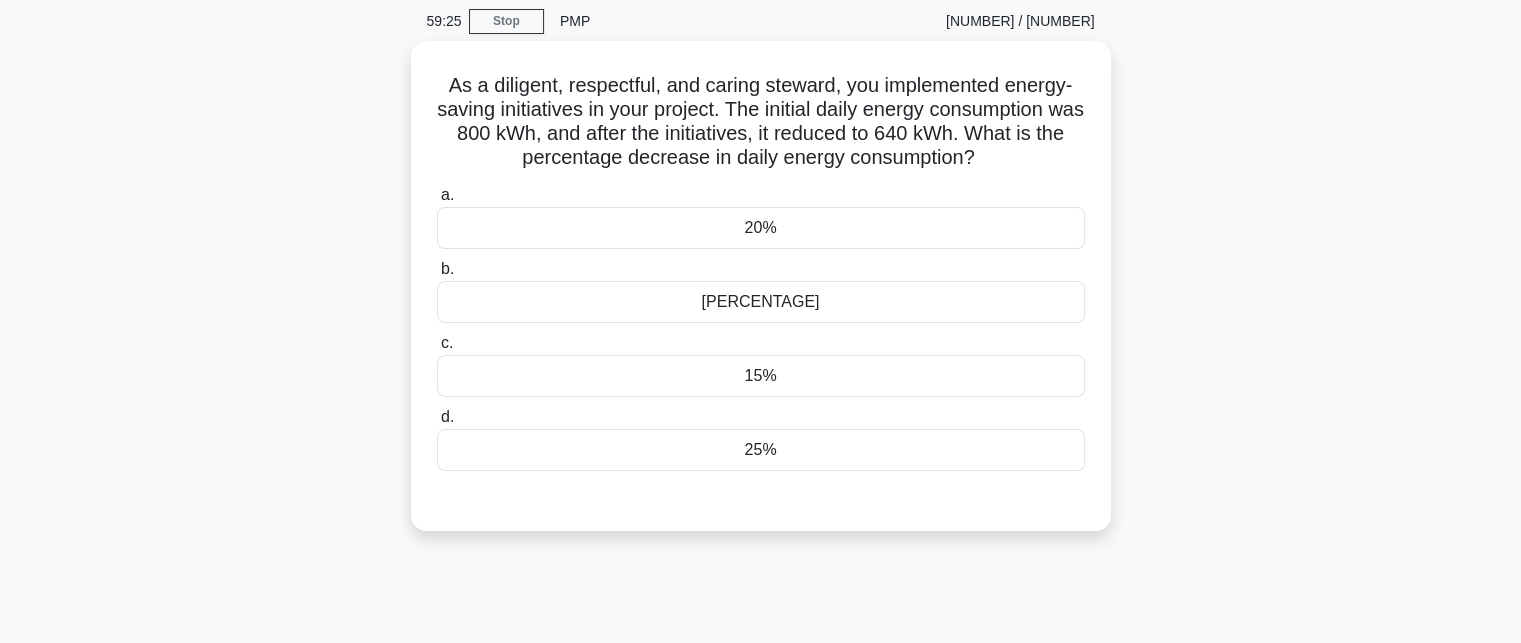 scroll, scrollTop: 37, scrollLeft: 0, axis: vertical 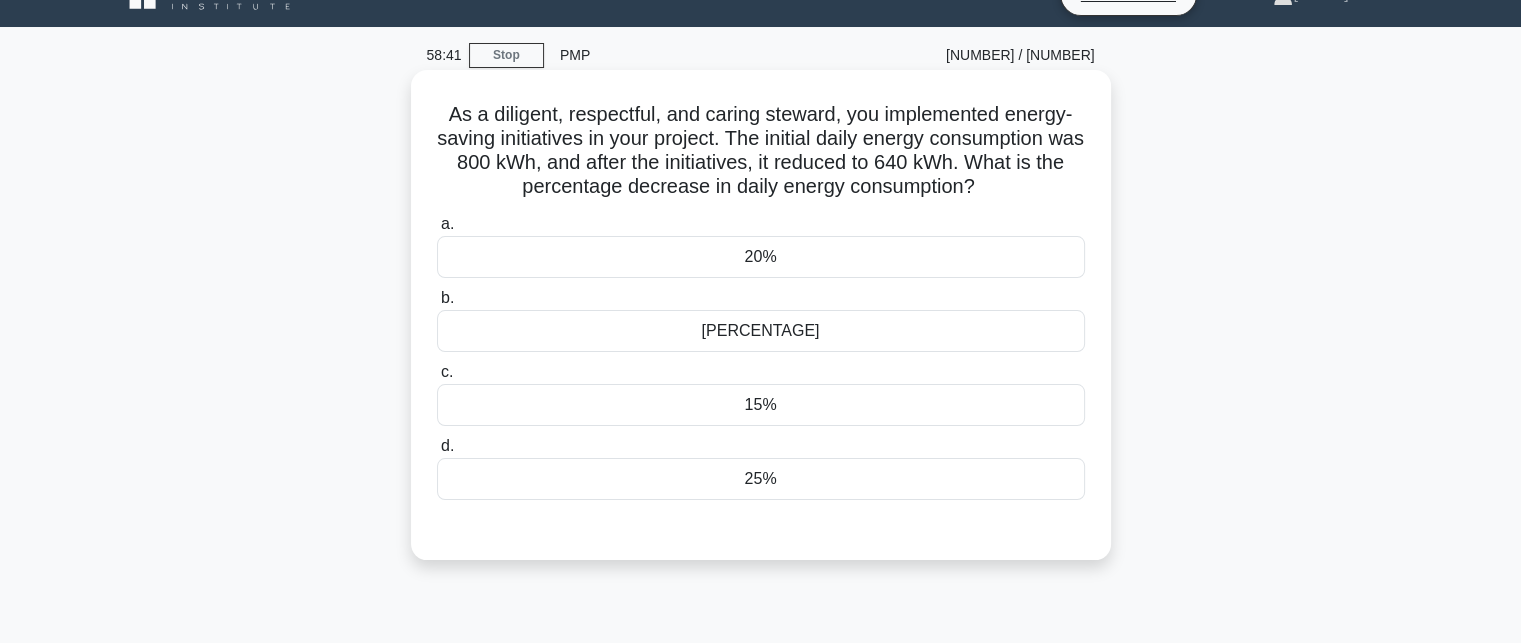 click on "As a diligent, respectful, and caring steward, you implemented energy-saving initiatives in your project. The initial daily energy consumption was [NUMBER] kWh, and after the initiatives, it reduced to [NUMBER] kWh. What is the percentage decrease in daily energy consumption?
.spinner_0XTQ{transform-origin:center;animation:spinner_y6GP .75s linear infinite}@keyframes spinner_y6GP{100%{transform:rotate(360deg)}}" at bounding box center [761, 151] 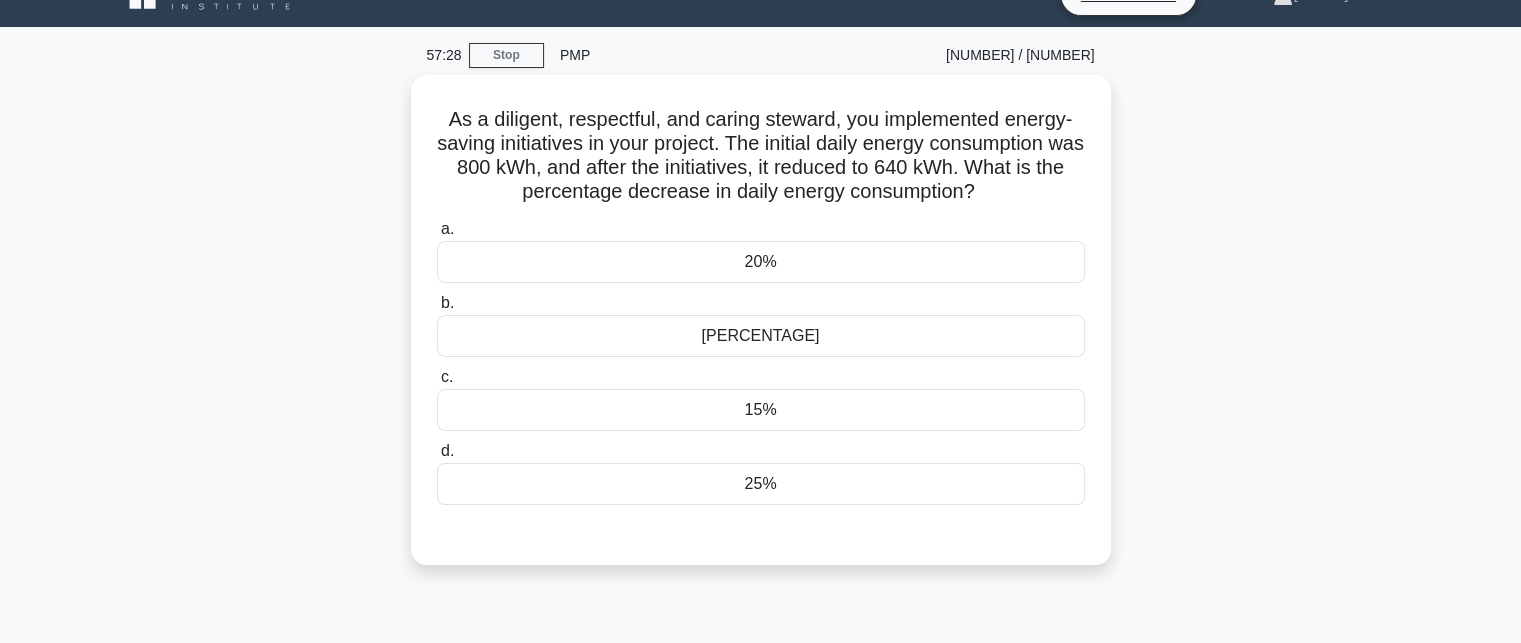 click on "[TIME]
Stop
PMP
[NUMBER] / [NUMBER]
As a diligent, respectful, and caring steward, you implemented energy-saving initiatives in your project. The initial daily energy consumption was [NUMBER] kWh, and after the initiatives, it reduced to [NUMBER] kWh. What is the percentage decrease in daily energy consumption?
.spinner_0XTQ{transform-origin:center;animation:spinner_y6GP .75s linear infinite}@keyframes spinner_y6GP{100%{transform:rotate(360deg)}}
a.
b. c. d." at bounding box center [761, 535] 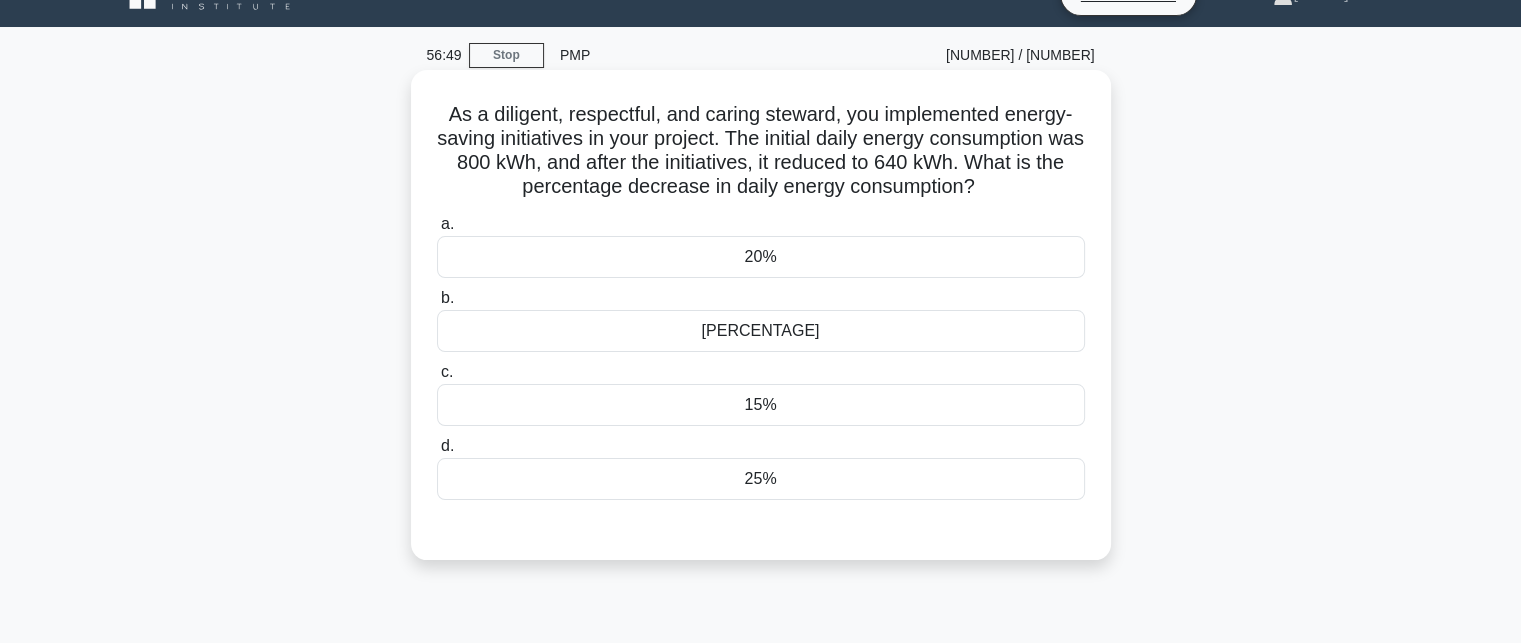 click on "20%" at bounding box center (761, 257) 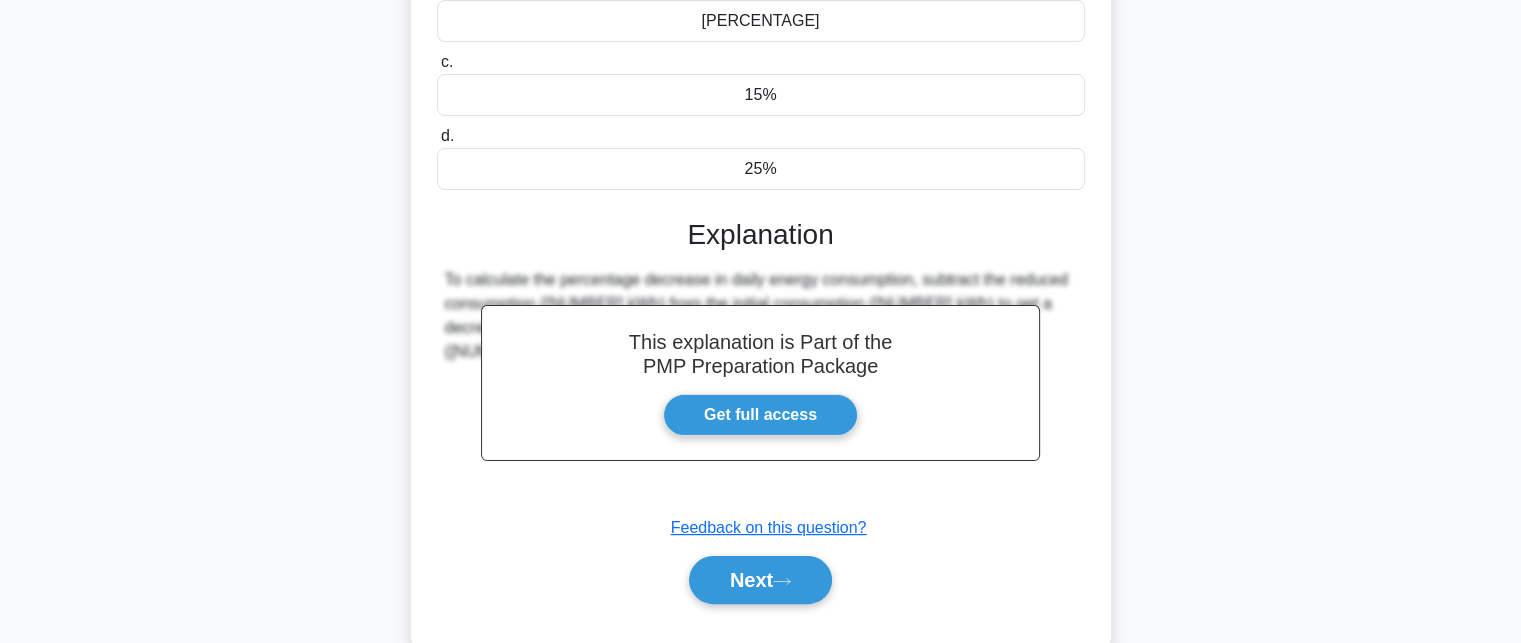 scroll, scrollTop: 437, scrollLeft: 0, axis: vertical 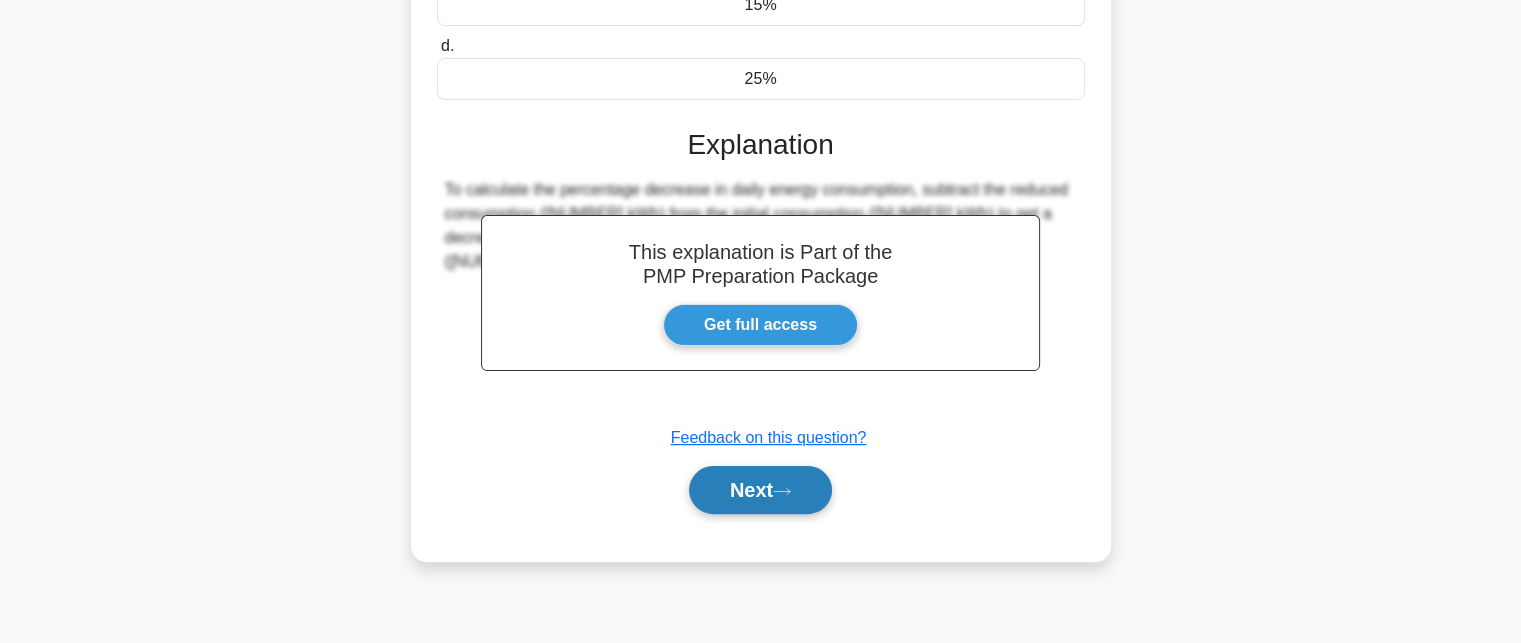 click 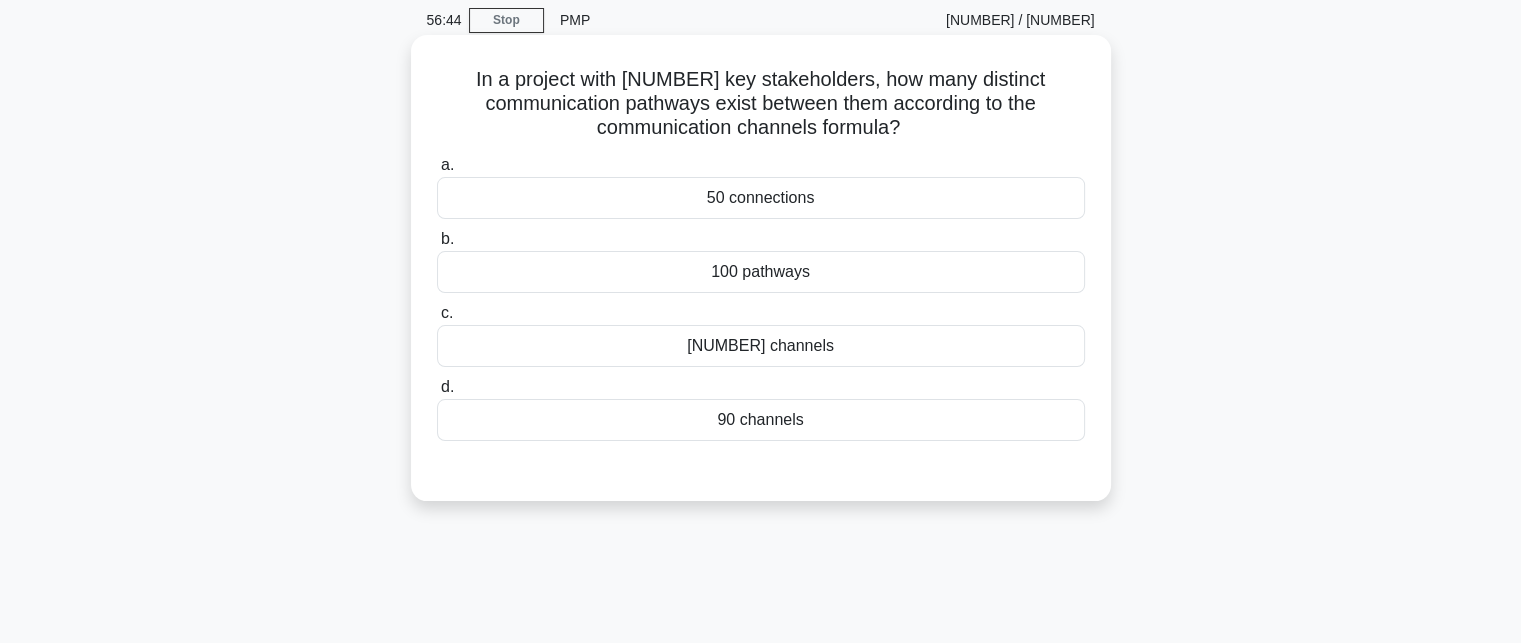 scroll, scrollTop: 0, scrollLeft: 0, axis: both 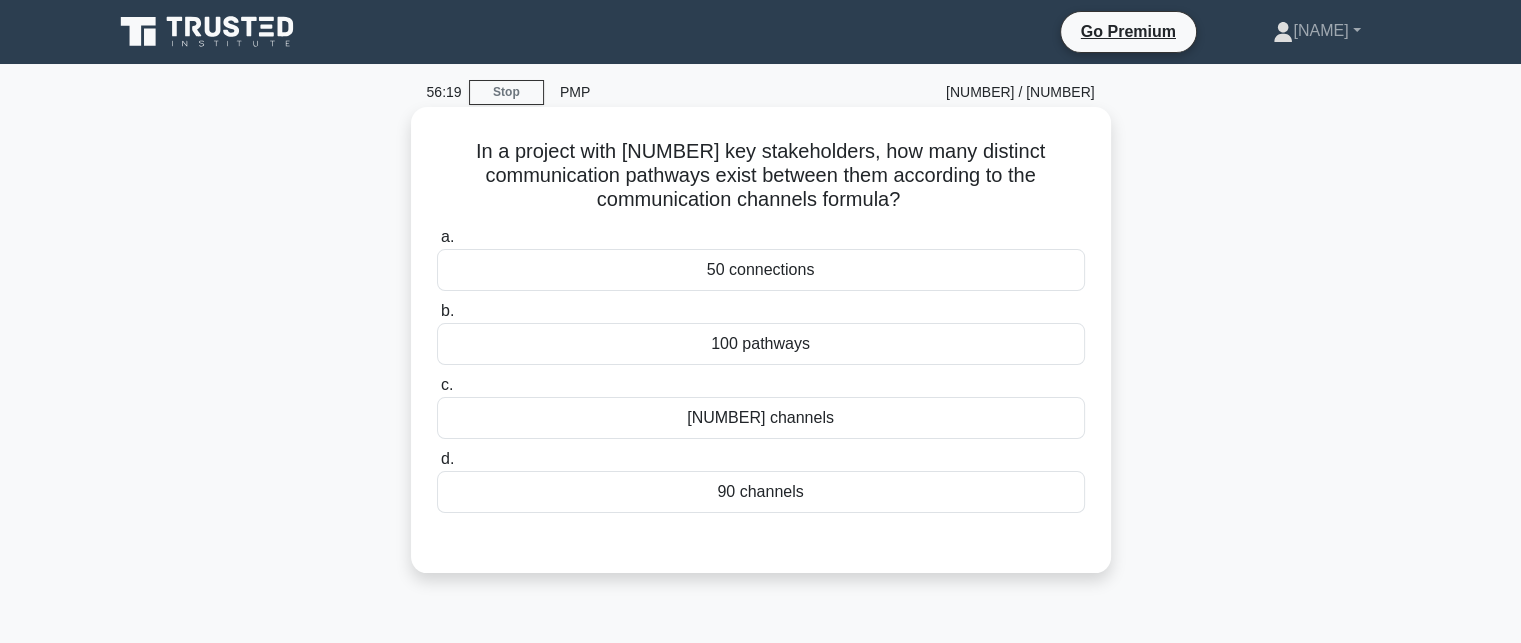 click on "[NUMBER] channels" at bounding box center [761, 418] 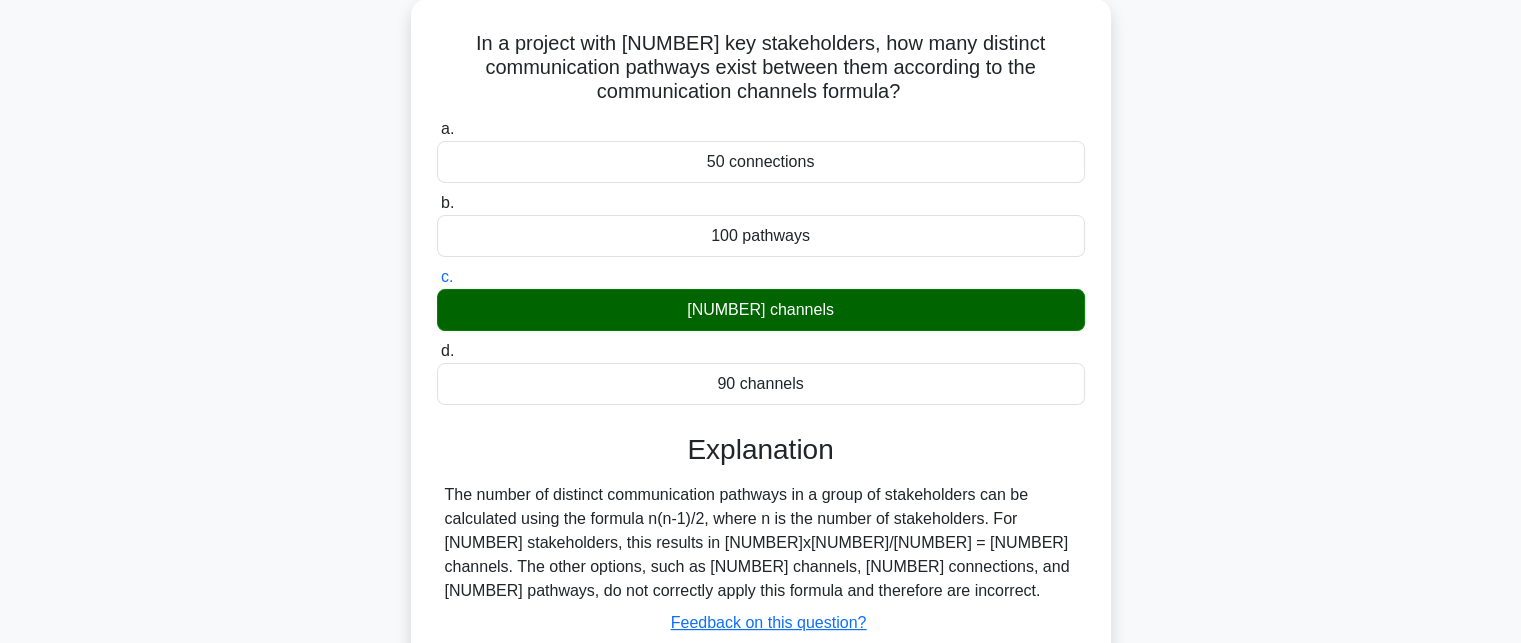 scroll, scrollTop: 200, scrollLeft: 0, axis: vertical 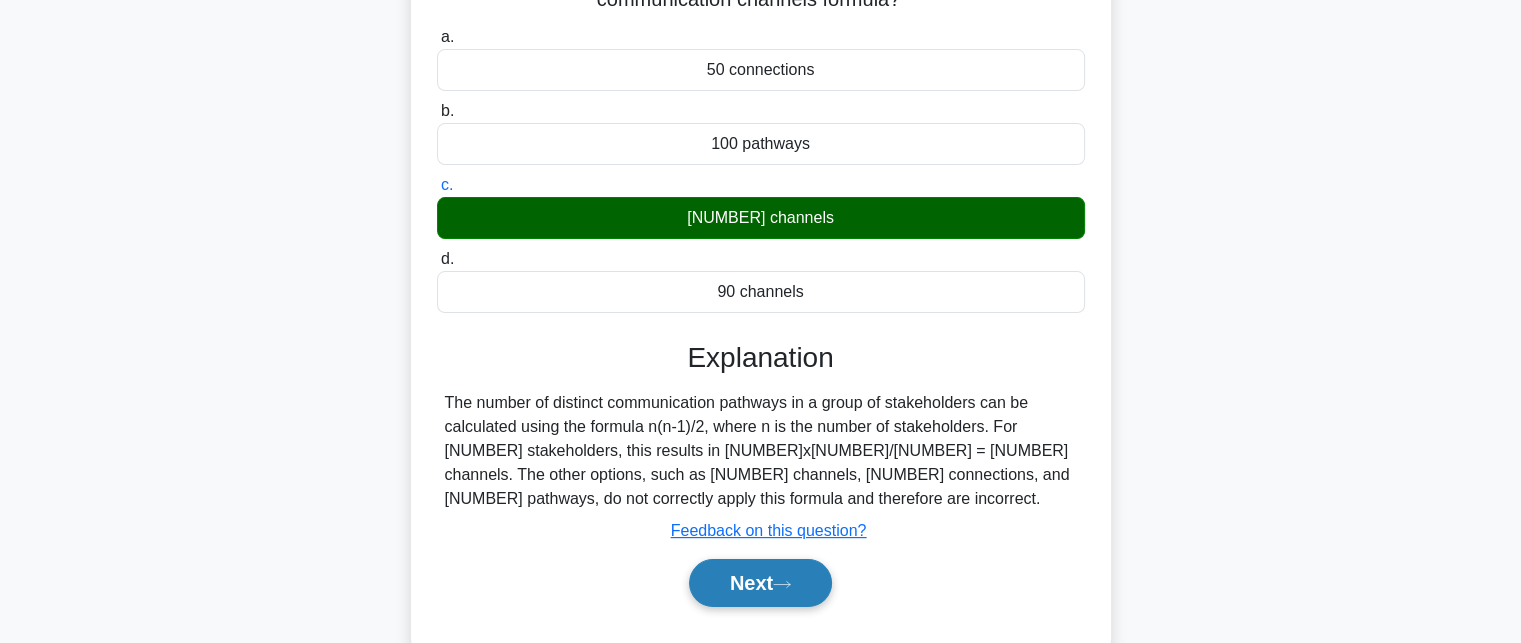 click 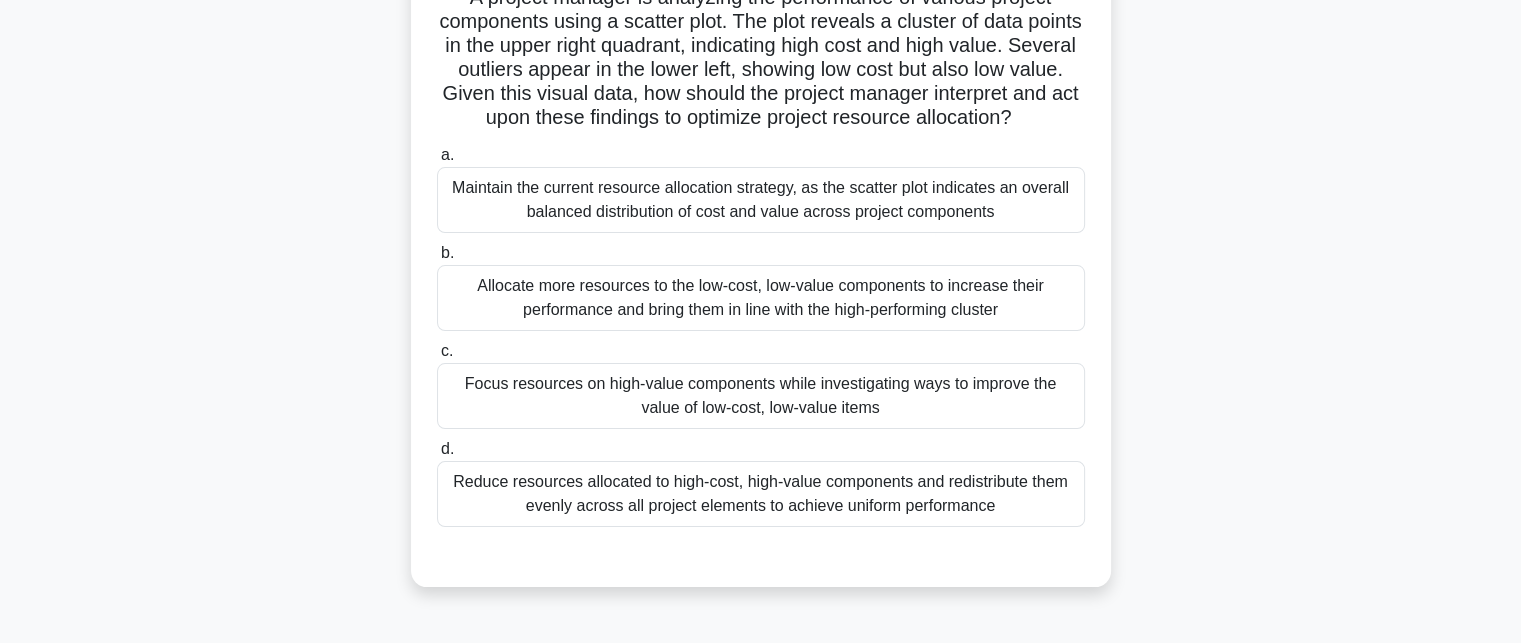 scroll, scrollTop: 200, scrollLeft: 0, axis: vertical 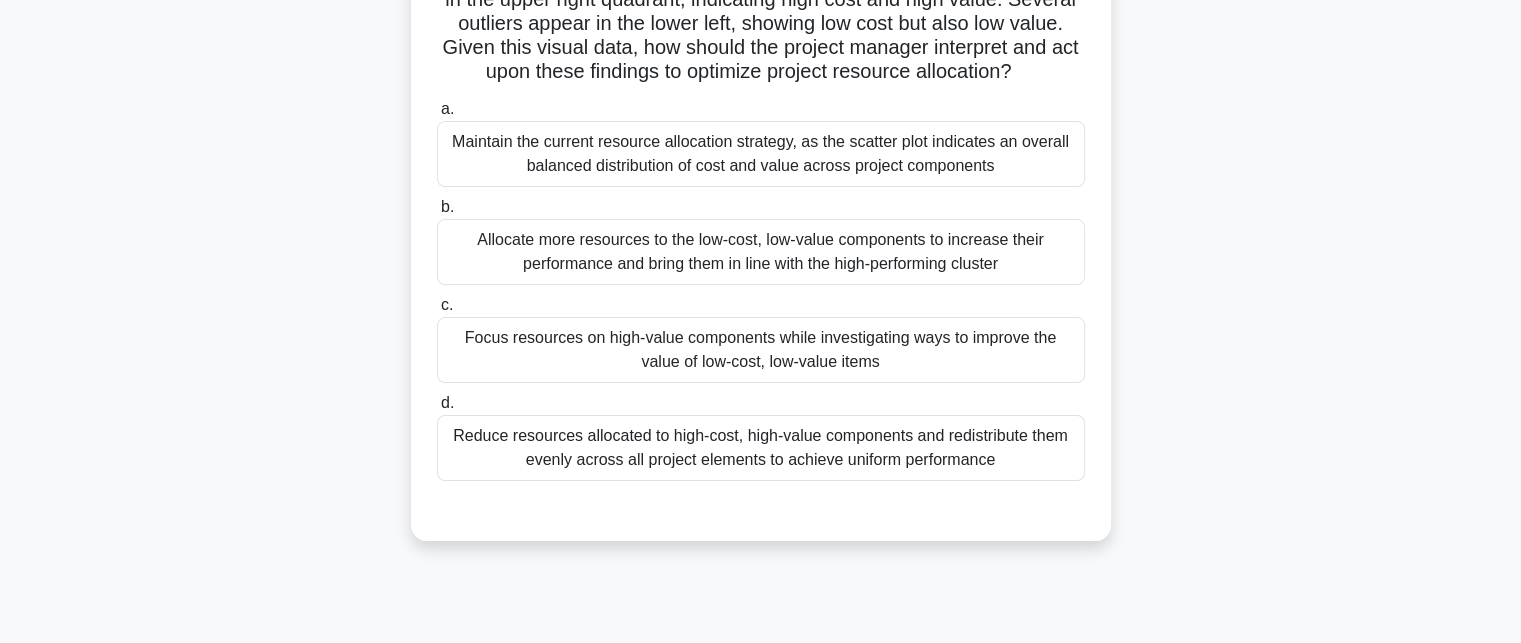 click on "Allocate more resources to the low-cost, low-value components to increase their performance and bring them in line with the high-performing cluster" at bounding box center [761, 252] 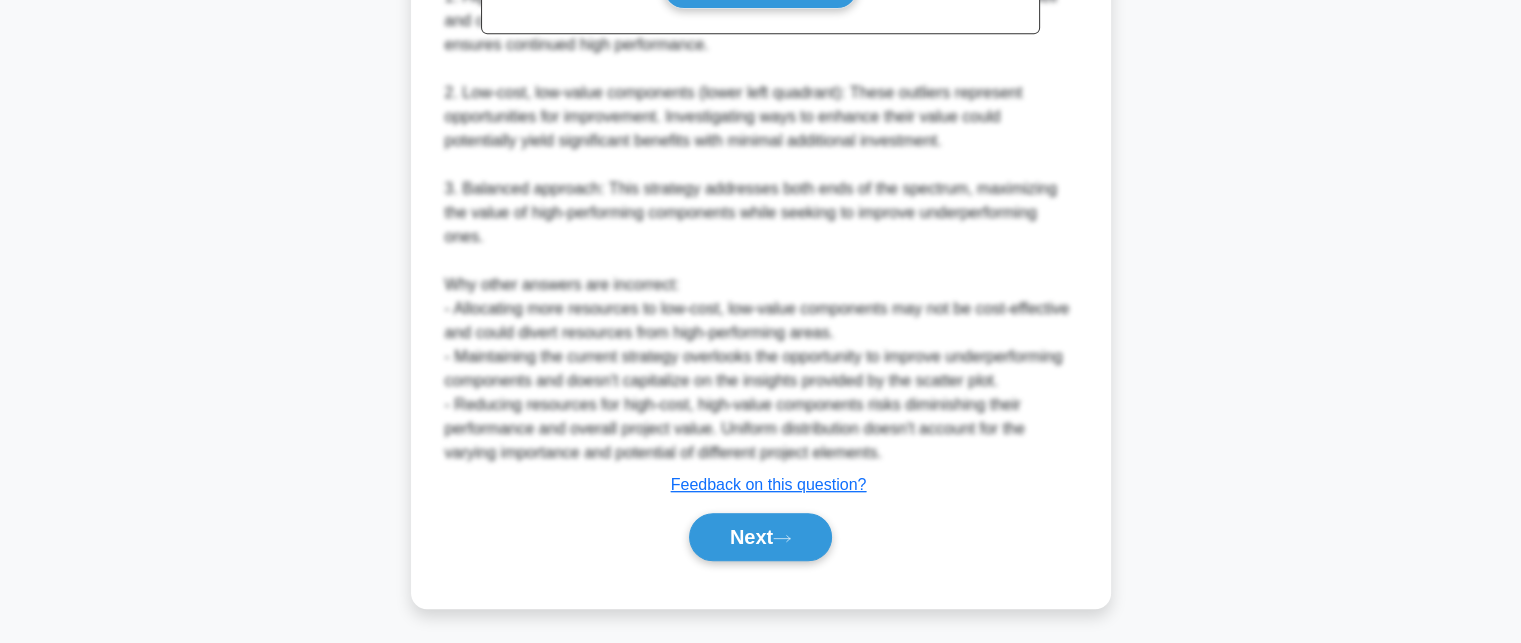 scroll, scrollTop: 921, scrollLeft: 0, axis: vertical 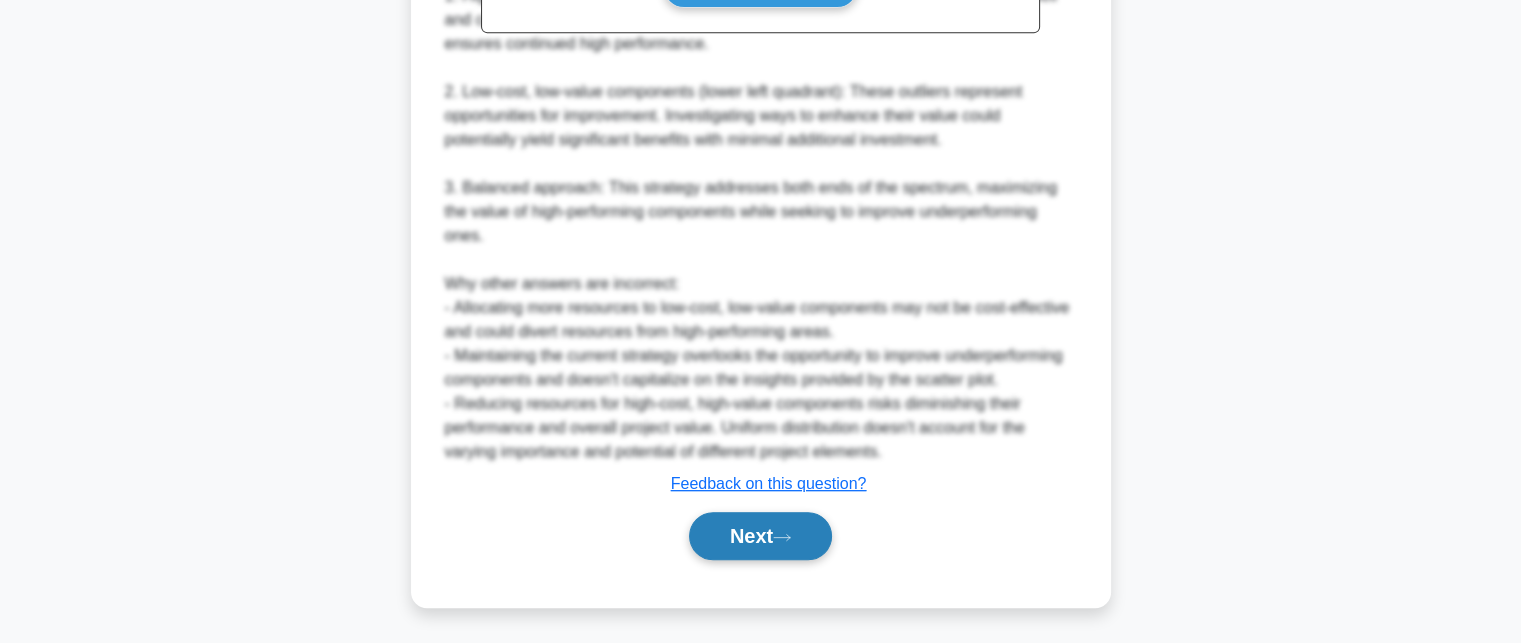 click on "Next" at bounding box center (760, 536) 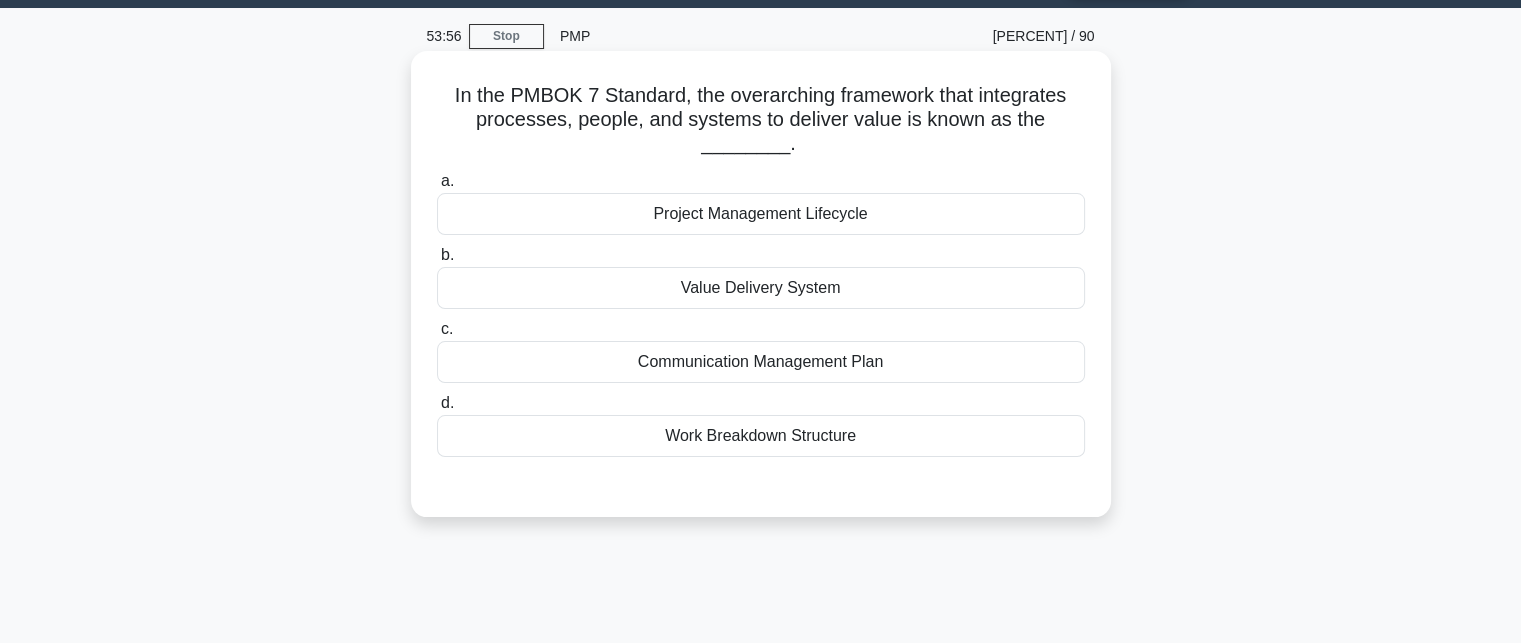 scroll, scrollTop: 37, scrollLeft: 0, axis: vertical 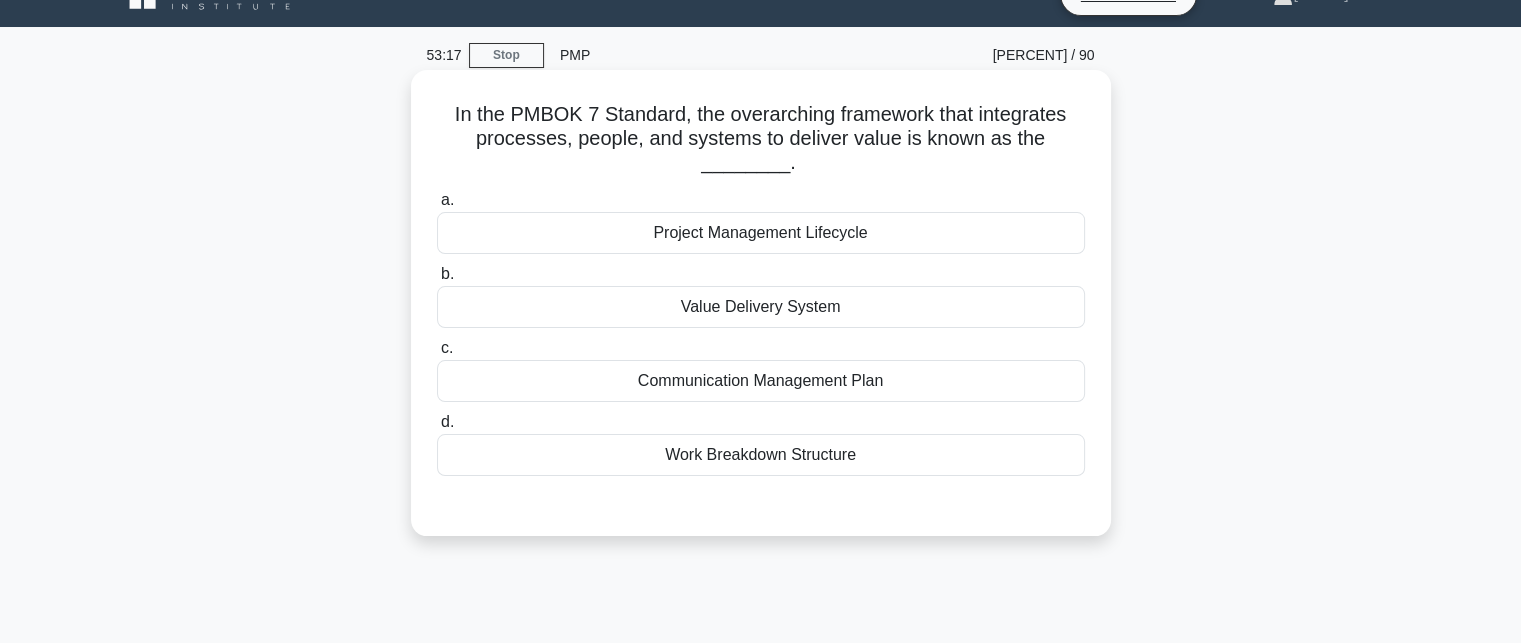 click on "Value Delivery System" at bounding box center [761, 307] 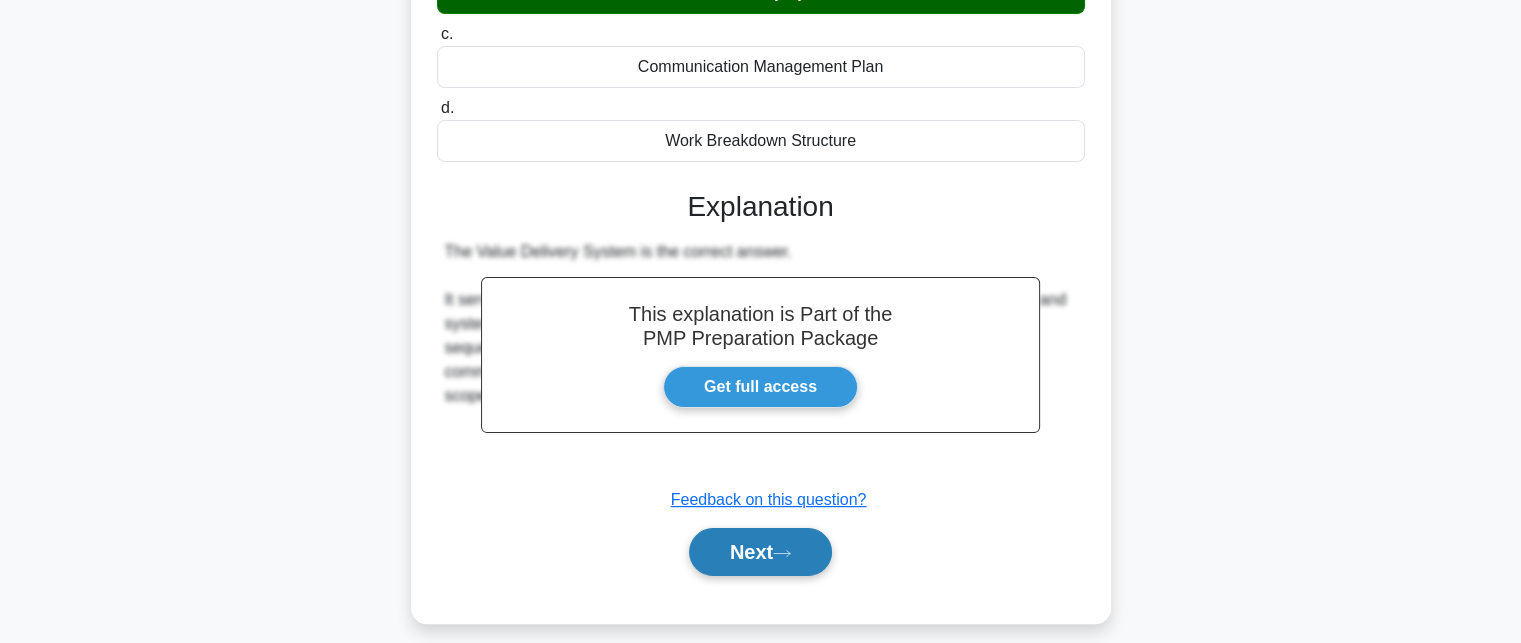scroll, scrollTop: 437, scrollLeft: 0, axis: vertical 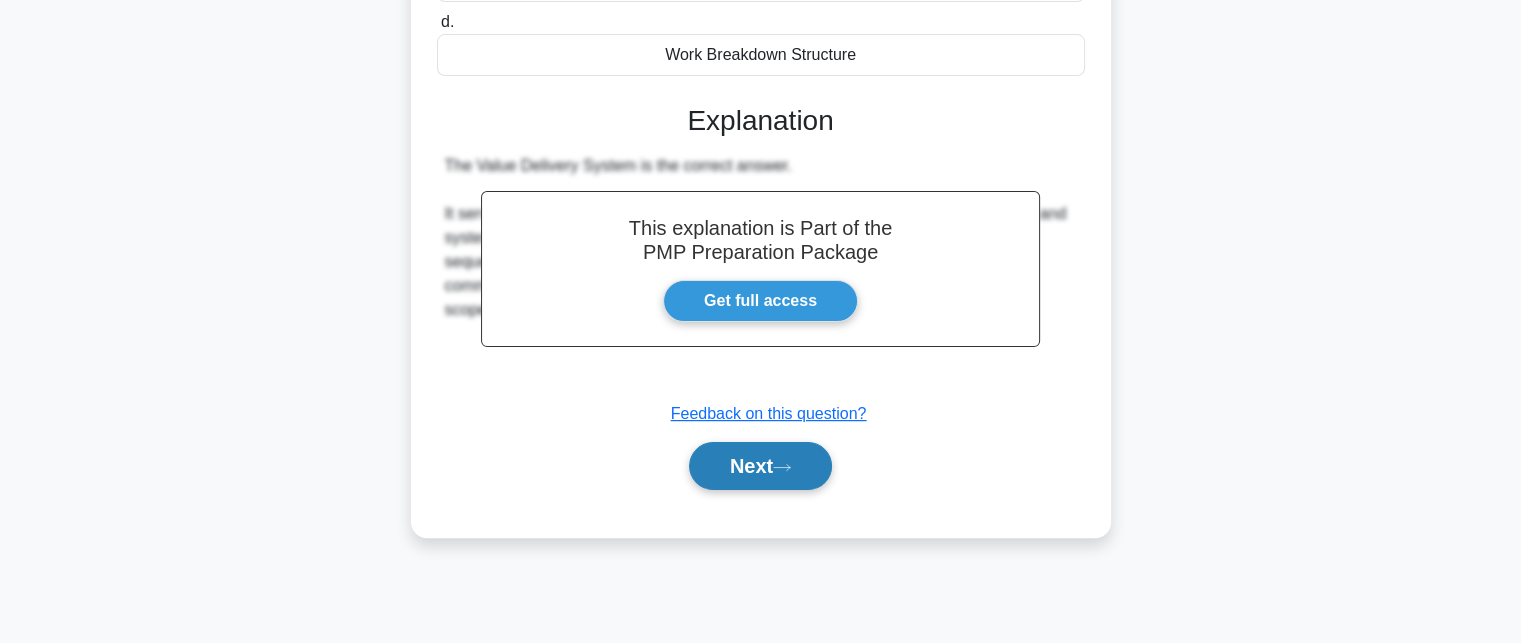 click 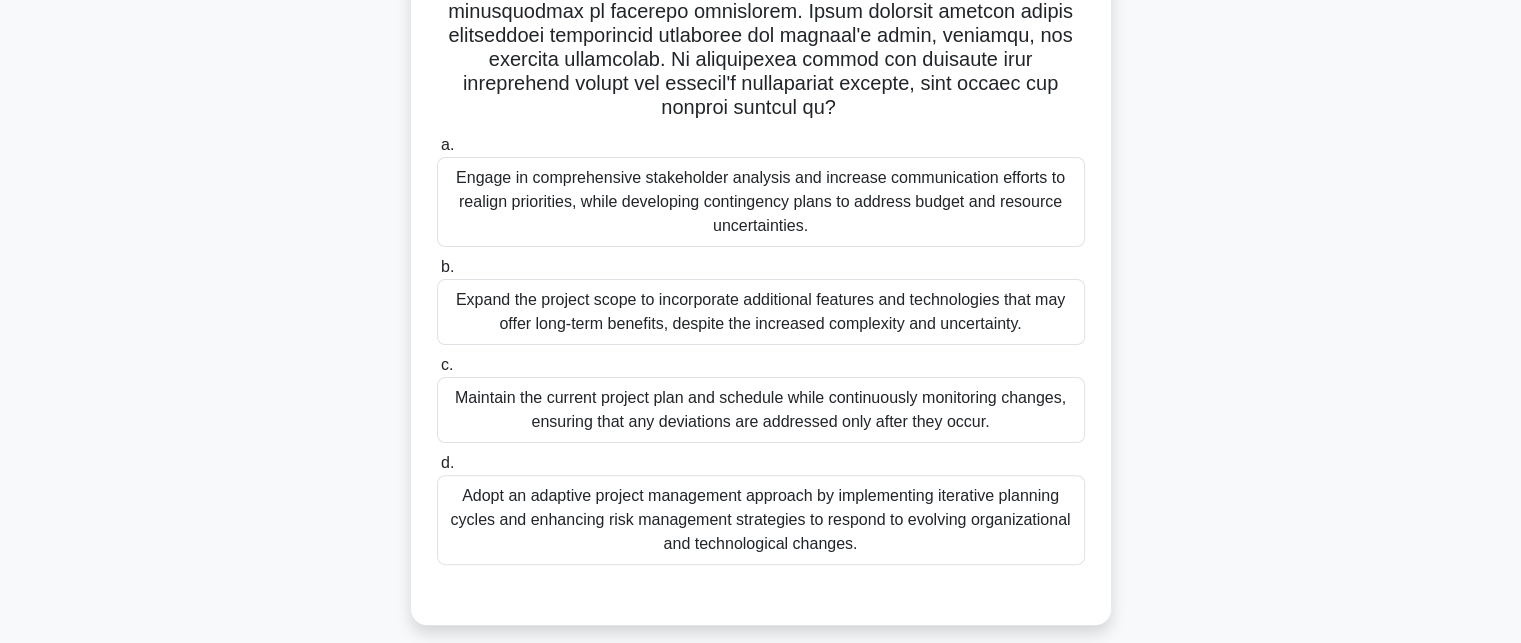 scroll, scrollTop: 494, scrollLeft: 0, axis: vertical 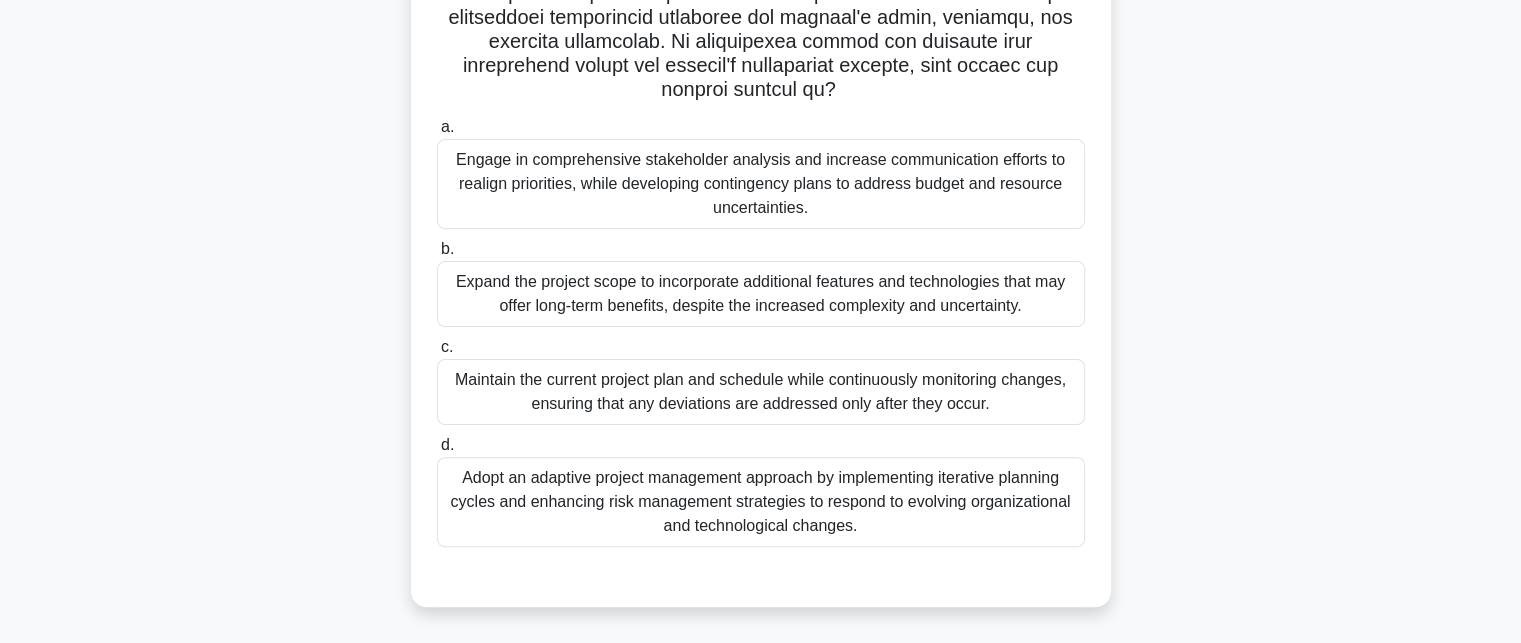 click on "Adopt an adaptive project management approach by implementing iterative planning cycles and enhancing risk management strategies to respond to evolving organizational and technological changes." at bounding box center [761, 502] 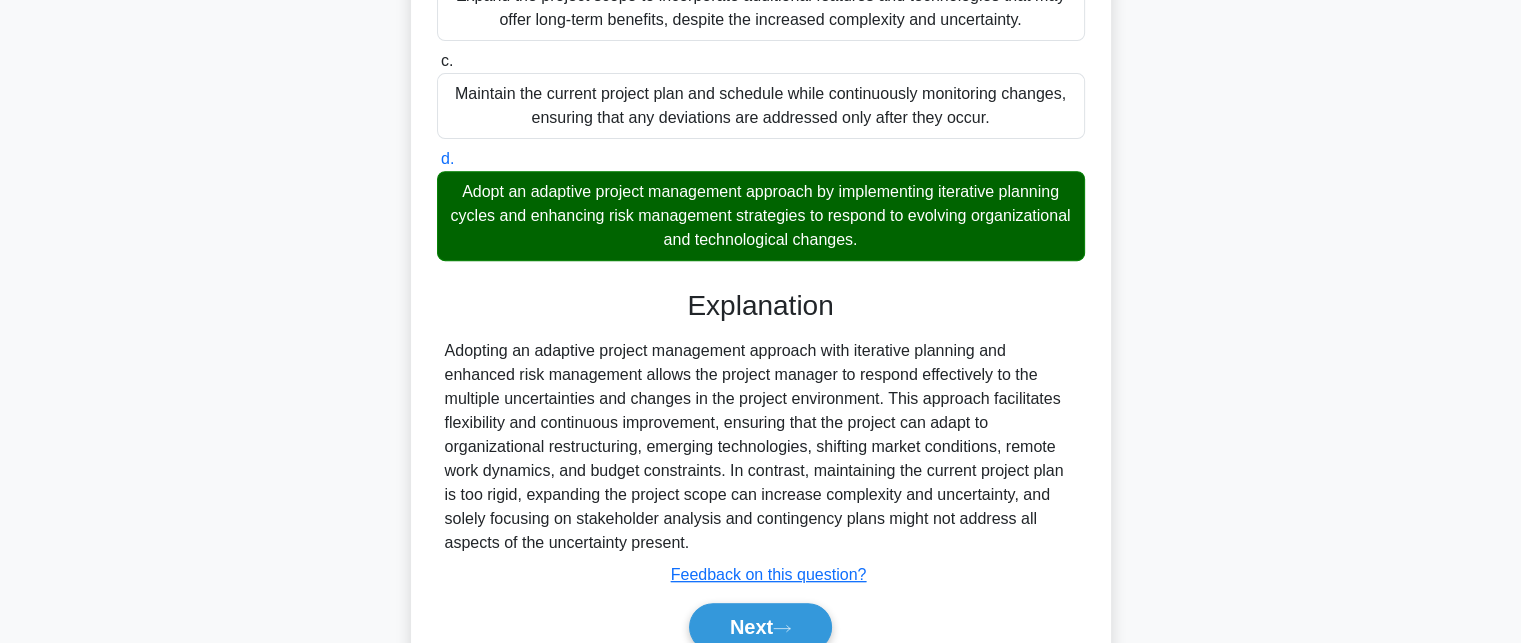 scroll, scrollTop: 872, scrollLeft: 0, axis: vertical 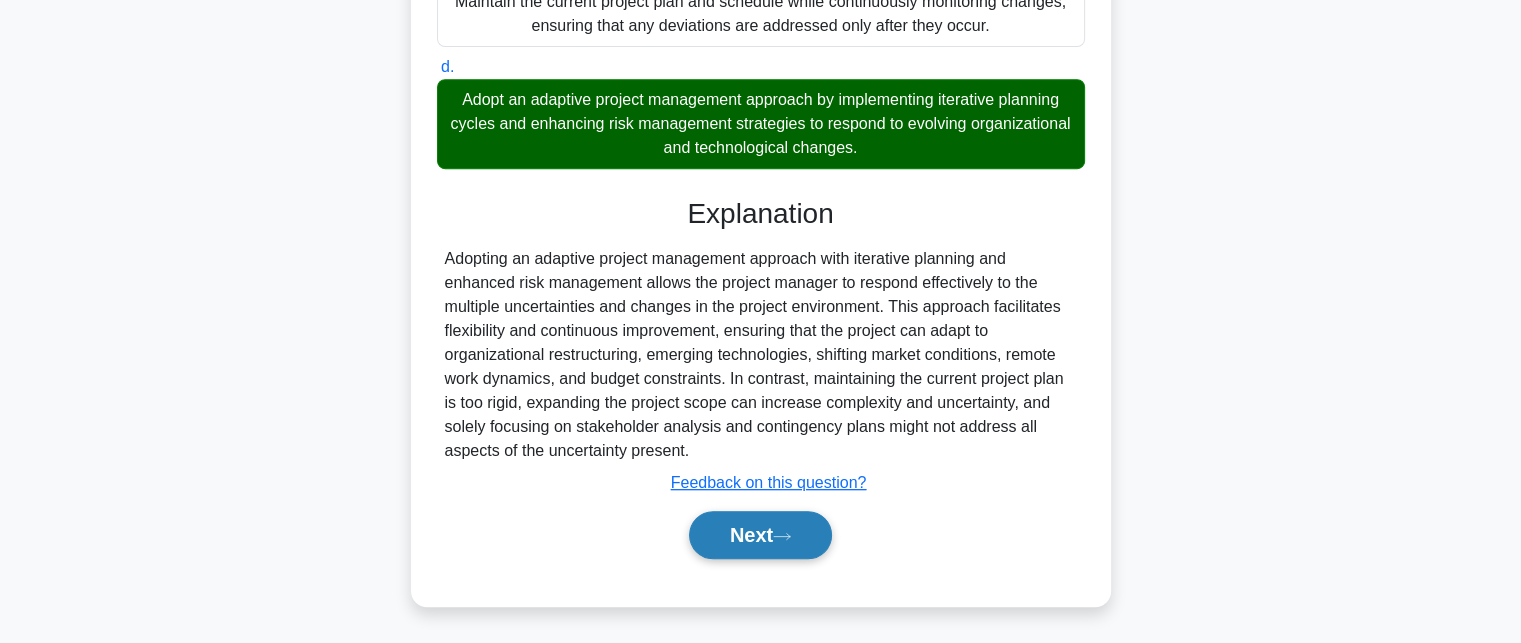 click on "Next" at bounding box center [760, 535] 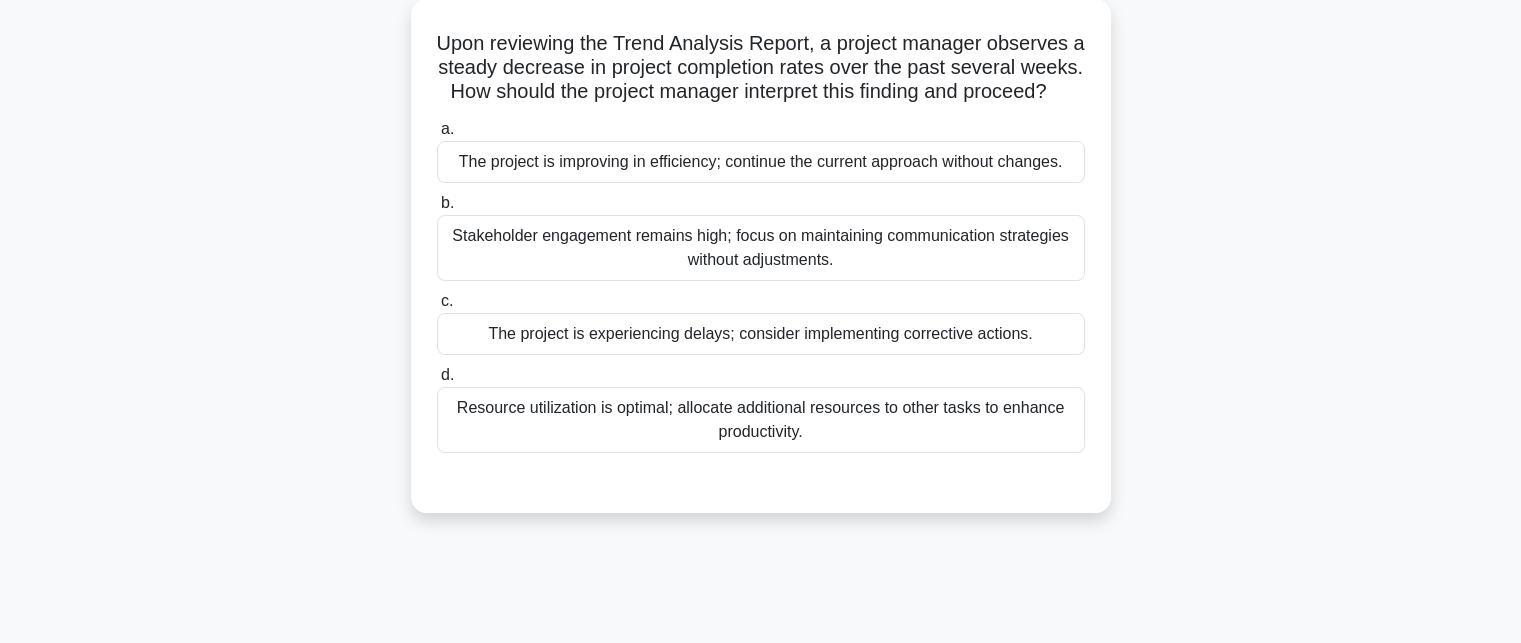 scroll, scrollTop: 0, scrollLeft: 0, axis: both 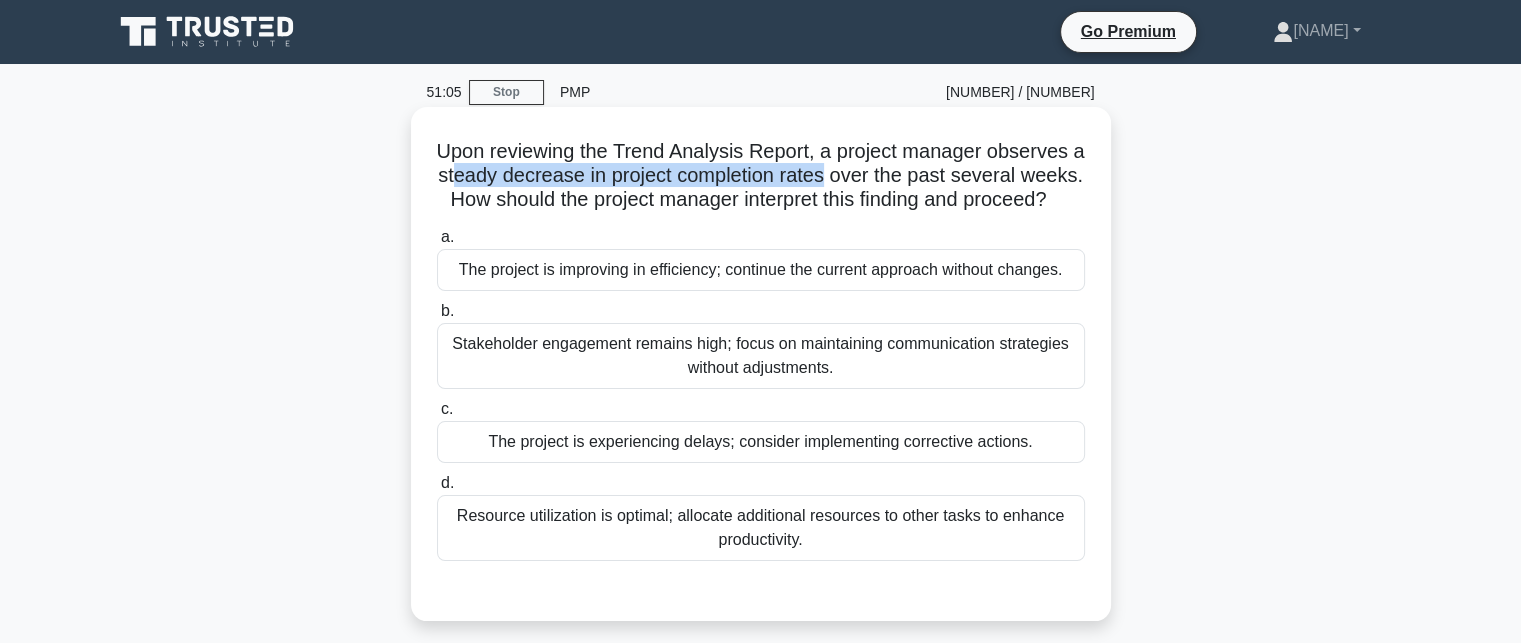 drag, startPoint x: 490, startPoint y: 174, endPoint x: 866, endPoint y: 175, distance: 376.00134 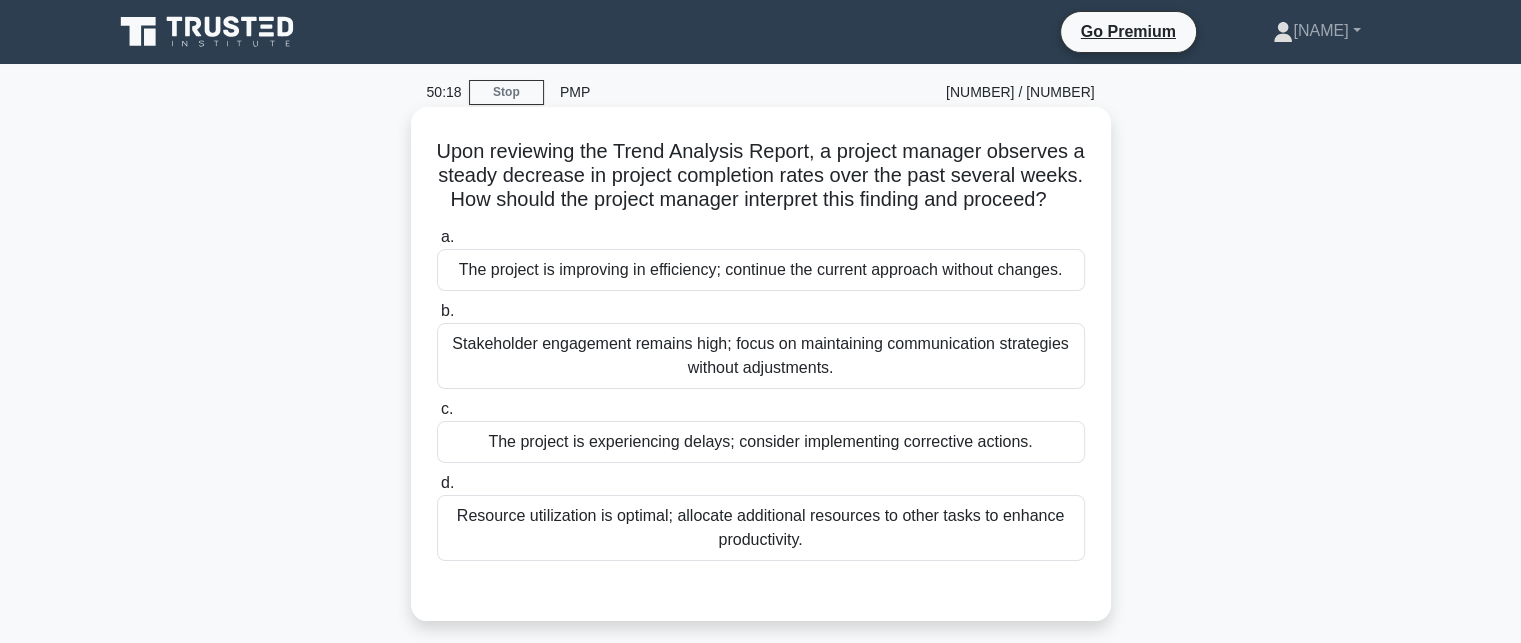 click on "The project is experiencing delays; consider implementing corrective actions." at bounding box center (761, 442) 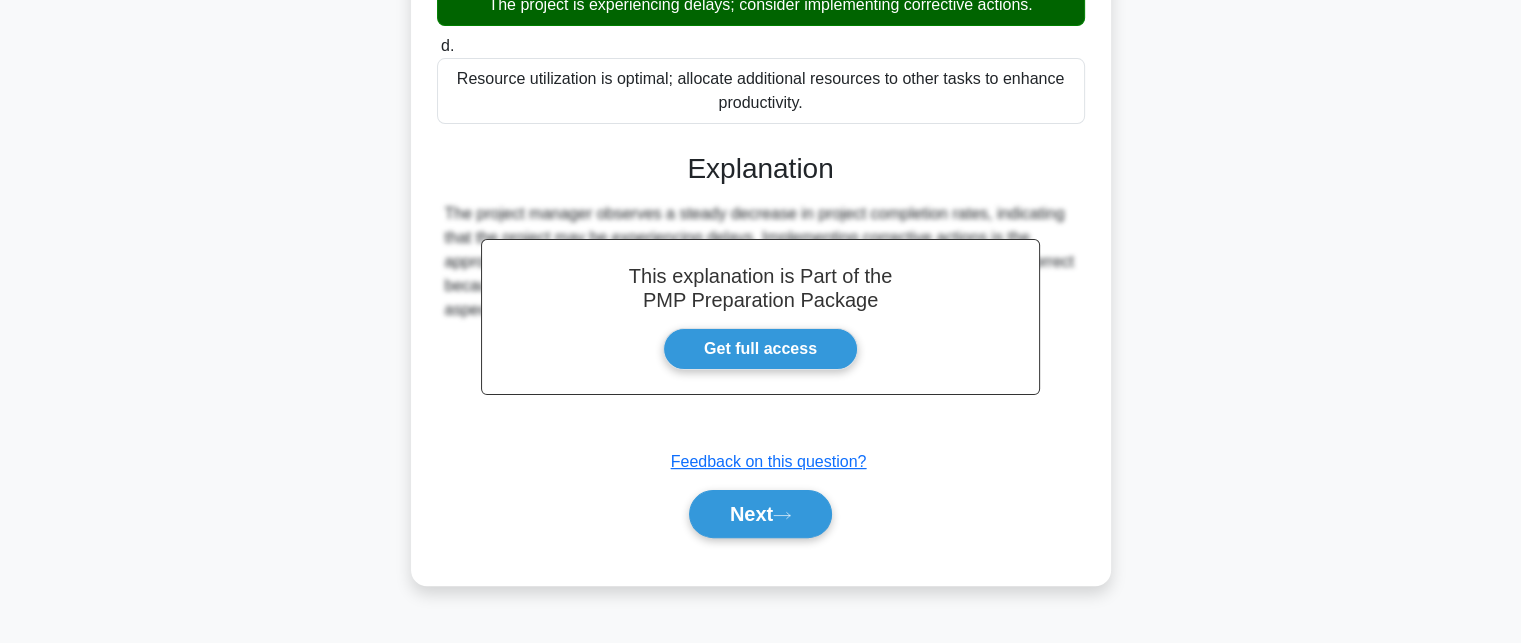 scroll, scrollTop: 440, scrollLeft: 0, axis: vertical 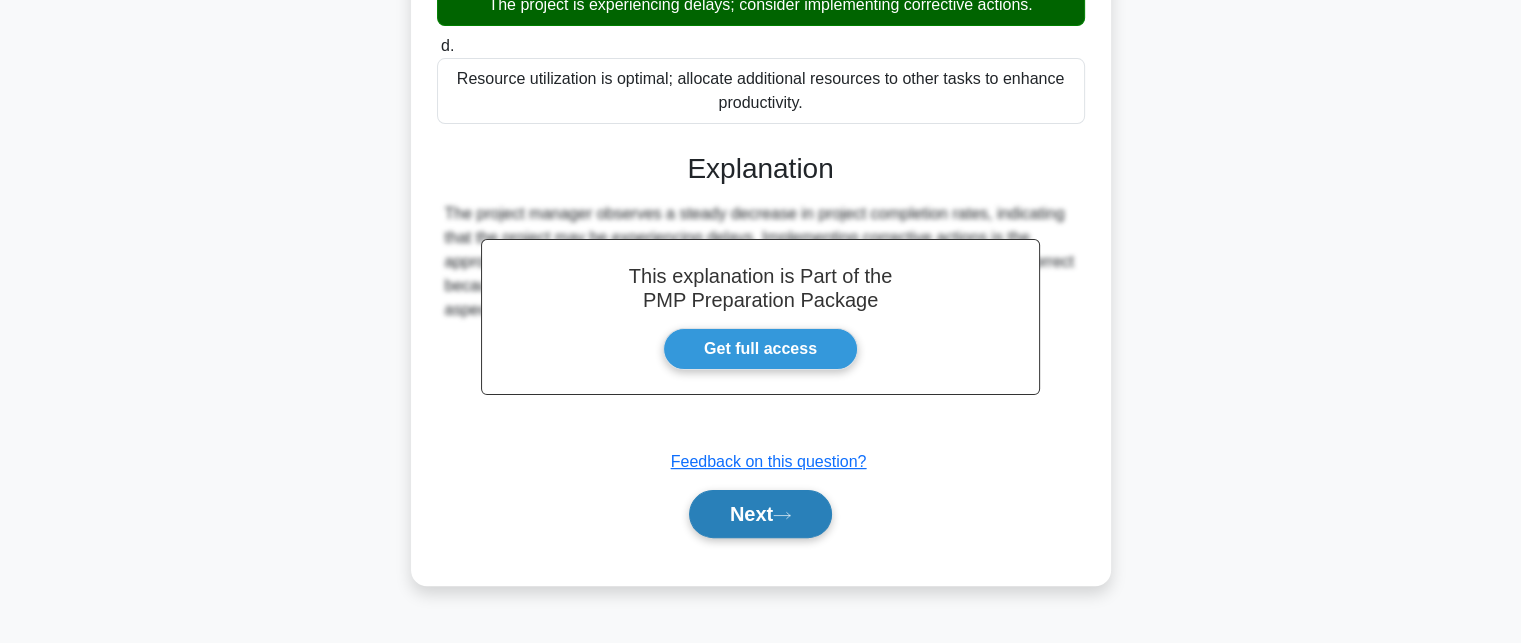 click 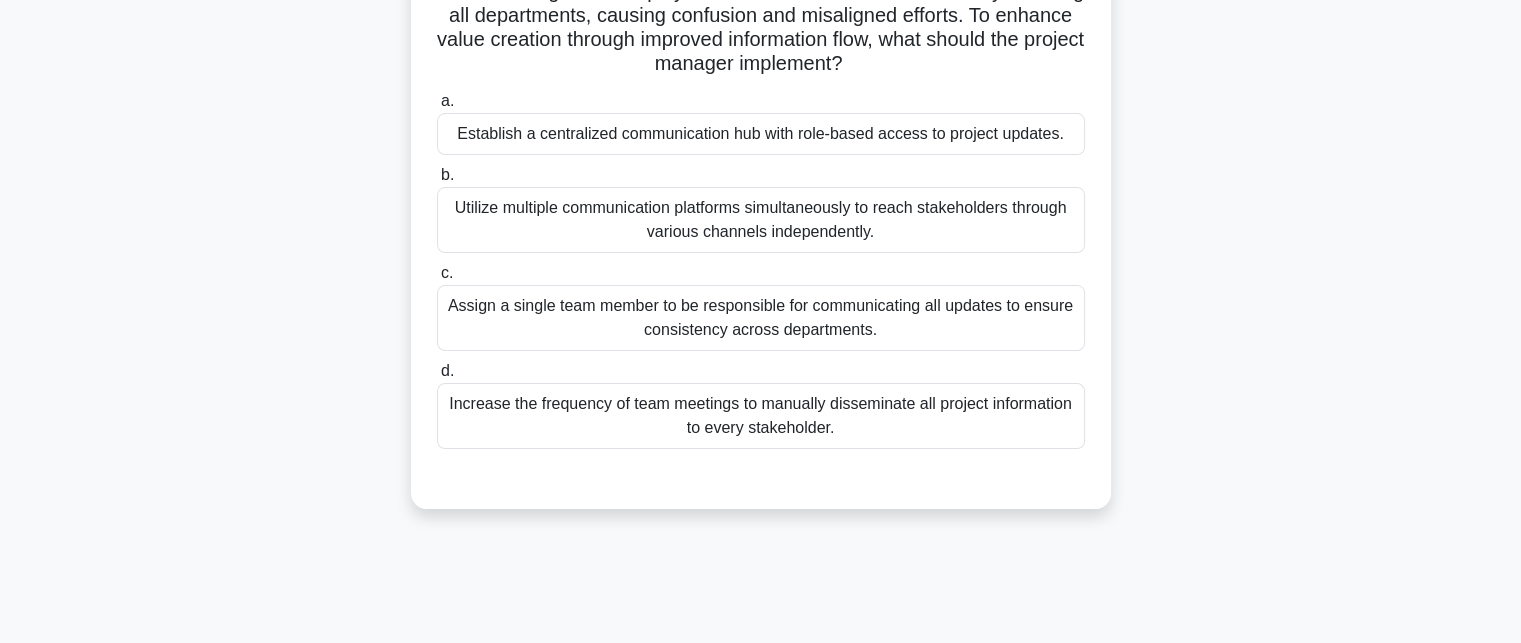 scroll, scrollTop: 37, scrollLeft: 0, axis: vertical 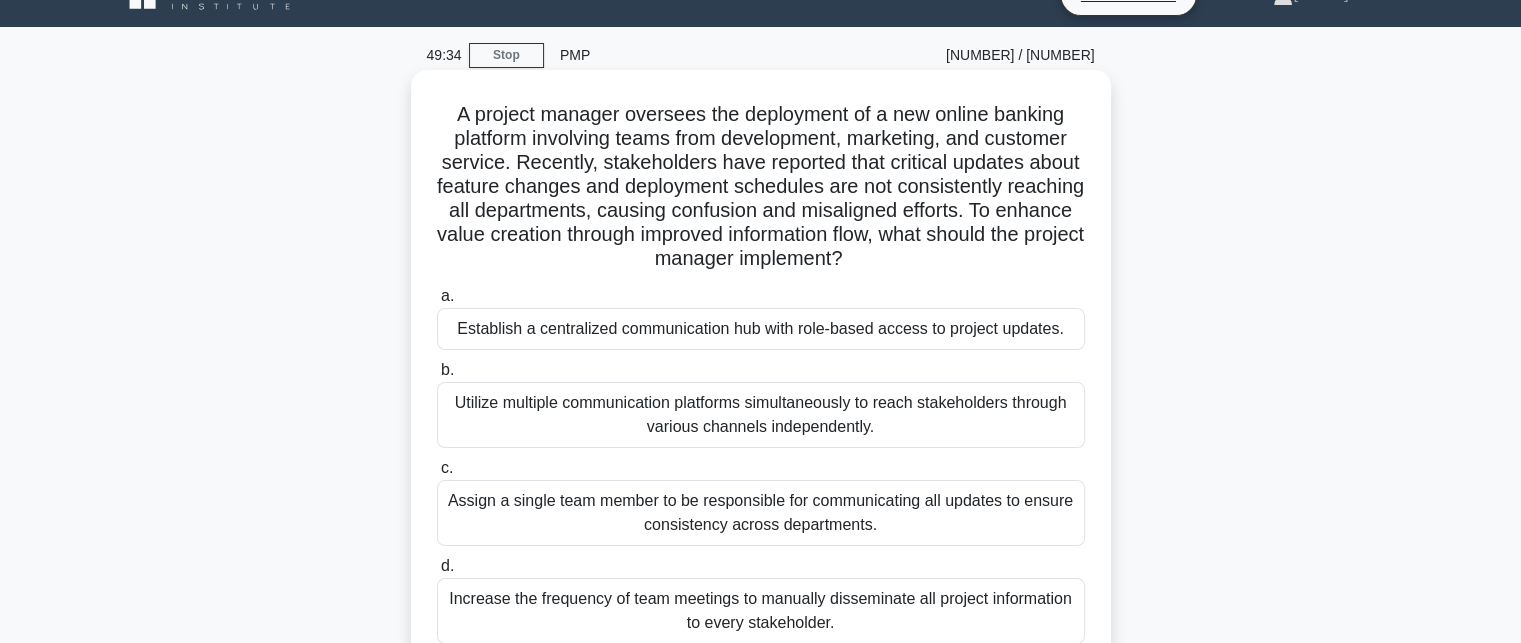 drag, startPoint x: 1064, startPoint y: 208, endPoint x: 1065, endPoint y: 259, distance: 51.009804 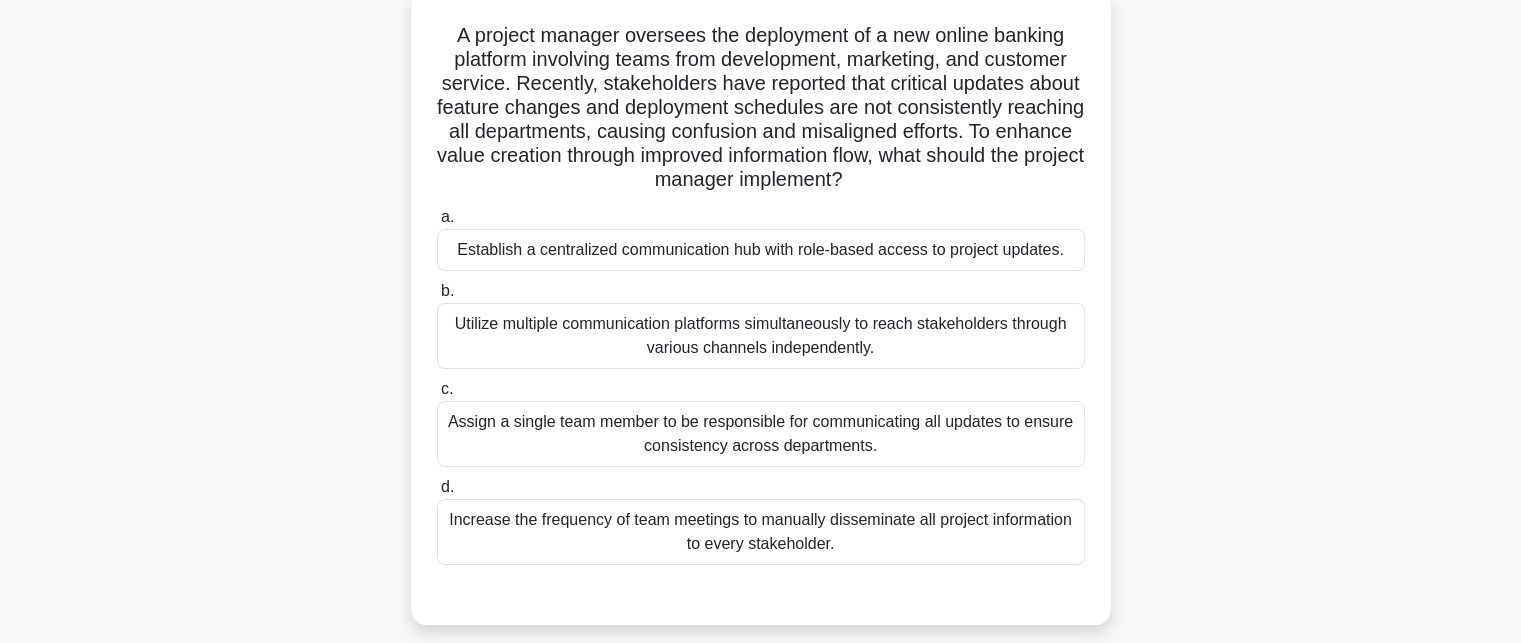 scroll, scrollTop: 137, scrollLeft: 0, axis: vertical 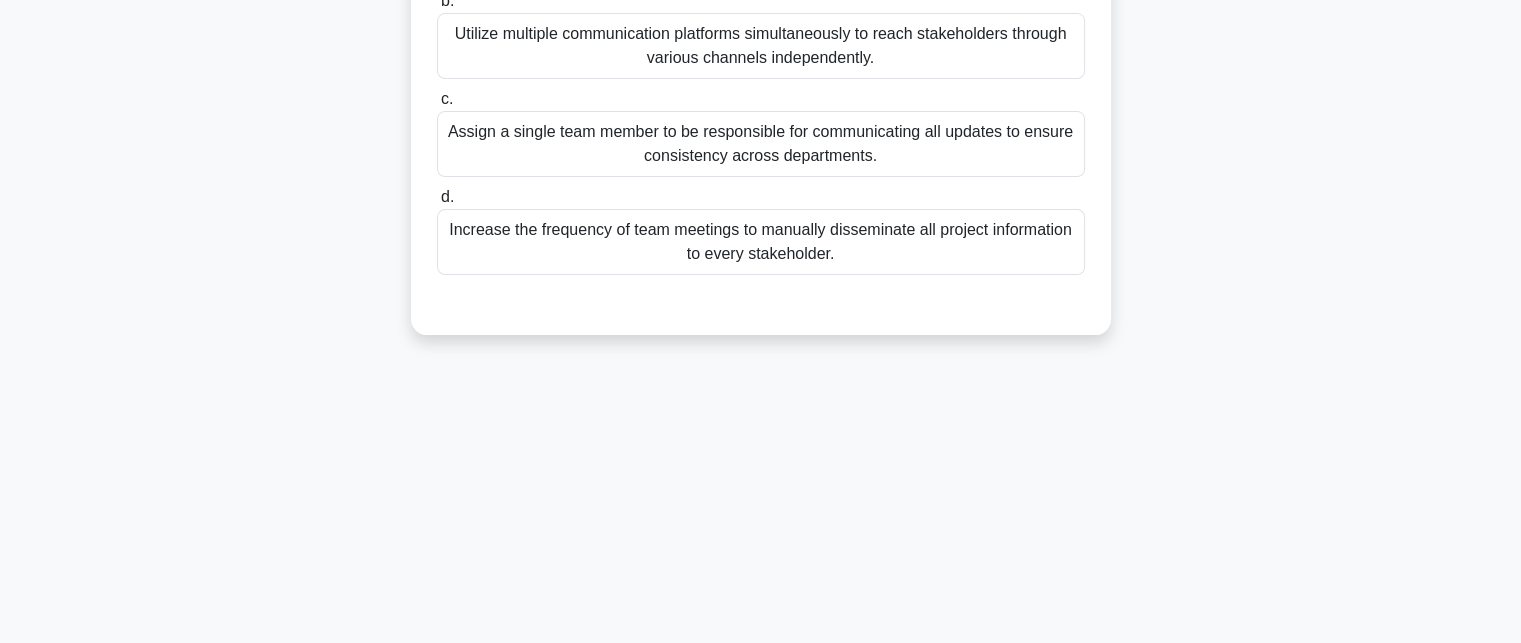 click on "A project manager oversees the deployment of a new online banking platform involving teams from development, marketing, and customer service. Recently, stakeholders have reported that critical updates about feature changes and deployment schedules are not consistently reaching all departments, causing confusion and misaligned efforts. To enhance value creation through improved information flow, what should the project manager implement?
.spinner_0XTQ{transform-origin:center;animation:spinner_y6GP .75s linear infinite}@keyframes spinner_y6GP{100%{transform:rotate(360deg)}}
a.
b. c. d." at bounding box center [761, 18] 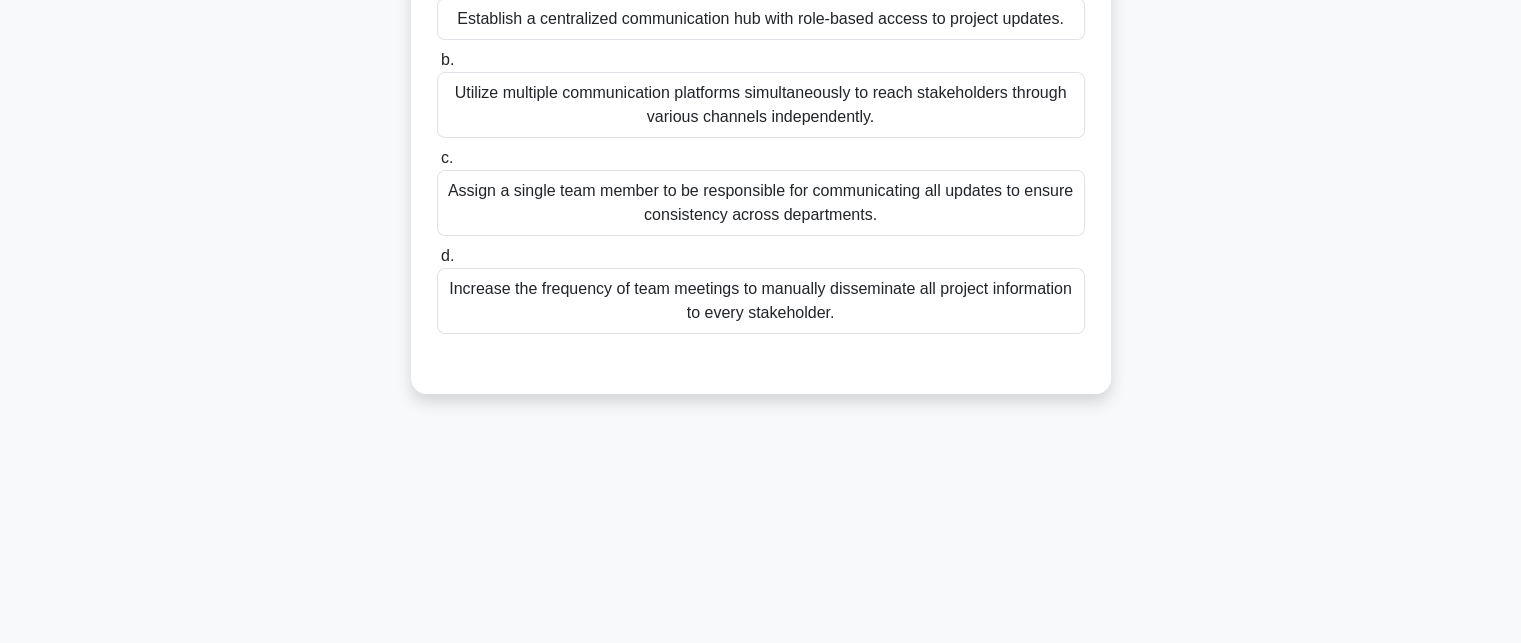 scroll, scrollTop: 137, scrollLeft: 0, axis: vertical 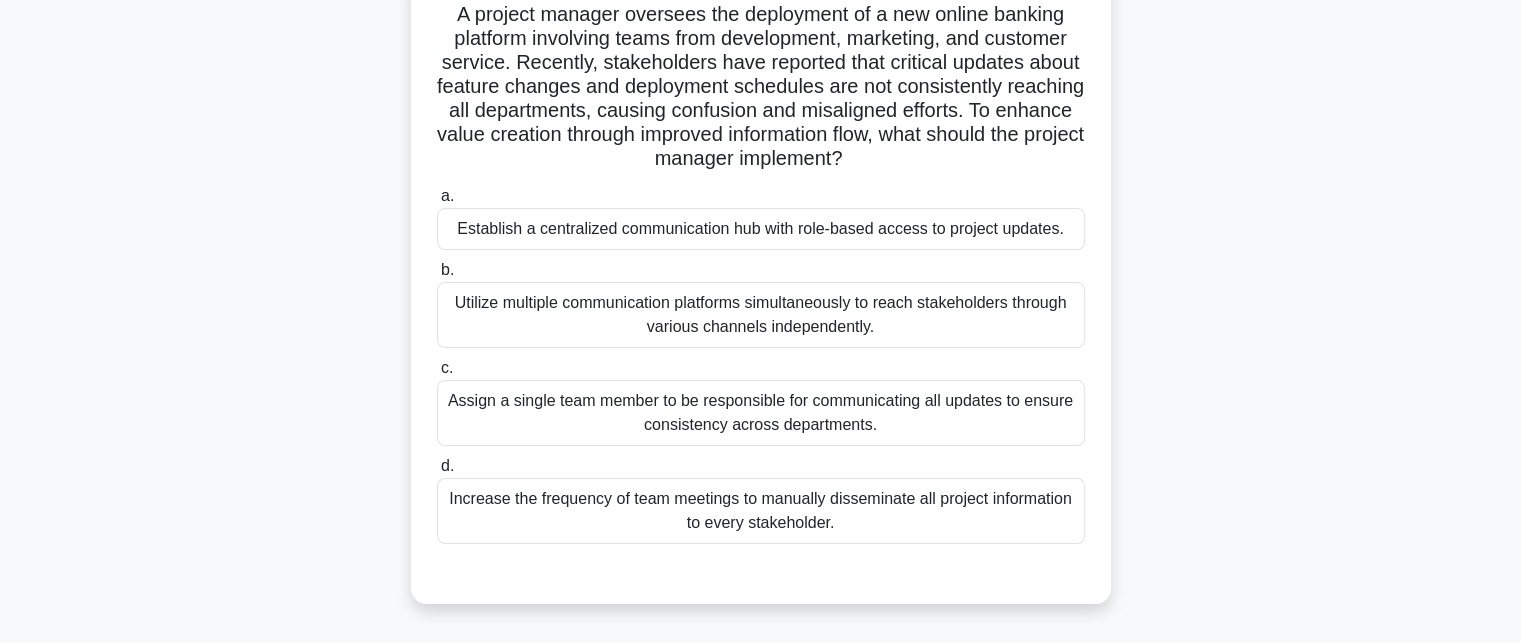 click at bounding box center [761, 564] 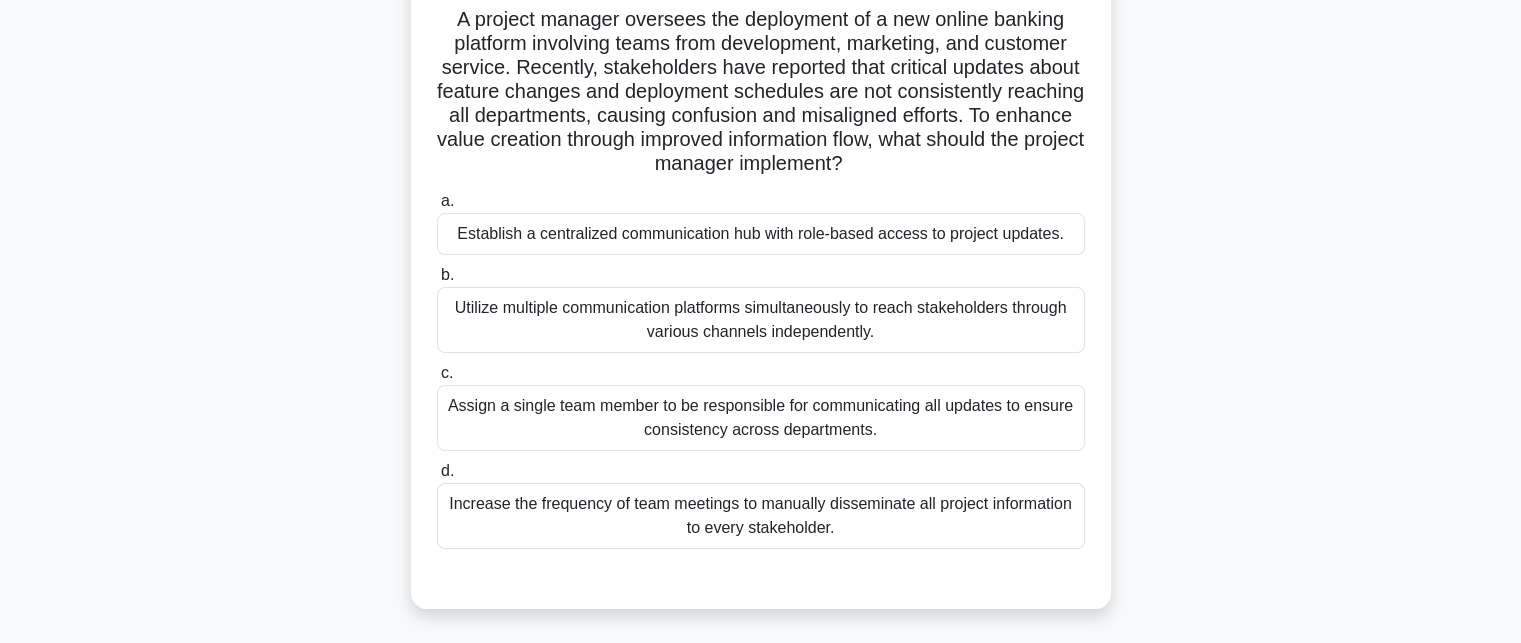 click on "A project manager oversees the deployment of a new online banking platform involving teams from development, marketing, and customer service. Recently, stakeholders have reported that critical updates about feature changes and deployment schedules are not consistently reaching all departments, causing confusion and misaligned efforts. To enhance value creation through improved information flow, what should the project manager implement?
.spinner_0XTQ{transform-origin:center;animation:spinner_y6GP .75s linear infinite}@keyframes spinner_y6GP{100%{transform:rotate(360deg)}}
a.
b. c. d." at bounding box center [761, 304] 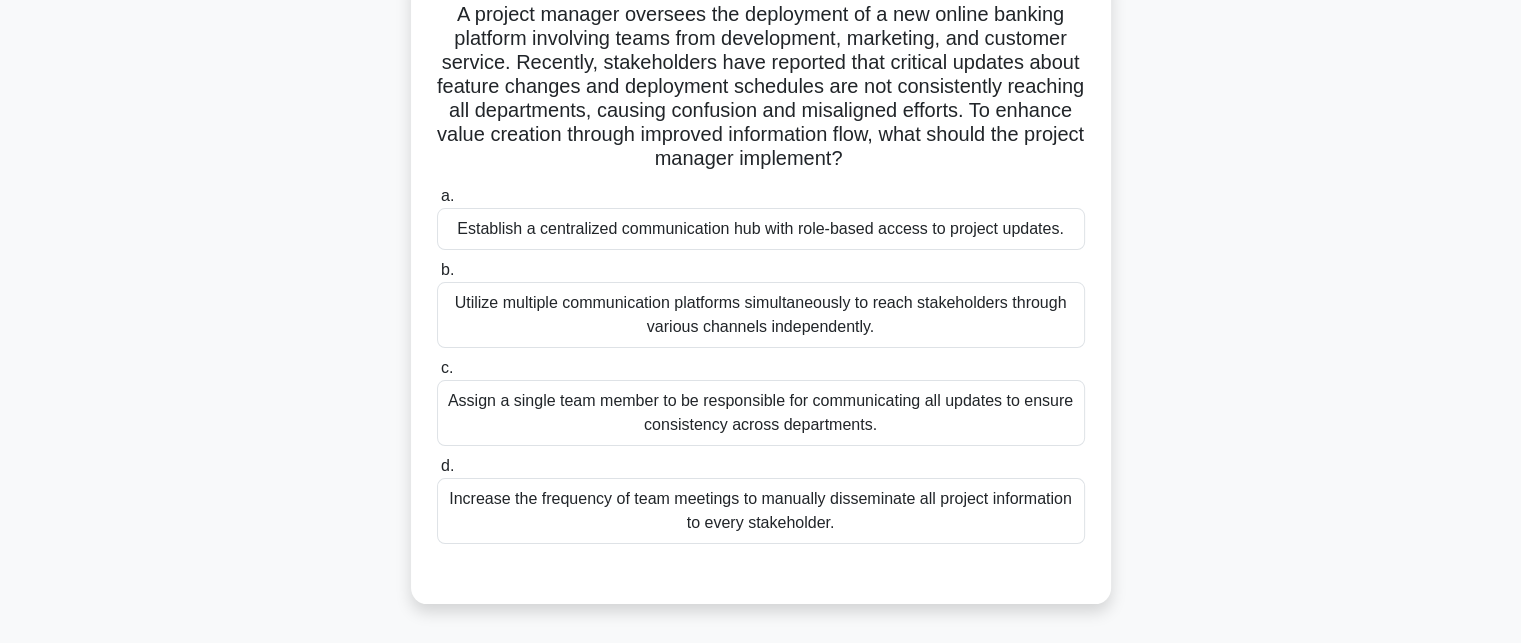 click on "Utilize multiple communication platforms simultaneously to reach stakeholders through various channels independently." at bounding box center (761, 315) 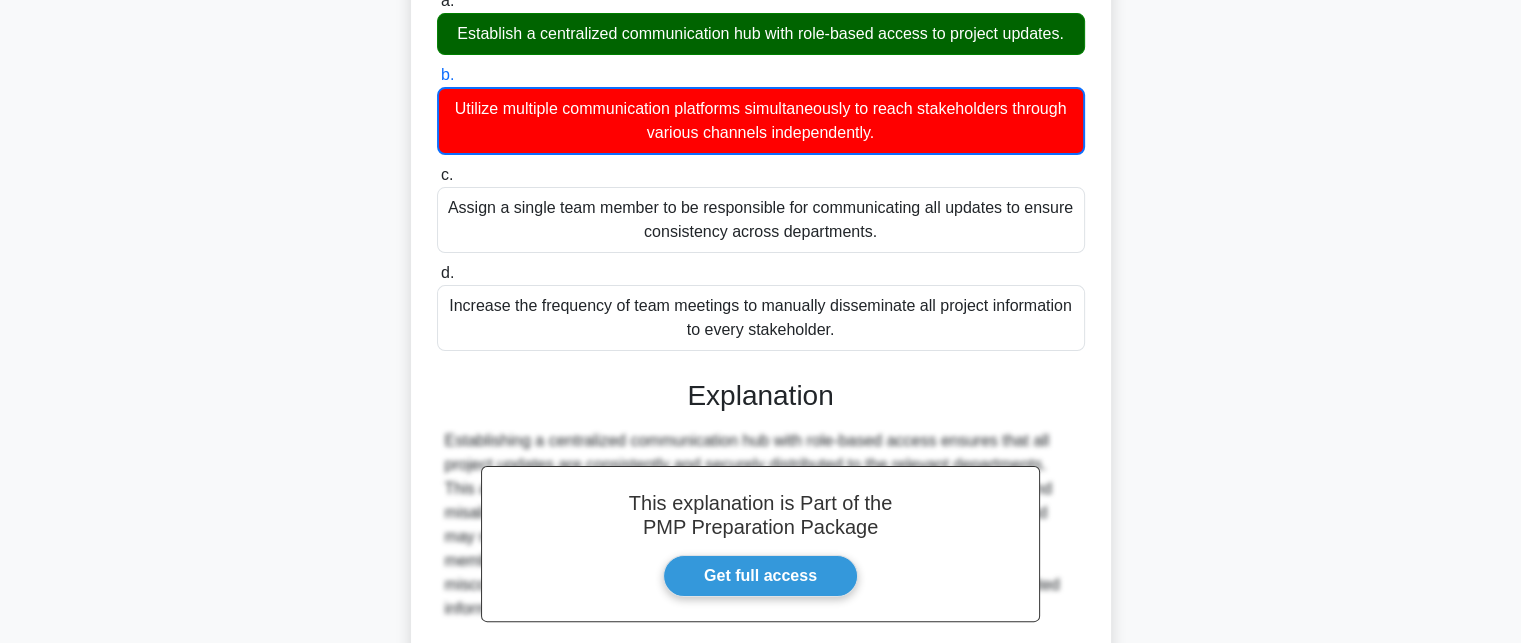 scroll, scrollTop: 537, scrollLeft: 0, axis: vertical 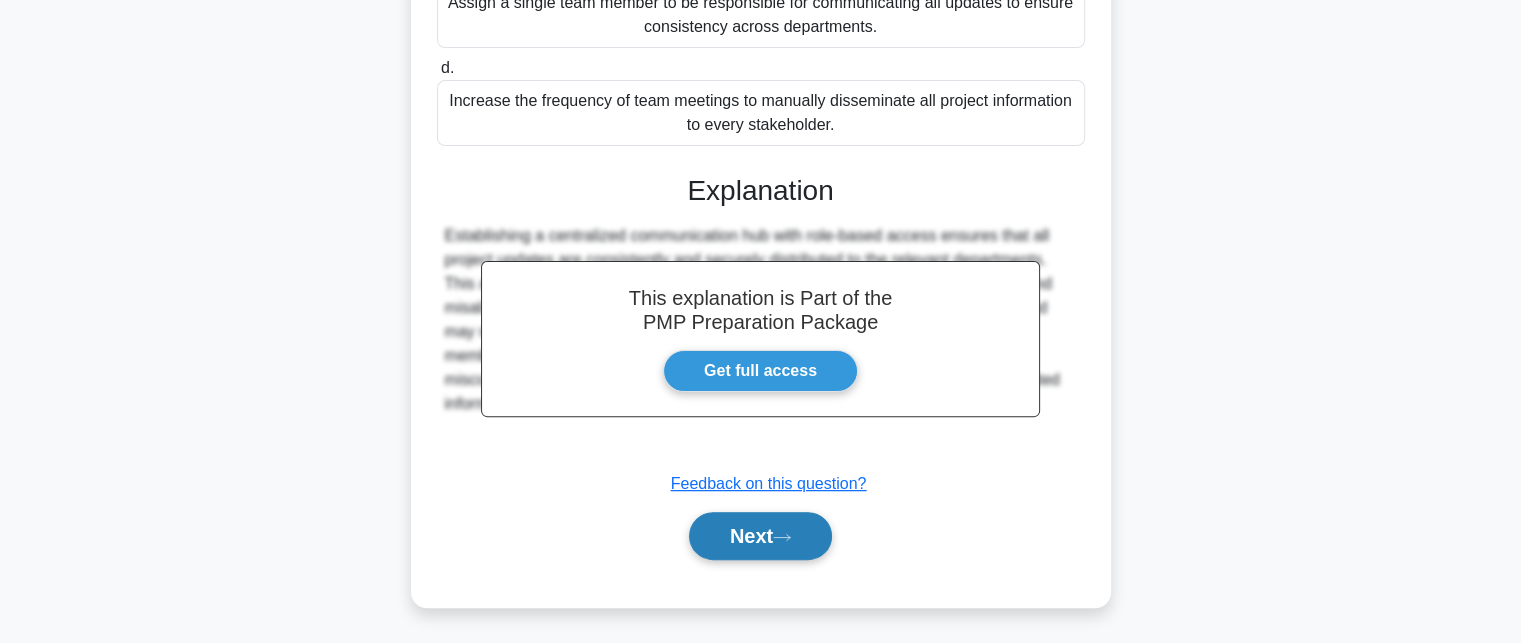 click on "Next" at bounding box center (760, 536) 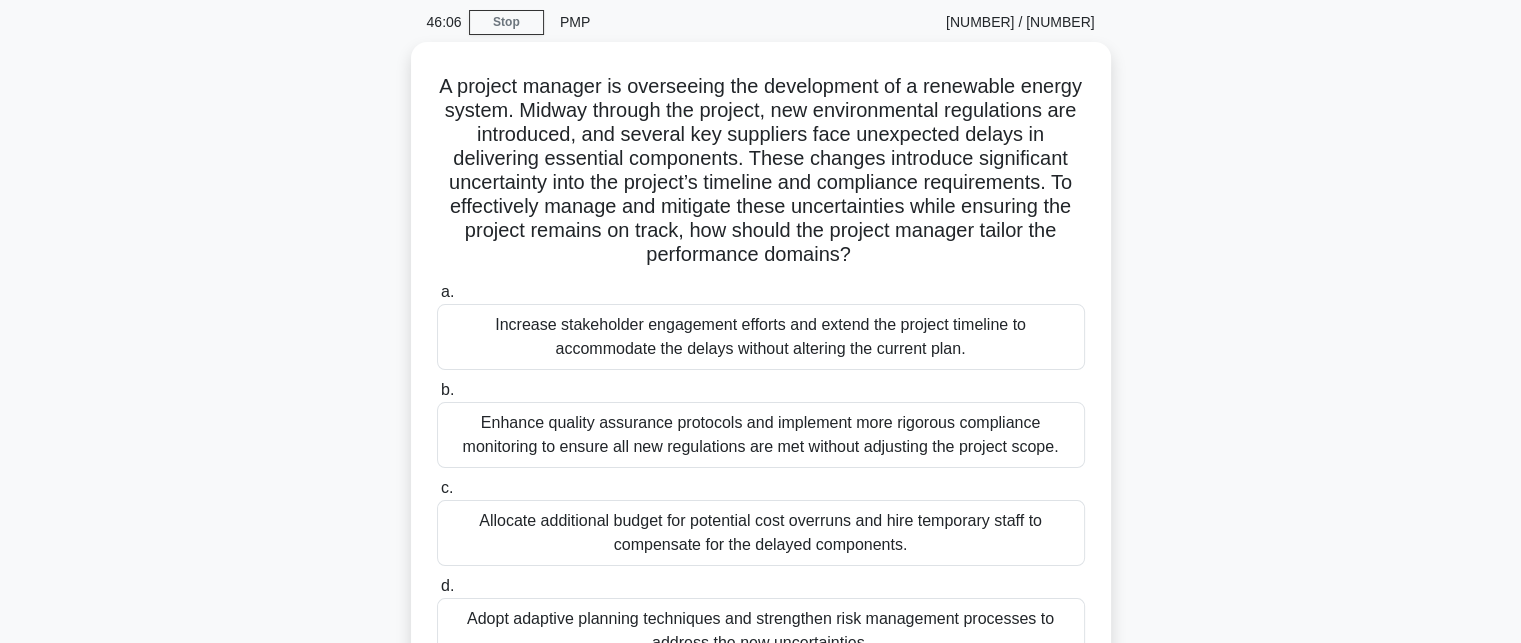 scroll, scrollTop: 37, scrollLeft: 0, axis: vertical 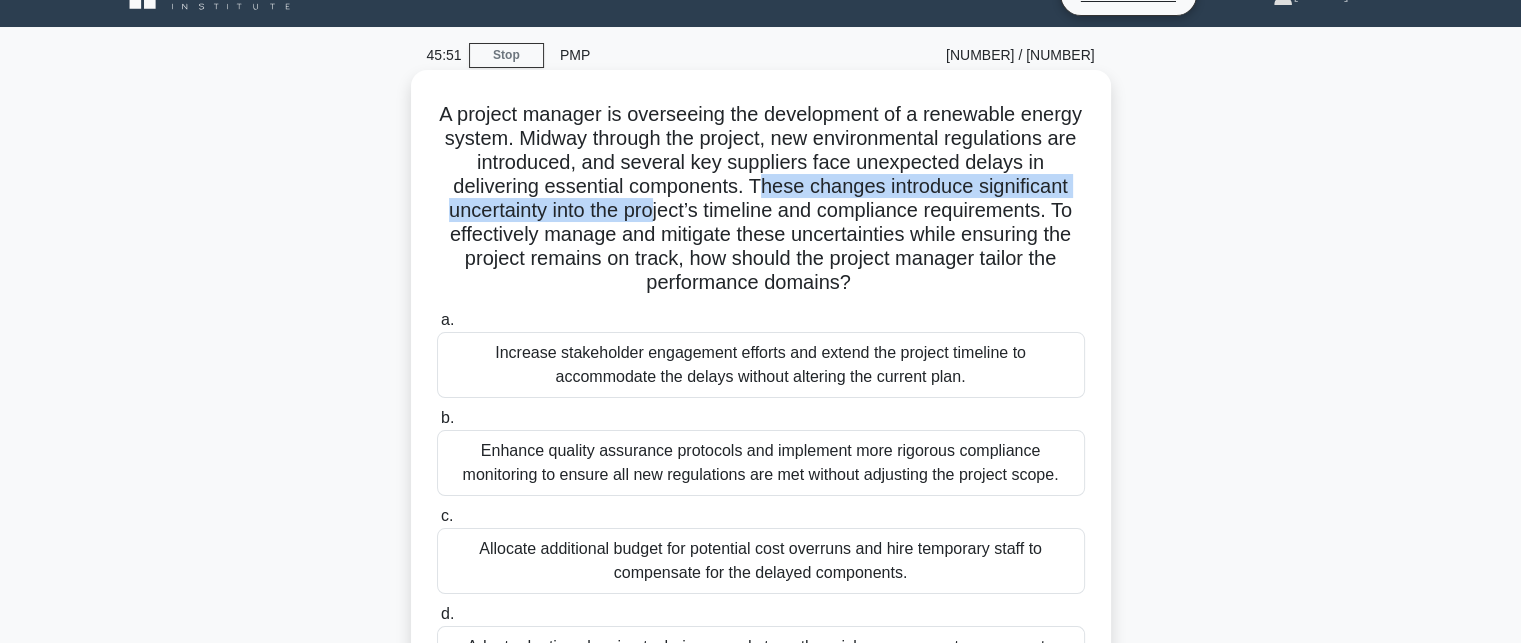 drag, startPoint x: 852, startPoint y: 183, endPoint x: 782, endPoint y: 203, distance: 72.8011 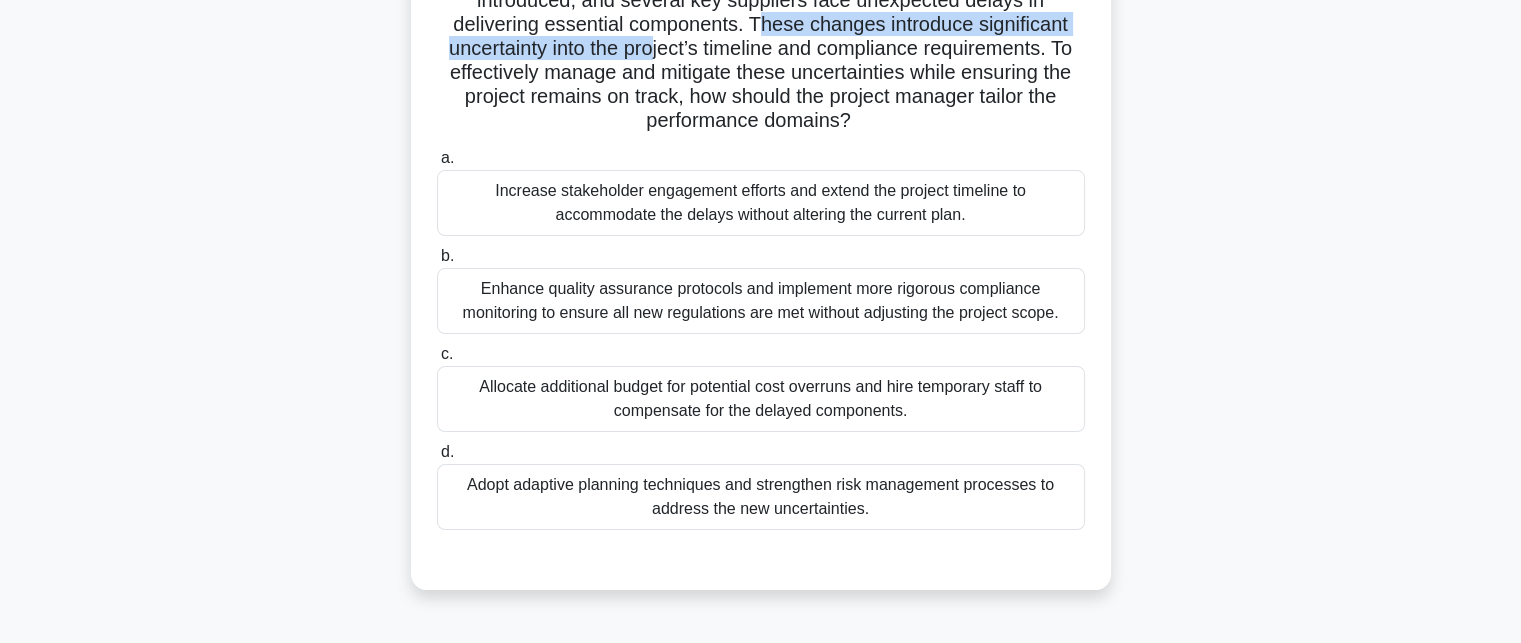 scroll, scrollTop: 237, scrollLeft: 0, axis: vertical 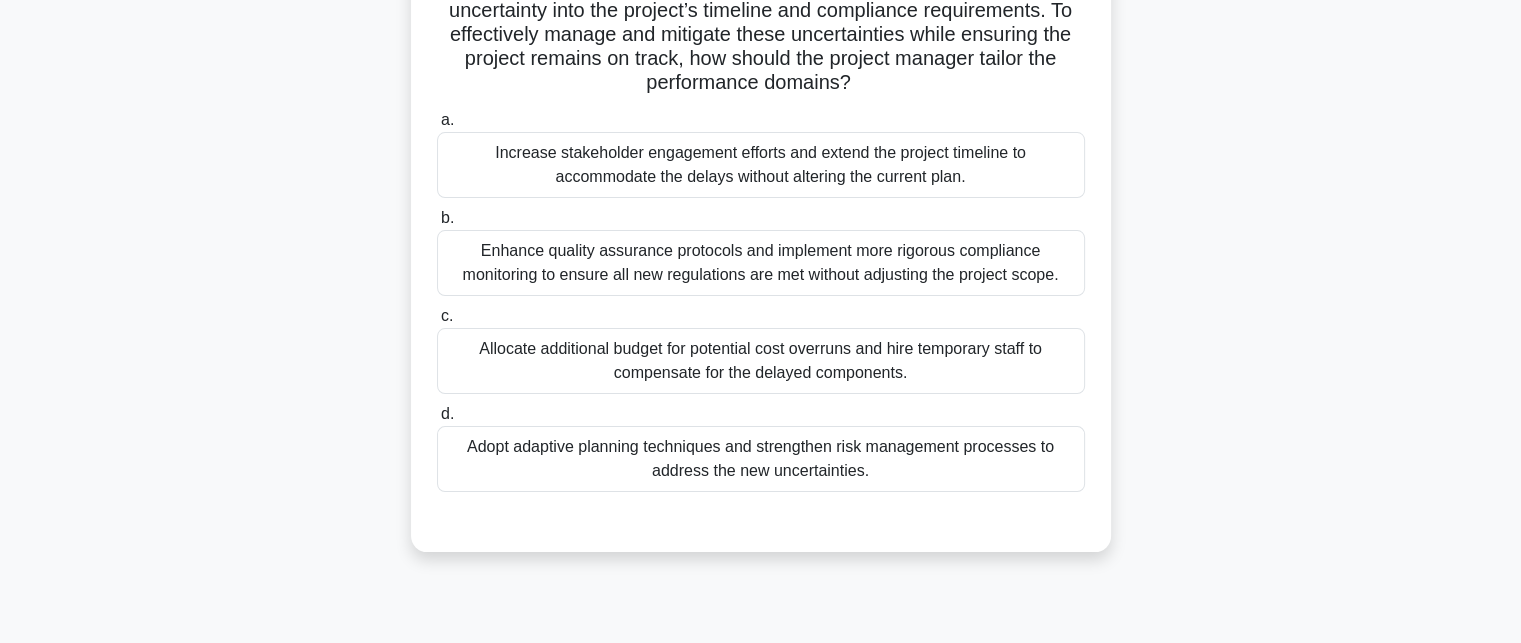 click on "Adopt adaptive planning techniques and strengthen risk management processes to address the new uncertainties." at bounding box center [761, 459] 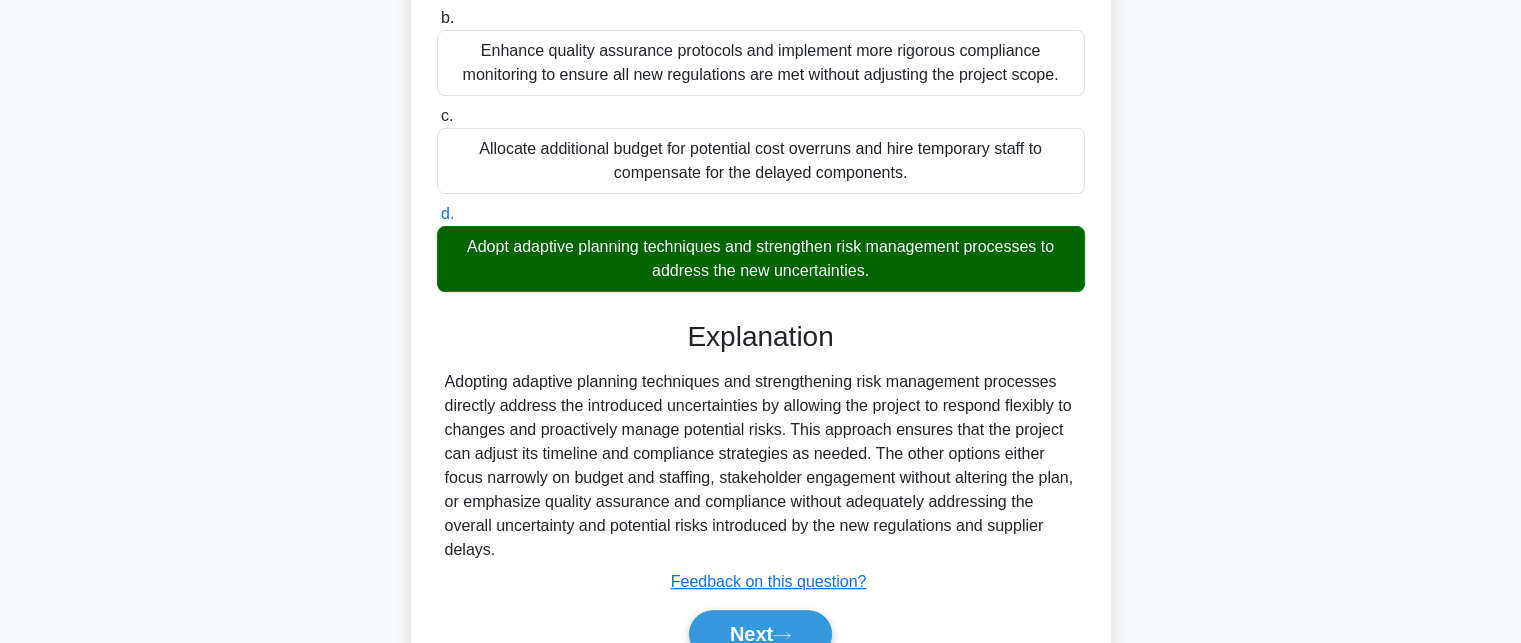 scroll, scrollTop: 536, scrollLeft: 0, axis: vertical 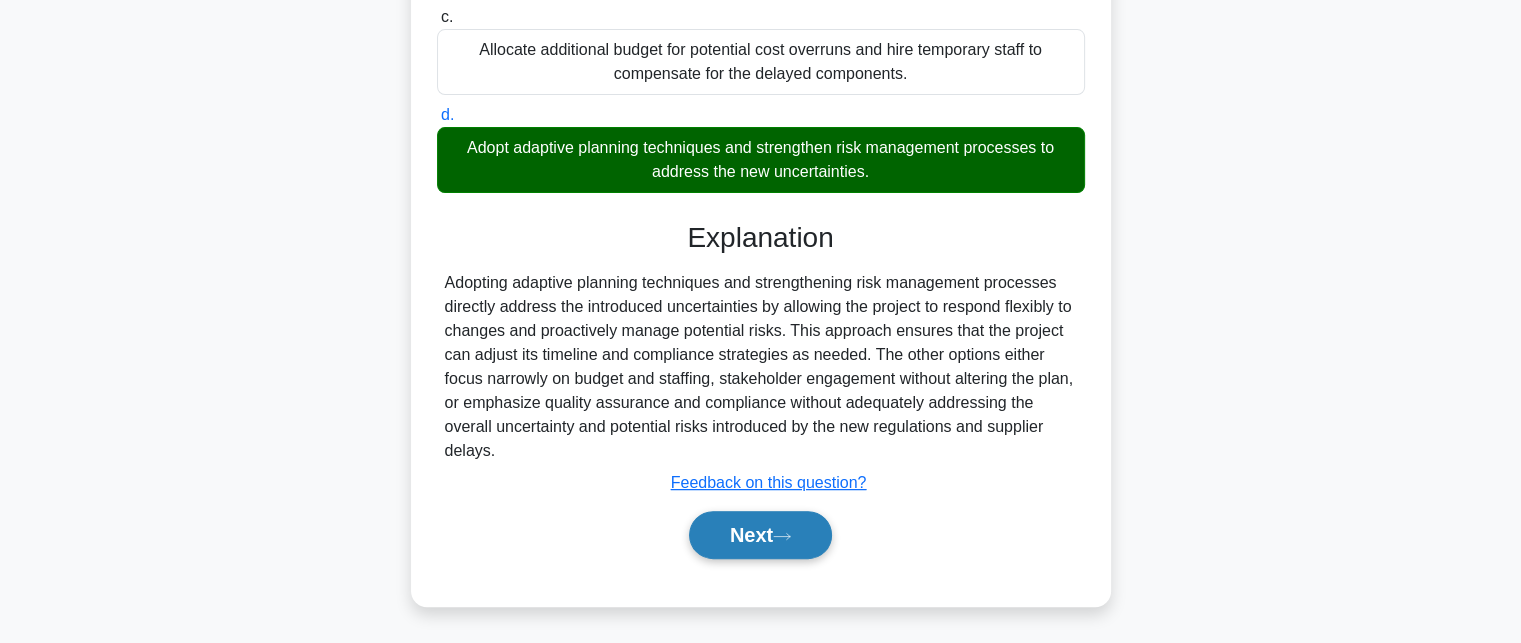 type 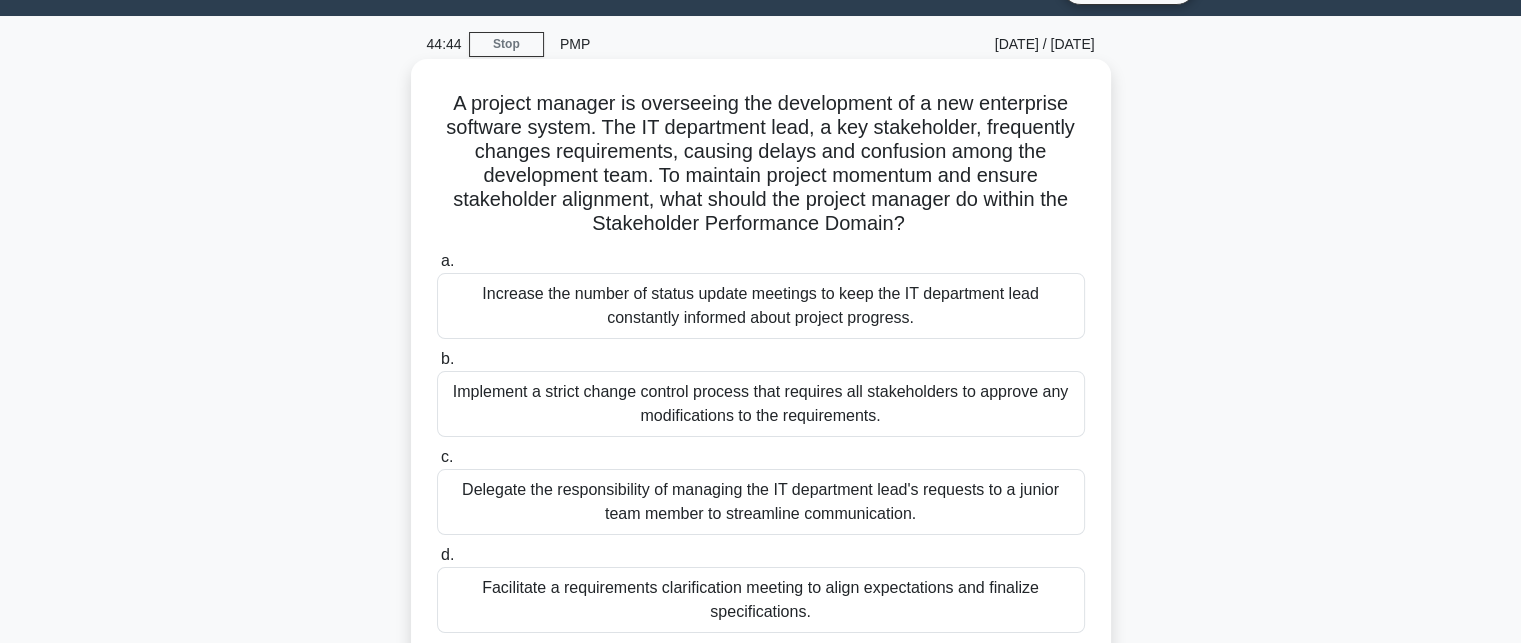 scroll, scrollTop: 0, scrollLeft: 0, axis: both 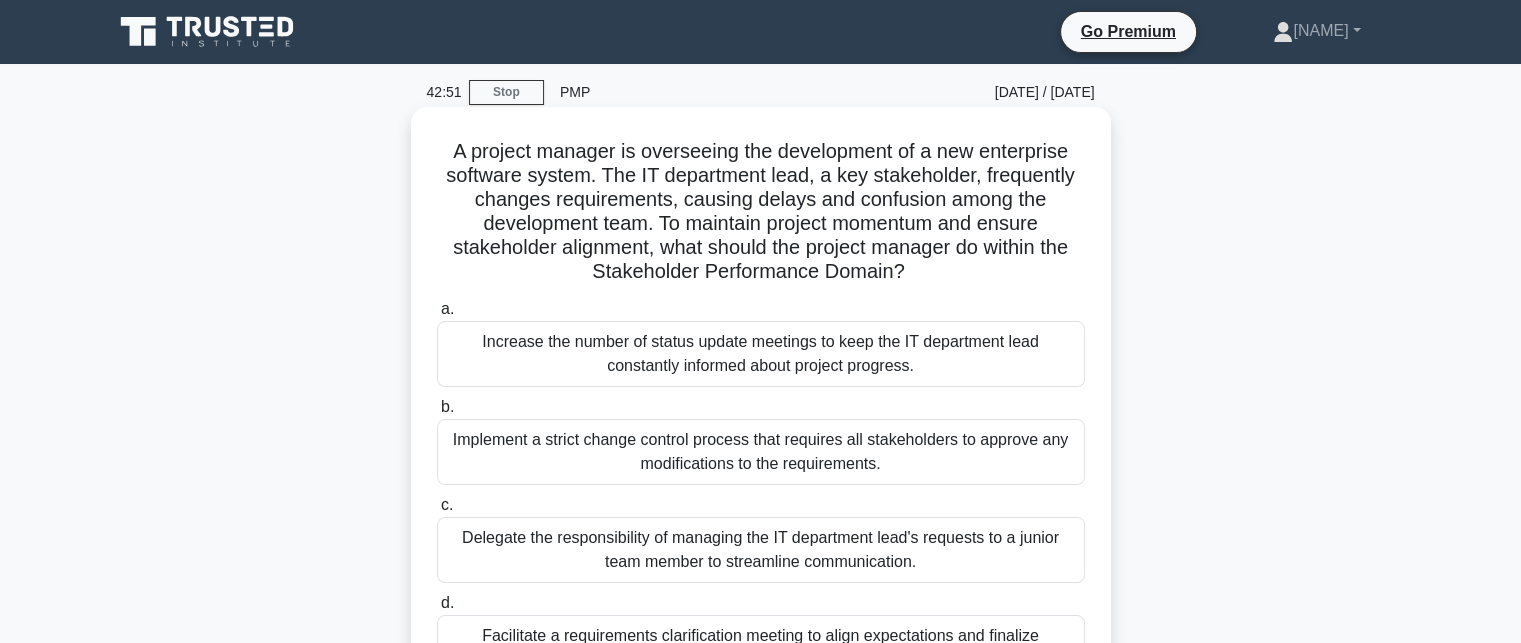 drag, startPoint x: 672, startPoint y: 228, endPoint x: 776, endPoint y: 284, distance: 118.11858 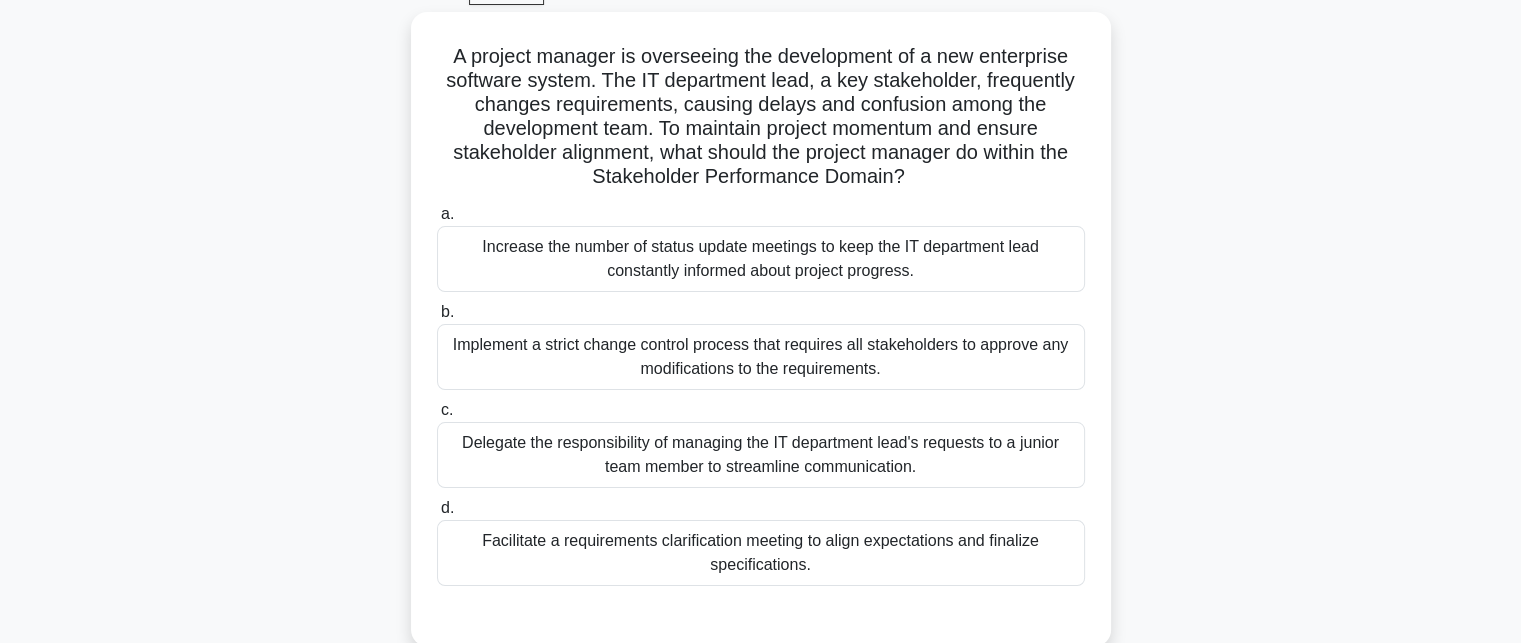 scroll, scrollTop: 200, scrollLeft: 0, axis: vertical 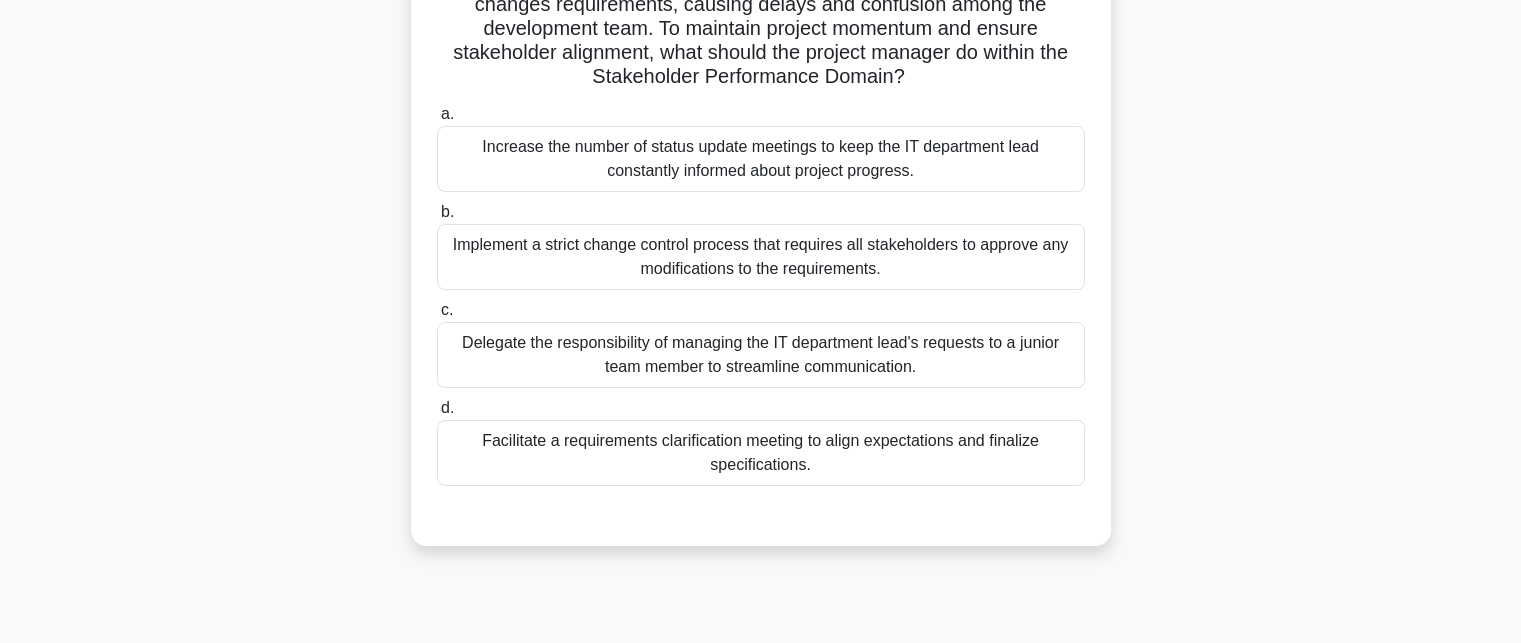 click on "A project manager is overseeing the development of a new enterprise software system. The IT department lead, a key stakeholder, frequently changes requirements, causing delays and confusion among the development team. To maintain project momentum and ensure stakeholder alignment, what should the project manager do within the Stakeholder Performance Domain?
.spinner_0XTQ{transform-origin:center;animation:spinner_y6GP .75s linear infinite}@keyframes spinner_y6GP{100%{transform:rotate(360deg)}}
a.
b.
c." at bounding box center [761, 241] 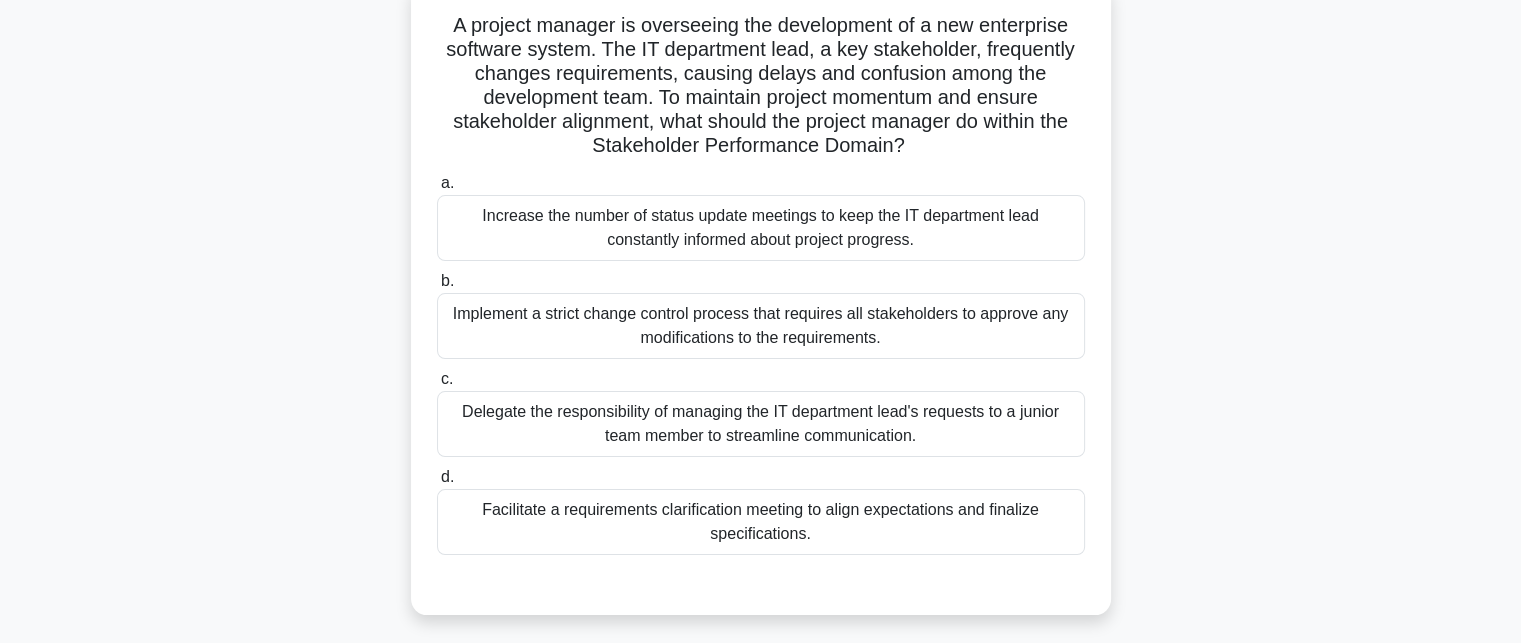 scroll, scrollTop: 100, scrollLeft: 0, axis: vertical 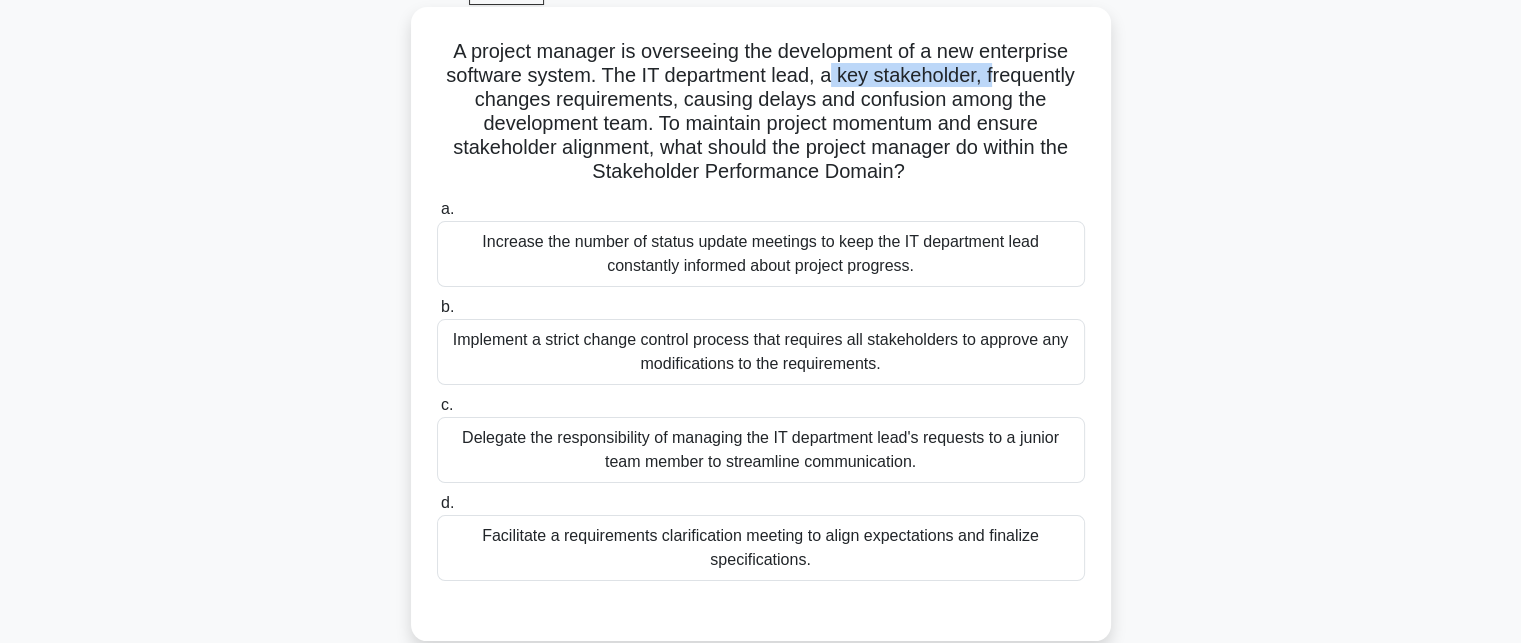 drag, startPoint x: 830, startPoint y: 77, endPoint x: 996, endPoint y: 84, distance: 166.14752 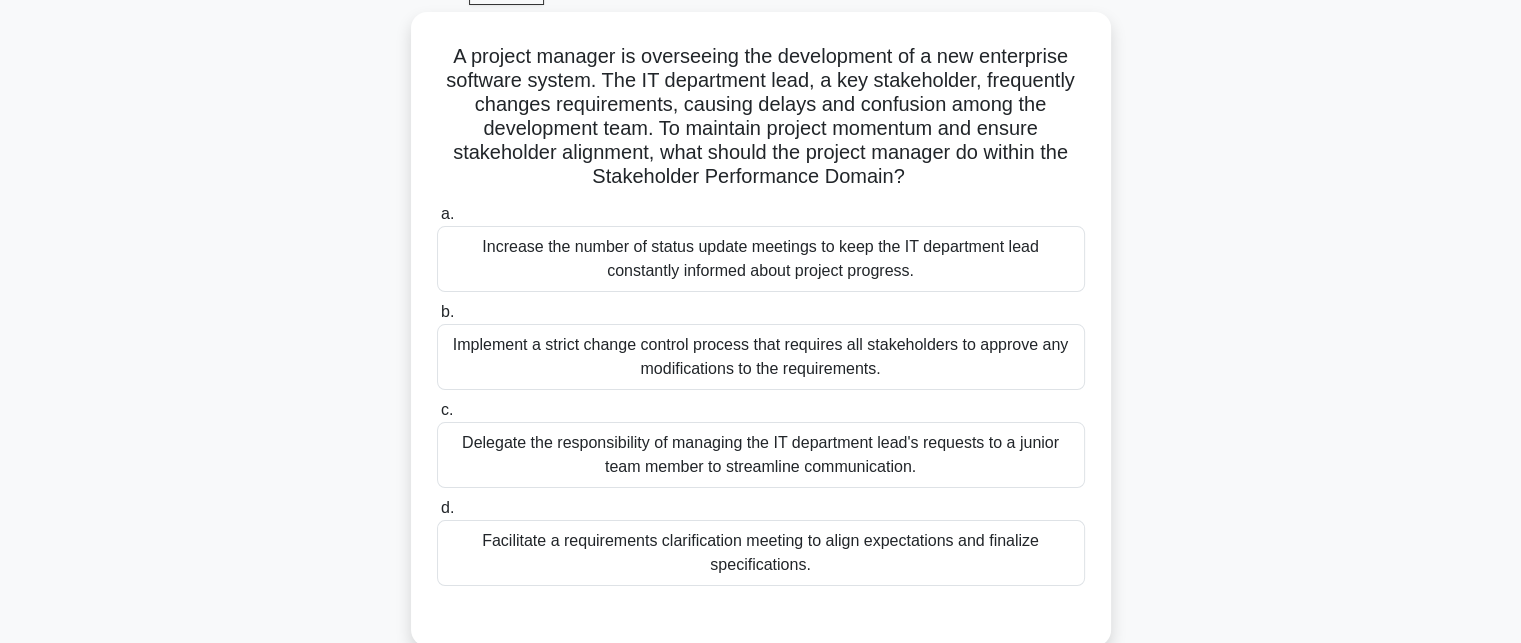 click on "A project manager is overseeing the development of a new enterprise software system. The IT department lead, a key stakeholder, frequently changes requirements, causing delays and confusion among the development team. To maintain project momentum and ensure stakeholder alignment, what should the project manager do within the Stakeholder Performance Domain?
.spinner_0XTQ{transform-origin:center;animation:spinner_y6GP .75s linear infinite}@keyframes spinner_y6GP{100%{transform:rotate(360deg)}}
a.
b.
c." at bounding box center (761, 341) 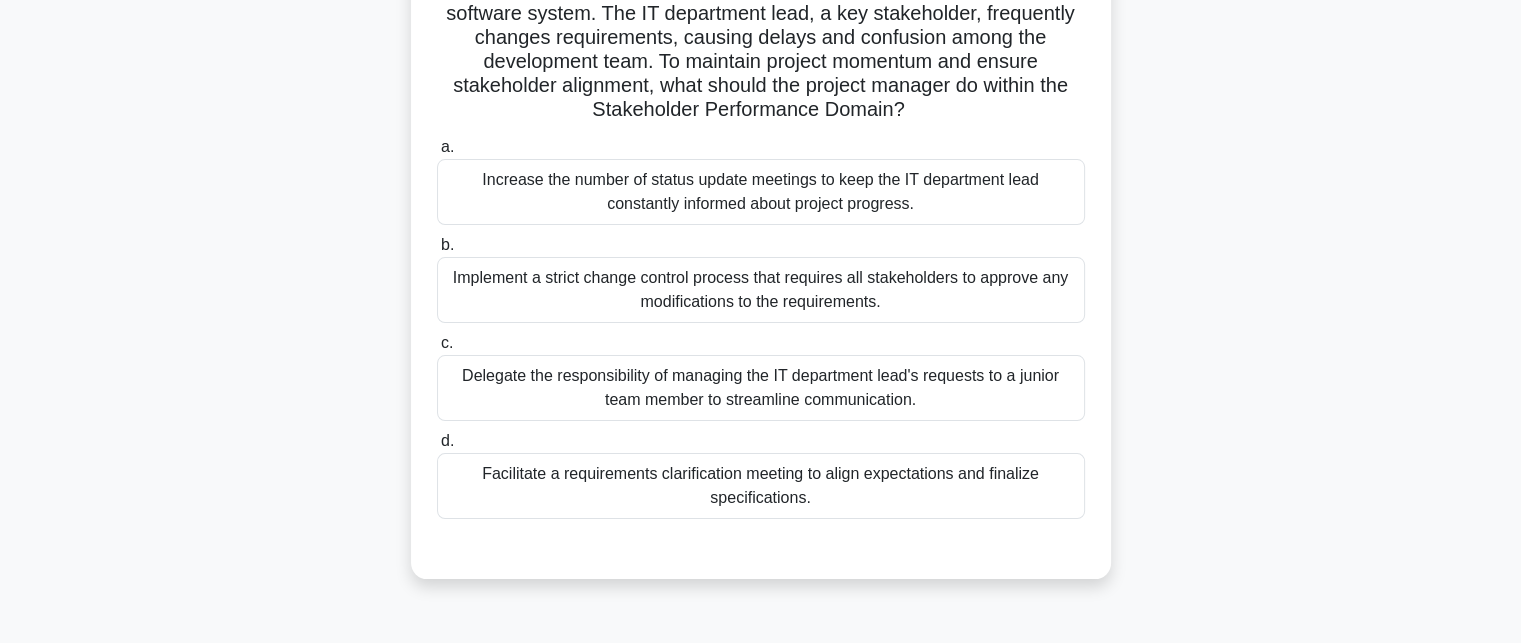 scroll, scrollTop: 200, scrollLeft: 0, axis: vertical 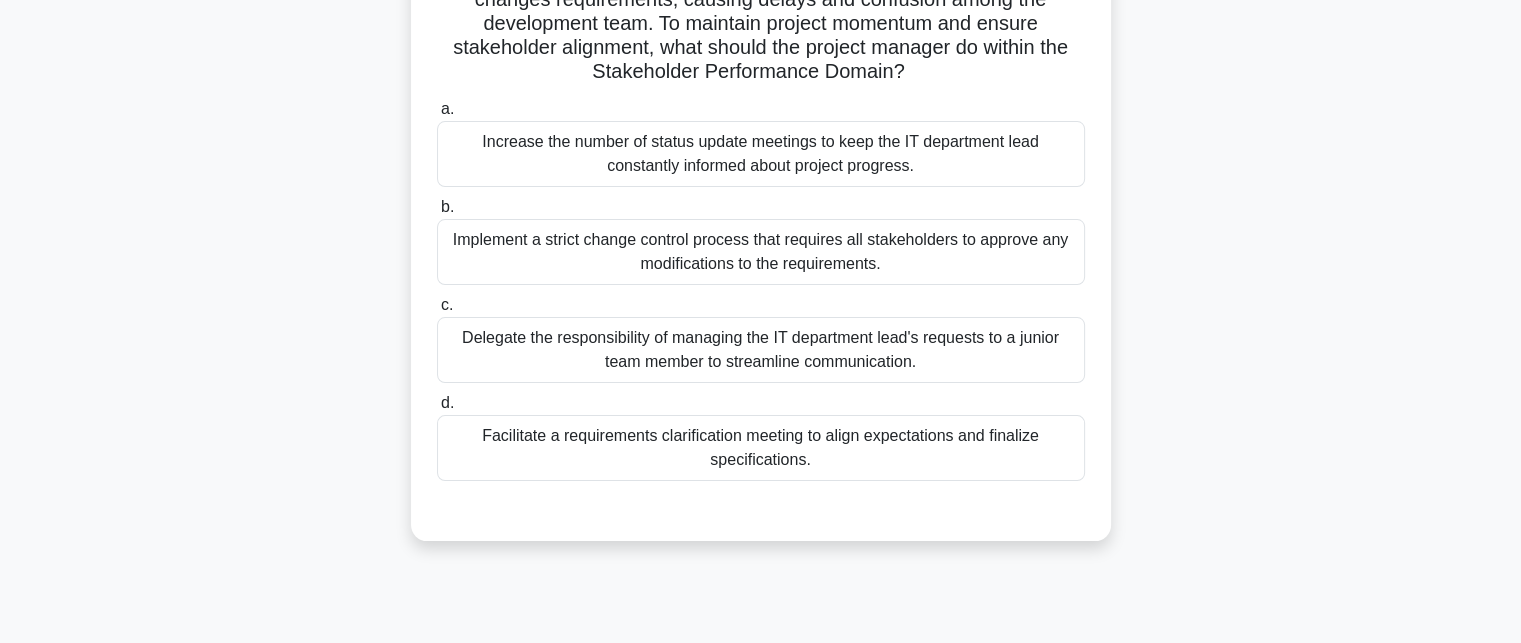 click on "Facilitate a requirements clarification meeting to align expectations and finalize specifications." at bounding box center [761, 448] 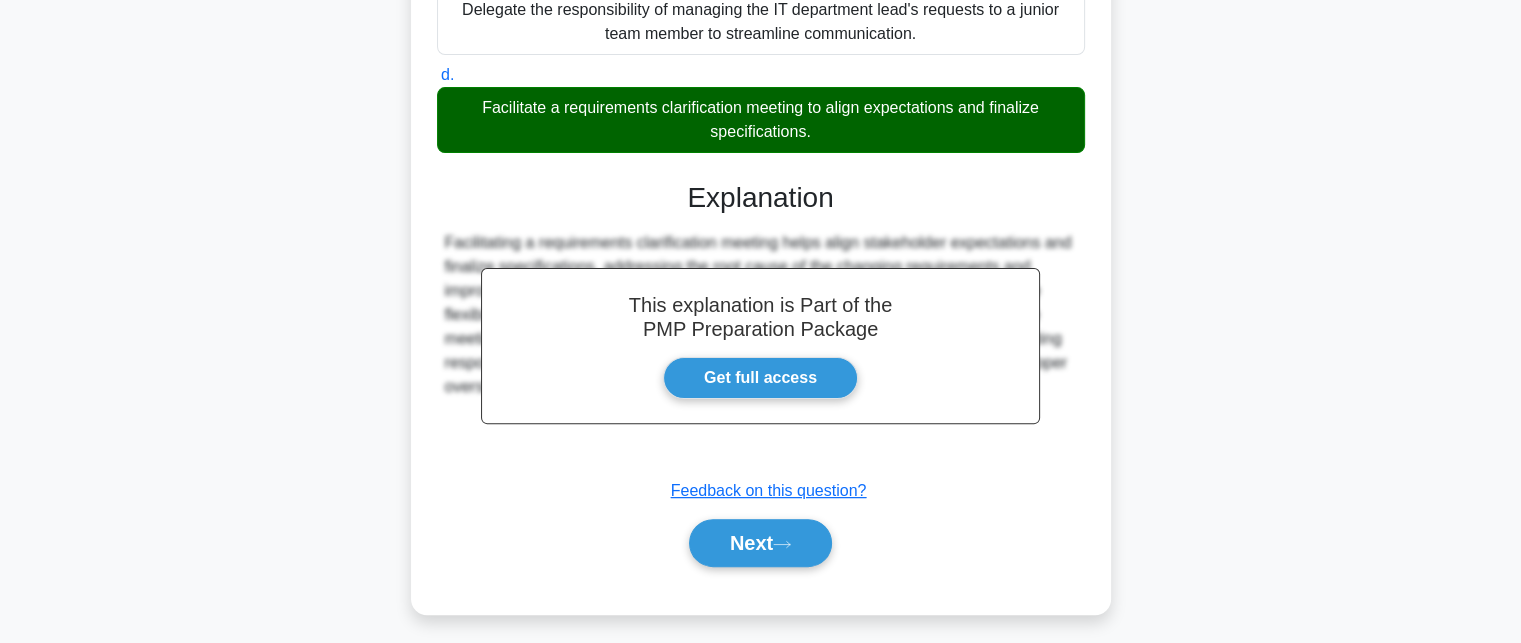 scroll, scrollTop: 536, scrollLeft: 0, axis: vertical 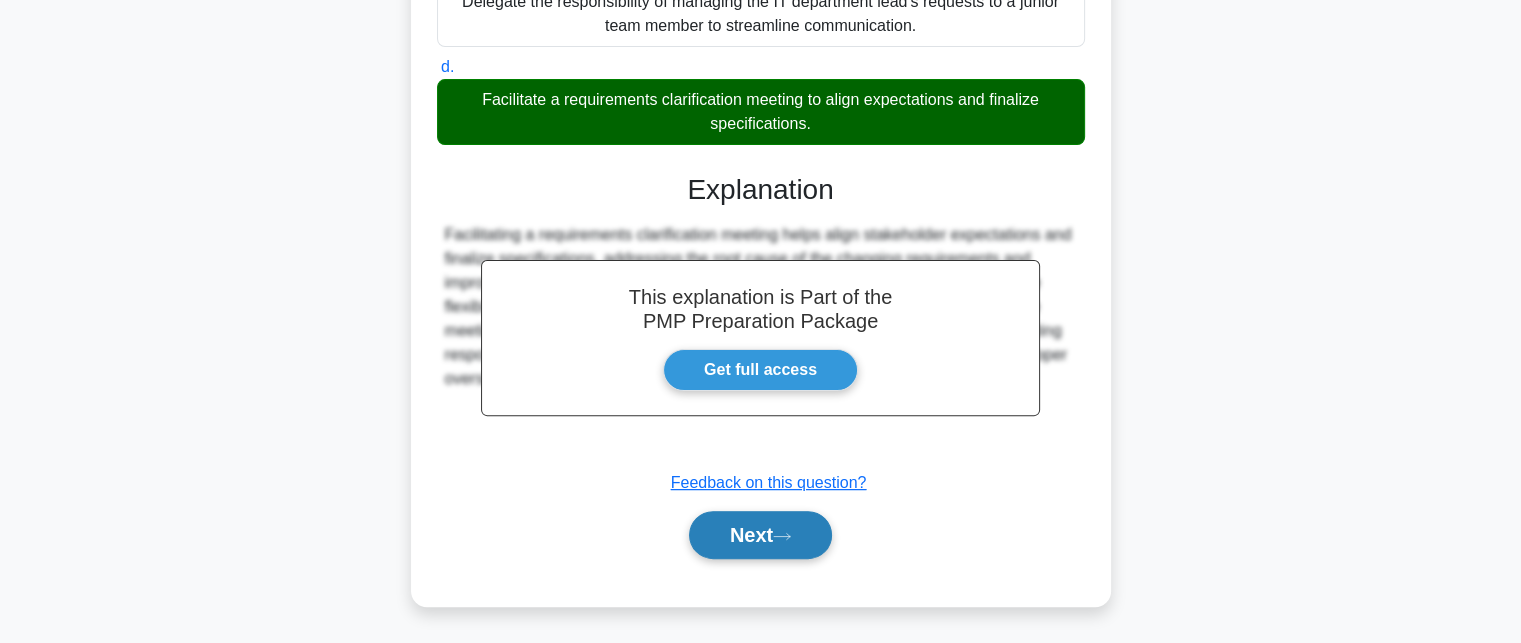 click on "Next" at bounding box center (760, 535) 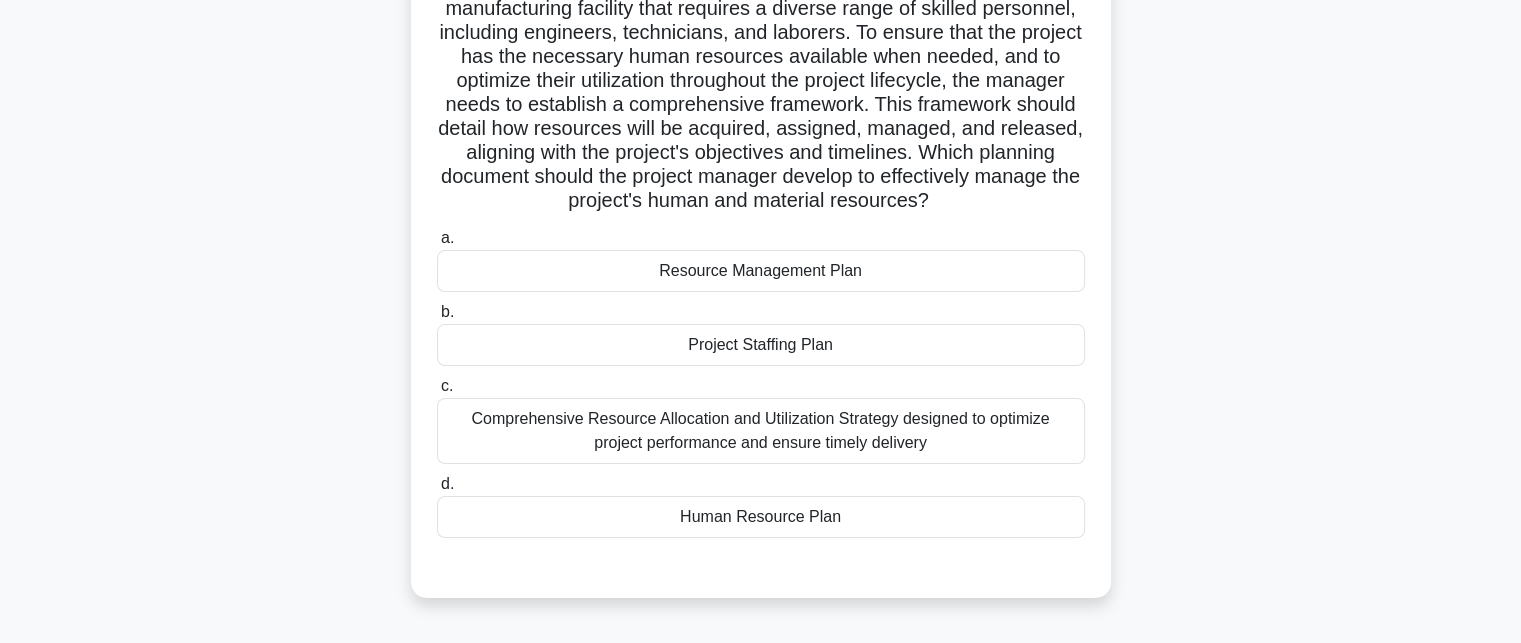 scroll, scrollTop: 200, scrollLeft: 0, axis: vertical 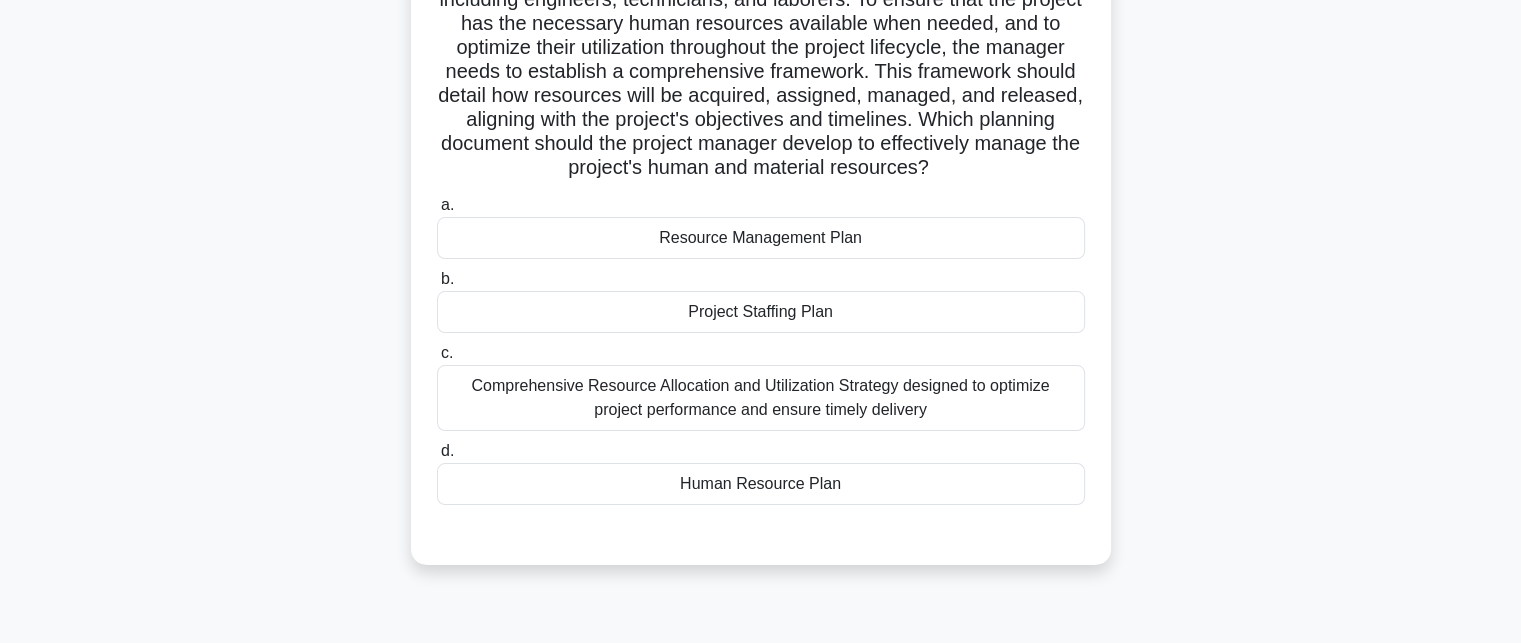 click on "Resource Management Plan" at bounding box center [761, 238] 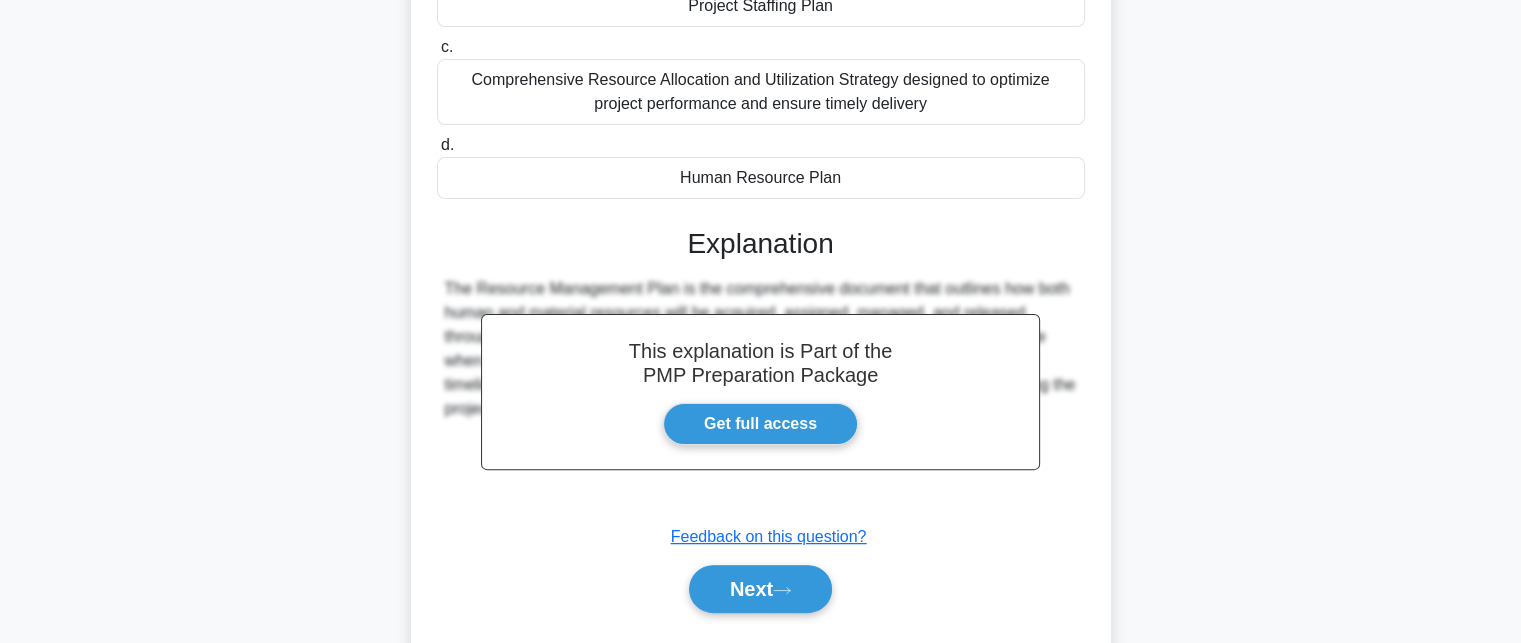 scroll, scrollTop: 584, scrollLeft: 0, axis: vertical 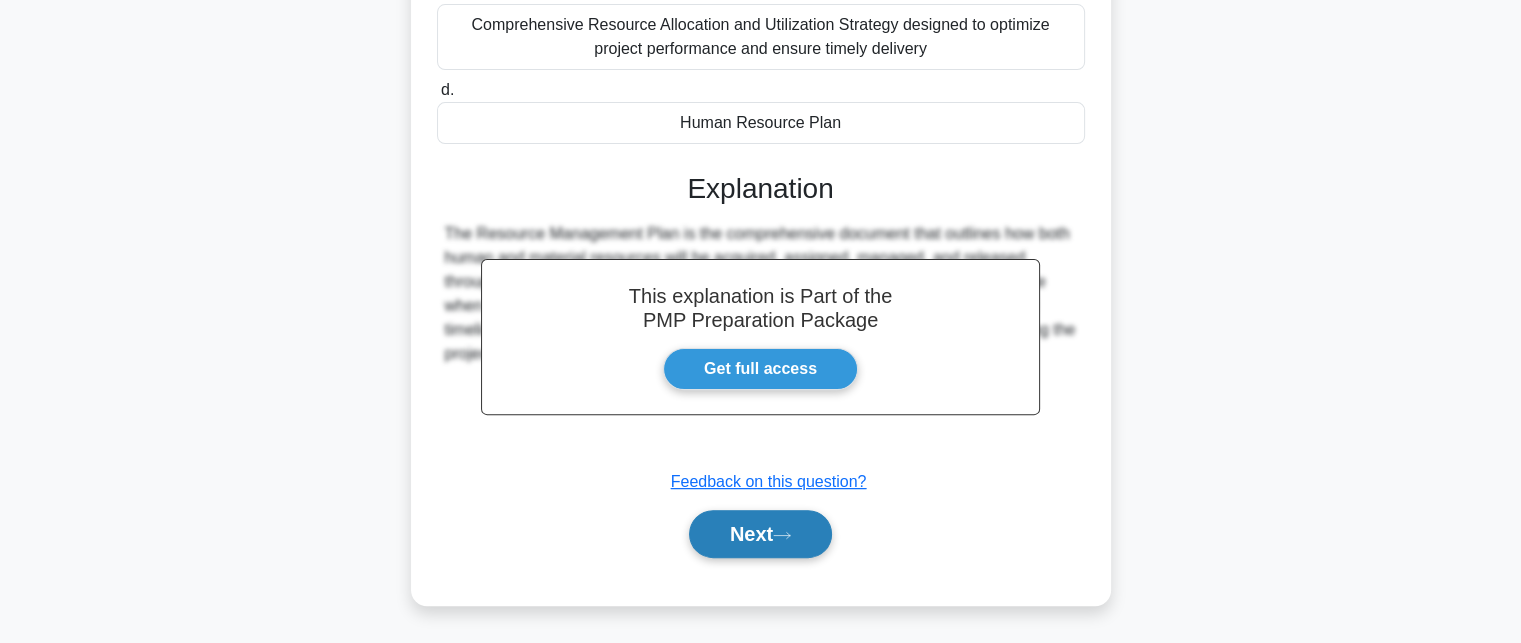click 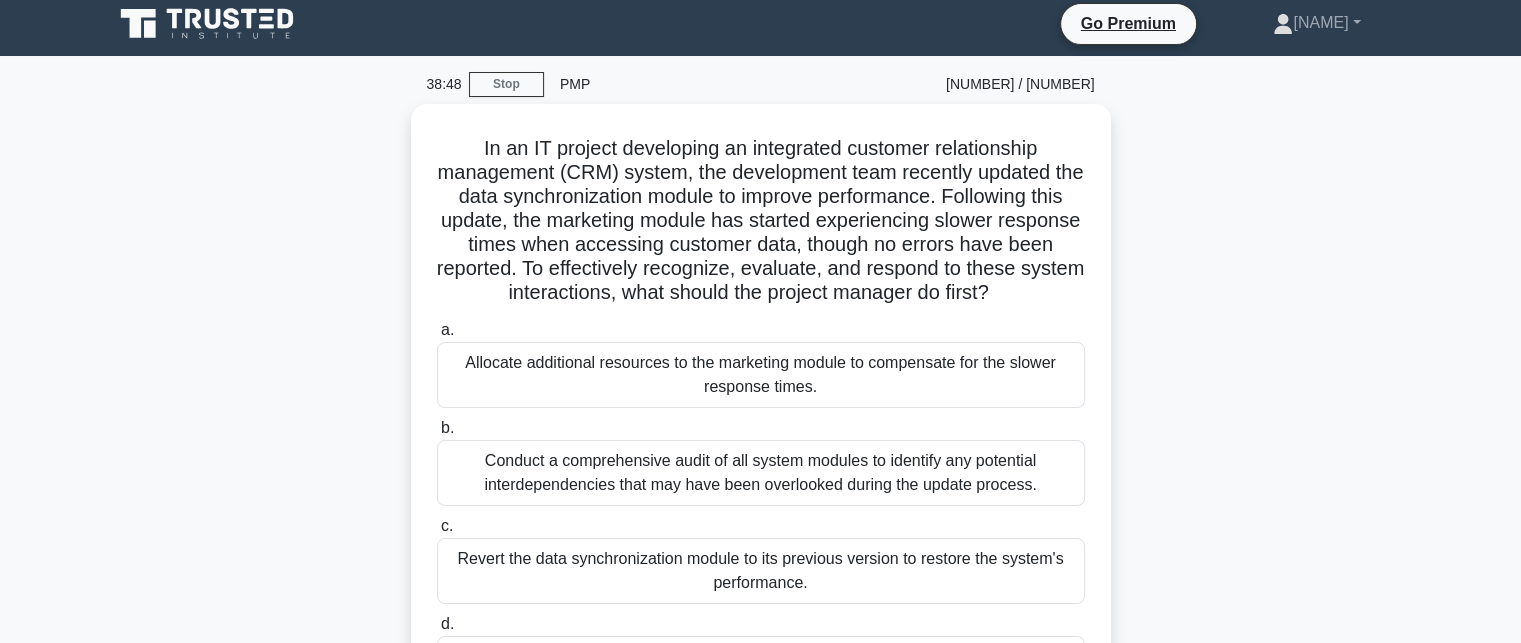 scroll, scrollTop: 0, scrollLeft: 0, axis: both 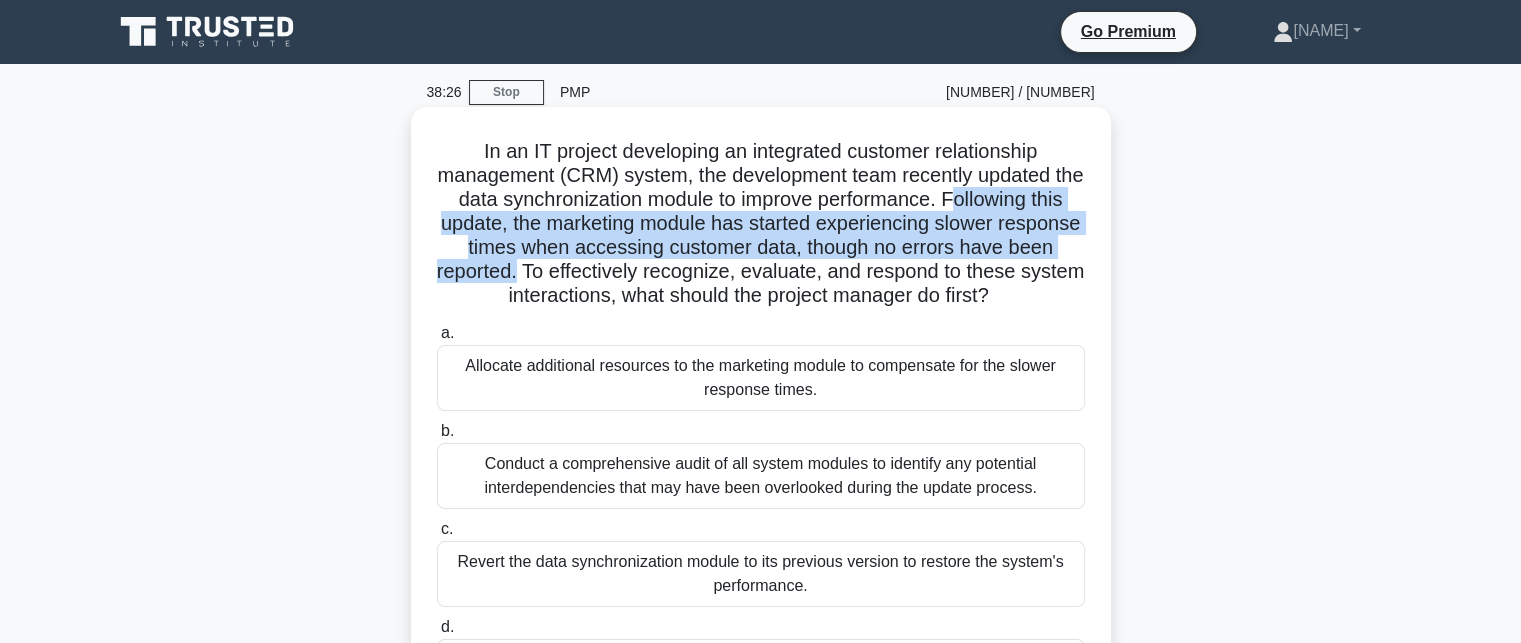 drag, startPoint x: 992, startPoint y: 195, endPoint x: 566, endPoint y: 289, distance: 436.24765 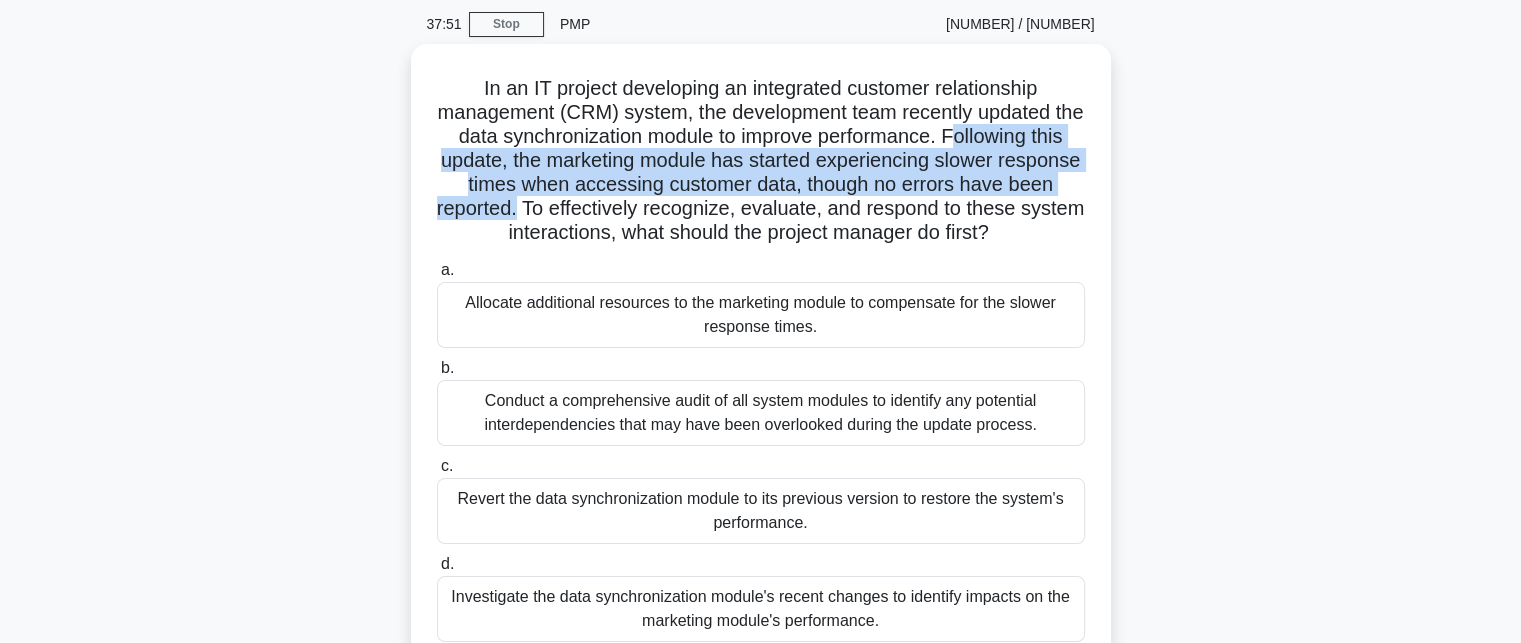 scroll, scrollTop: 100, scrollLeft: 0, axis: vertical 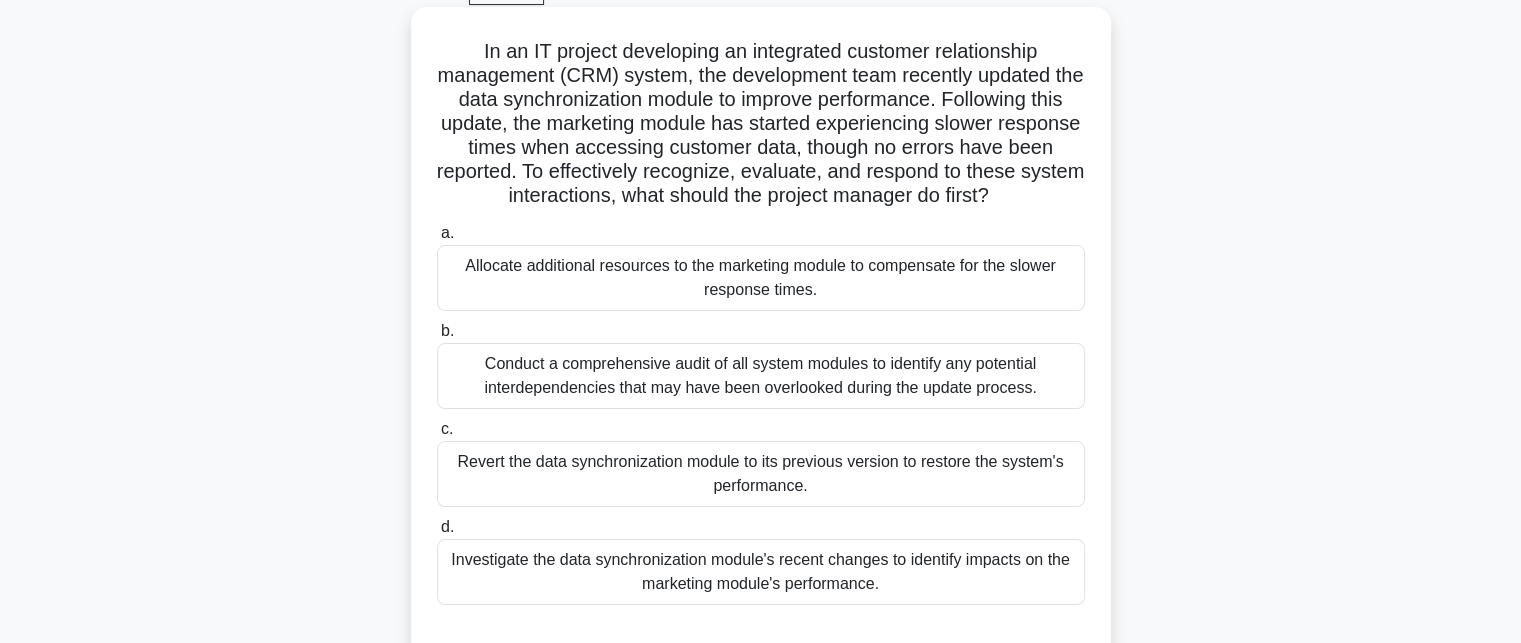 click on "Conduct a comprehensive audit of all system modules to identify any potential interdependencies that may have been overlooked during the update process." at bounding box center (761, 376) 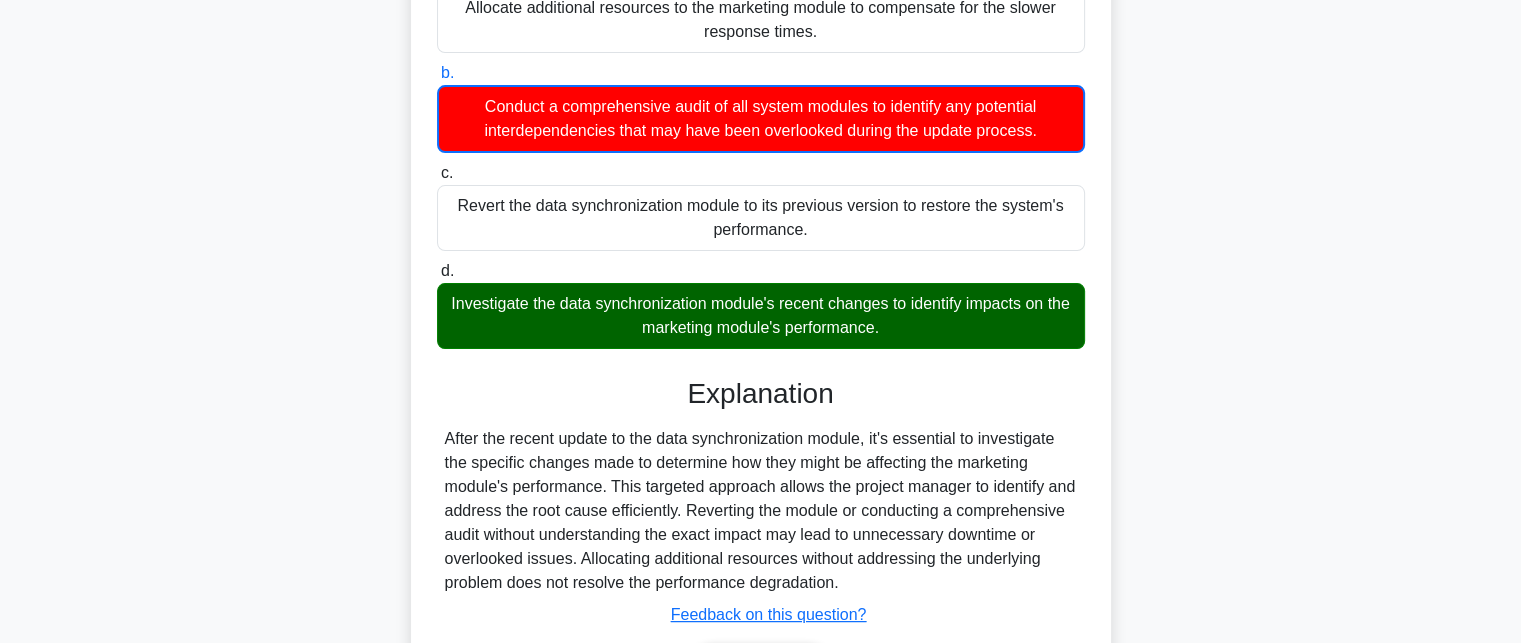 scroll, scrollTop: 389, scrollLeft: 0, axis: vertical 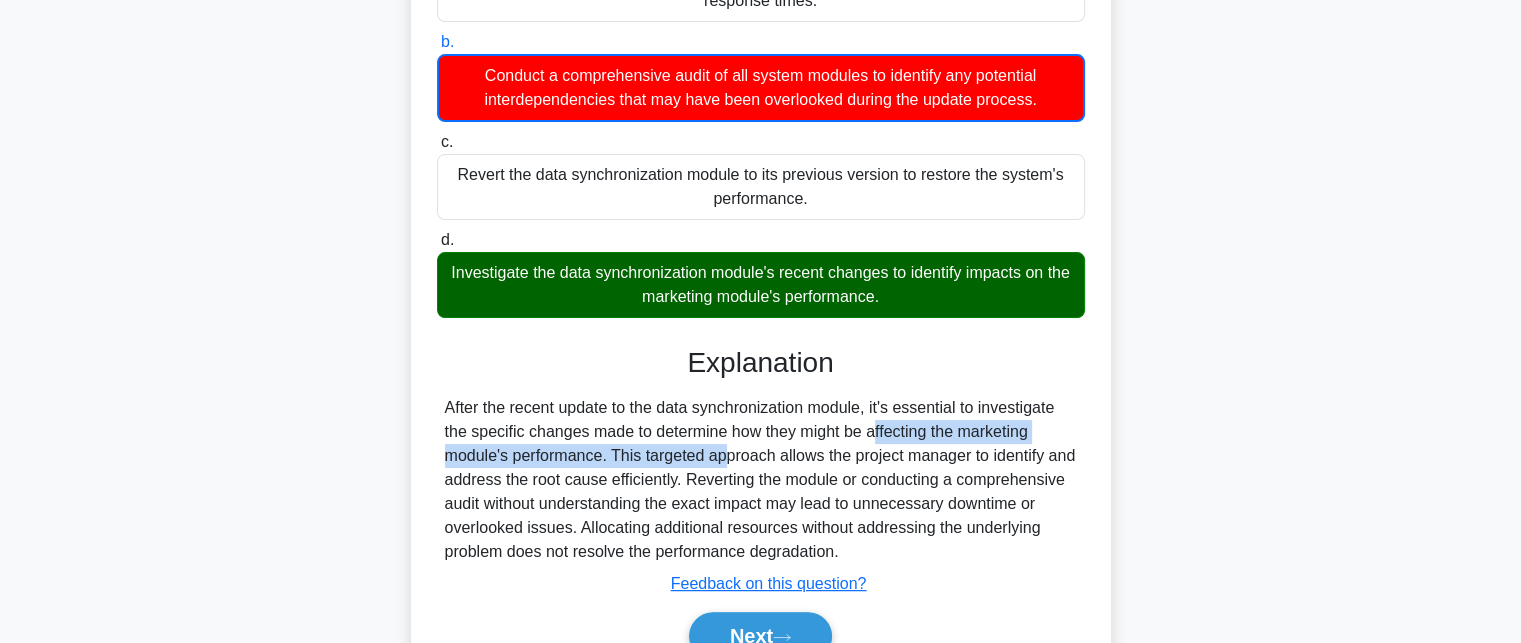 drag, startPoint x: 747, startPoint y: 419, endPoint x: 605, endPoint y: 456, distance: 146.74127 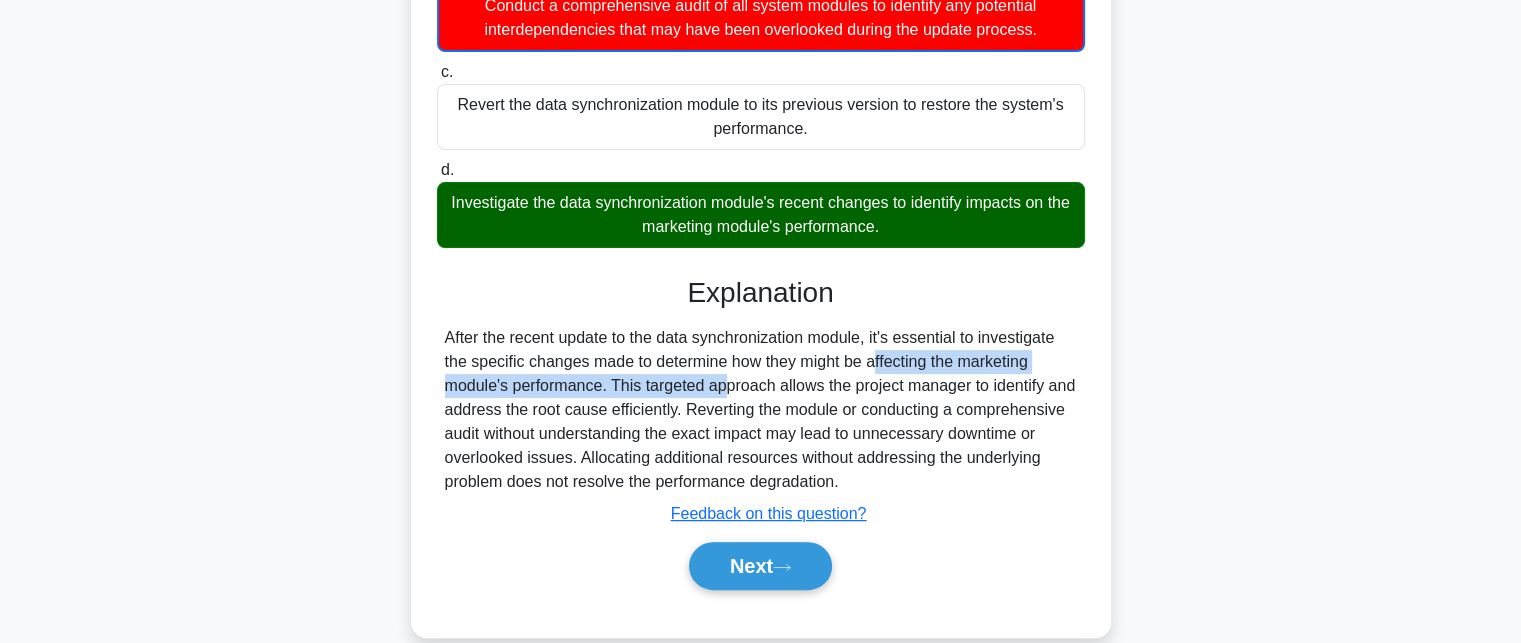 scroll, scrollTop: 489, scrollLeft: 0, axis: vertical 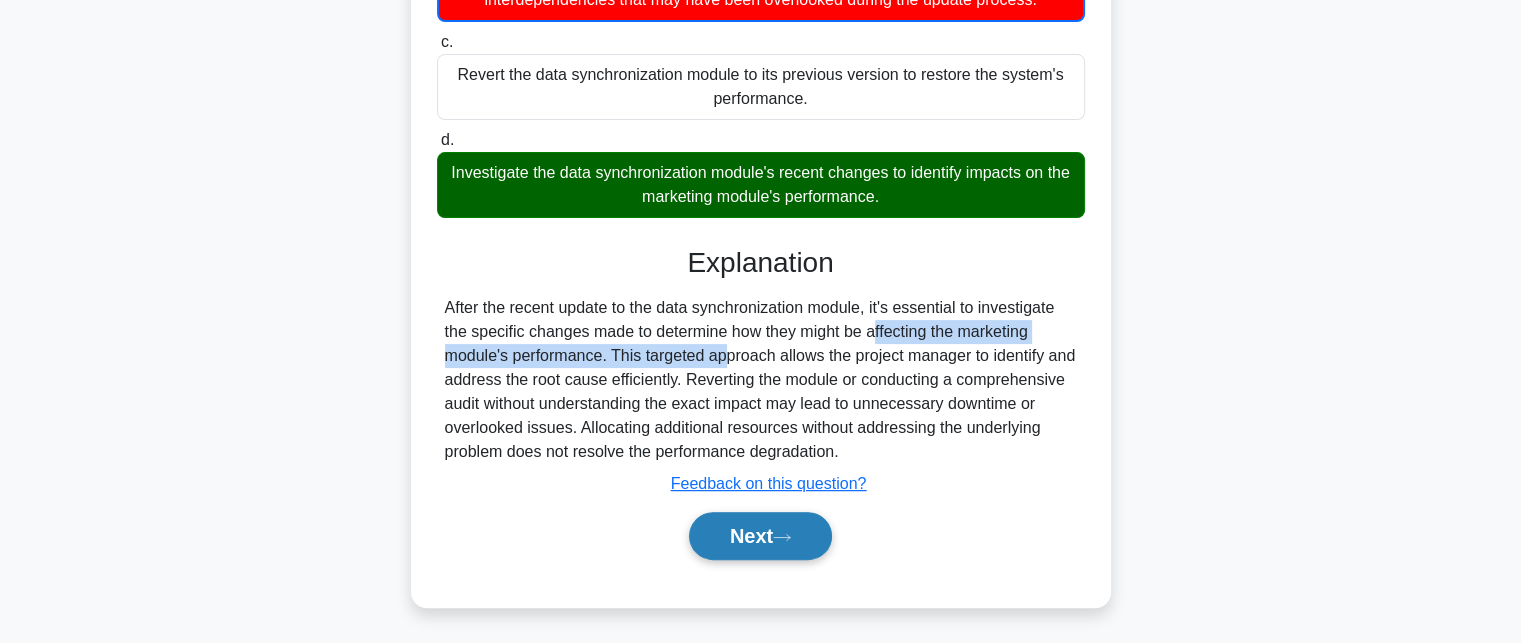 click on "Next" at bounding box center [760, 536] 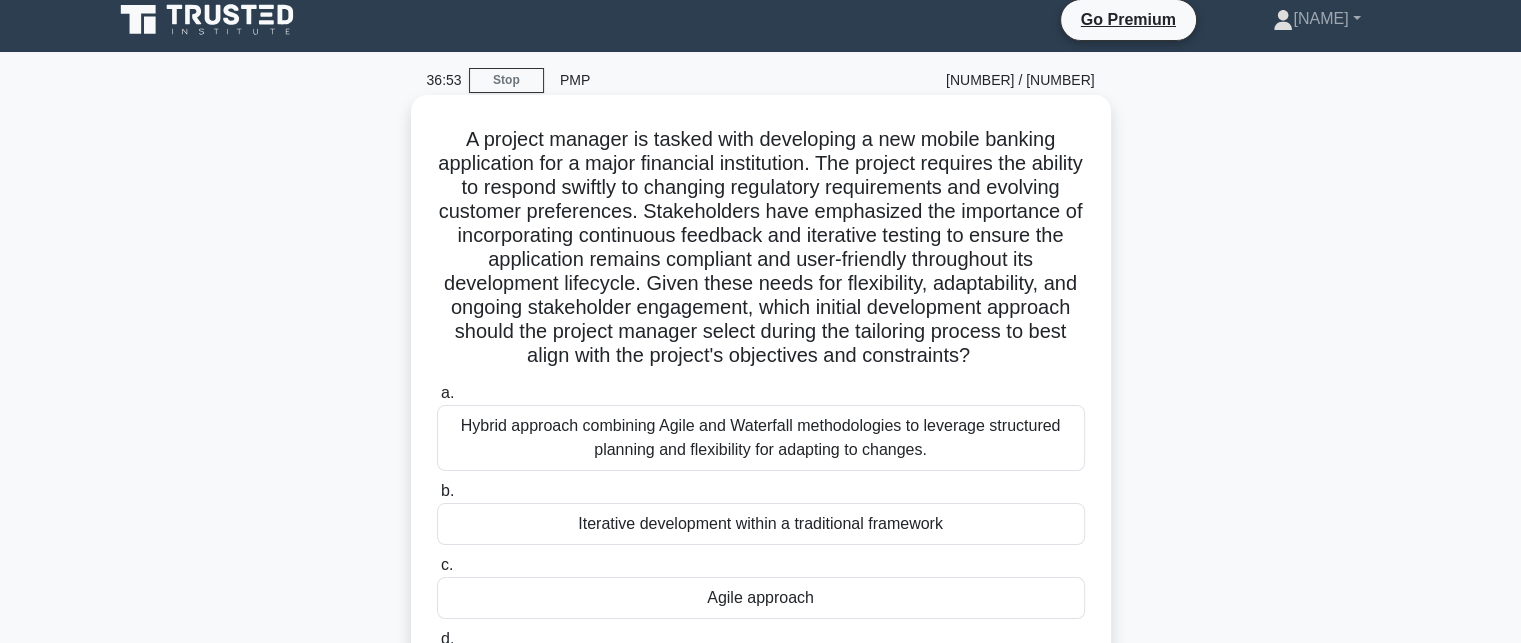 scroll, scrollTop: 0, scrollLeft: 0, axis: both 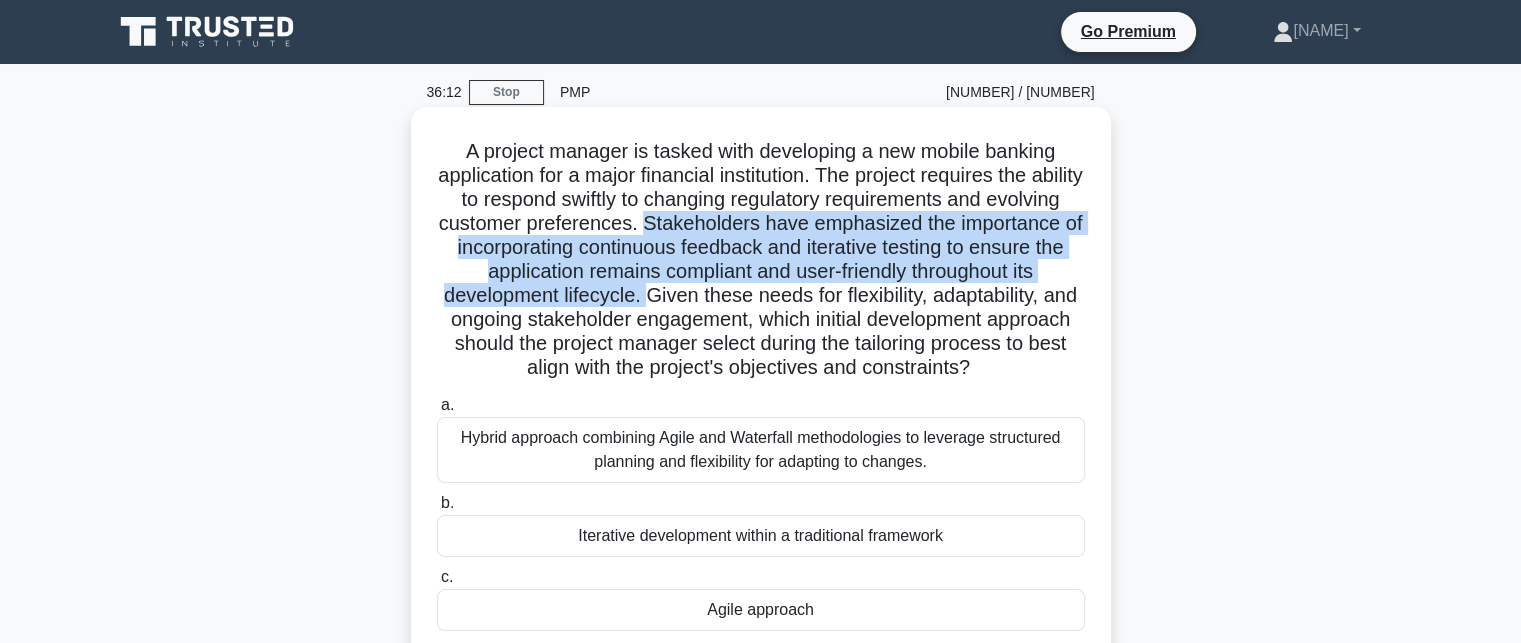 drag, startPoint x: 752, startPoint y: 222, endPoint x: 787, endPoint y: 296, distance: 81.859634 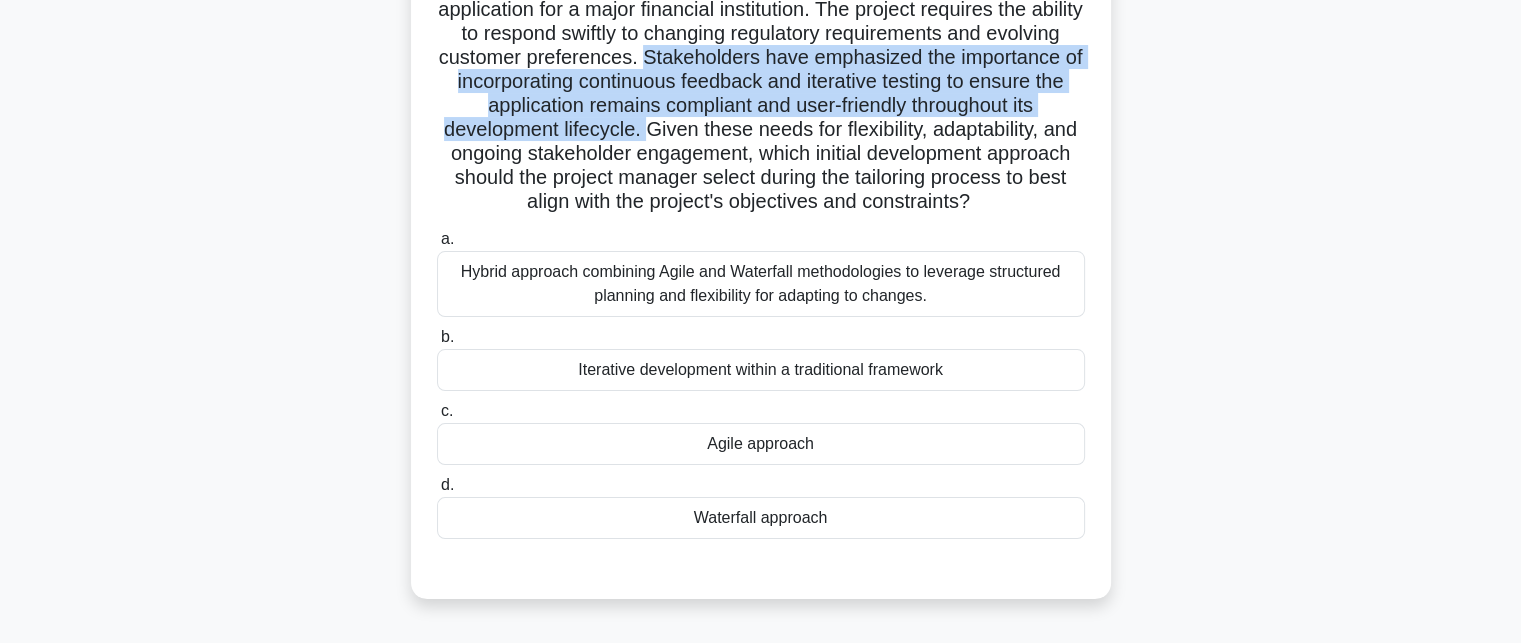 scroll, scrollTop: 200, scrollLeft: 0, axis: vertical 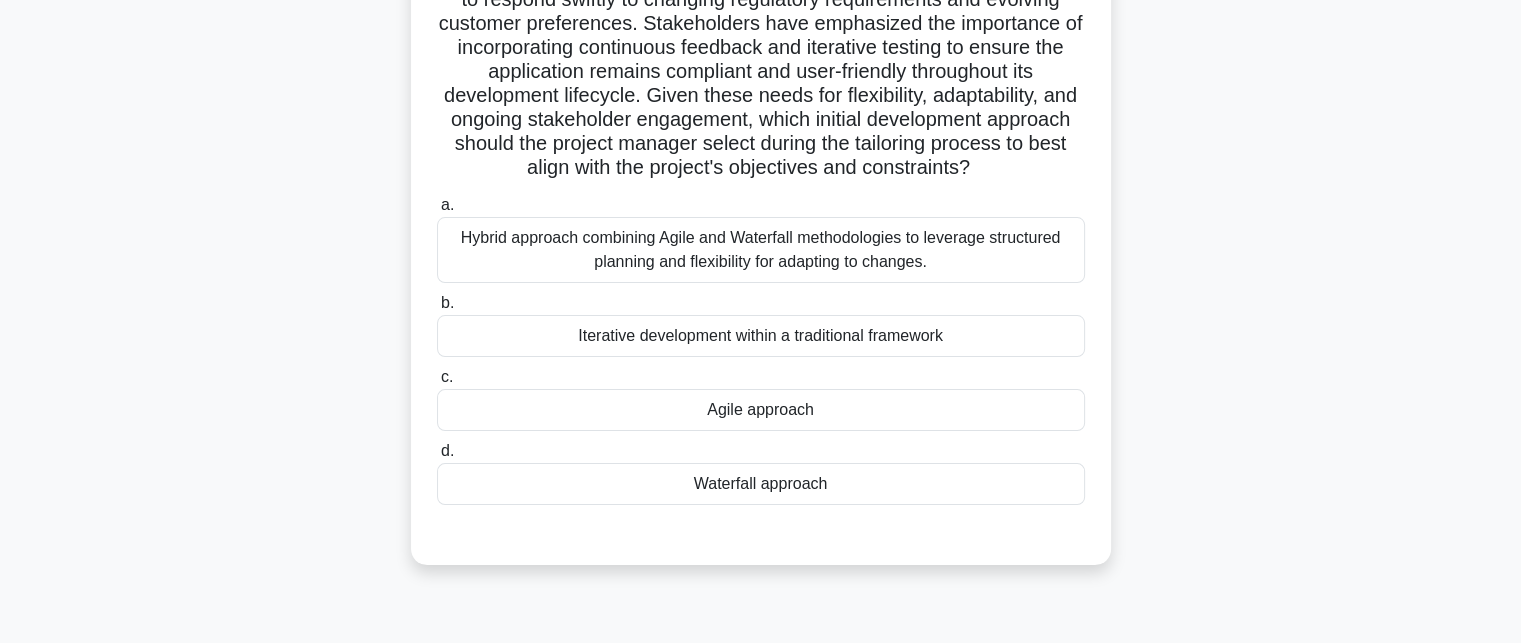 click on "Hybrid approach combining Agile and Waterfall methodologies to leverage structured planning and flexibility for adapting to changes." at bounding box center (761, 250) 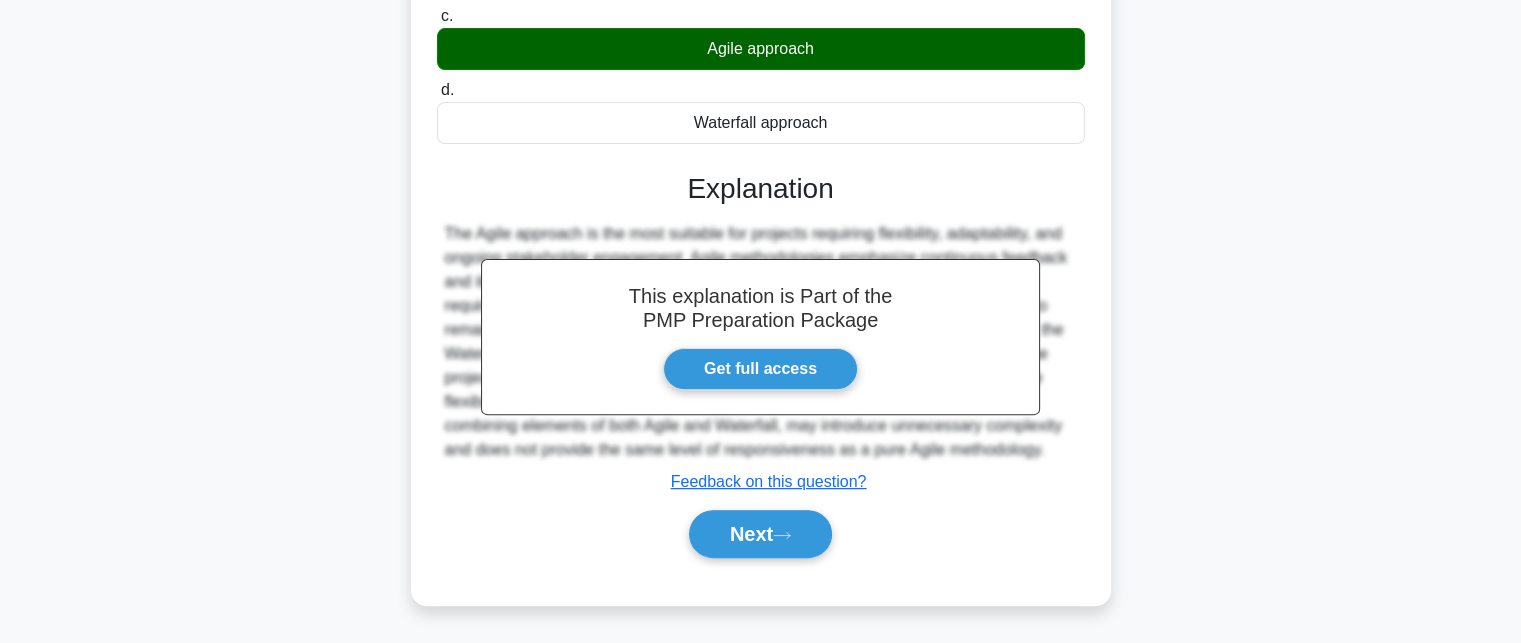 scroll, scrollTop: 585, scrollLeft: 0, axis: vertical 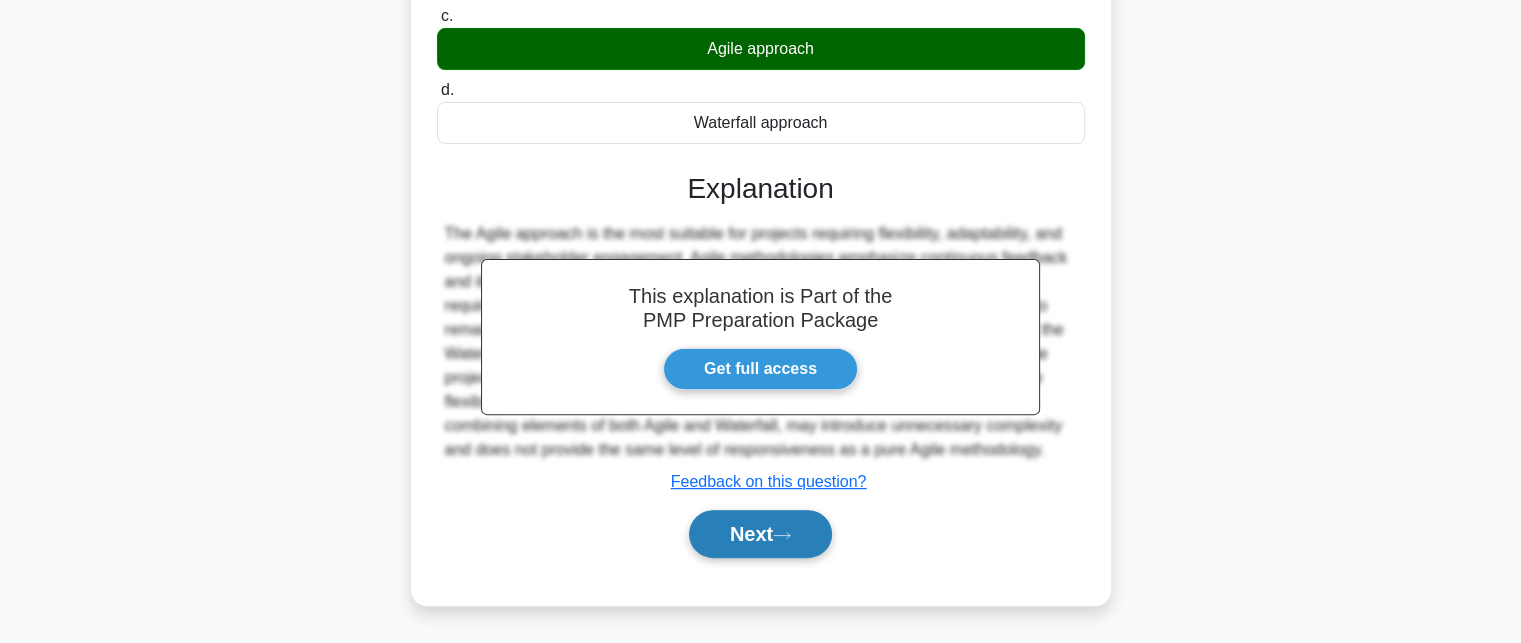 click on "Next" at bounding box center [760, 534] 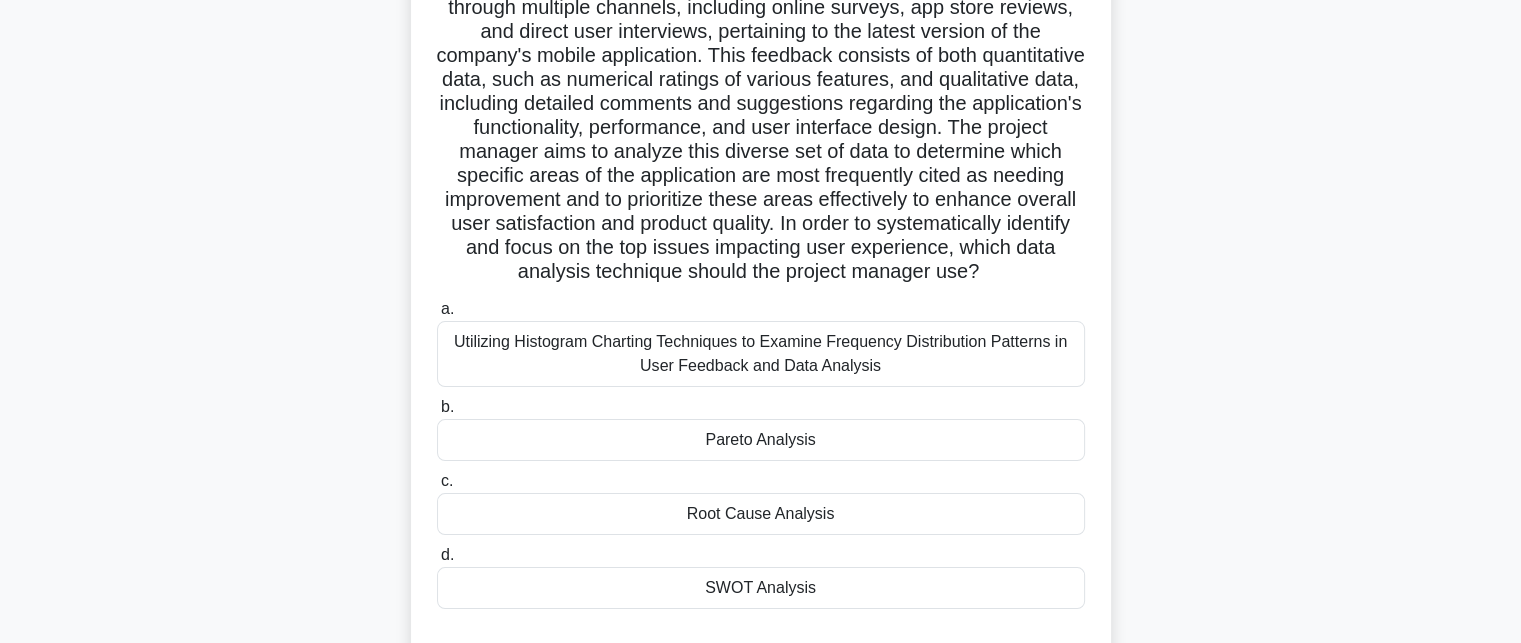 scroll, scrollTop: 200, scrollLeft: 0, axis: vertical 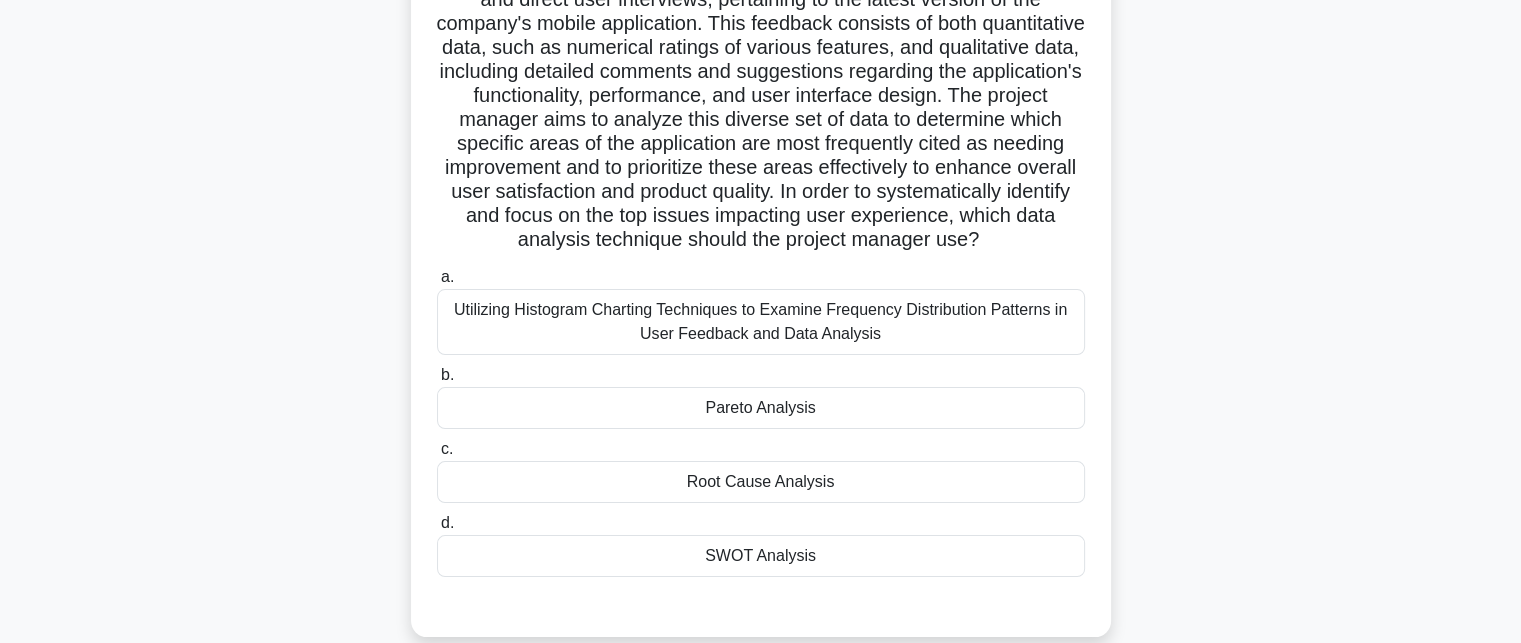 click on "Utilizing Histogram Charting Techniques to Examine Frequency Distribution Patterns in User Feedback and Data Analysis" at bounding box center (761, 322) 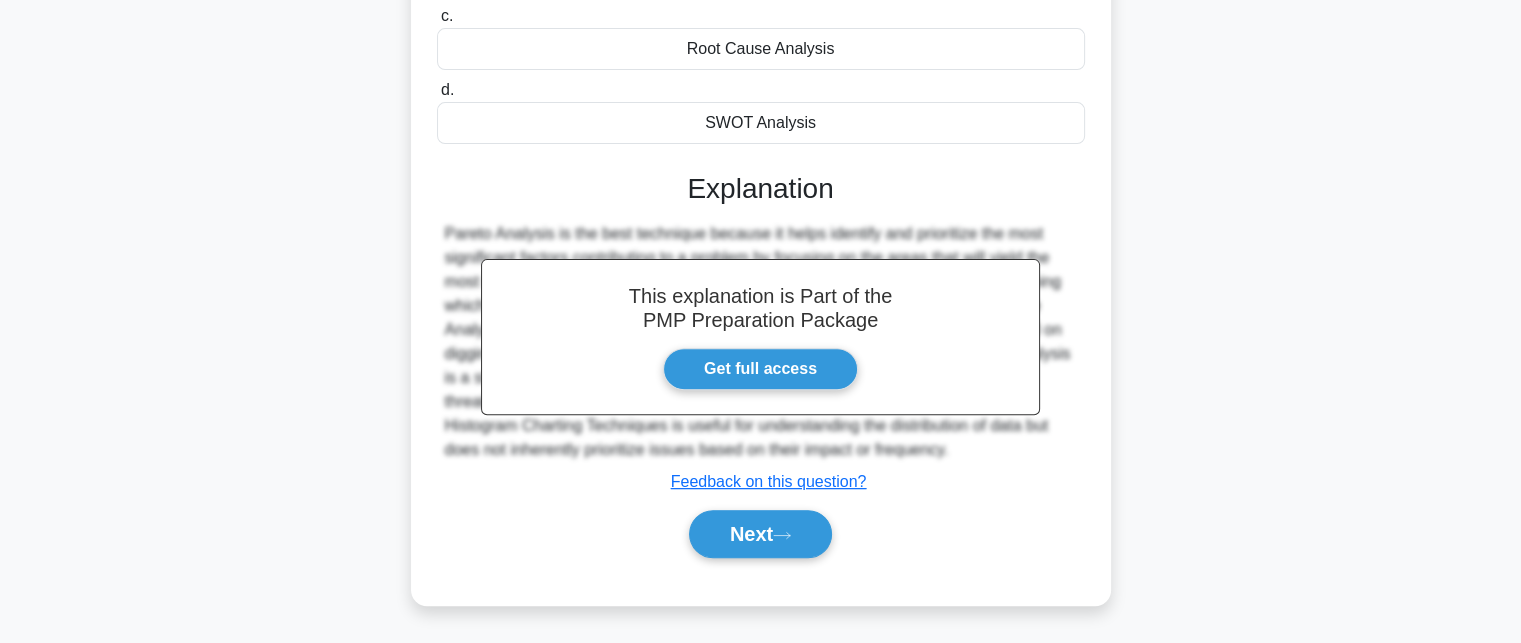 scroll, scrollTop: 657, scrollLeft: 0, axis: vertical 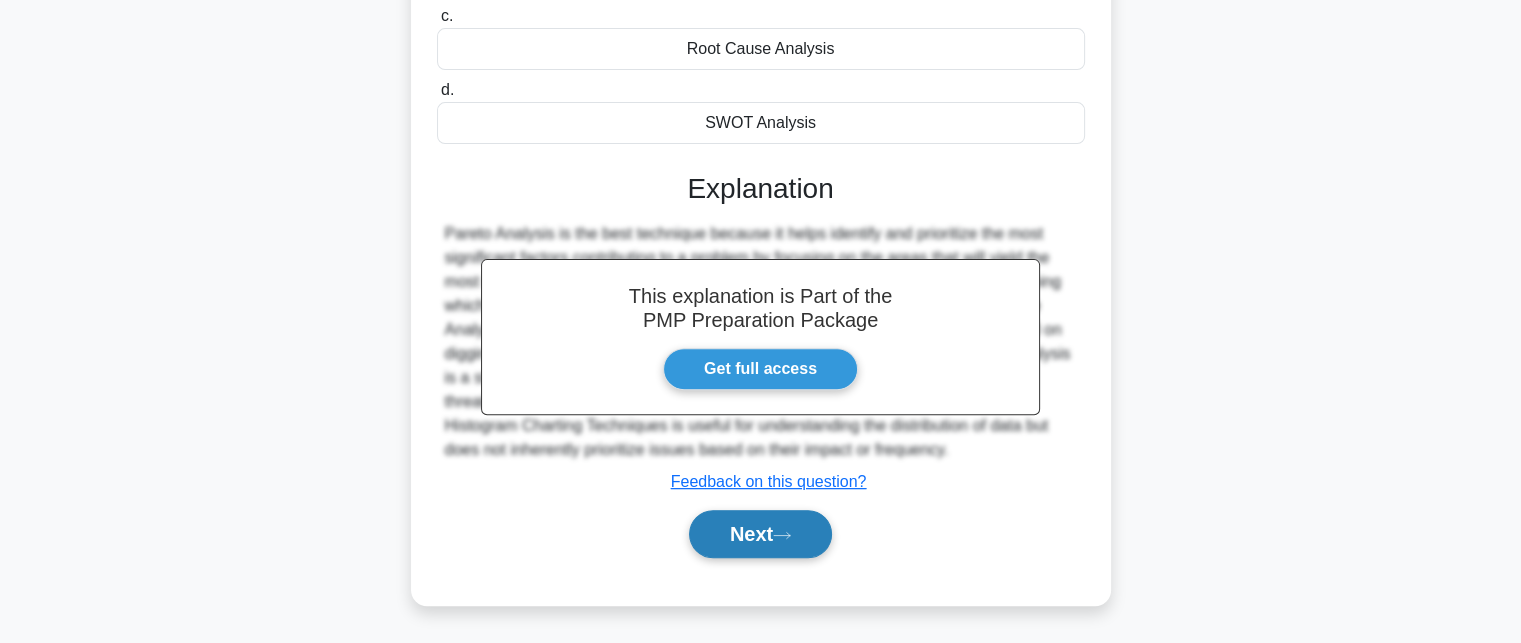 click on "Next" at bounding box center [760, 534] 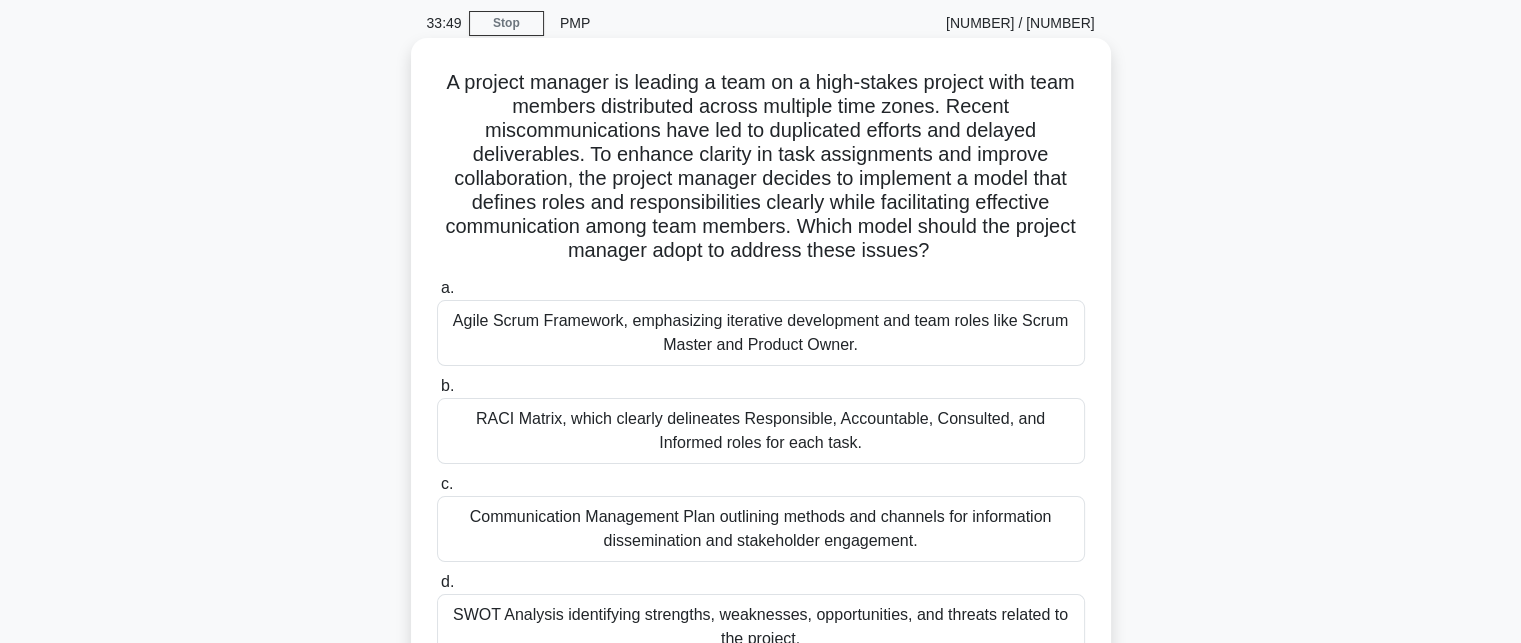scroll, scrollTop: 100, scrollLeft: 0, axis: vertical 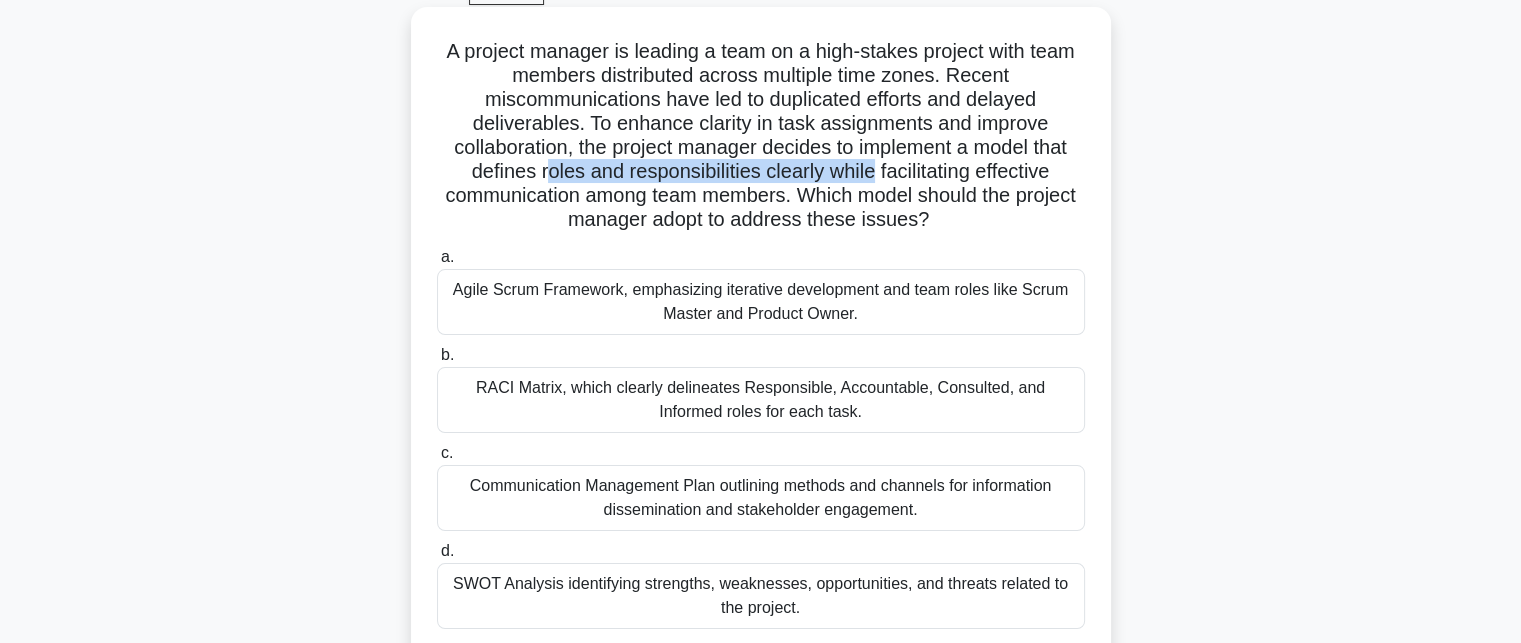drag, startPoint x: 543, startPoint y: 171, endPoint x: 870, endPoint y: 171, distance: 327 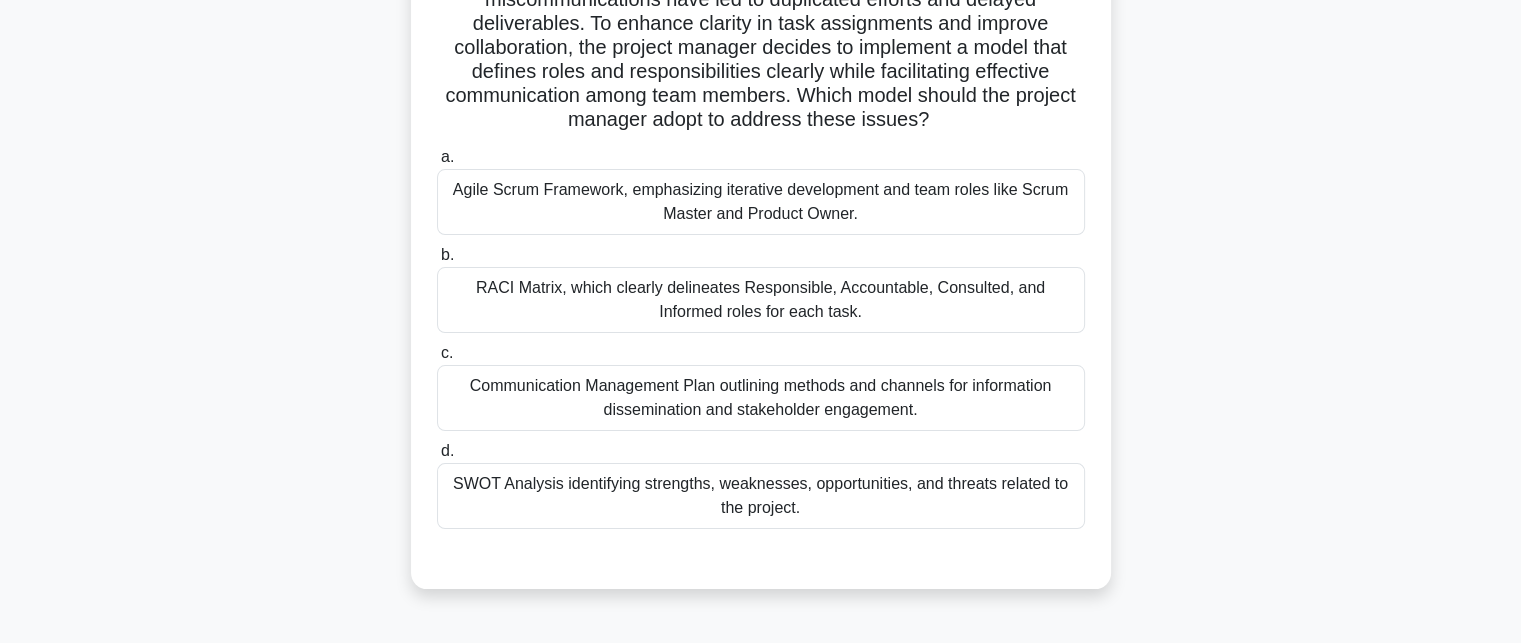 click on "RACI Matrix, which clearly delineates Responsible, Accountable, Consulted, and Informed roles for each task." at bounding box center [761, 300] 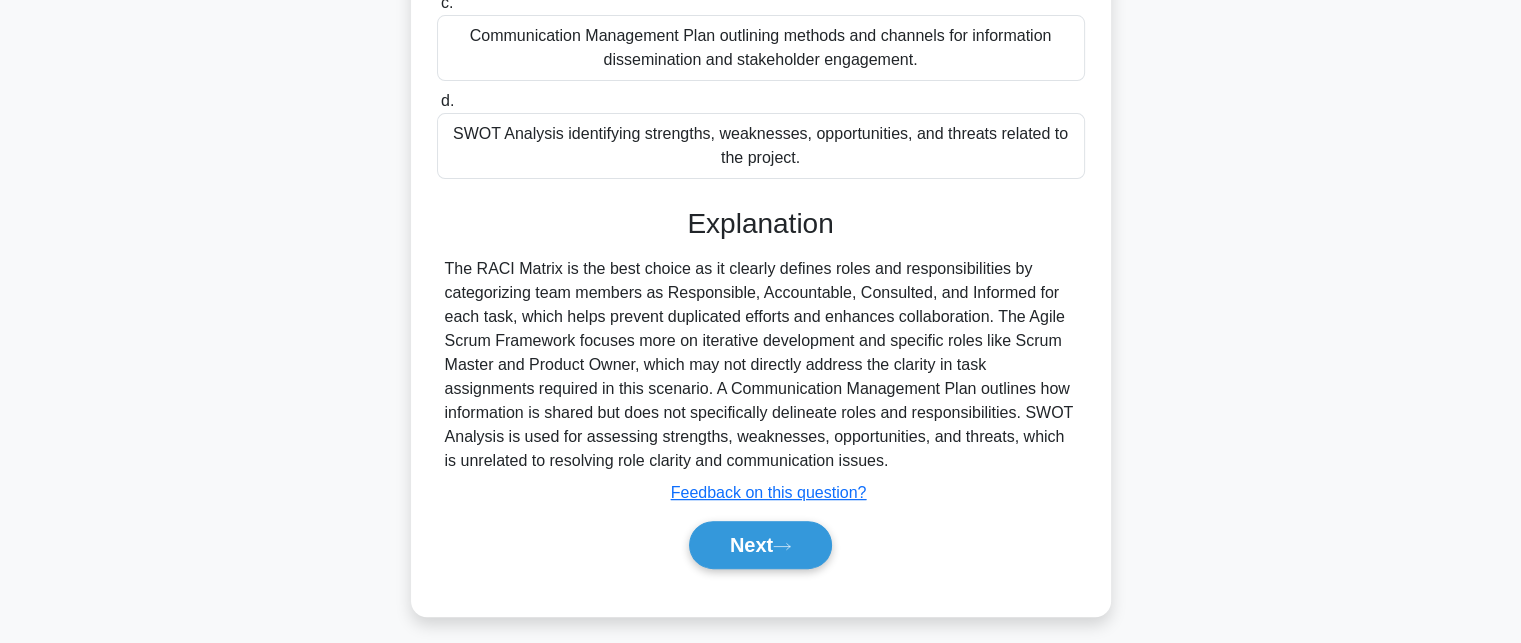 scroll, scrollTop: 560, scrollLeft: 0, axis: vertical 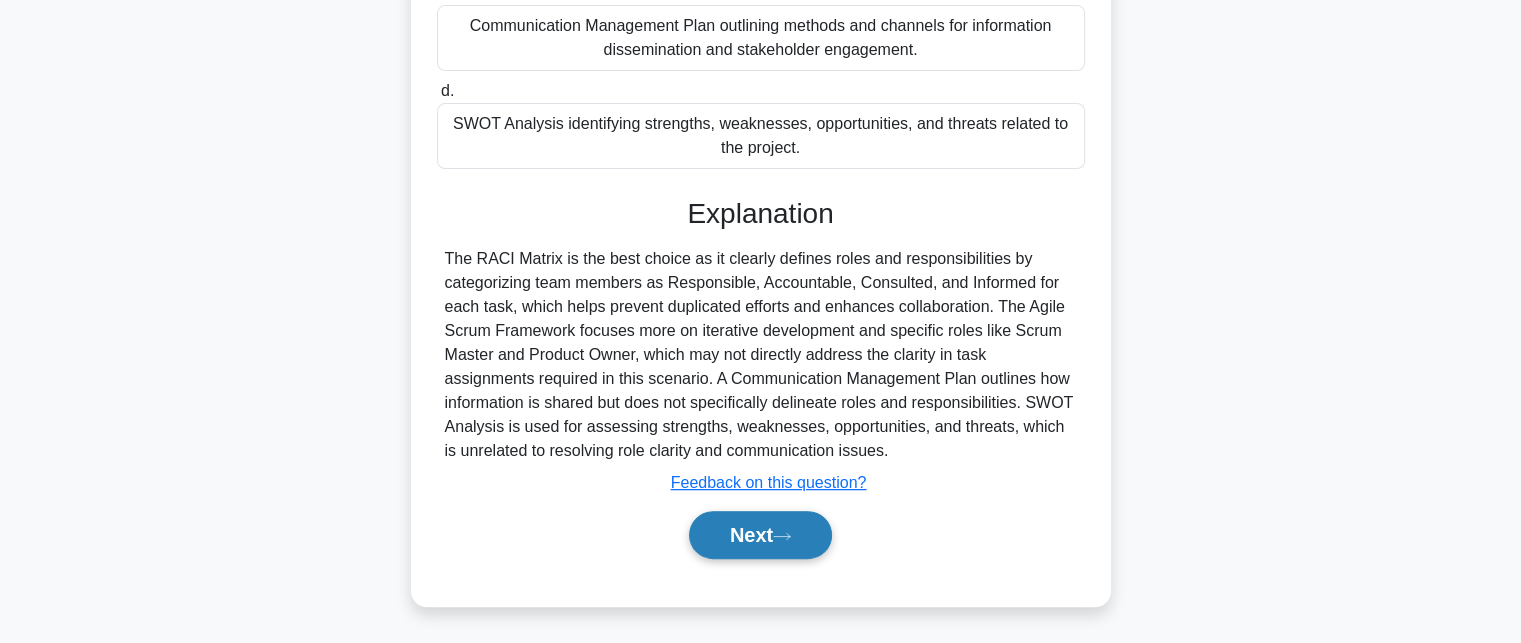 click on "Next" at bounding box center (760, 535) 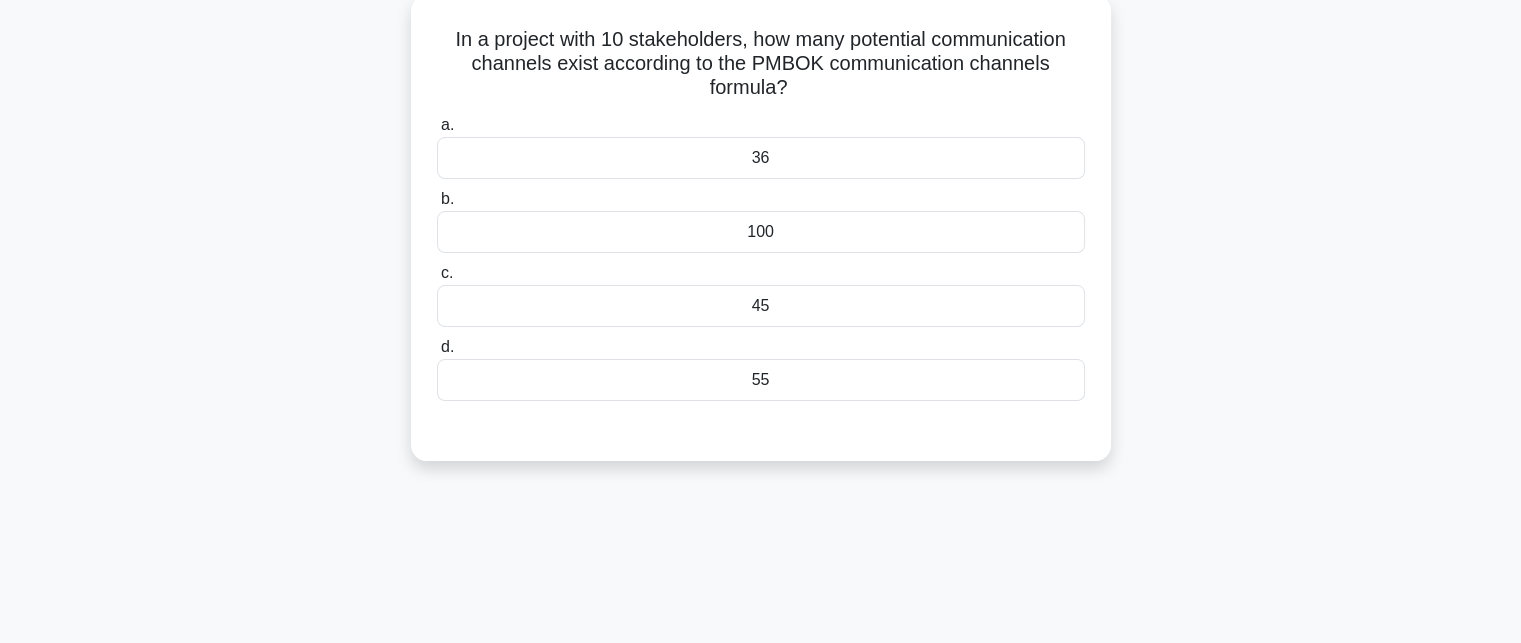 scroll, scrollTop: 37, scrollLeft: 0, axis: vertical 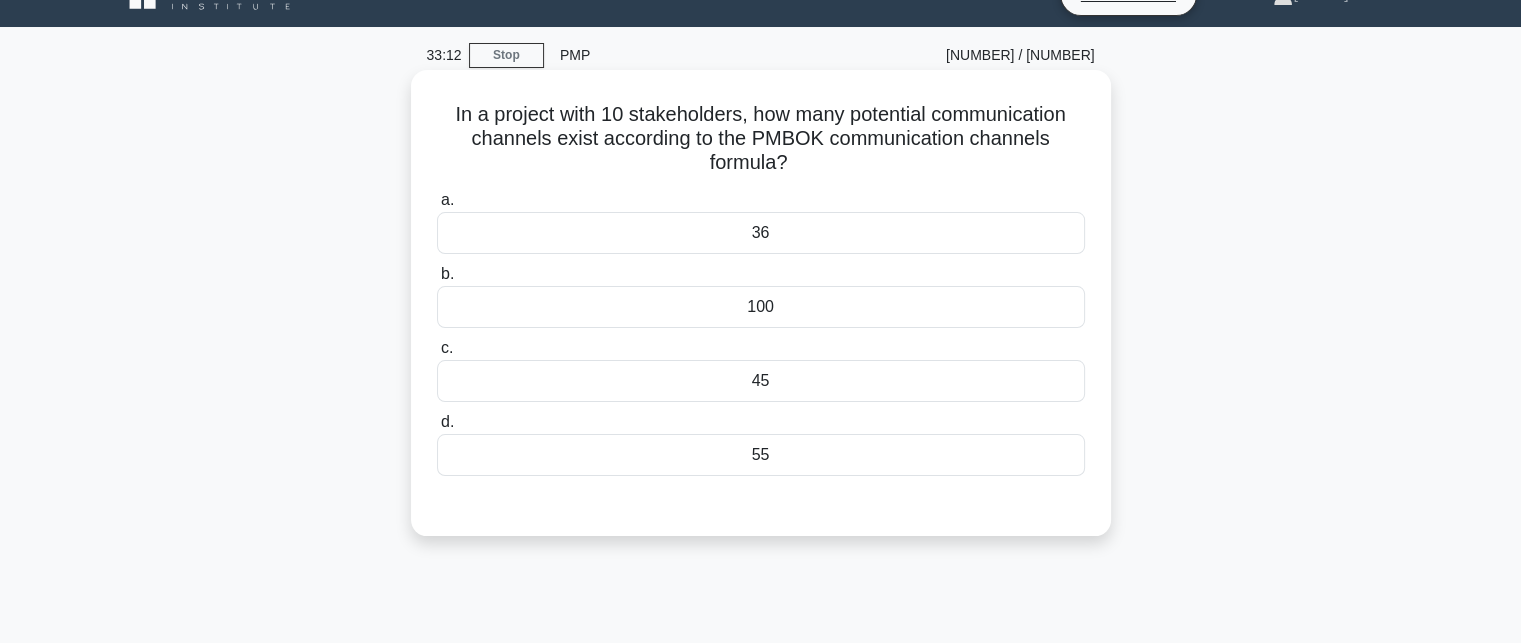 click on "45" at bounding box center (761, 381) 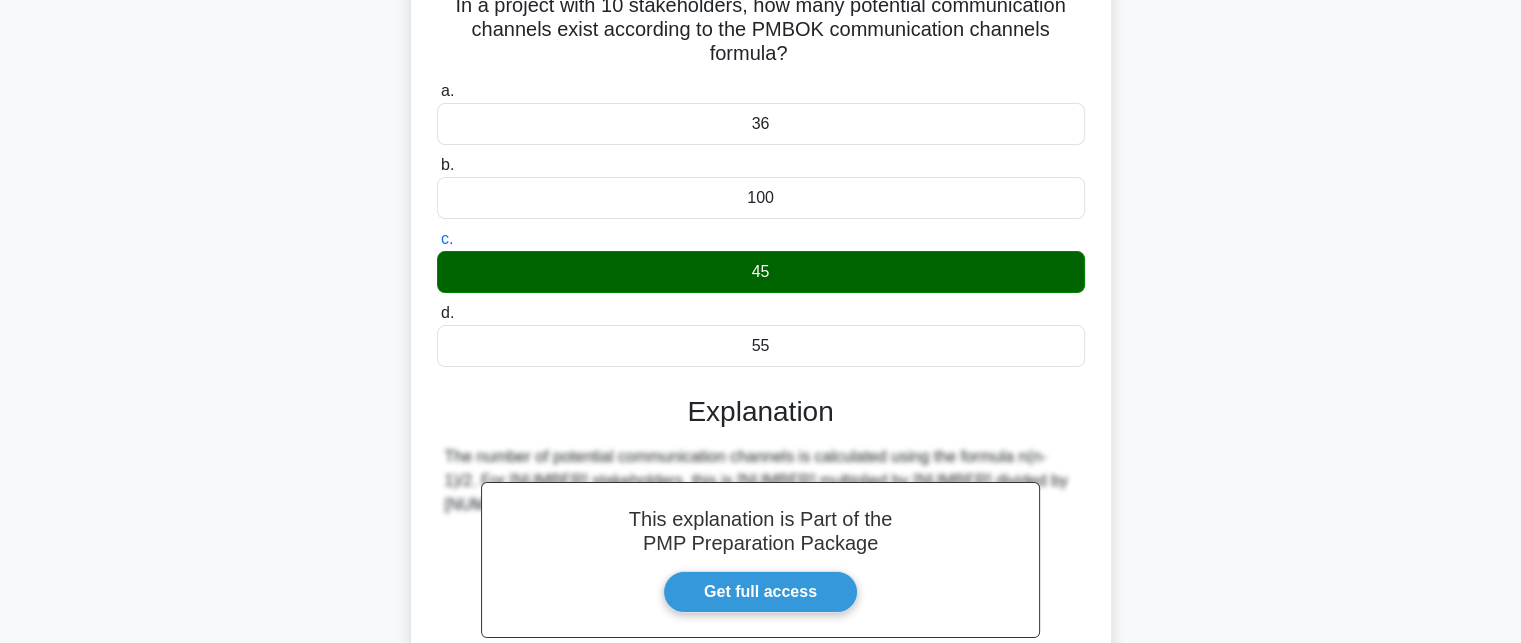 scroll, scrollTop: 337, scrollLeft: 0, axis: vertical 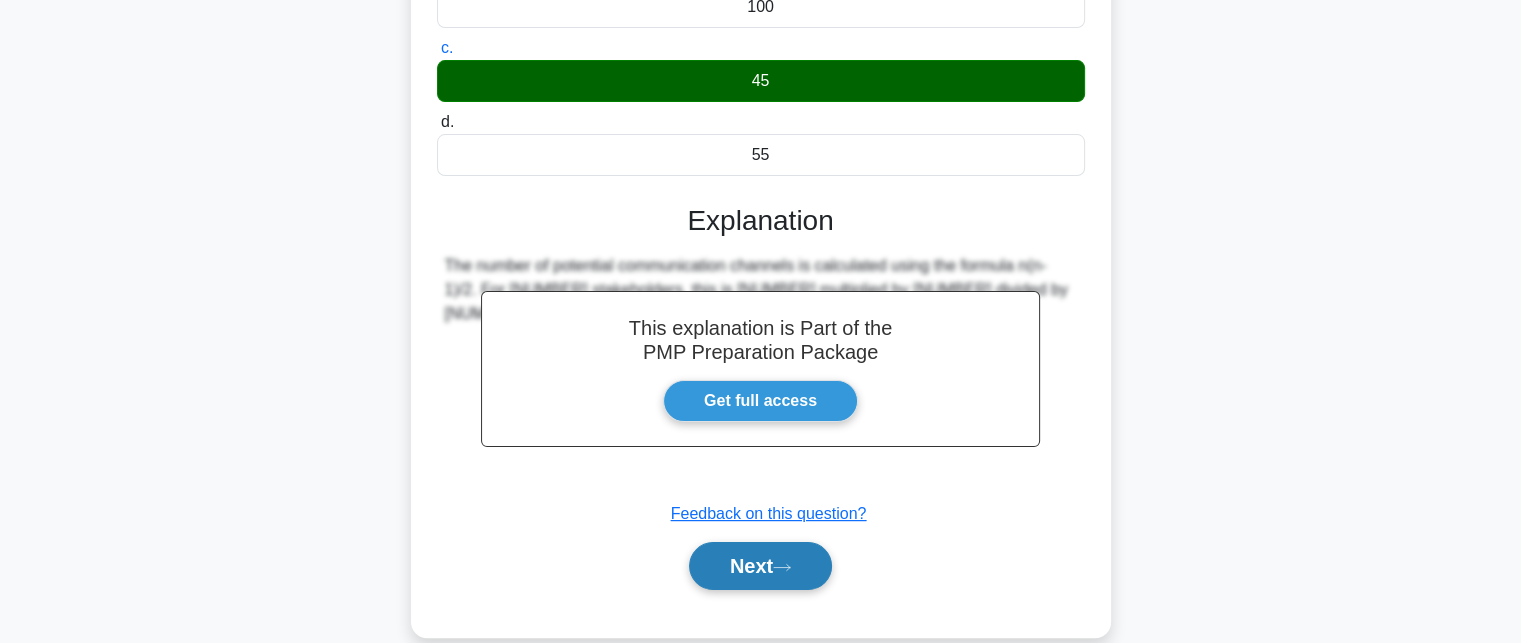 click on "Next" at bounding box center (760, 566) 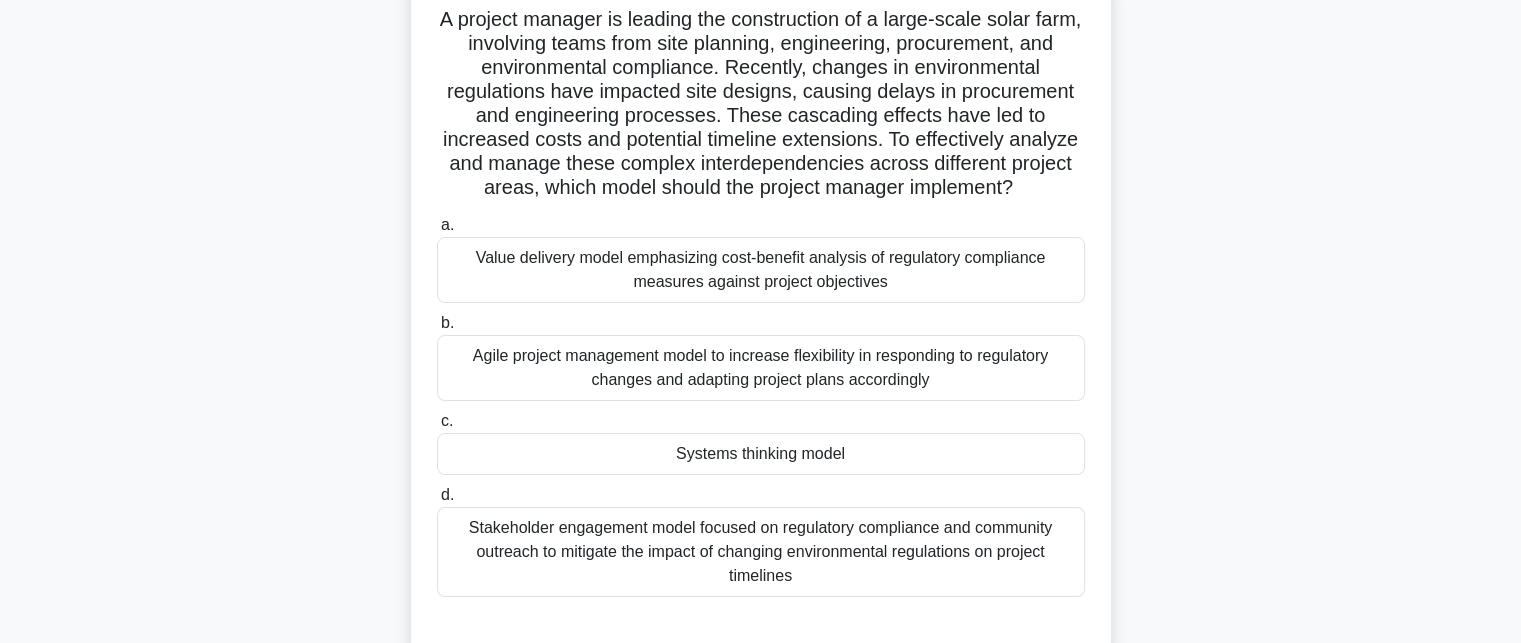 scroll, scrollTop: 100, scrollLeft: 0, axis: vertical 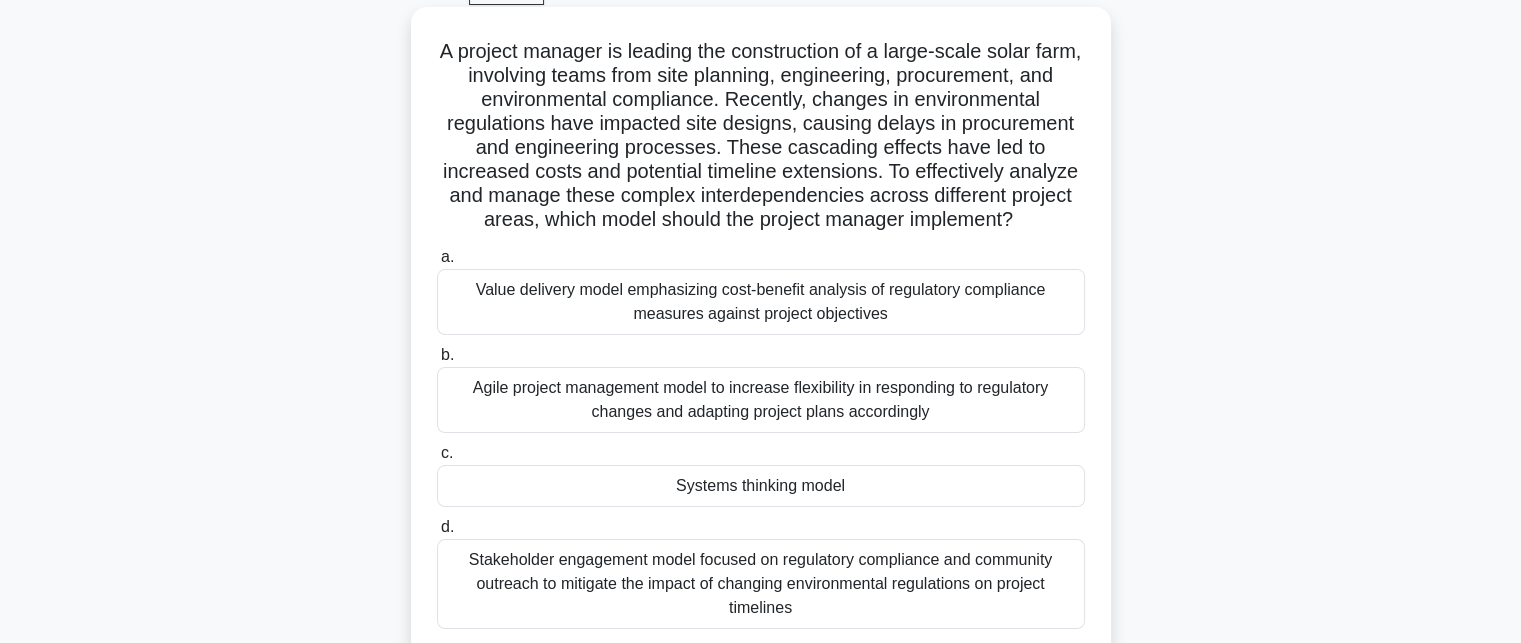 click on "Agile project management model to increase flexibility in responding to regulatory changes and adapting project plans accordingly" at bounding box center (761, 400) 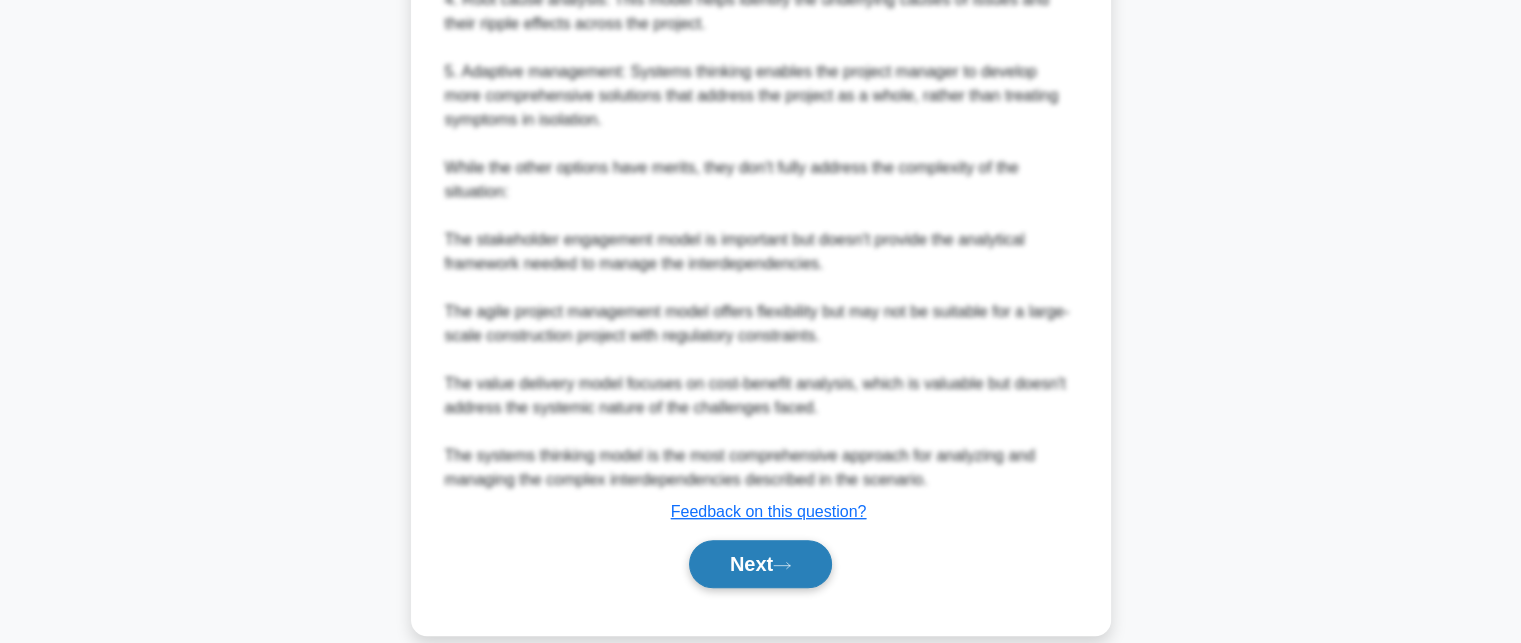 scroll, scrollTop: 1185, scrollLeft: 0, axis: vertical 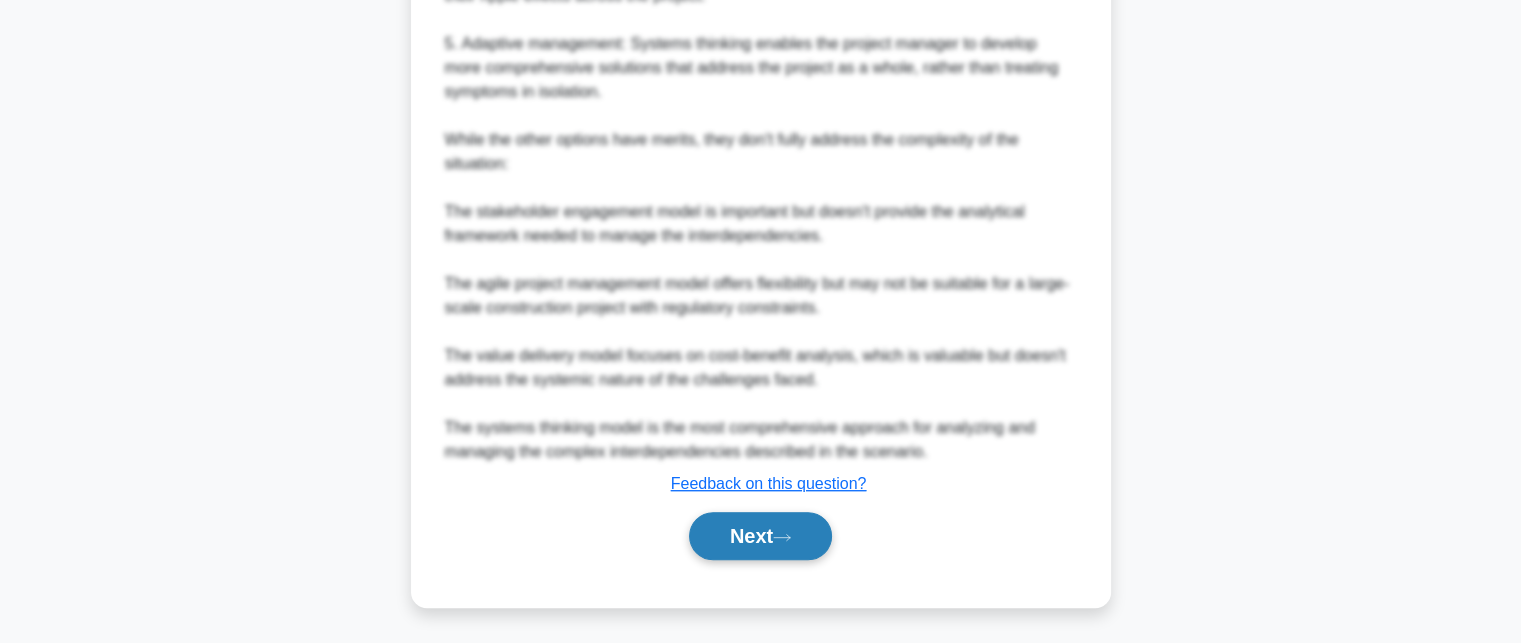 click on "Next" at bounding box center [760, 536] 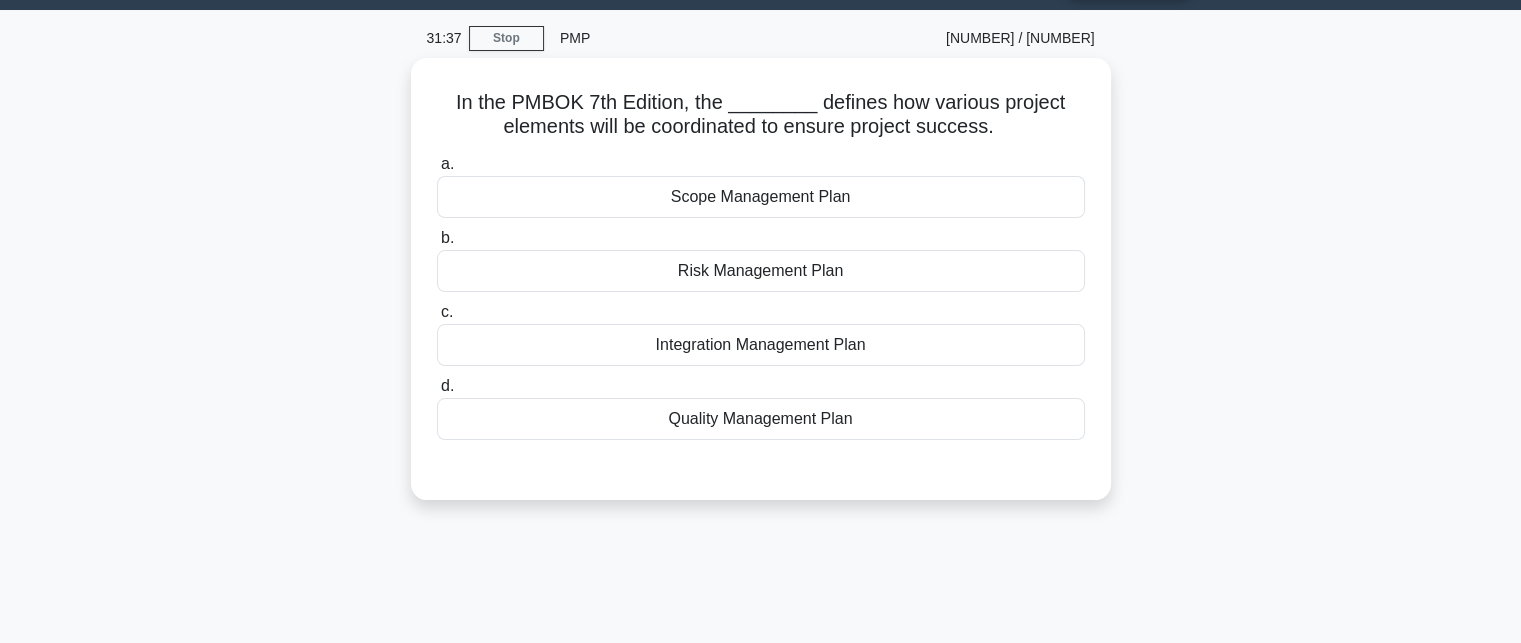 scroll, scrollTop: 0, scrollLeft: 0, axis: both 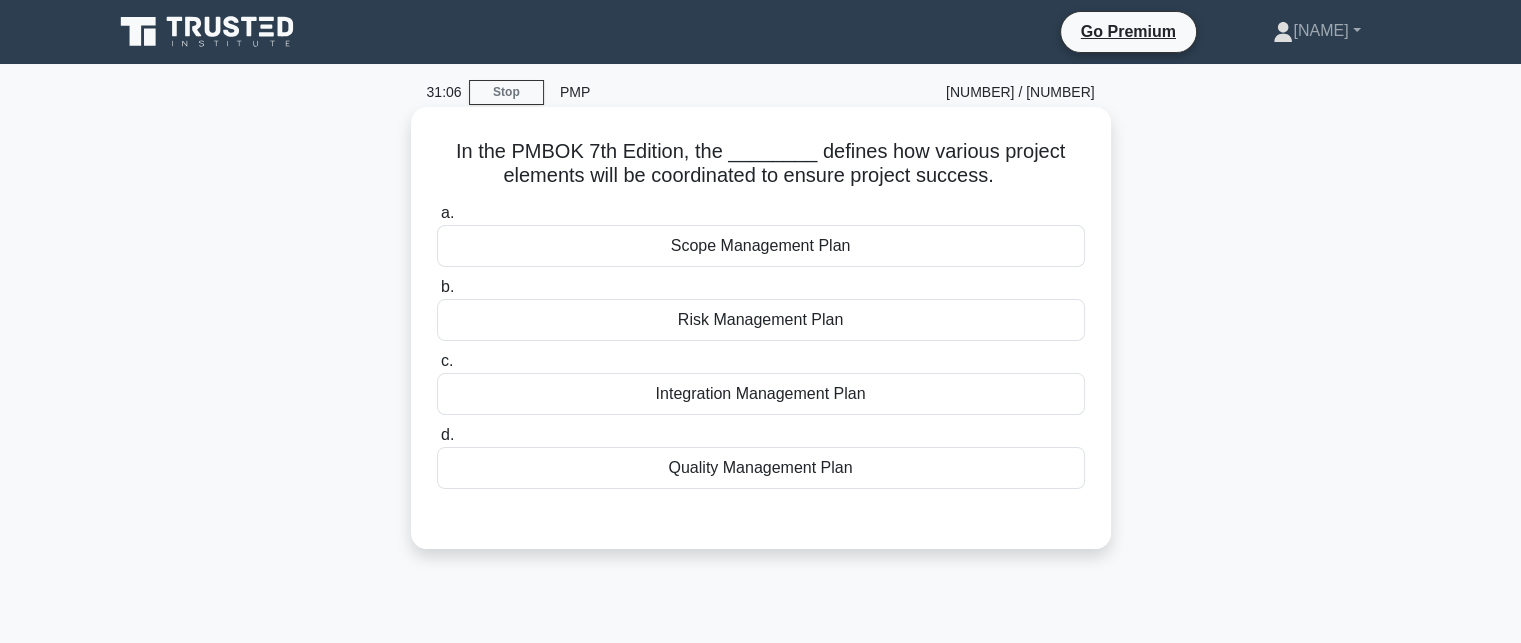 click on "Integration Management Plan" at bounding box center (761, 394) 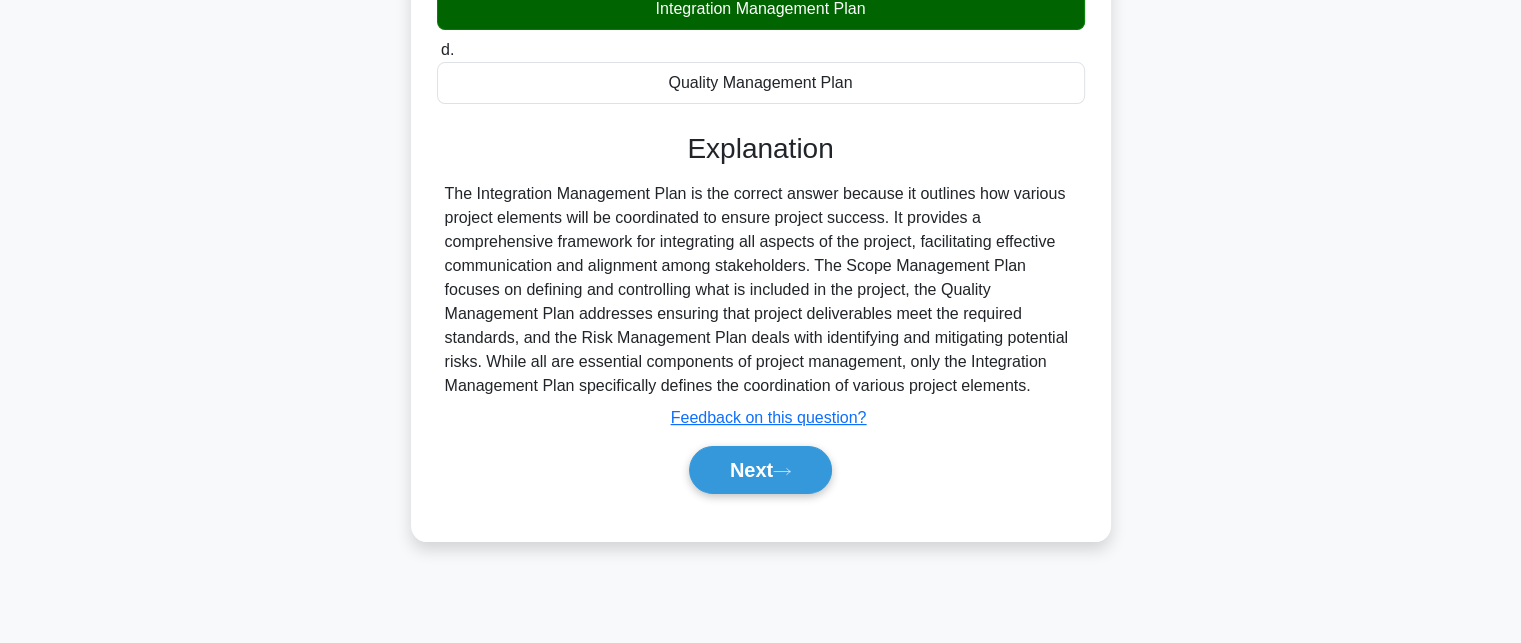 scroll, scrollTop: 400, scrollLeft: 0, axis: vertical 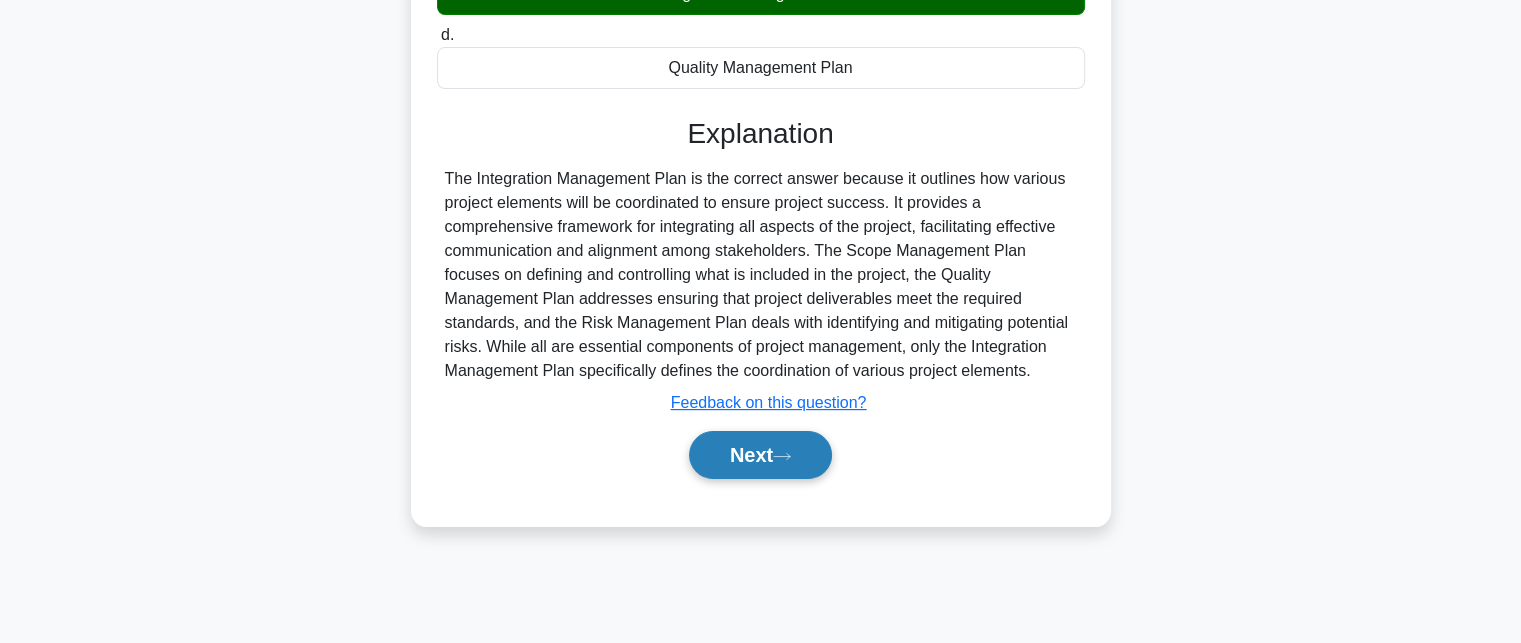 click on "Next" at bounding box center [760, 455] 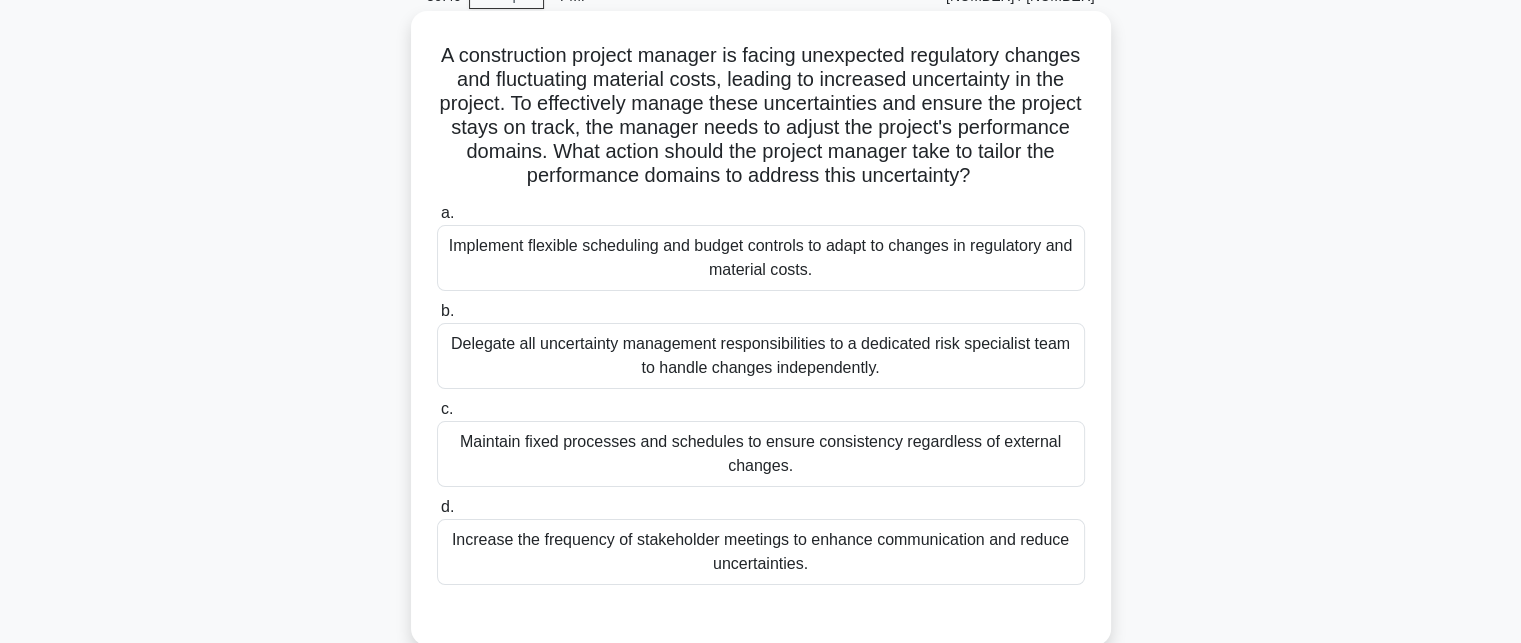 scroll, scrollTop: 100, scrollLeft: 0, axis: vertical 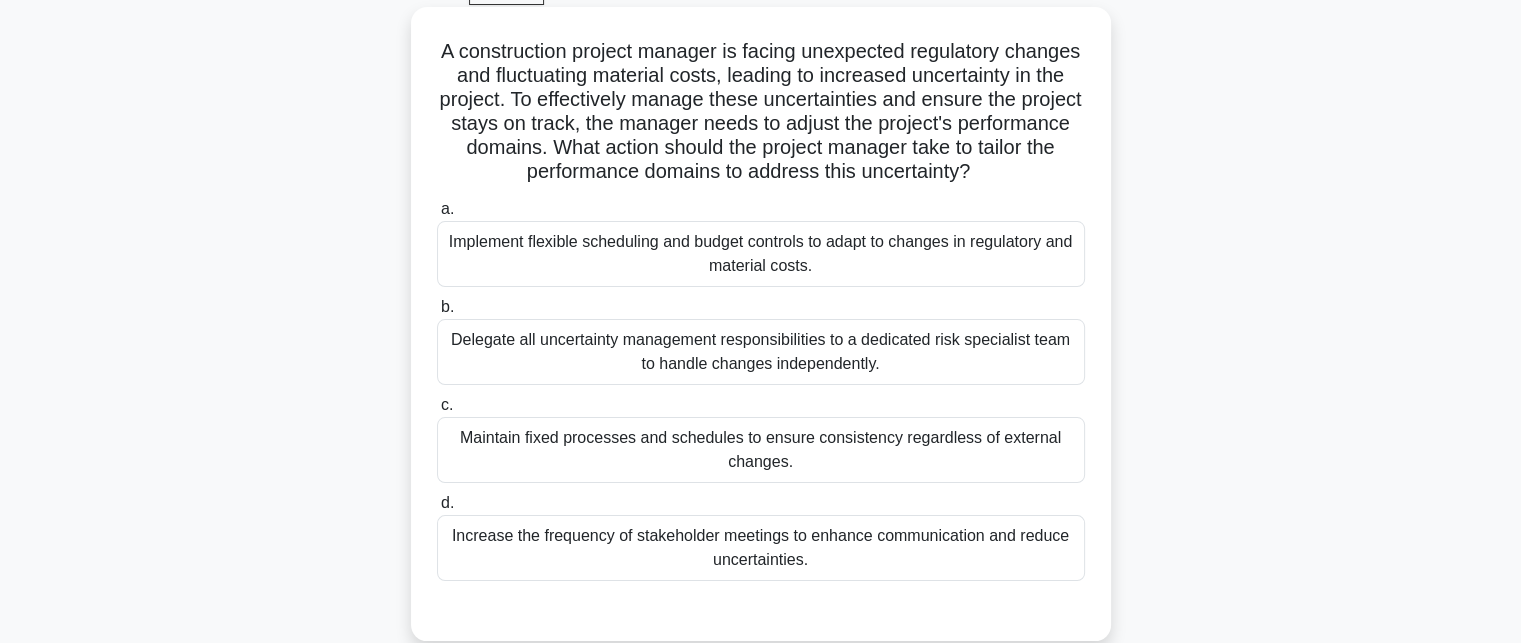 click on "Implement flexible scheduling and budget controls to adapt to changes in regulatory and material costs." at bounding box center (761, 254) 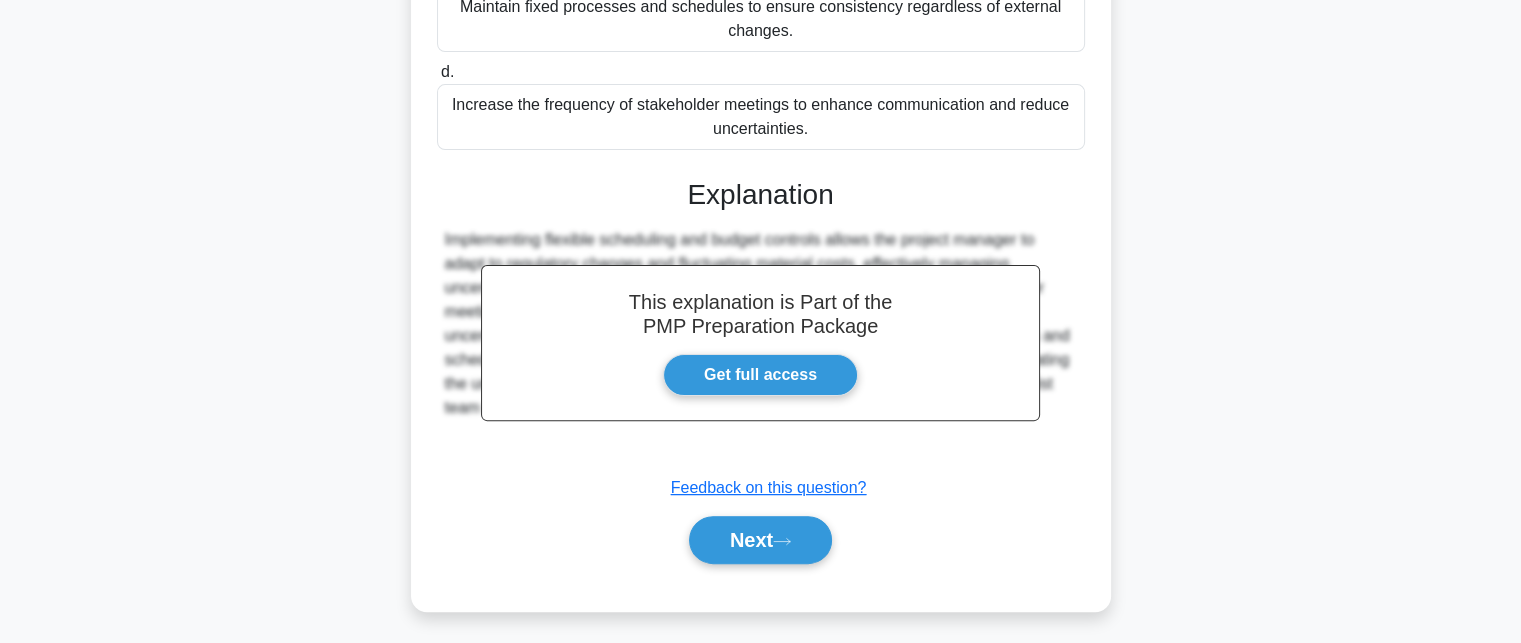 scroll, scrollTop: 536, scrollLeft: 0, axis: vertical 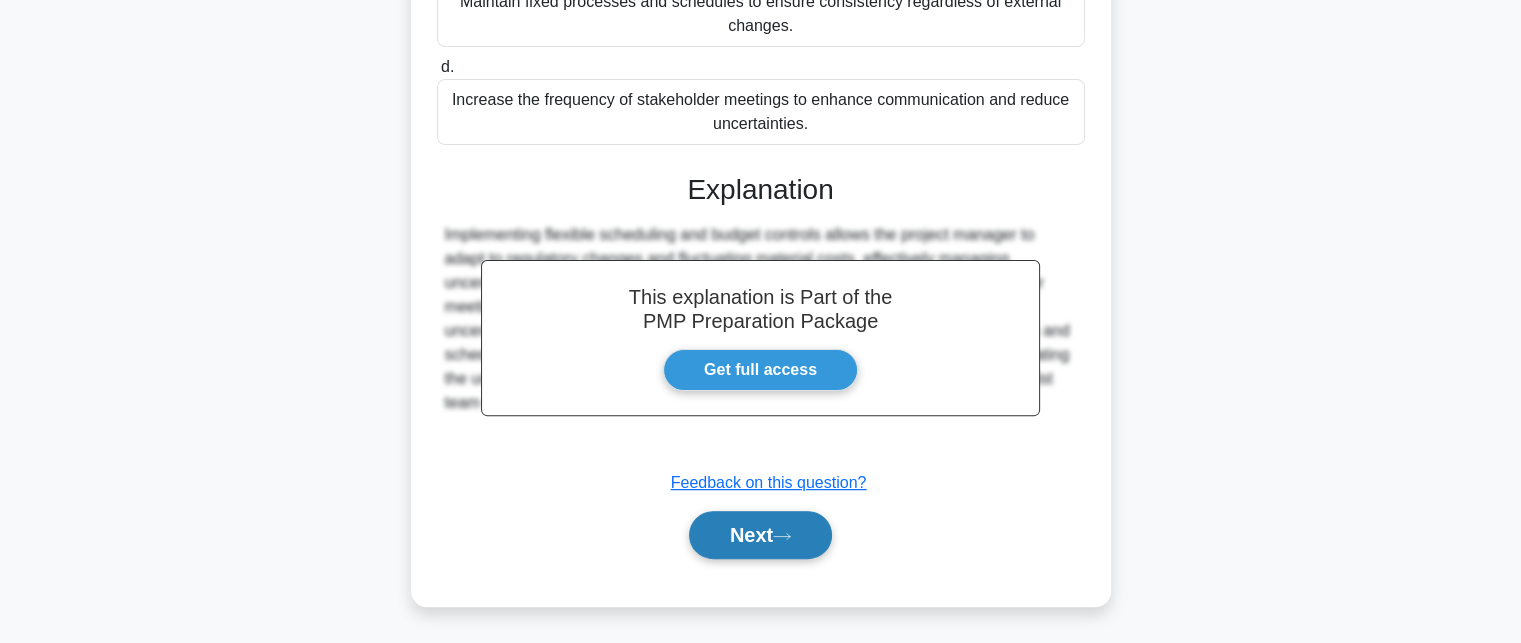click on "Next" at bounding box center [760, 535] 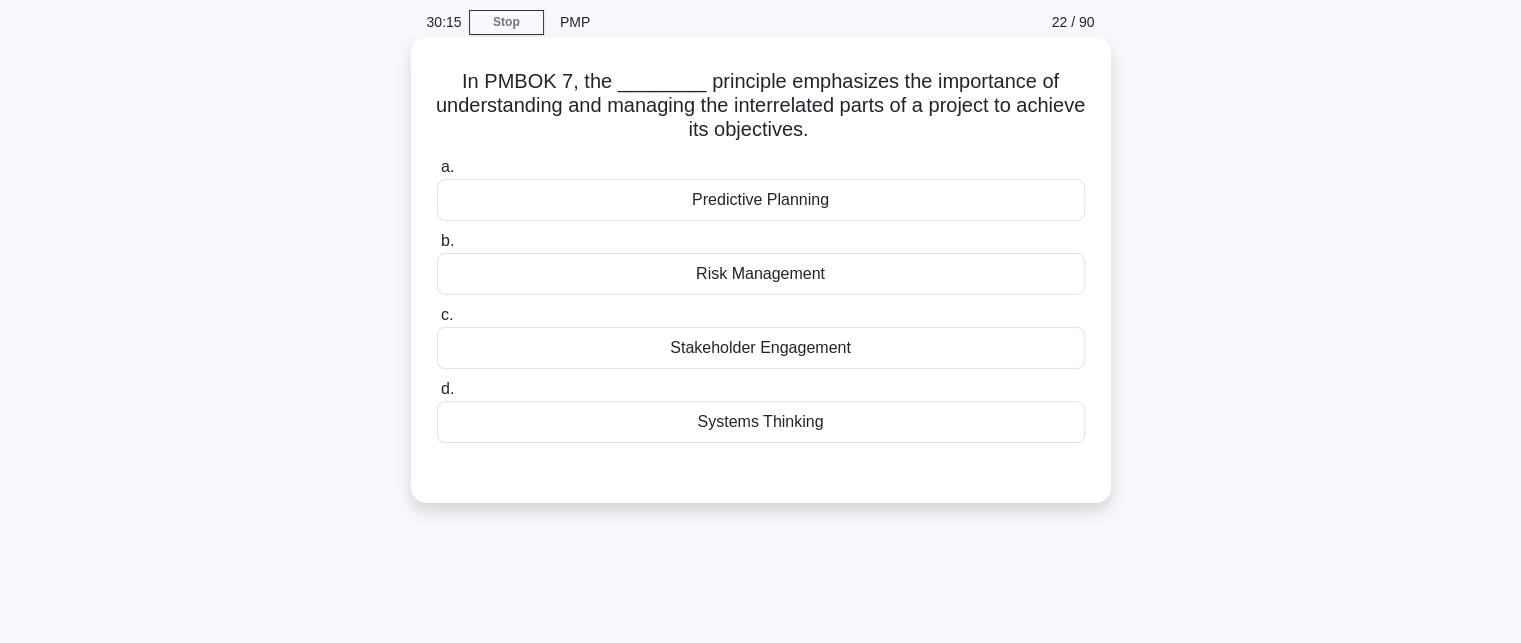 scroll, scrollTop: 0, scrollLeft: 0, axis: both 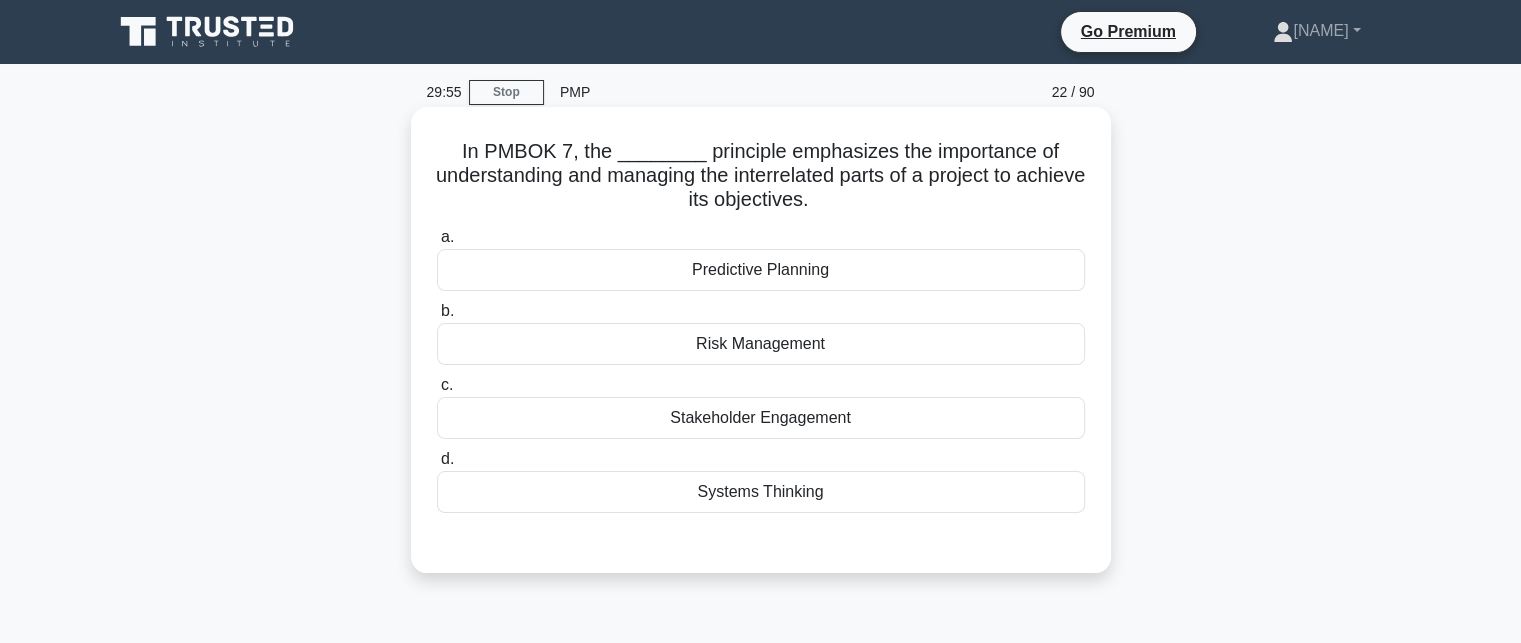 click on "Systems Thinking" at bounding box center [761, 492] 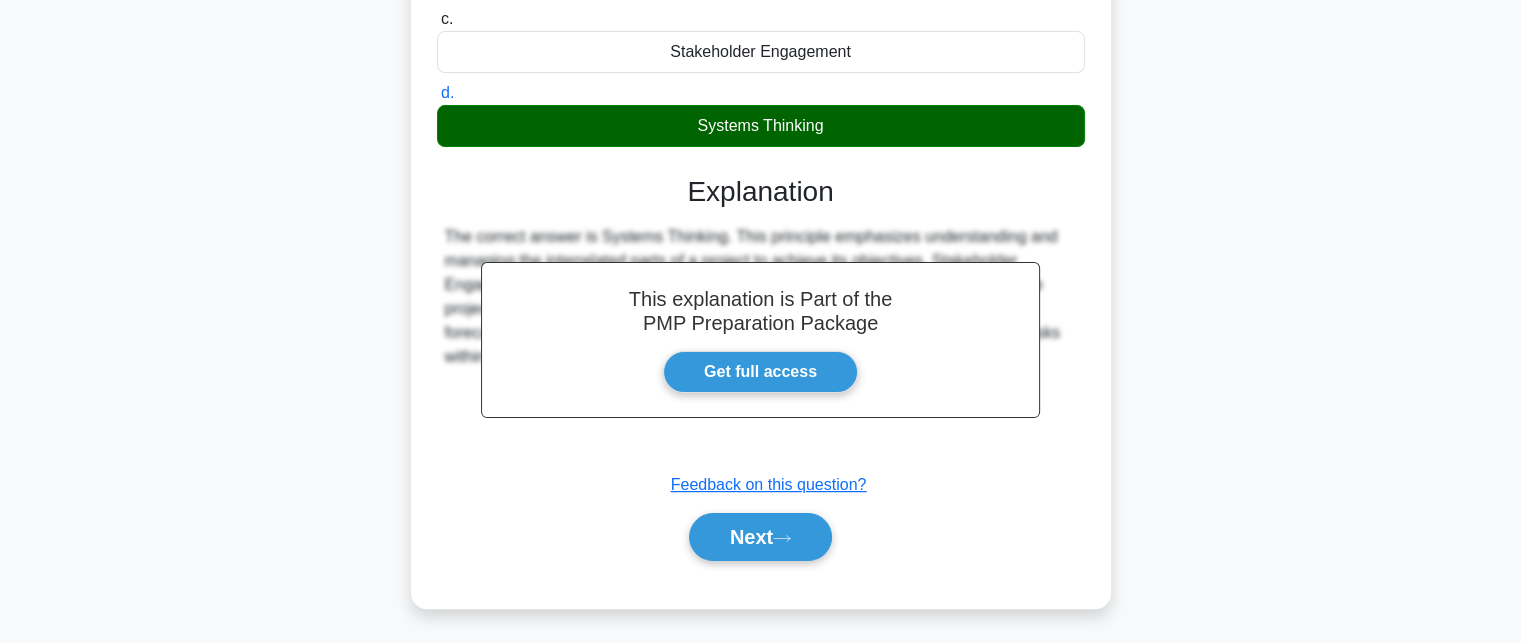 scroll, scrollTop: 400, scrollLeft: 0, axis: vertical 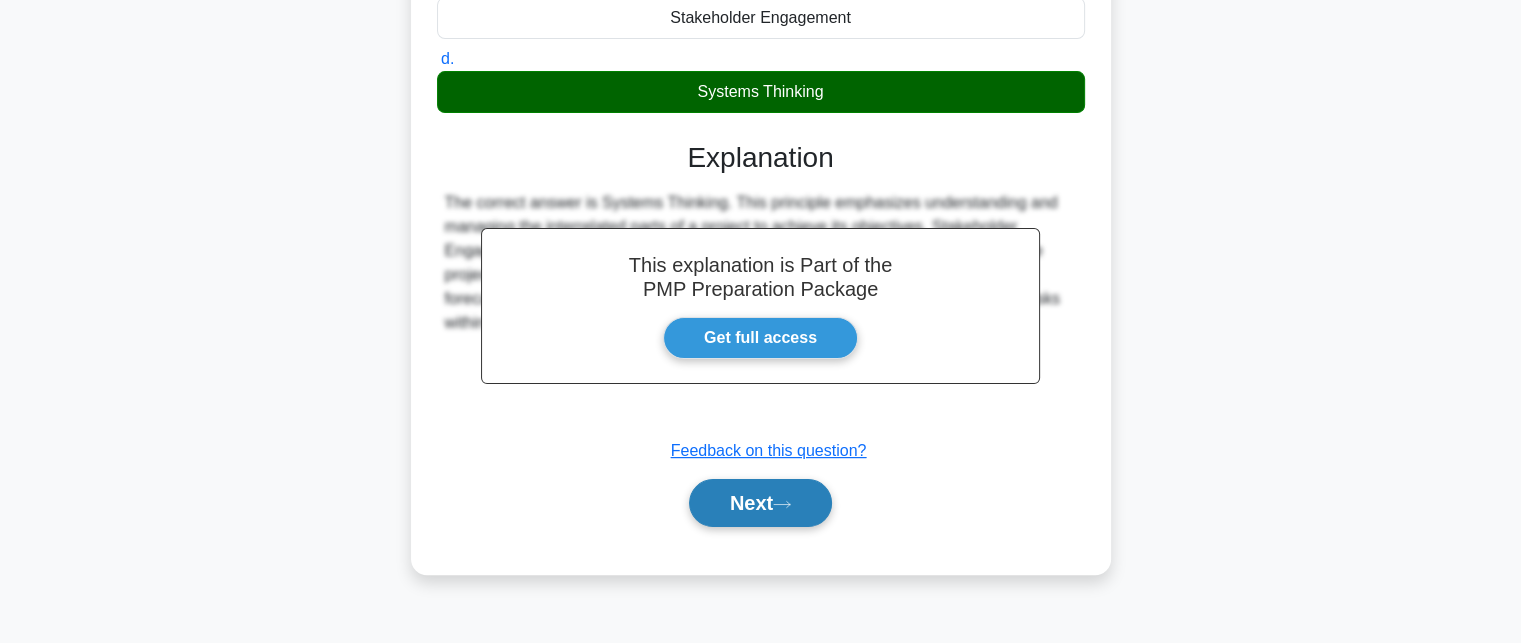 click on "Next" at bounding box center [760, 503] 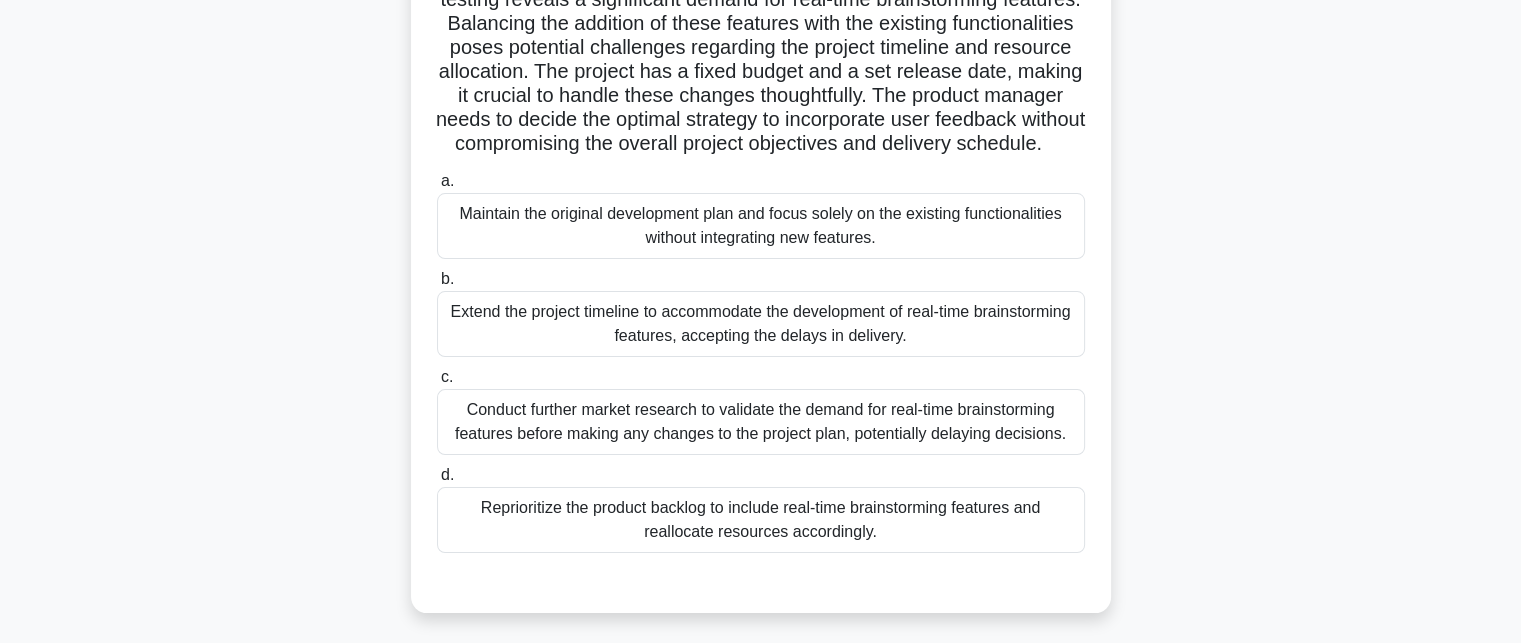 scroll, scrollTop: 300, scrollLeft: 0, axis: vertical 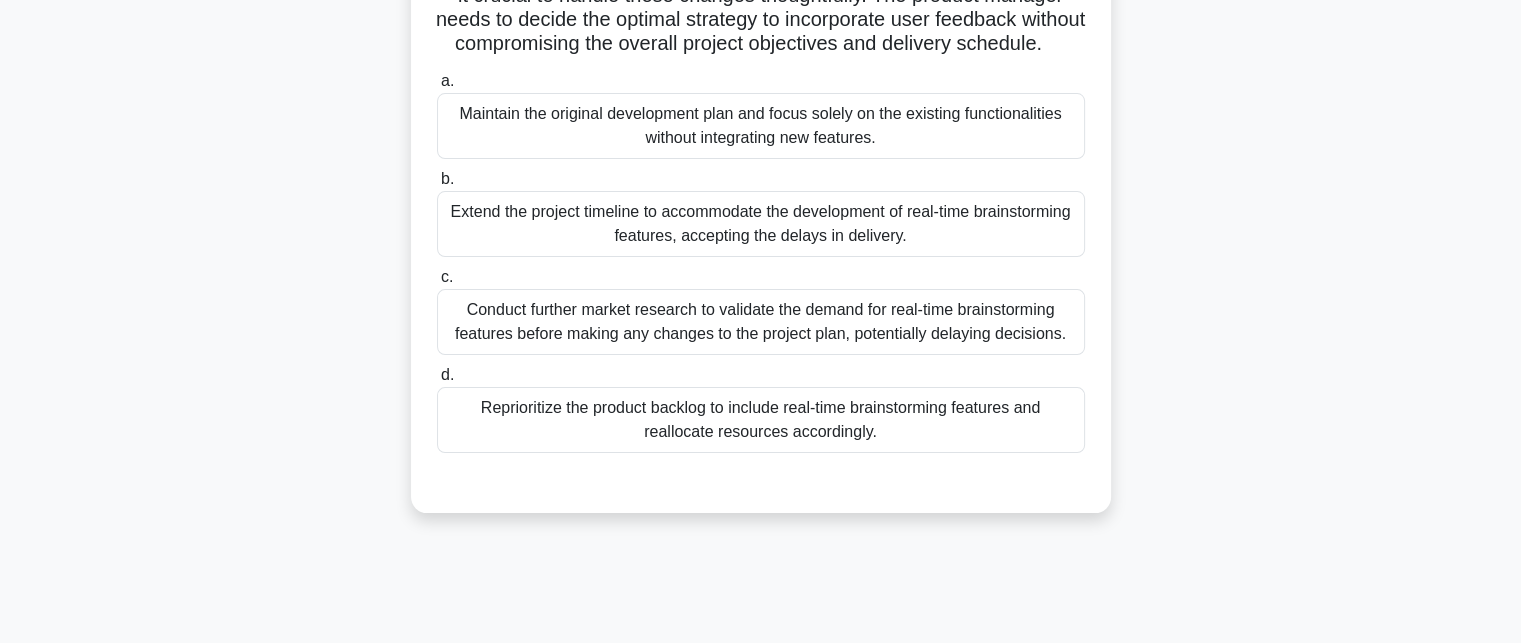 click on "Reprioritize the product backlog to include real-time brainstorming features and reallocate resources accordingly." at bounding box center [761, 420] 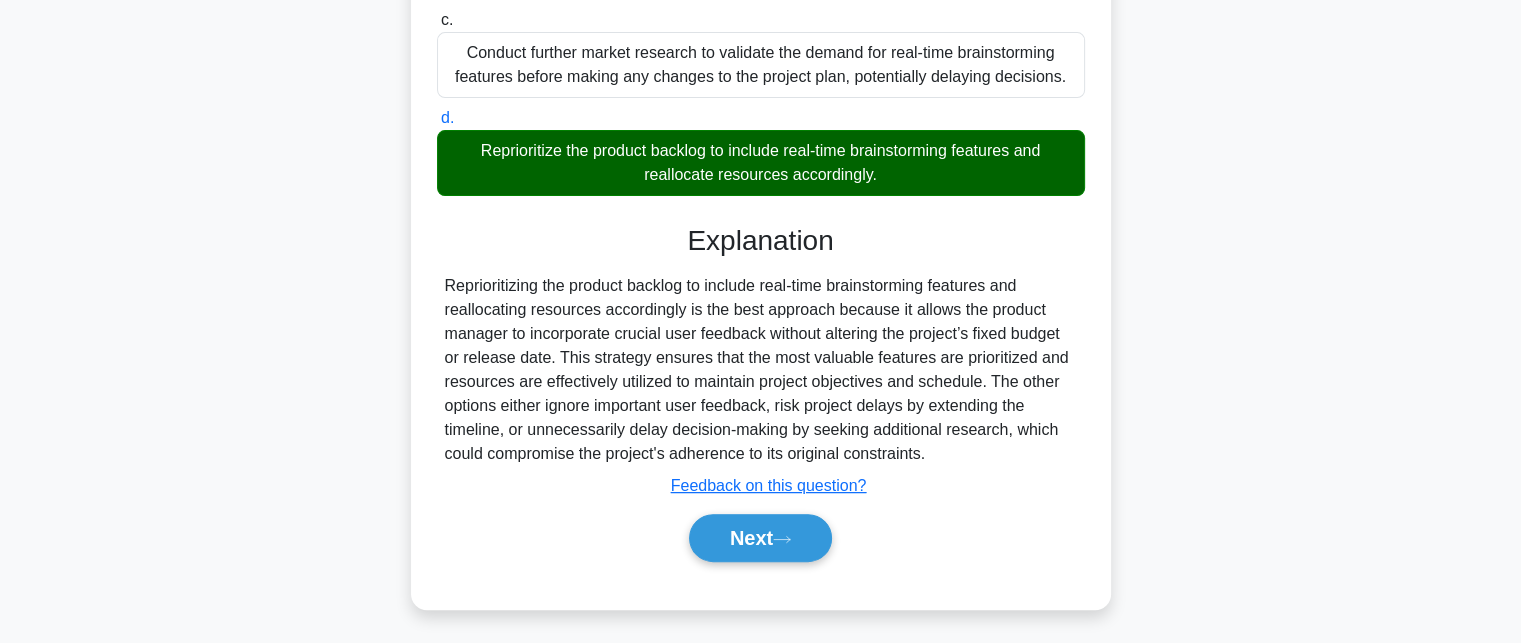 scroll, scrollTop: 584, scrollLeft: 0, axis: vertical 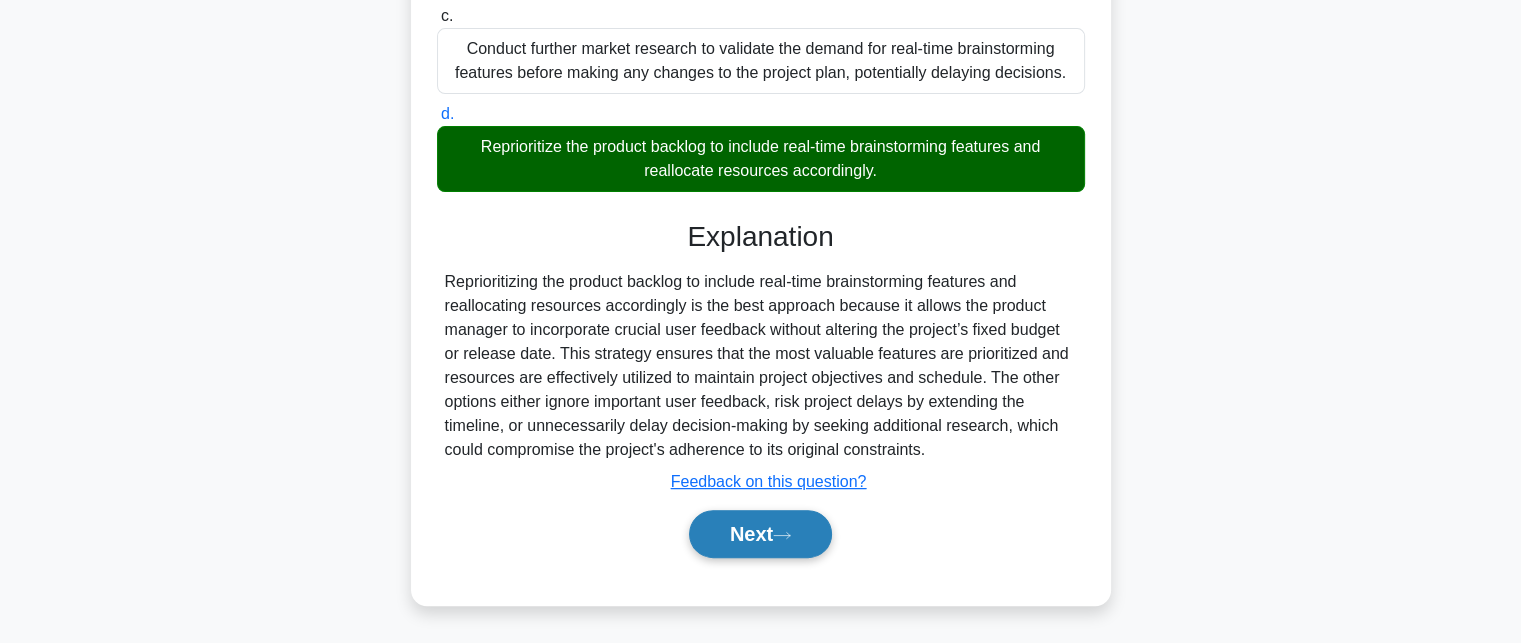 click on "Next" at bounding box center [760, 534] 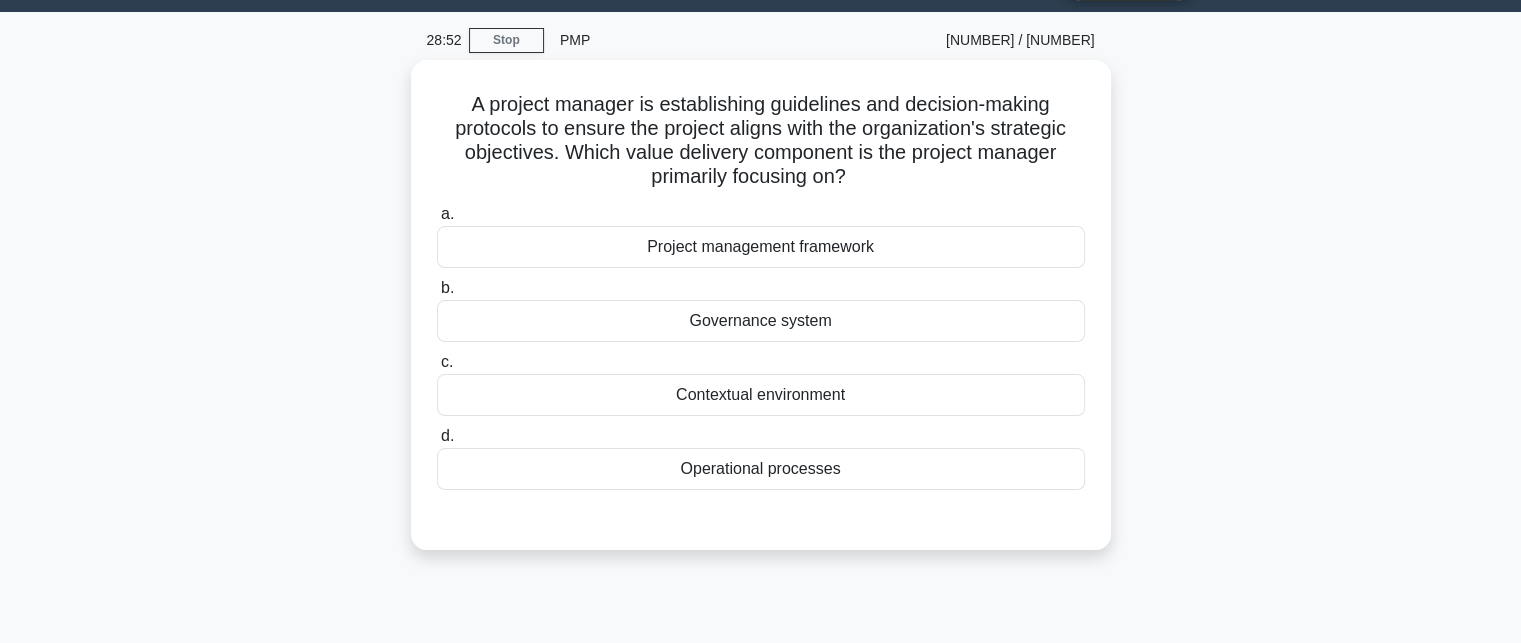 scroll, scrollTop: 37, scrollLeft: 0, axis: vertical 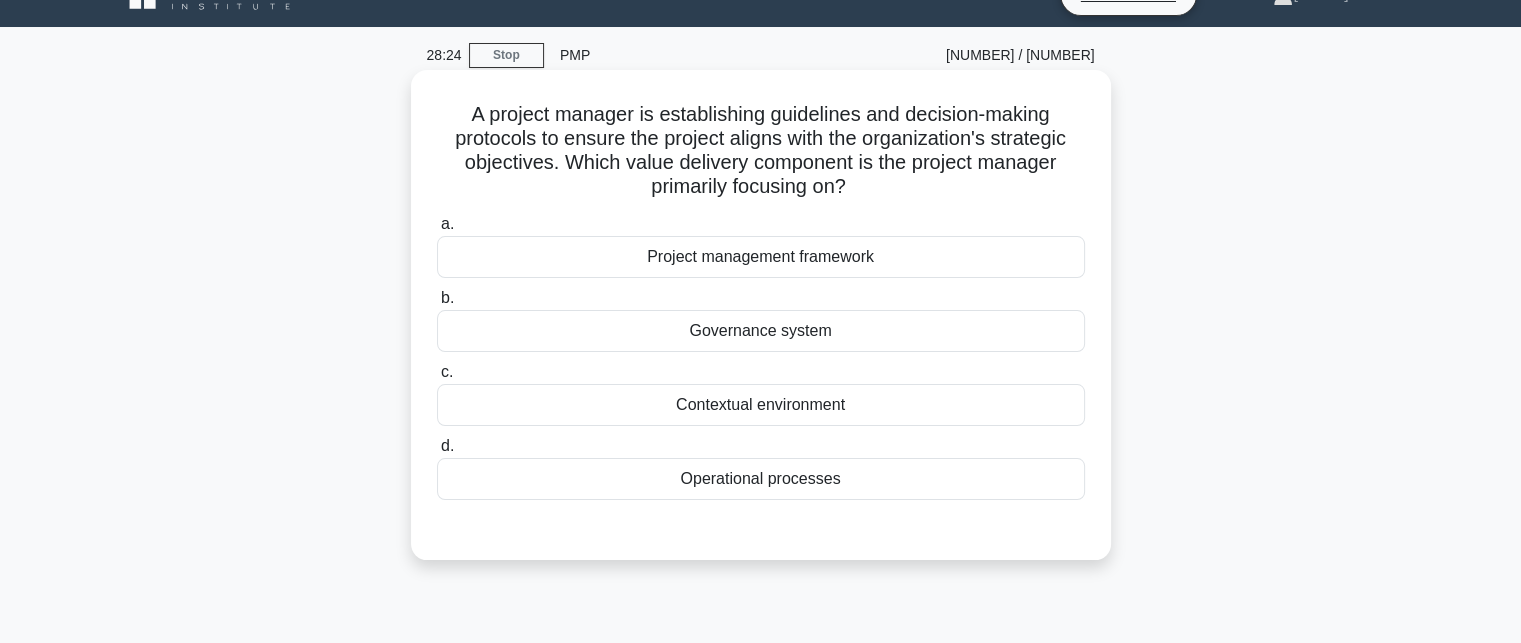 click on "Governance system" at bounding box center (761, 331) 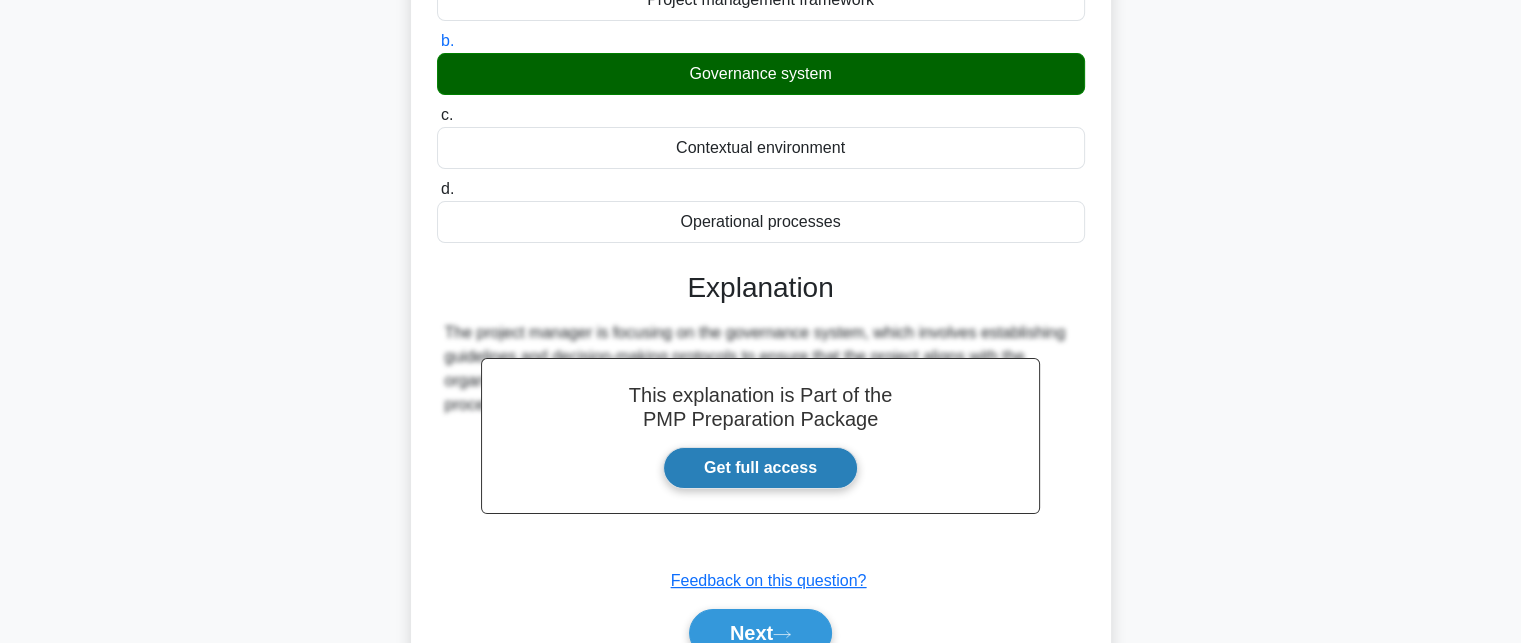 scroll, scrollTop: 437, scrollLeft: 0, axis: vertical 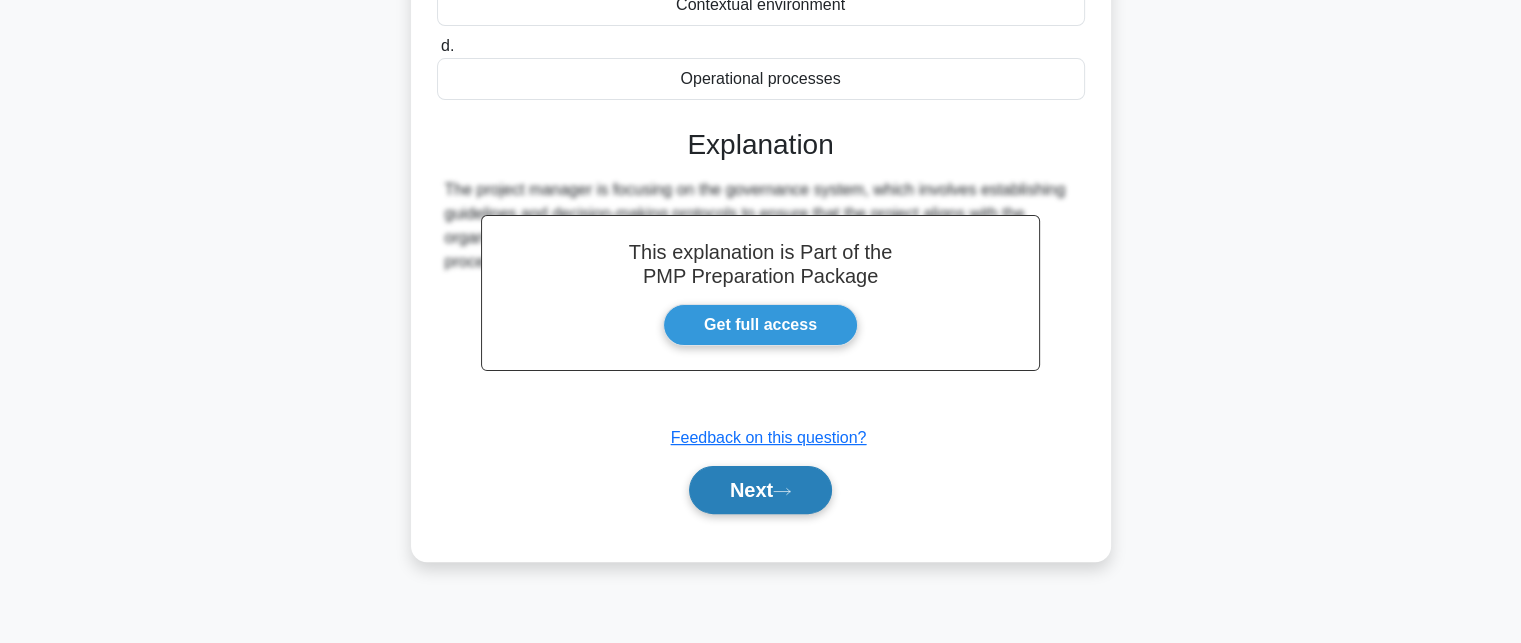 click on "Next" at bounding box center (760, 490) 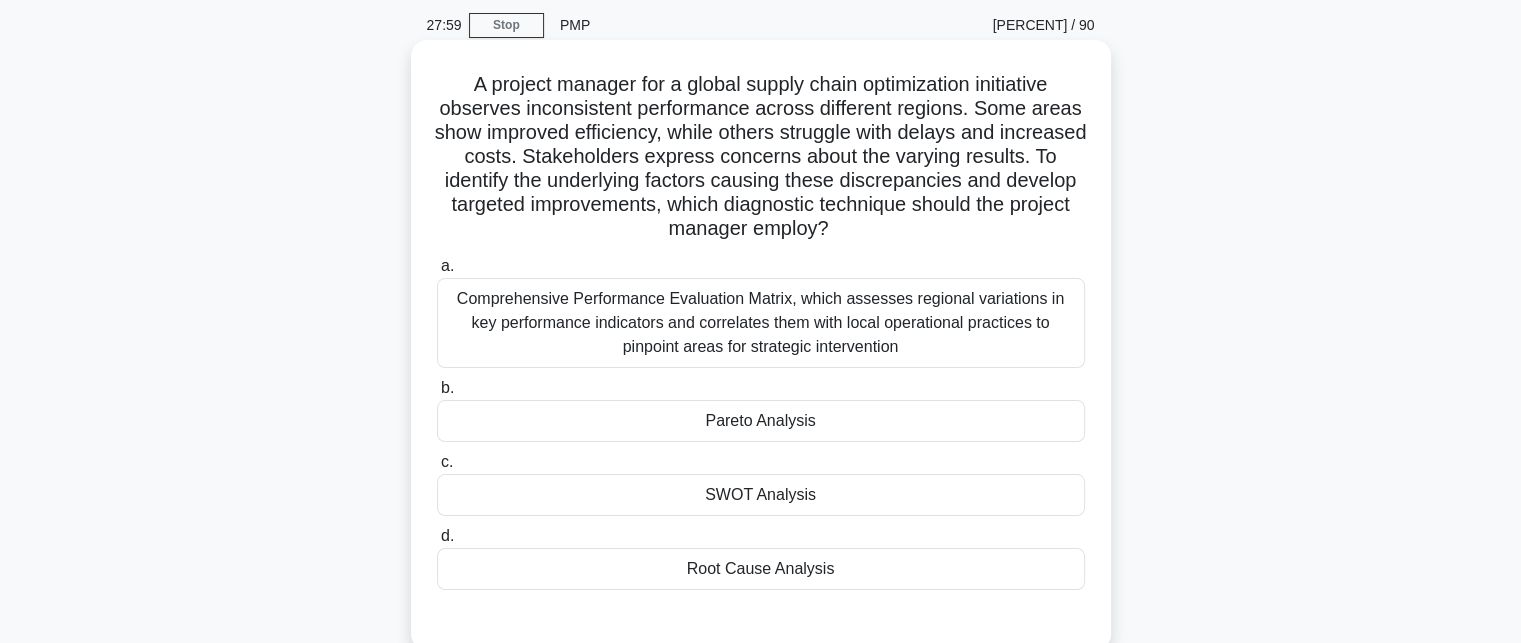 scroll, scrollTop: 100, scrollLeft: 0, axis: vertical 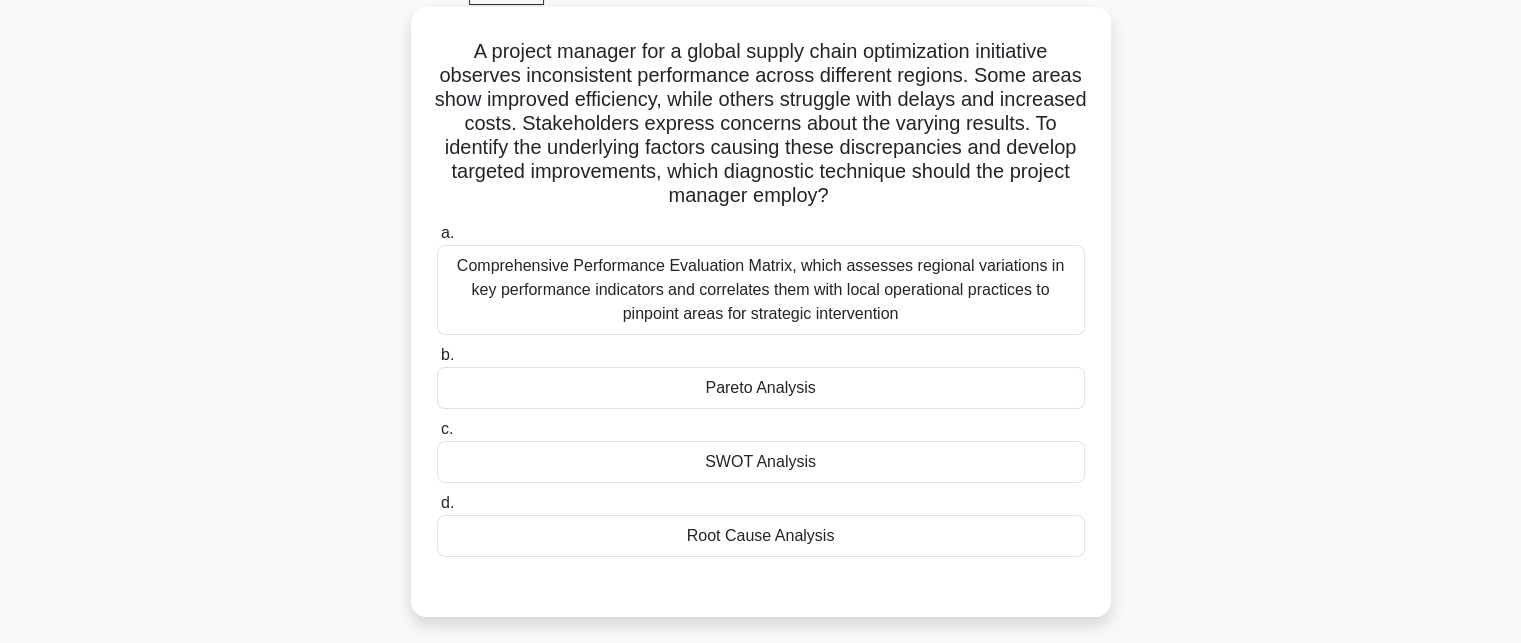 click on "d.
Root Cause Analysis" at bounding box center [761, 524] 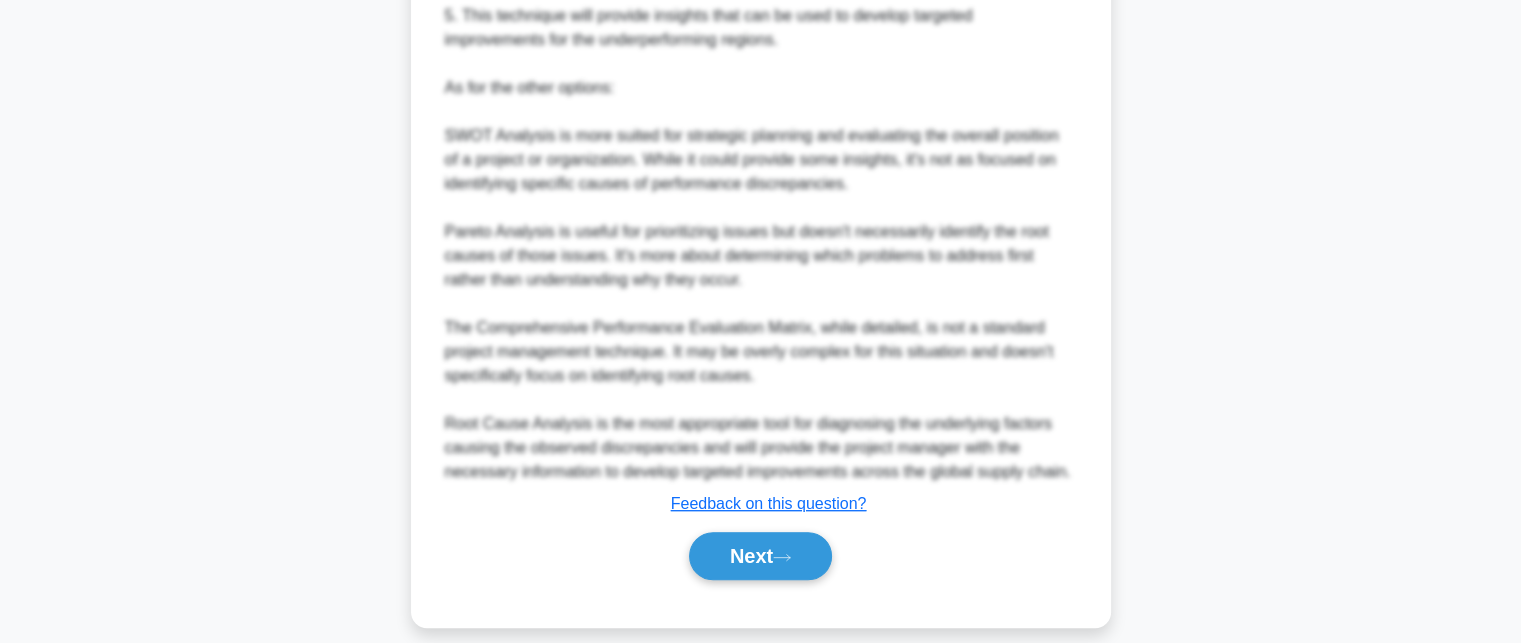scroll, scrollTop: 1100, scrollLeft: 0, axis: vertical 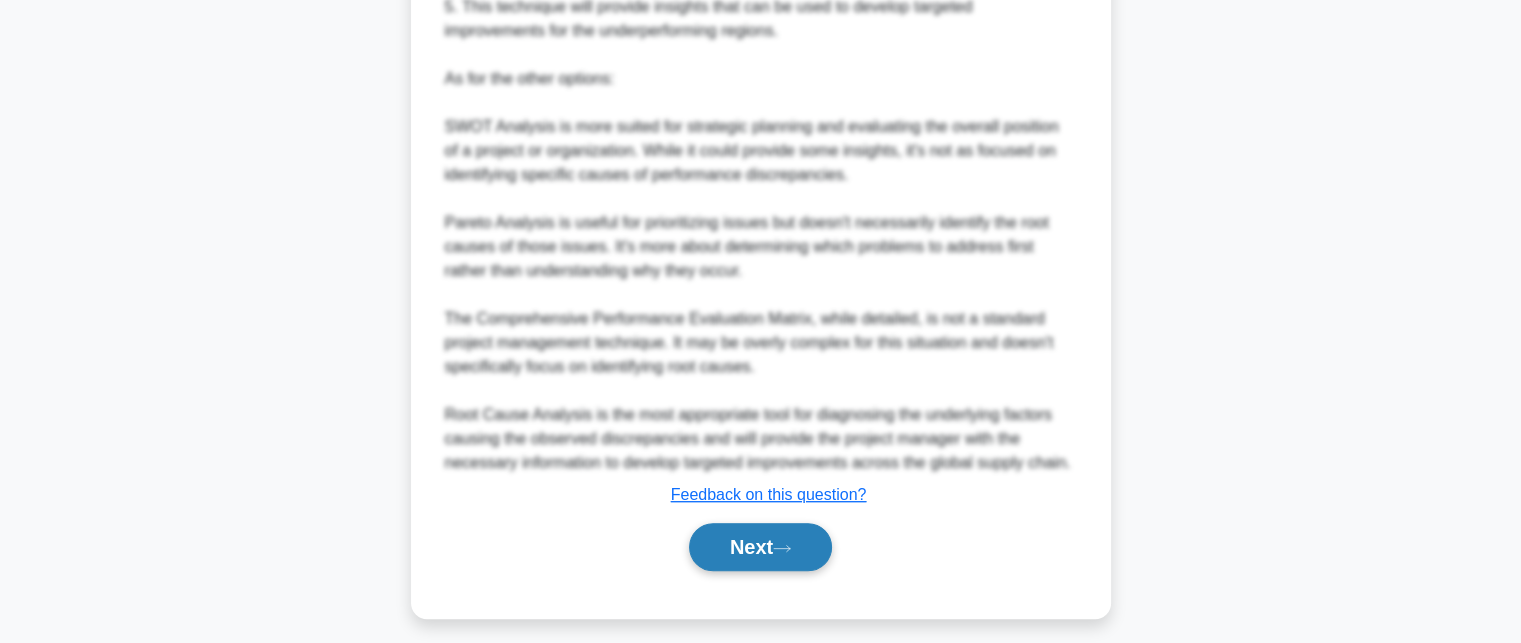 click on "Next" at bounding box center (760, 547) 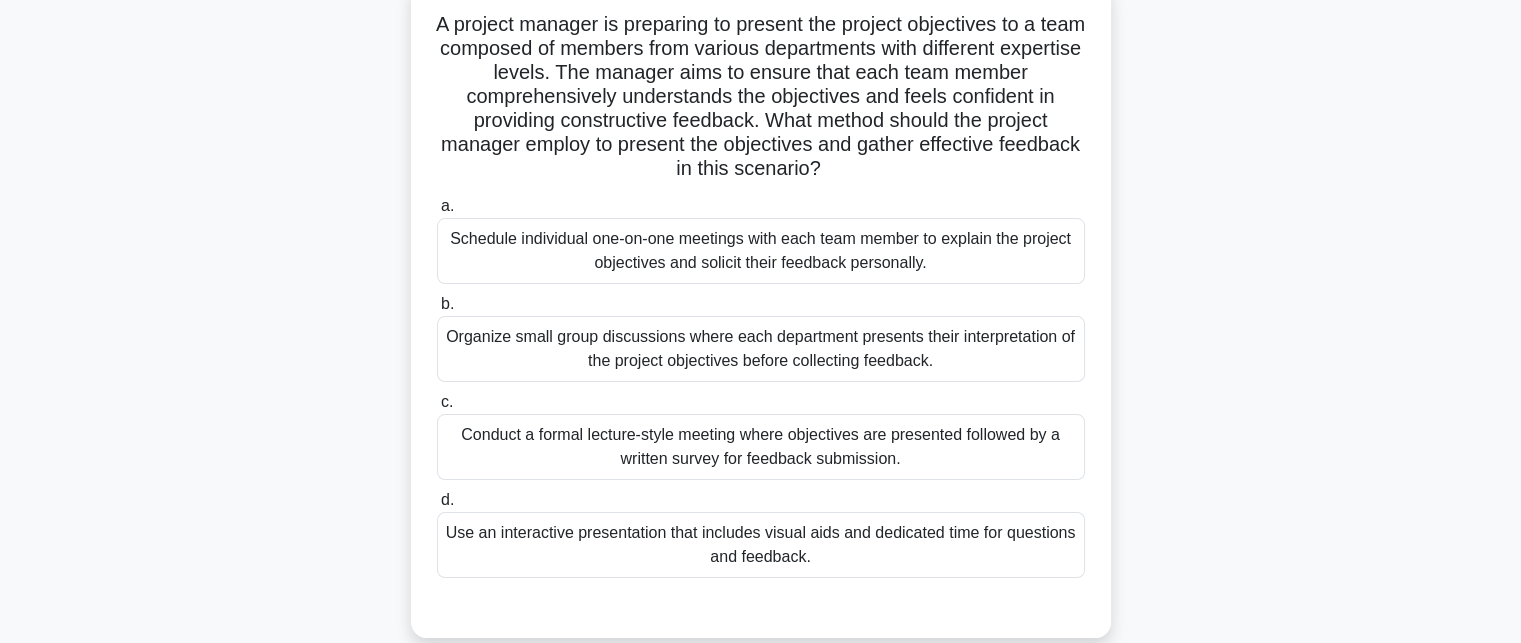 scroll, scrollTop: 100, scrollLeft: 0, axis: vertical 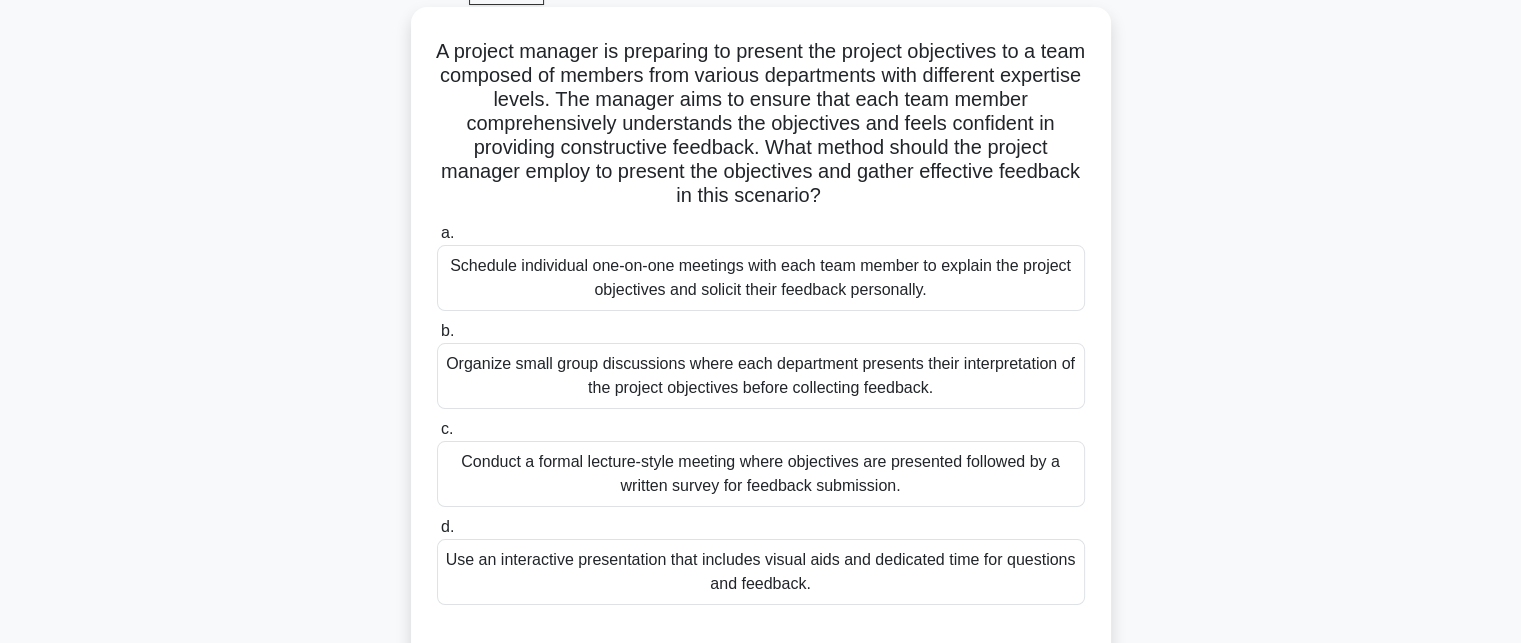 click on "Organize small group discussions where each department presents their interpretation of the project objectives before collecting feedback." at bounding box center [761, 376] 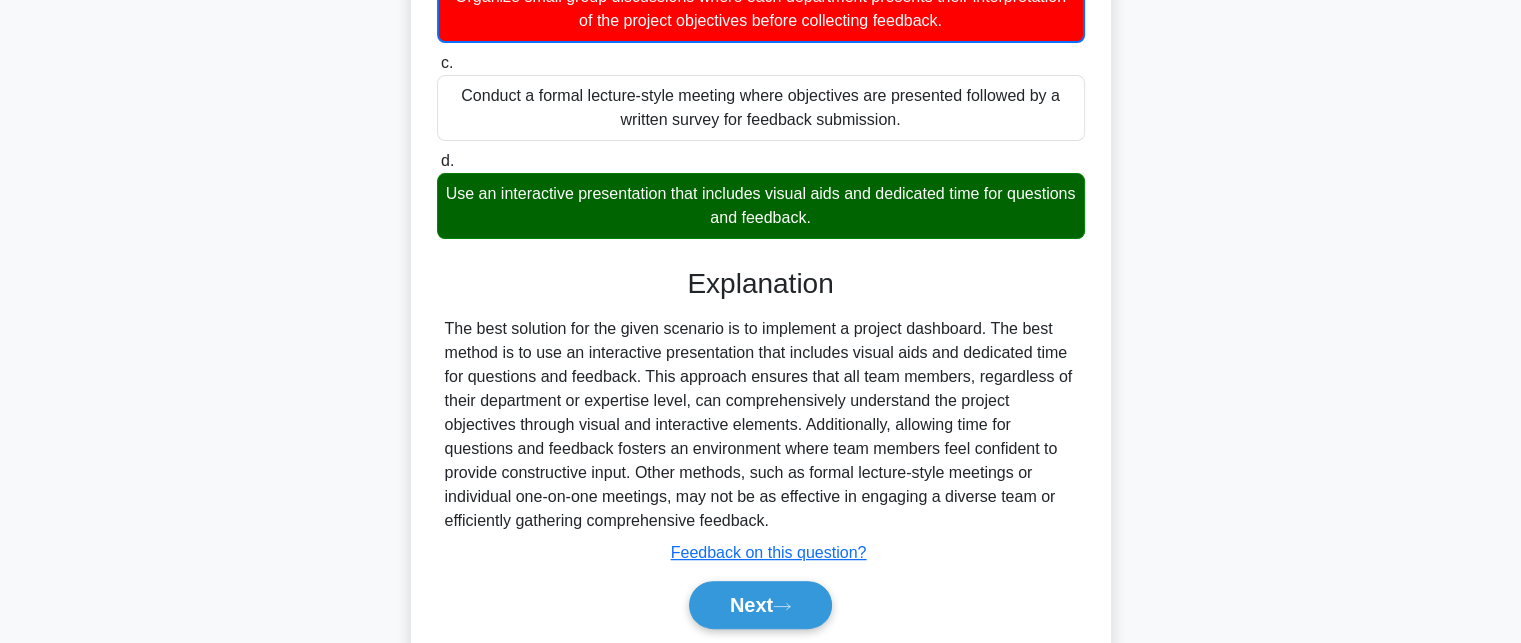 scroll, scrollTop: 500, scrollLeft: 0, axis: vertical 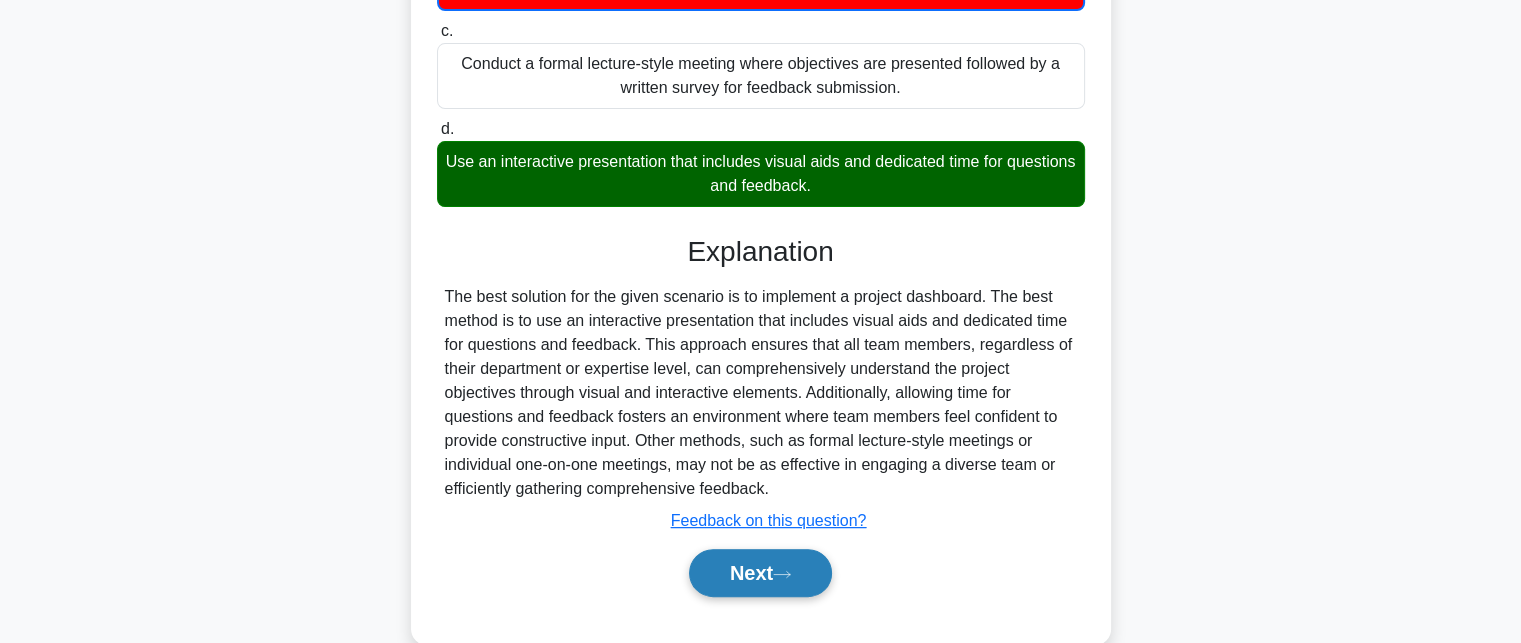 click on "Next" at bounding box center [760, 573] 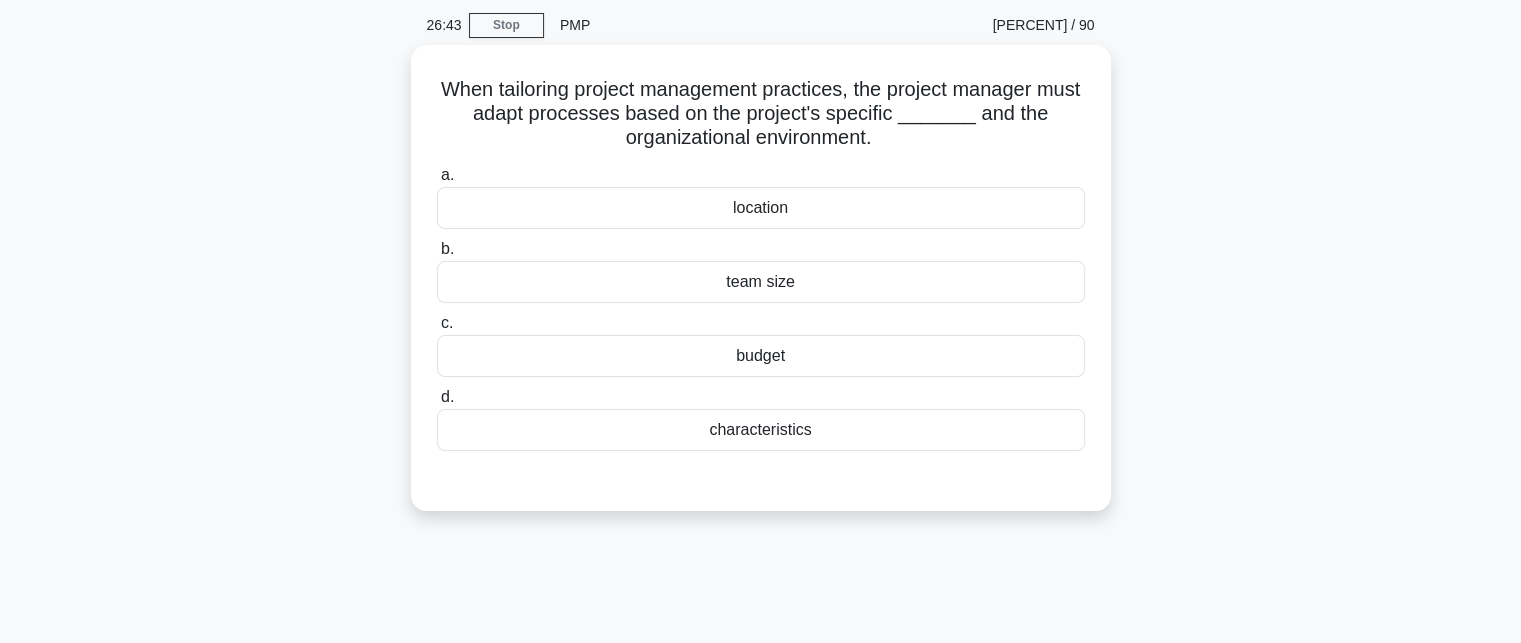scroll, scrollTop: 0, scrollLeft: 0, axis: both 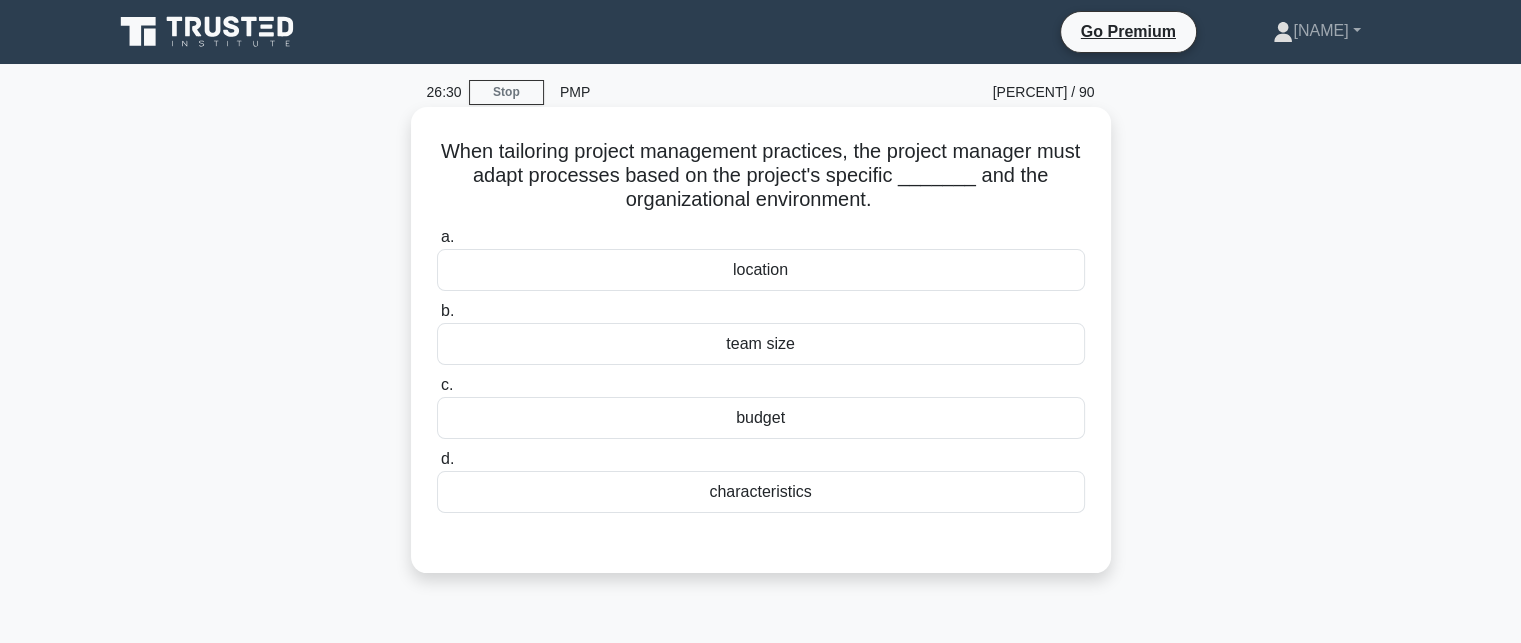 click on "characteristics" at bounding box center (761, 492) 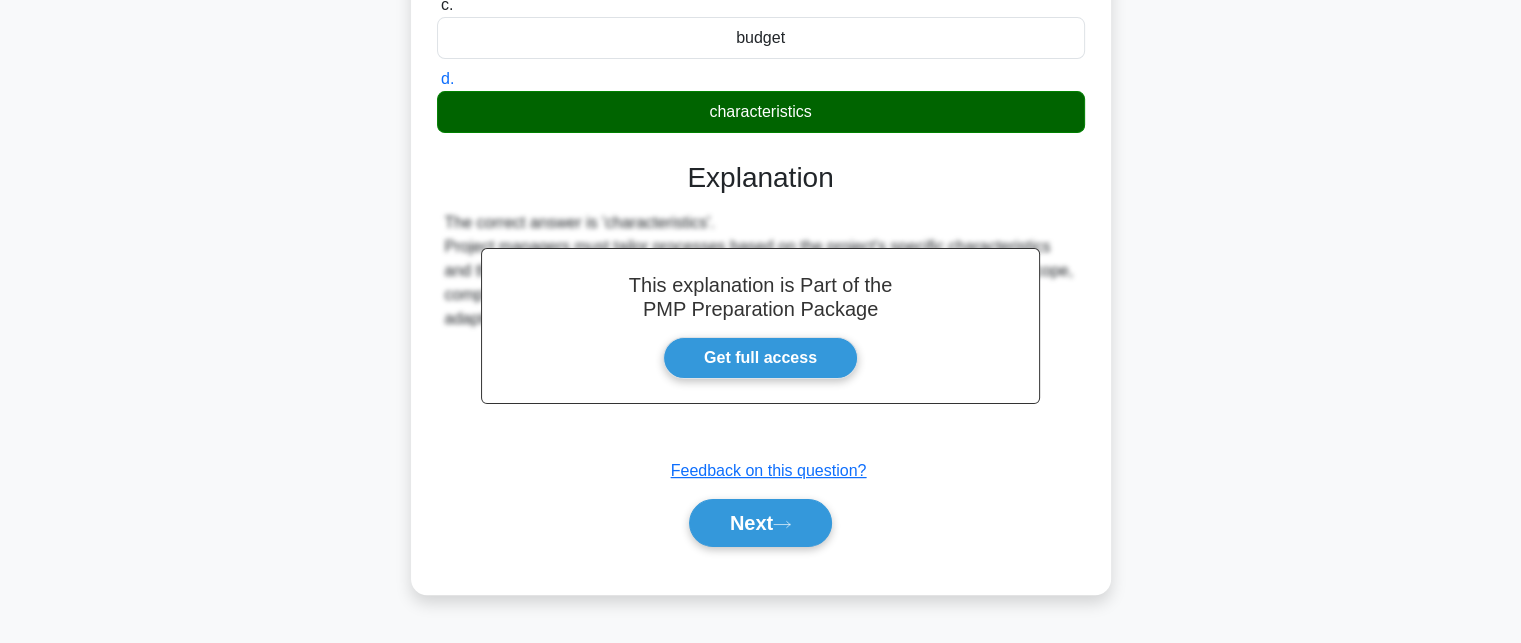 scroll, scrollTop: 437, scrollLeft: 0, axis: vertical 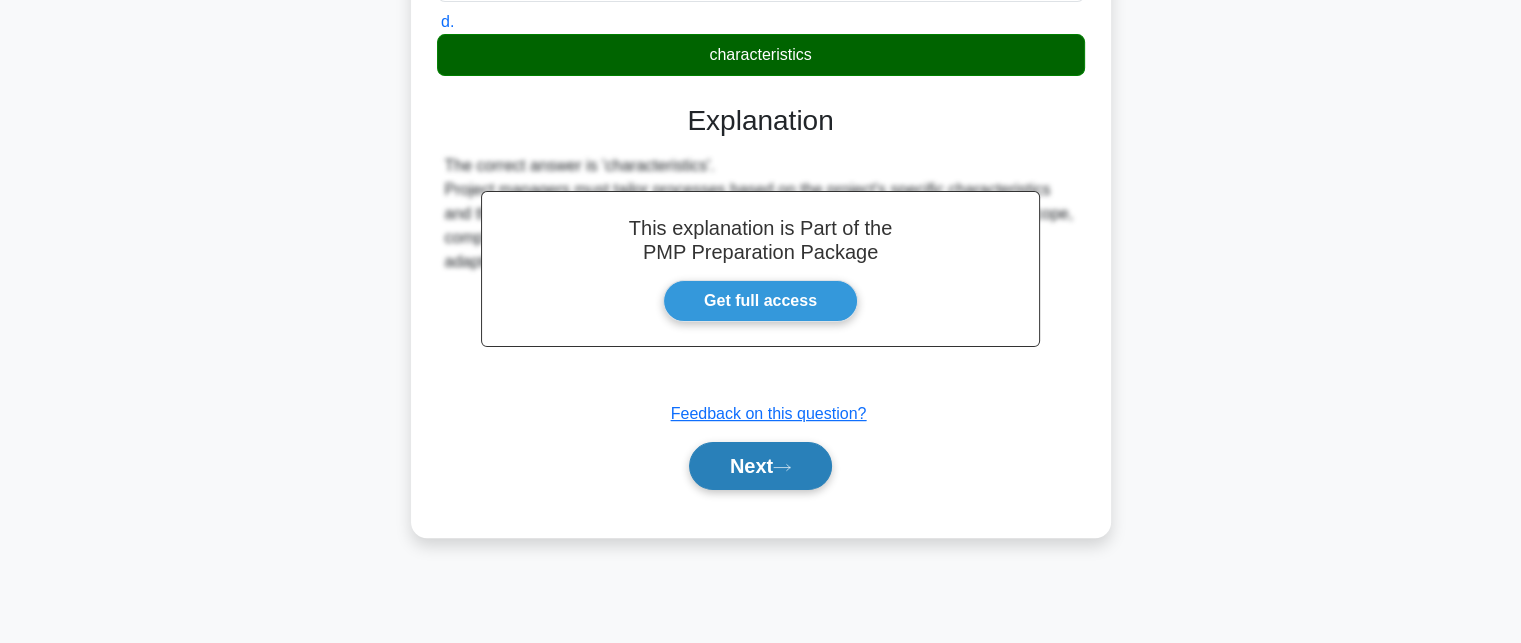 click on "Next" at bounding box center (760, 466) 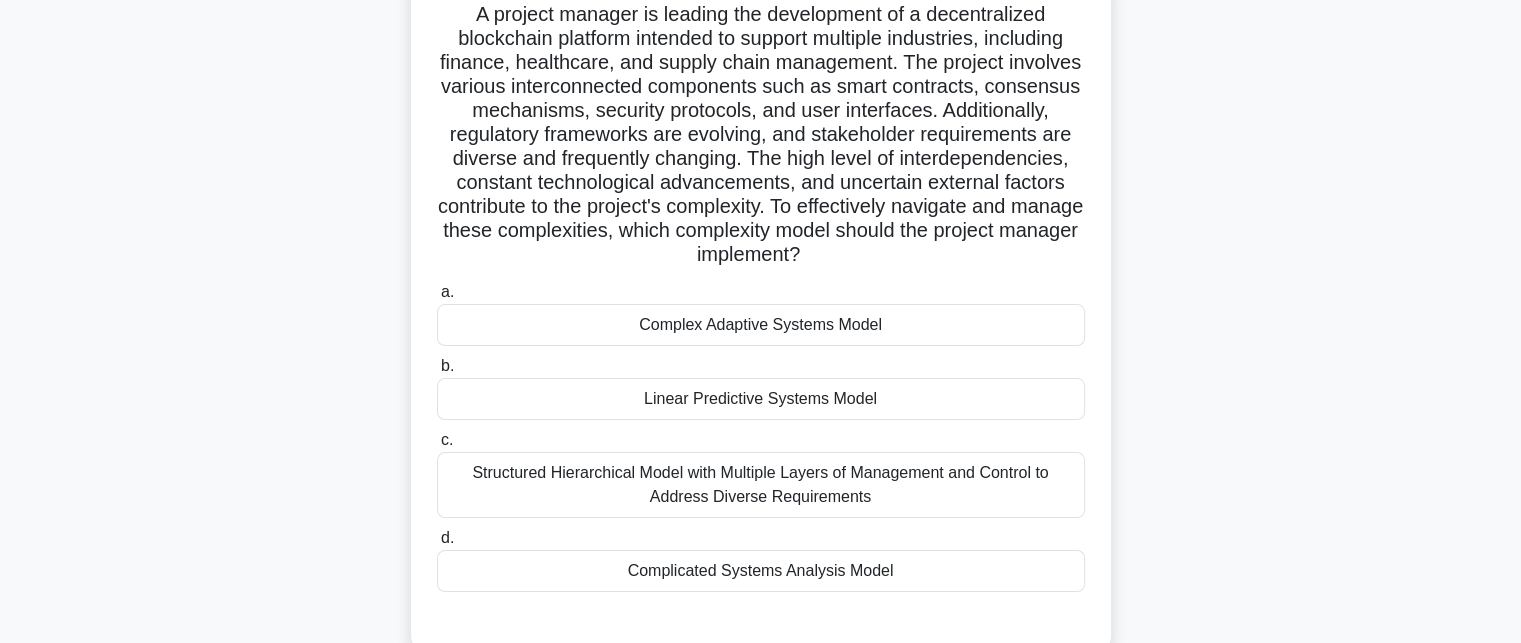 scroll, scrollTop: 237, scrollLeft: 0, axis: vertical 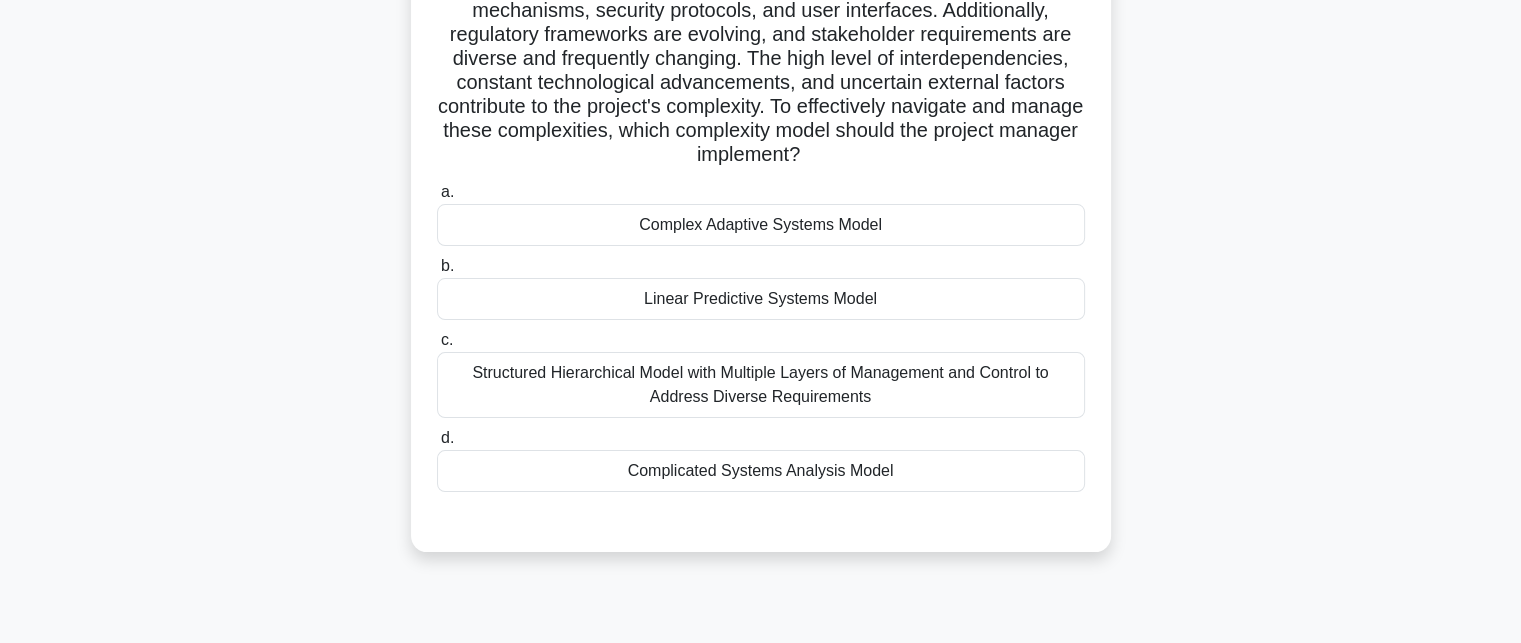 click on "Complex Adaptive Systems Model" at bounding box center [761, 225] 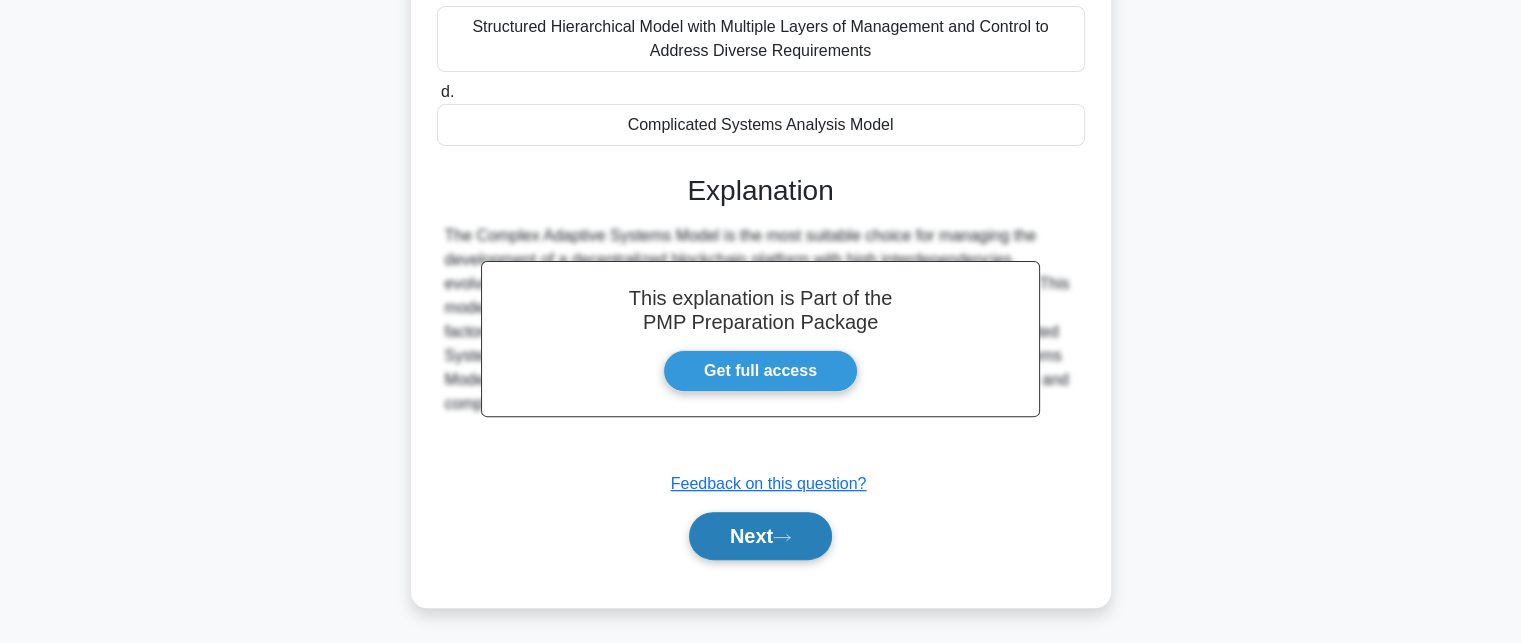 scroll, scrollTop: 584, scrollLeft: 0, axis: vertical 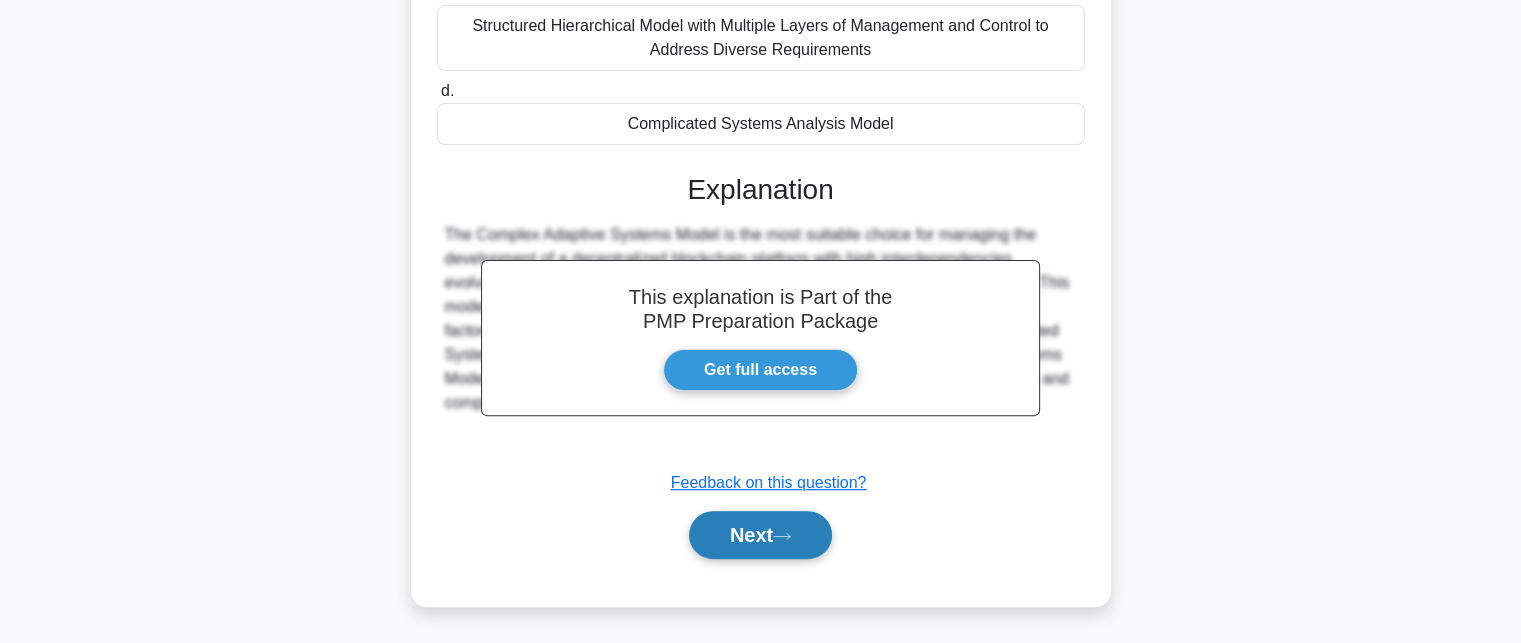 click on "Next" at bounding box center (760, 535) 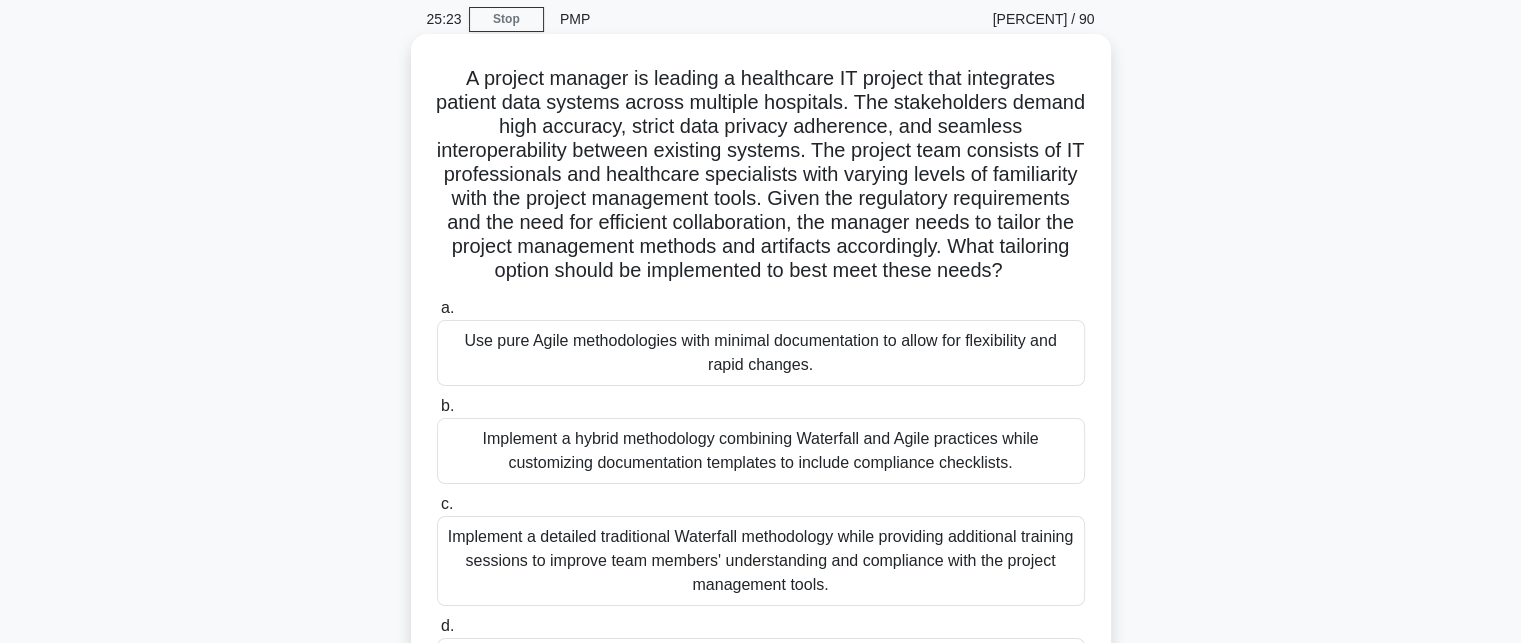 scroll, scrollTop: 0, scrollLeft: 0, axis: both 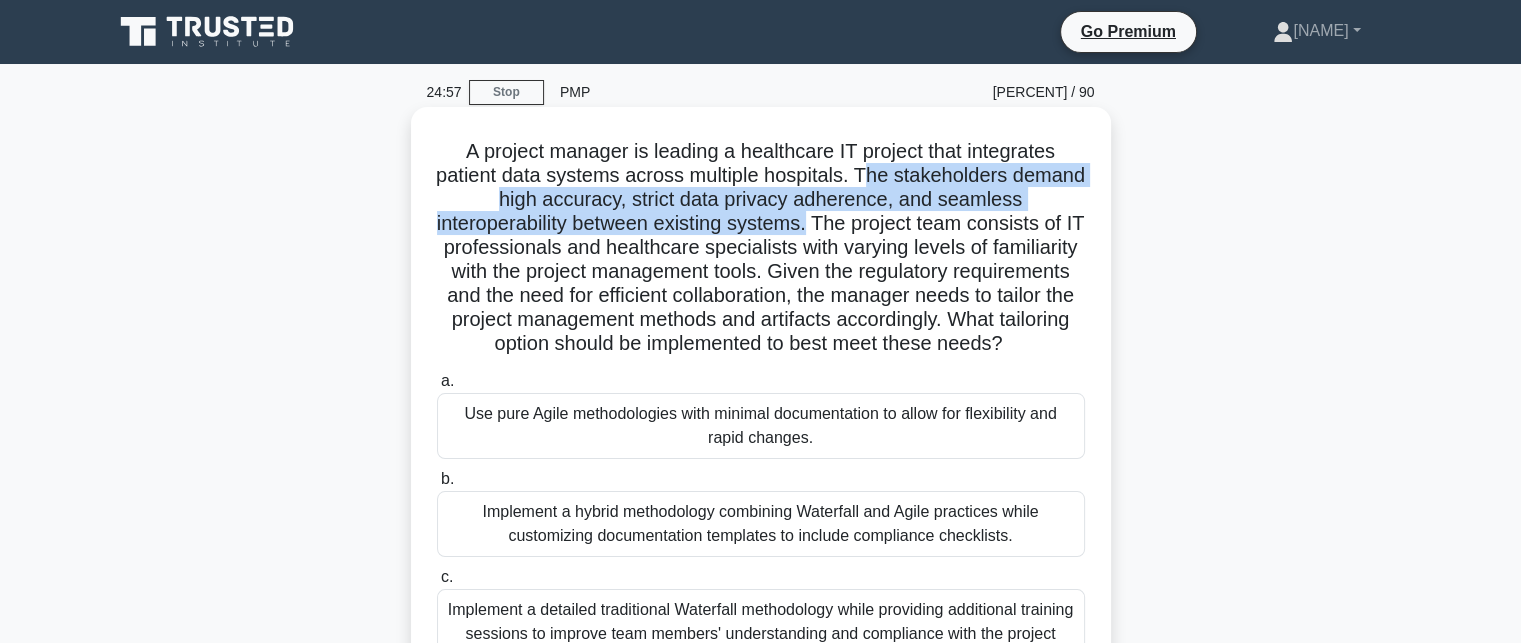 drag, startPoint x: 903, startPoint y: 180, endPoint x: 823, endPoint y: 227, distance: 92.7847 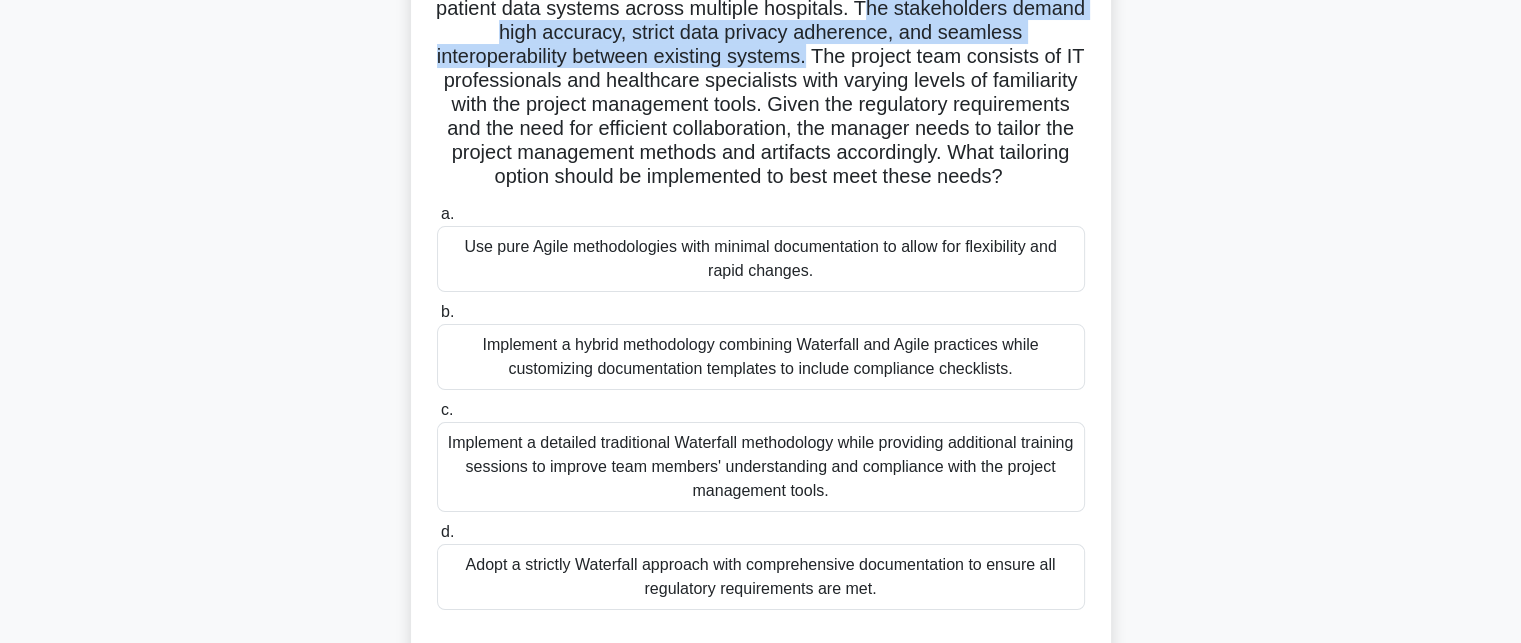 scroll, scrollTop: 200, scrollLeft: 0, axis: vertical 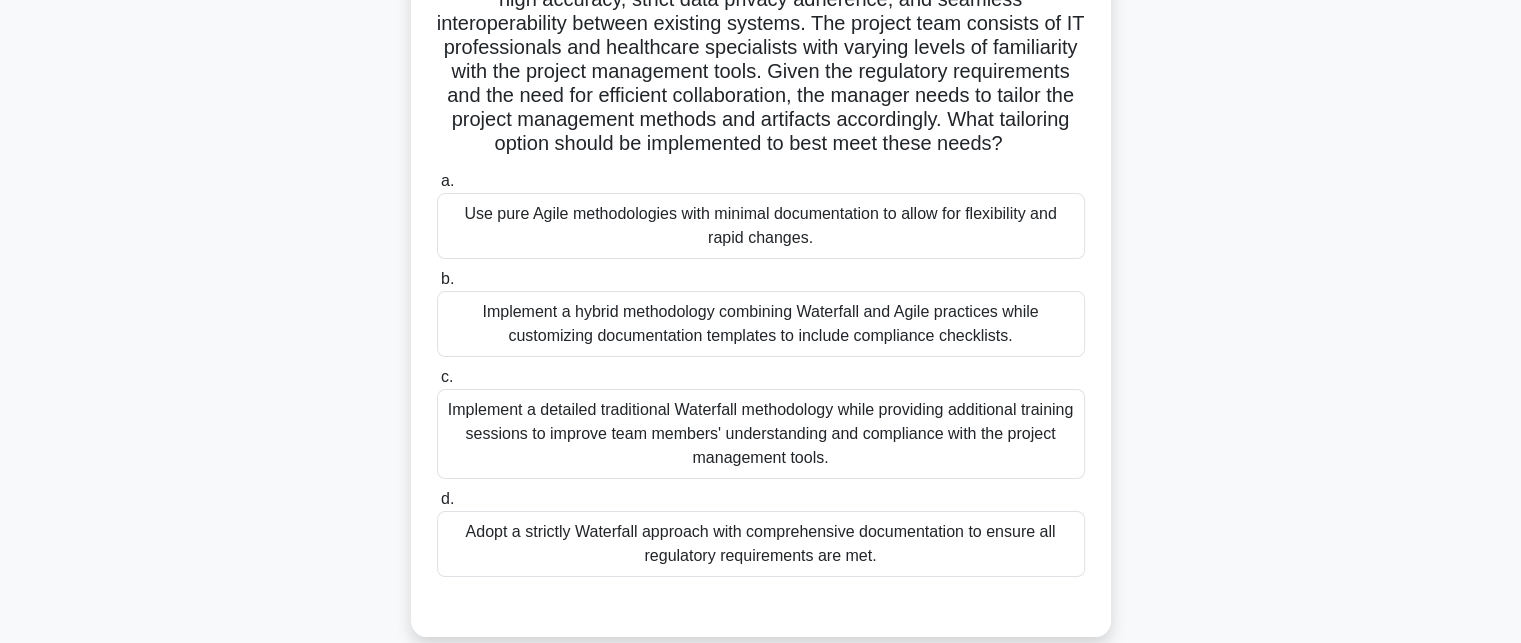 click on "Implement a hybrid methodology combining Waterfall and Agile practices while customizing documentation templates to include compliance checklists." at bounding box center [761, 324] 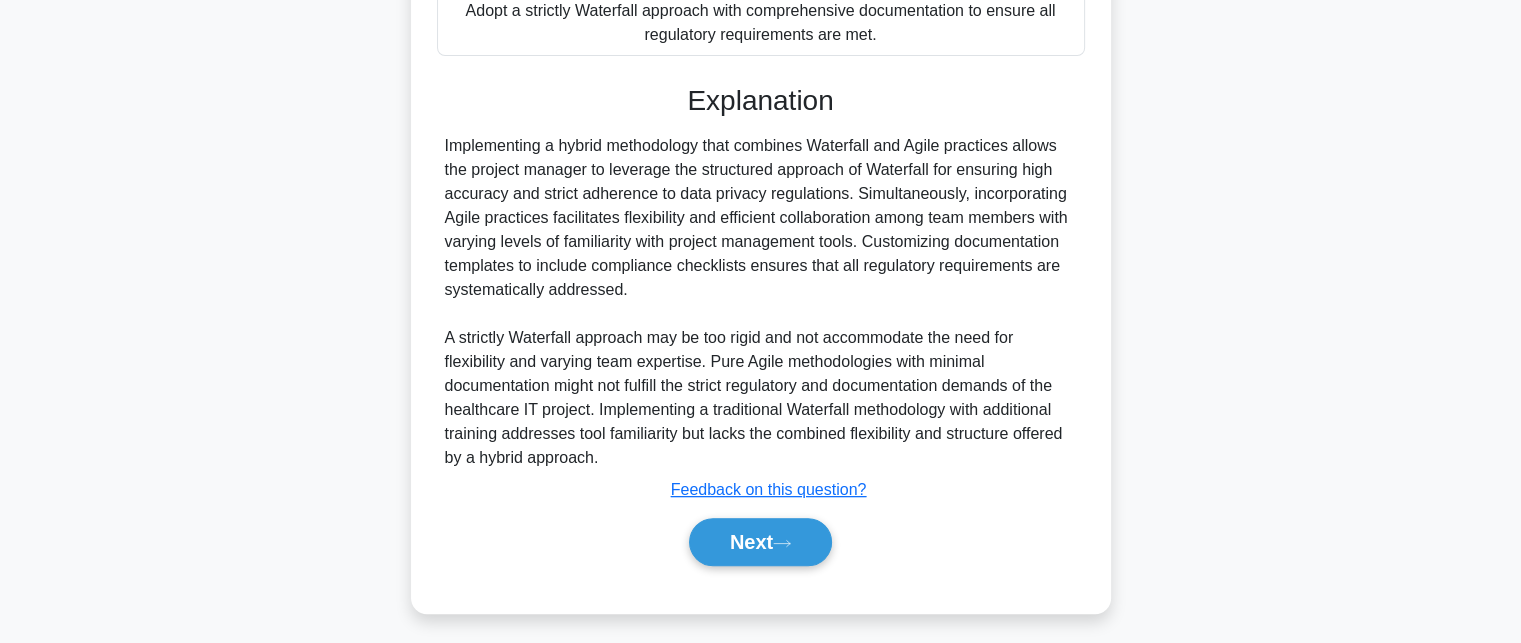 scroll, scrollTop: 752, scrollLeft: 0, axis: vertical 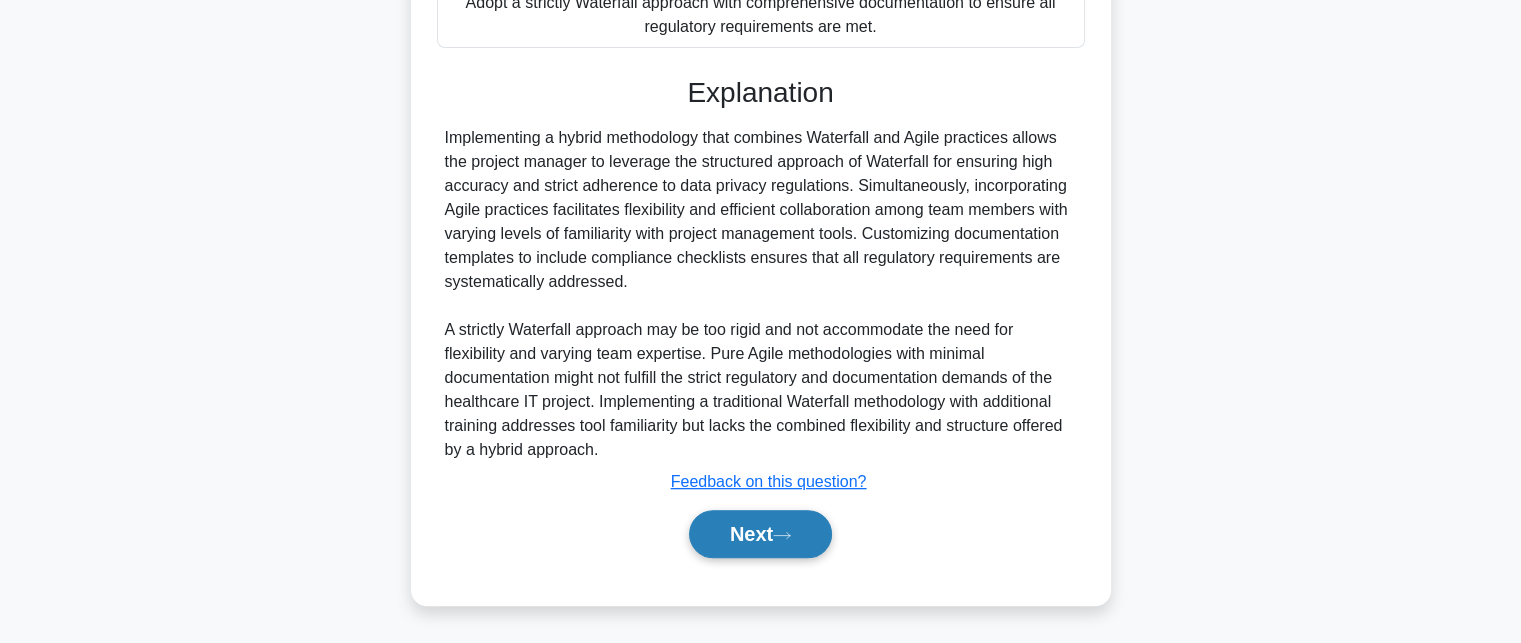 click on "Next" at bounding box center (760, 534) 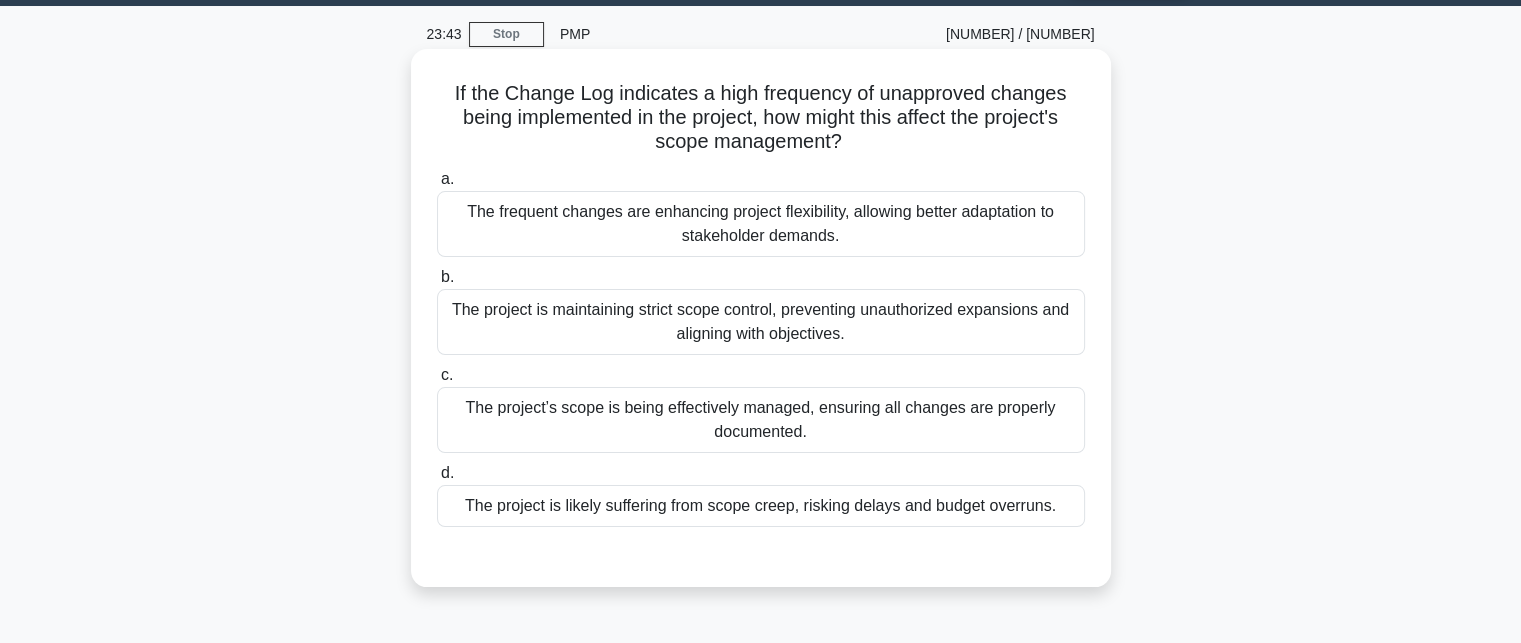 scroll, scrollTop: 0, scrollLeft: 0, axis: both 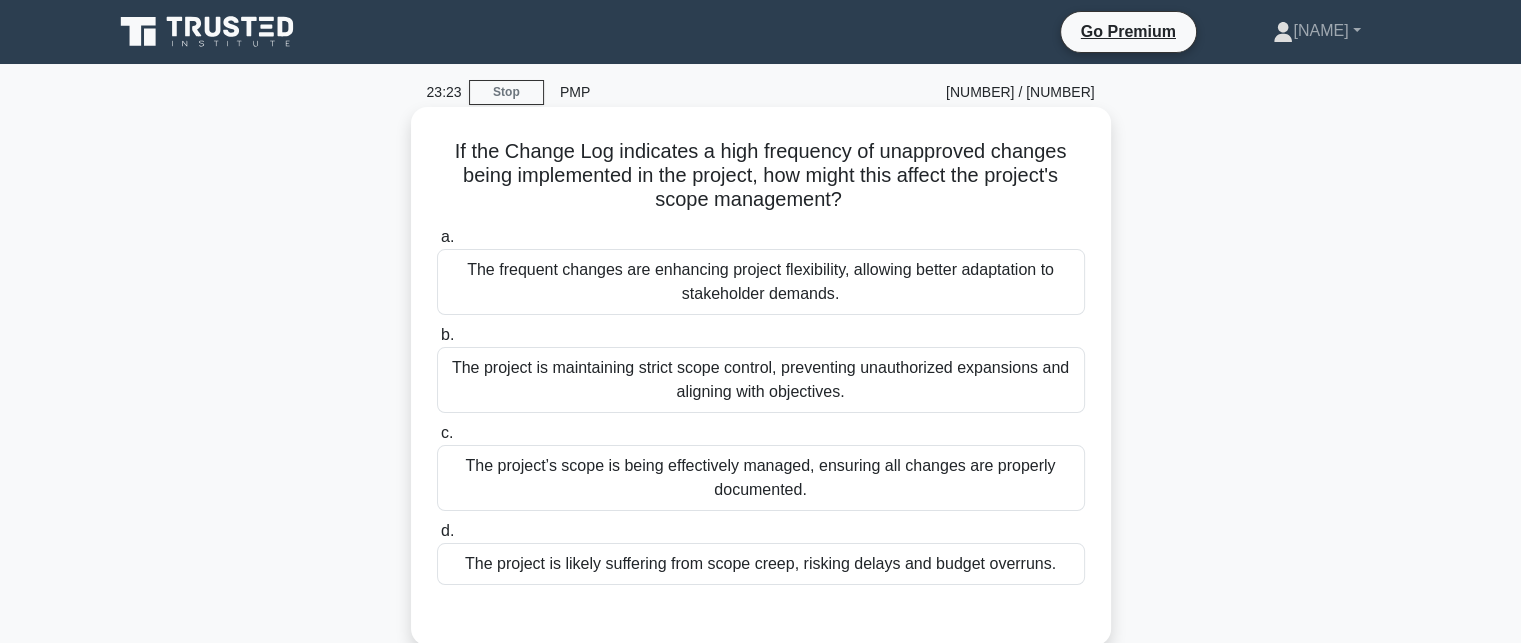 click on "The project is likely suffering from scope creep, risking delays and budget overruns." at bounding box center (761, 564) 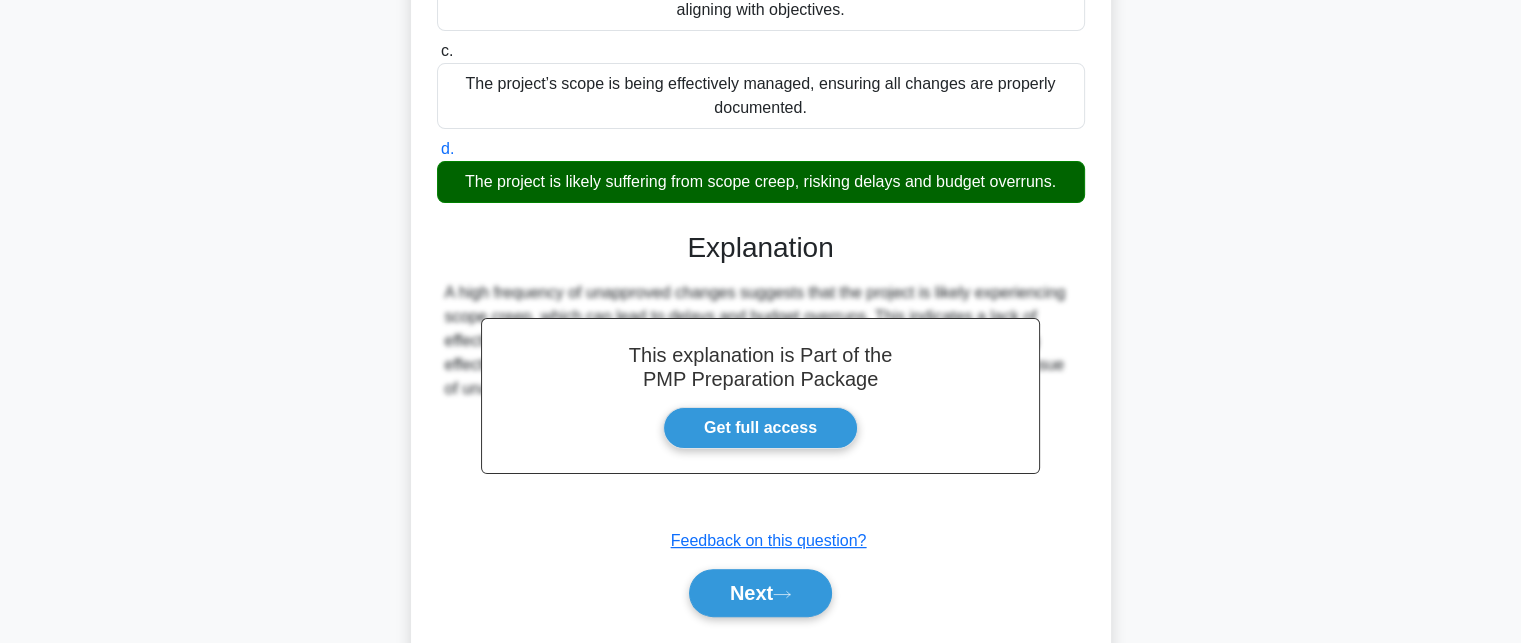 scroll, scrollTop: 440, scrollLeft: 0, axis: vertical 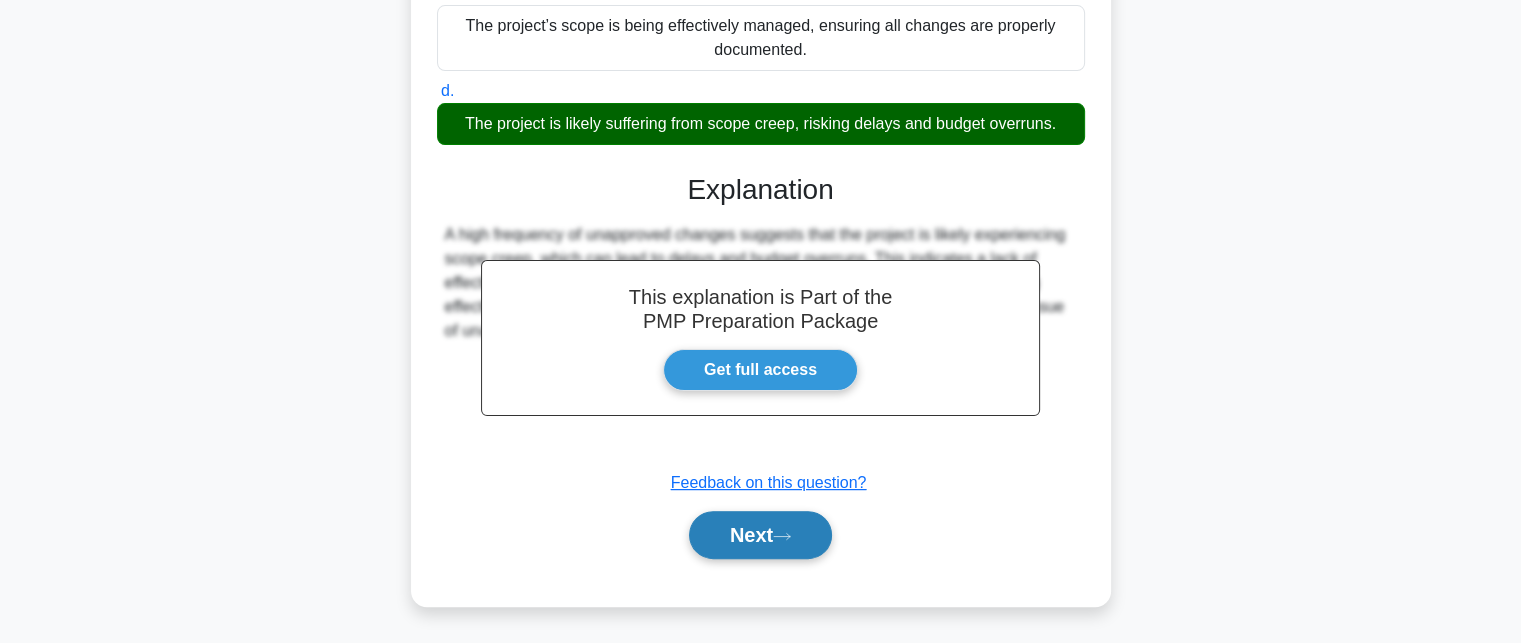 click on "Next" at bounding box center [760, 535] 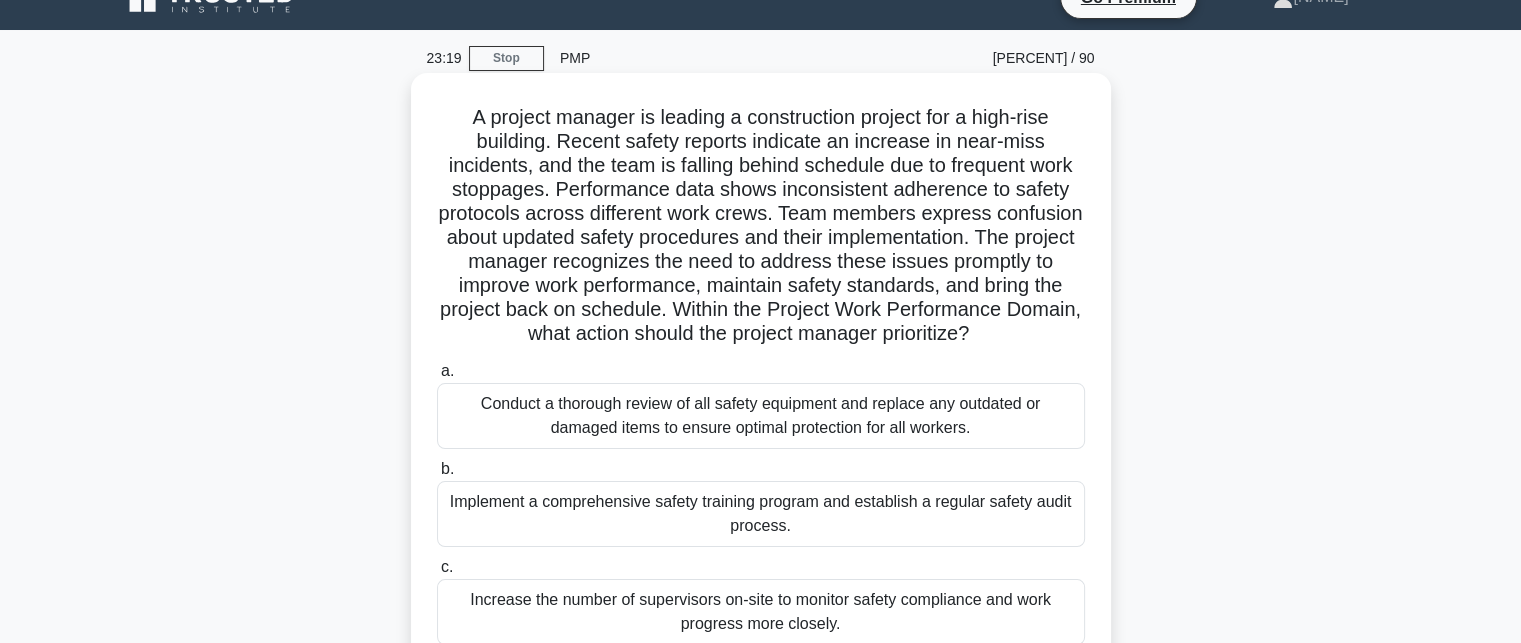 scroll, scrollTop: 0, scrollLeft: 0, axis: both 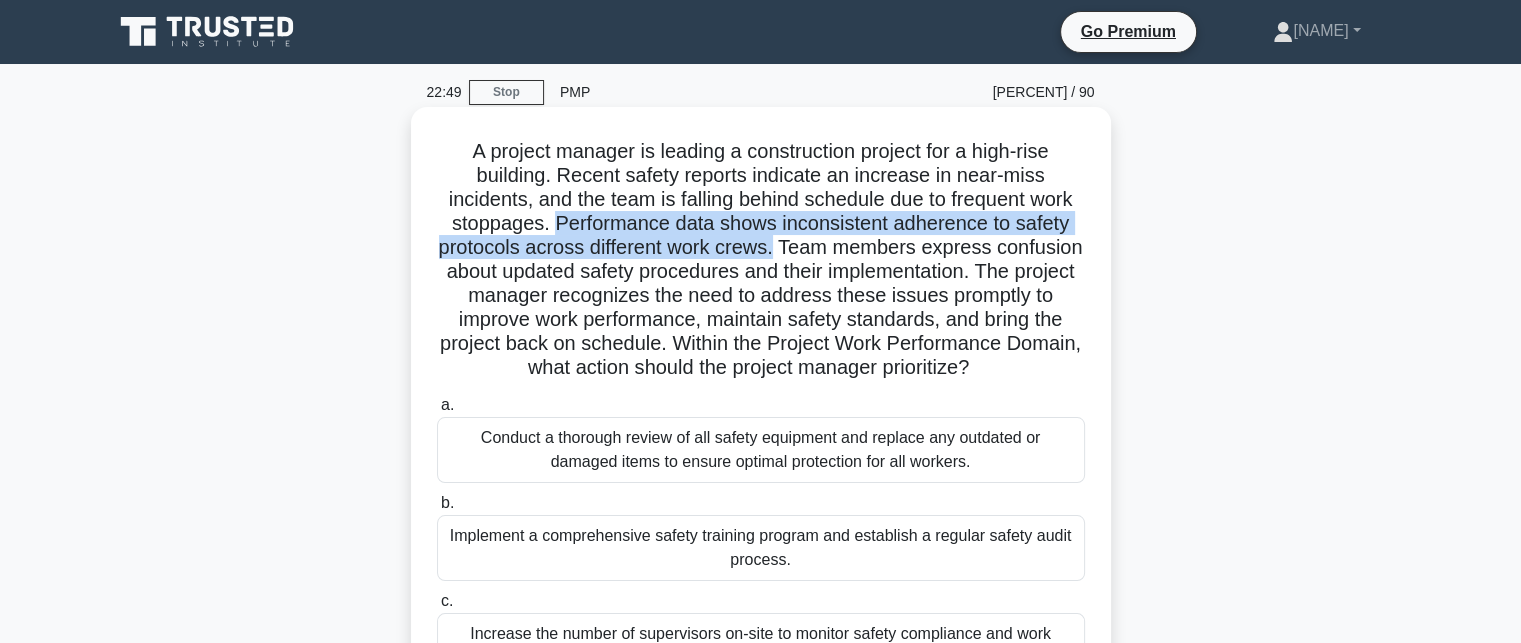 drag, startPoint x: 556, startPoint y: 226, endPoint x: 825, endPoint y: 244, distance: 269.60156 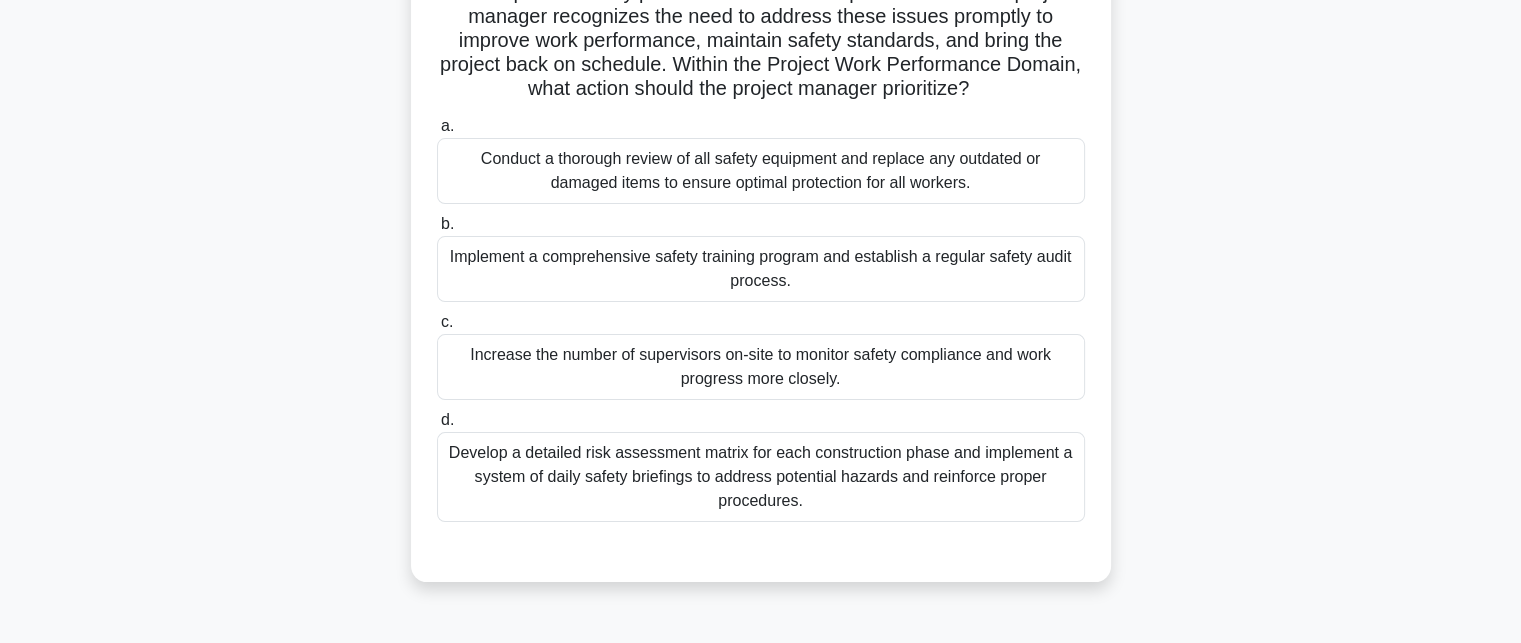 scroll, scrollTop: 300, scrollLeft: 0, axis: vertical 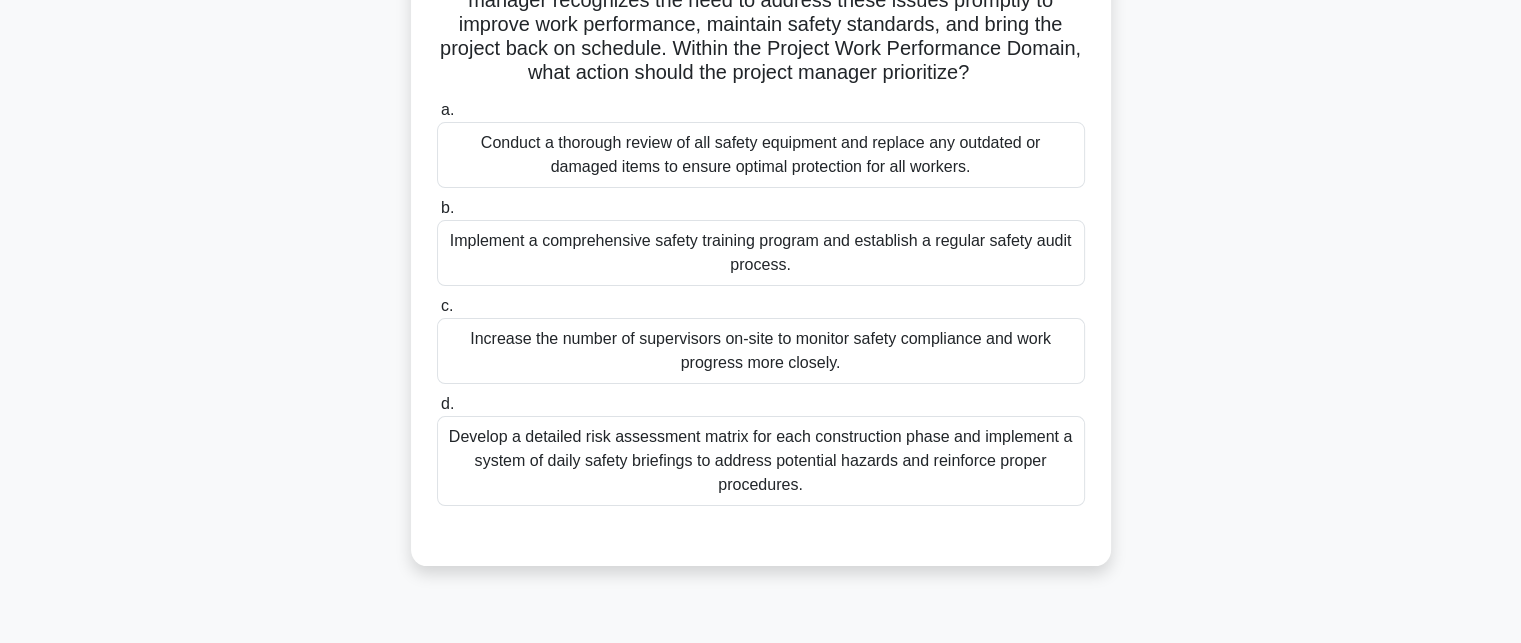 click on "A project manager is leading a construction project for a high-rise building. Recent safety reports indicate an increase in near-miss incidents, and the team is falling behind schedule due to frequent work stoppages. Performance data shows inconsistent adherence to safety protocols across different work crews. Team members express confusion about updated safety procedures and their implementation. The project manager recognizes the need to address these issues promptly to improve work performance, maintain safety standards, and bring the project back on schedule. Within the Project Work Performance Domain, what action should the project manager prioritize?
.spinner_0XTQ{transform-origin:center;animation:spinner_y6GP .75s linear infinite}@keyframes spinner_y6GP{100%{transform:rotate(360deg)}}
a." at bounding box center [761, 201] 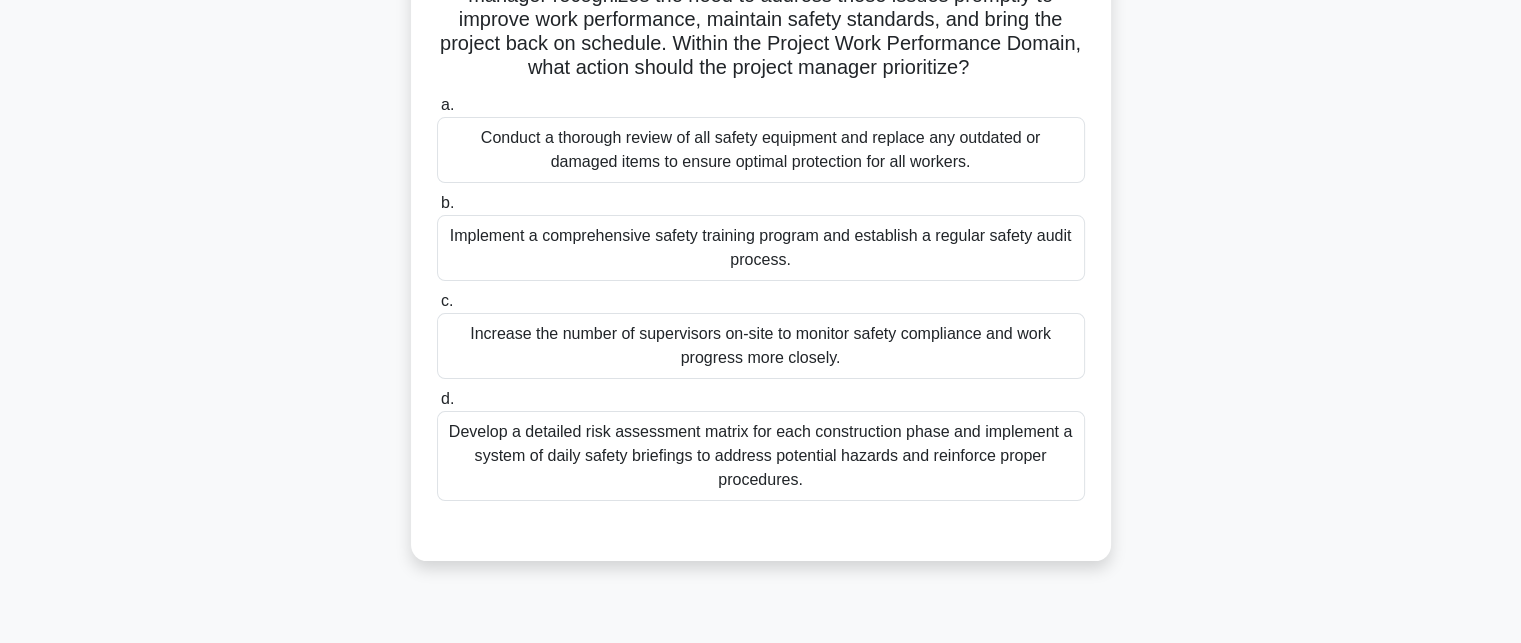 click on "Develop a detailed risk assessment matrix for each construction phase and implement a system of daily safety briefings to address potential hazards and reinforce proper procedures." at bounding box center (761, 456) 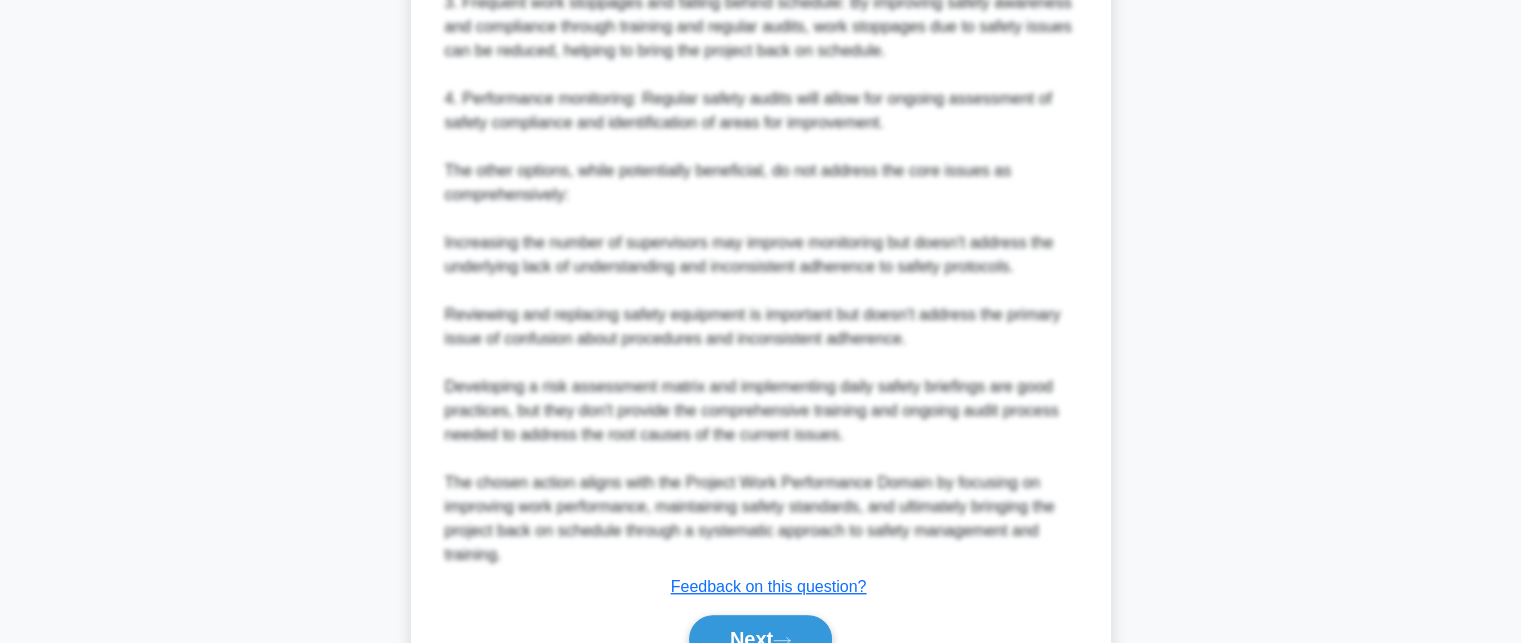 scroll, scrollTop: 1329, scrollLeft: 0, axis: vertical 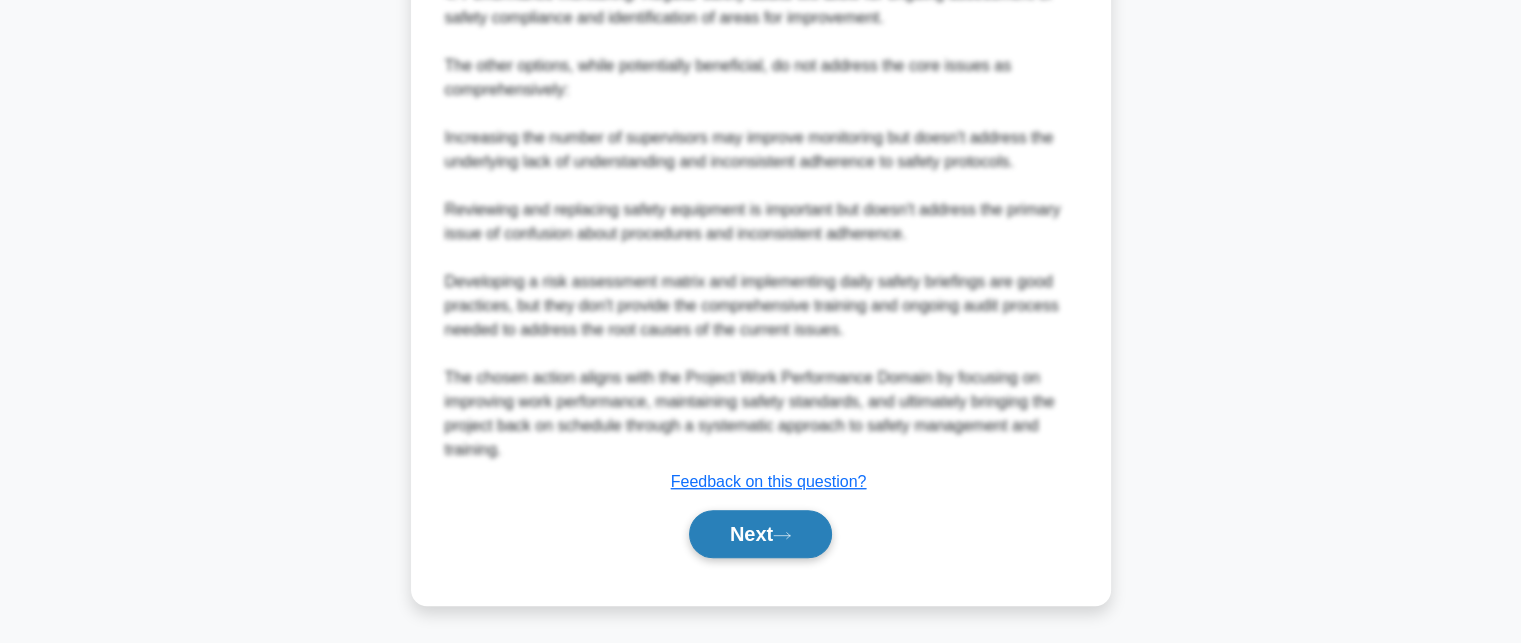 click on "Next" at bounding box center [760, 534] 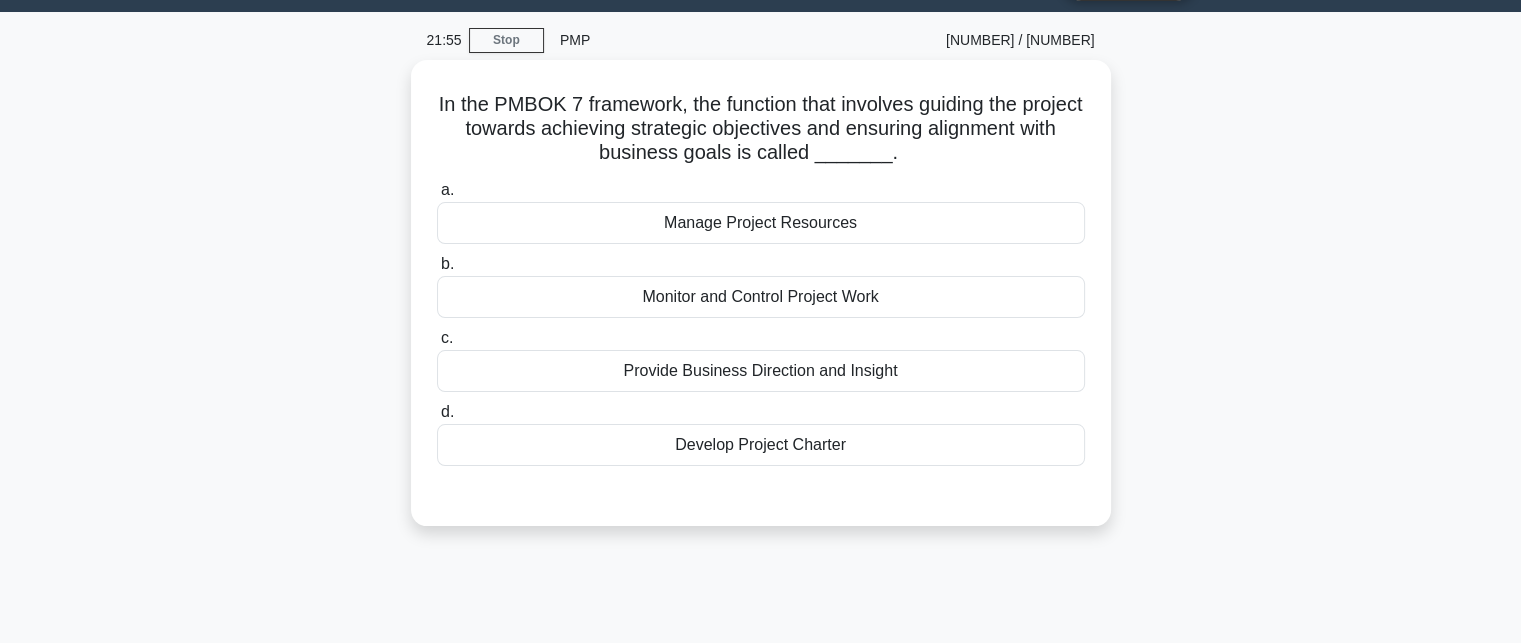 scroll, scrollTop: 0, scrollLeft: 0, axis: both 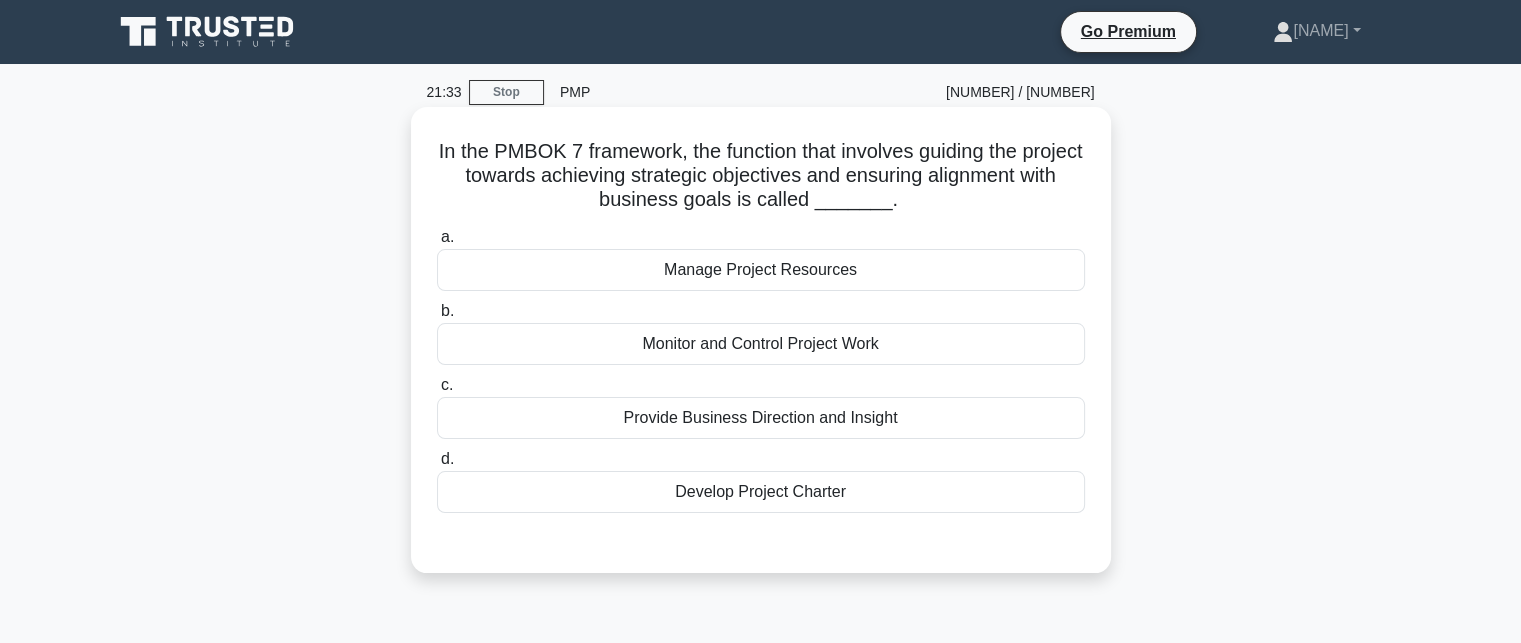 click on "Develop Project Charter" at bounding box center (761, 492) 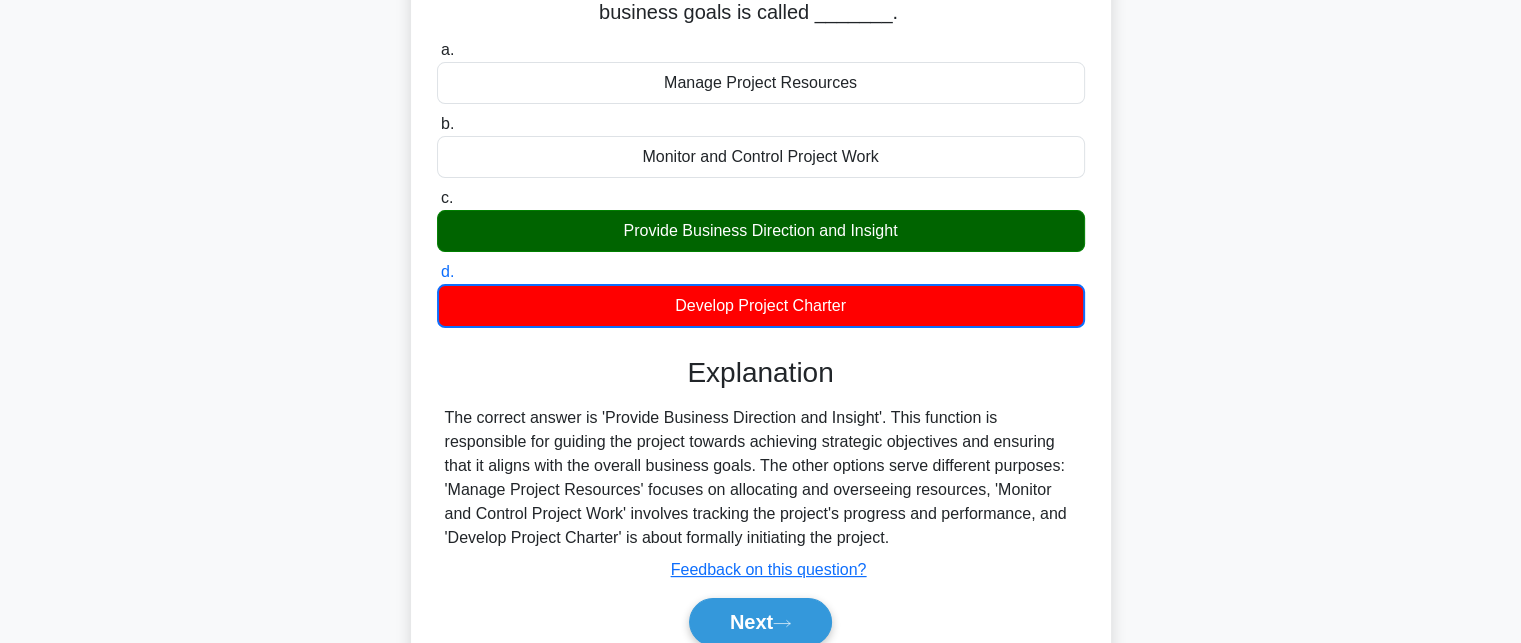 scroll, scrollTop: 300, scrollLeft: 0, axis: vertical 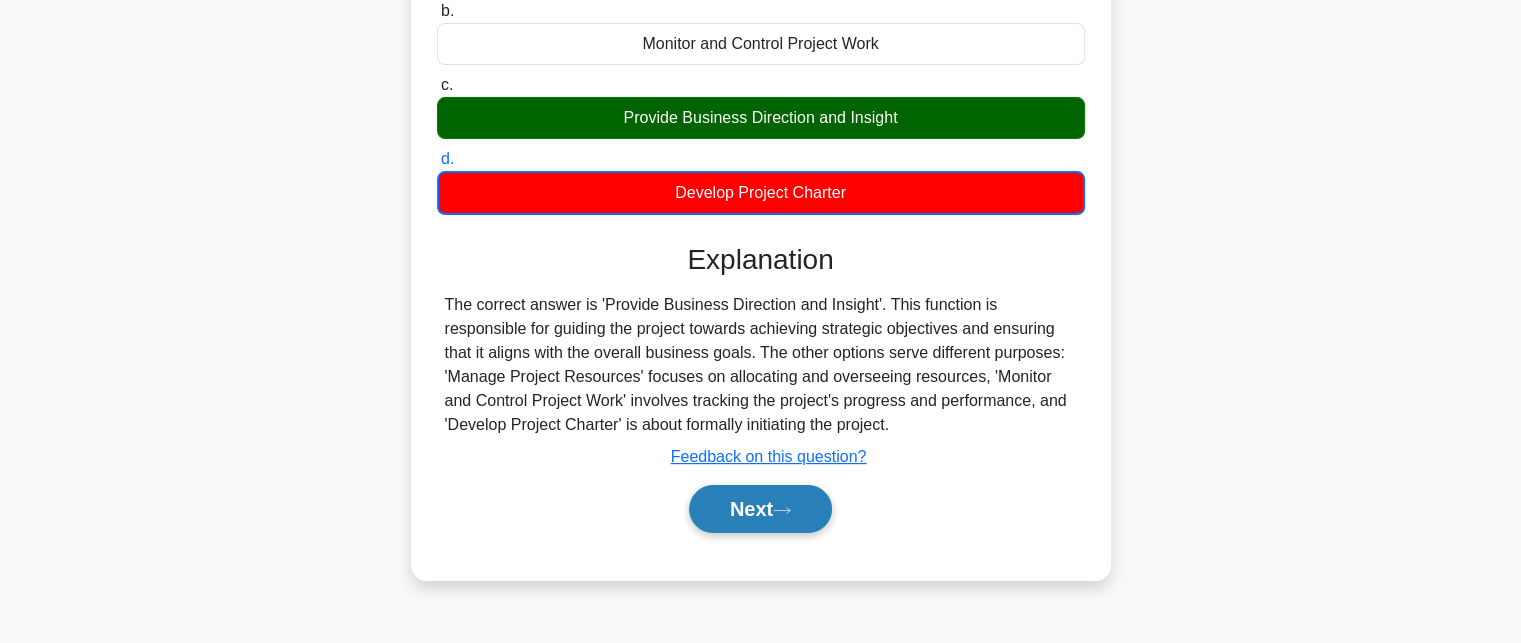 click 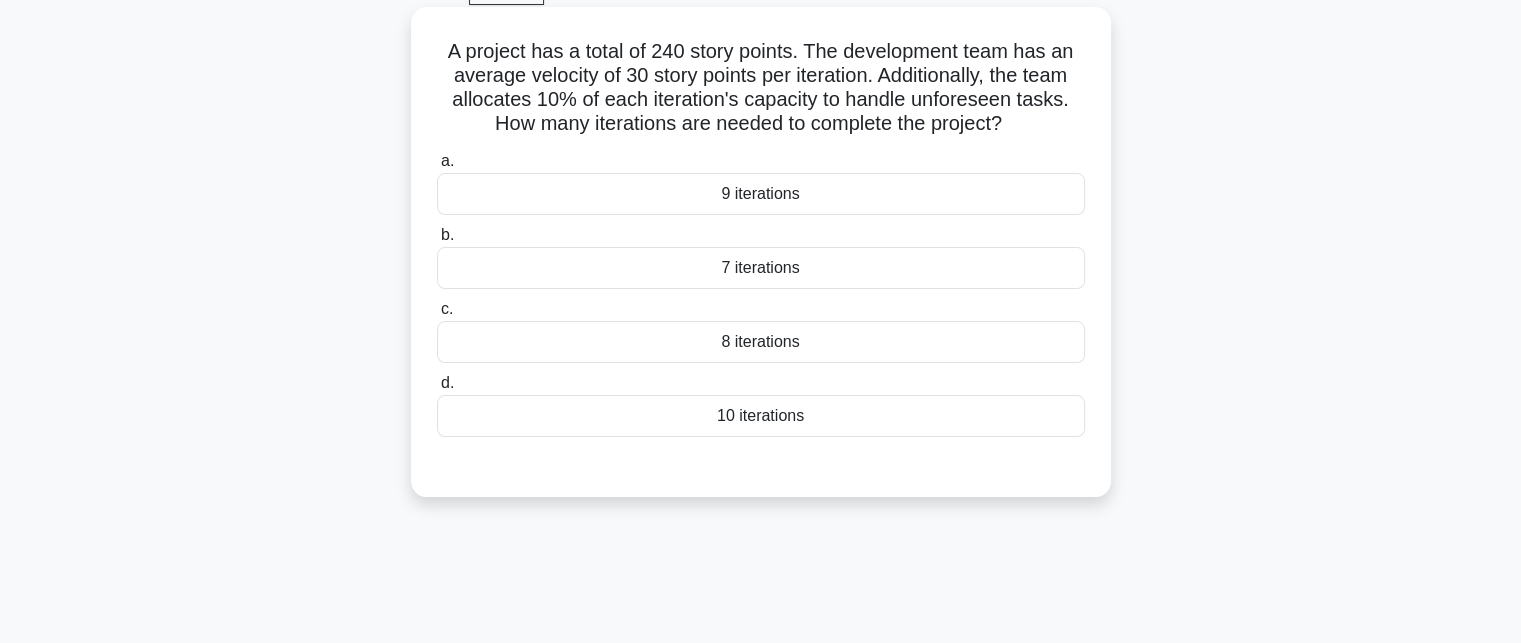 scroll, scrollTop: 0, scrollLeft: 0, axis: both 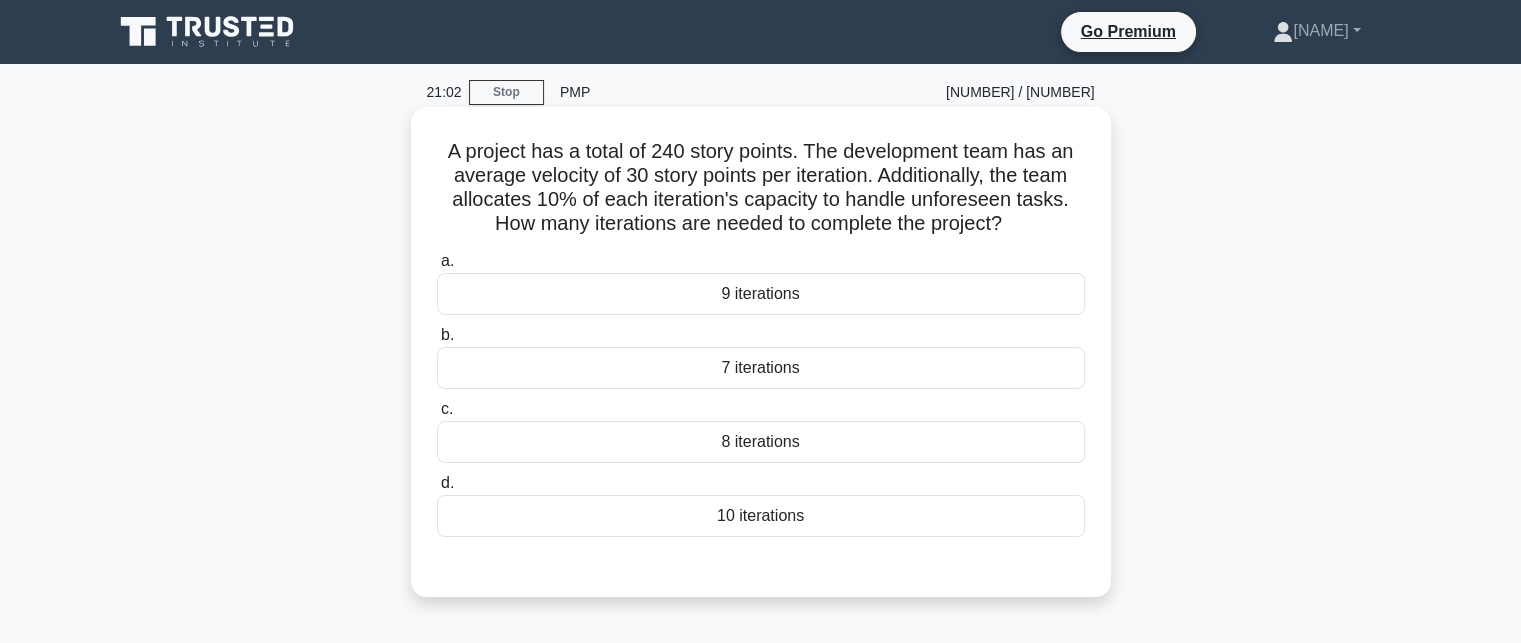 click on "9 iterations" at bounding box center [761, 294] 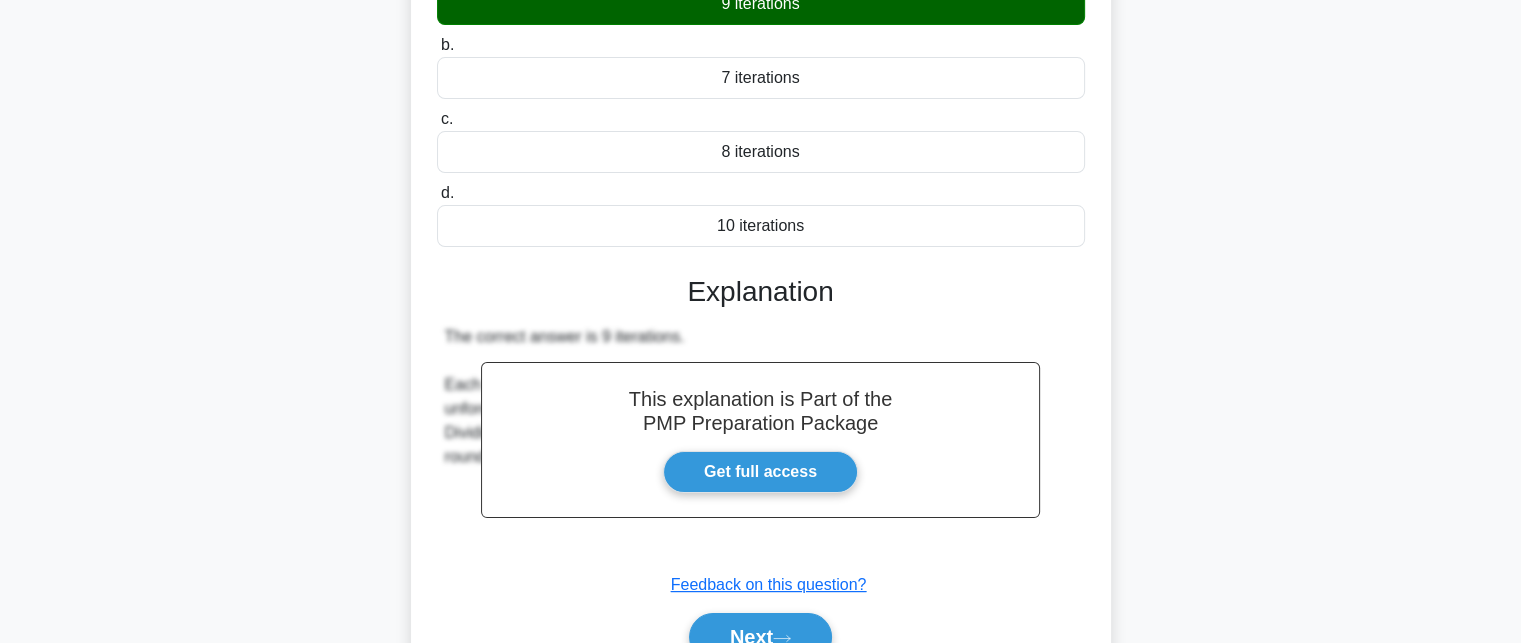 scroll, scrollTop: 437, scrollLeft: 0, axis: vertical 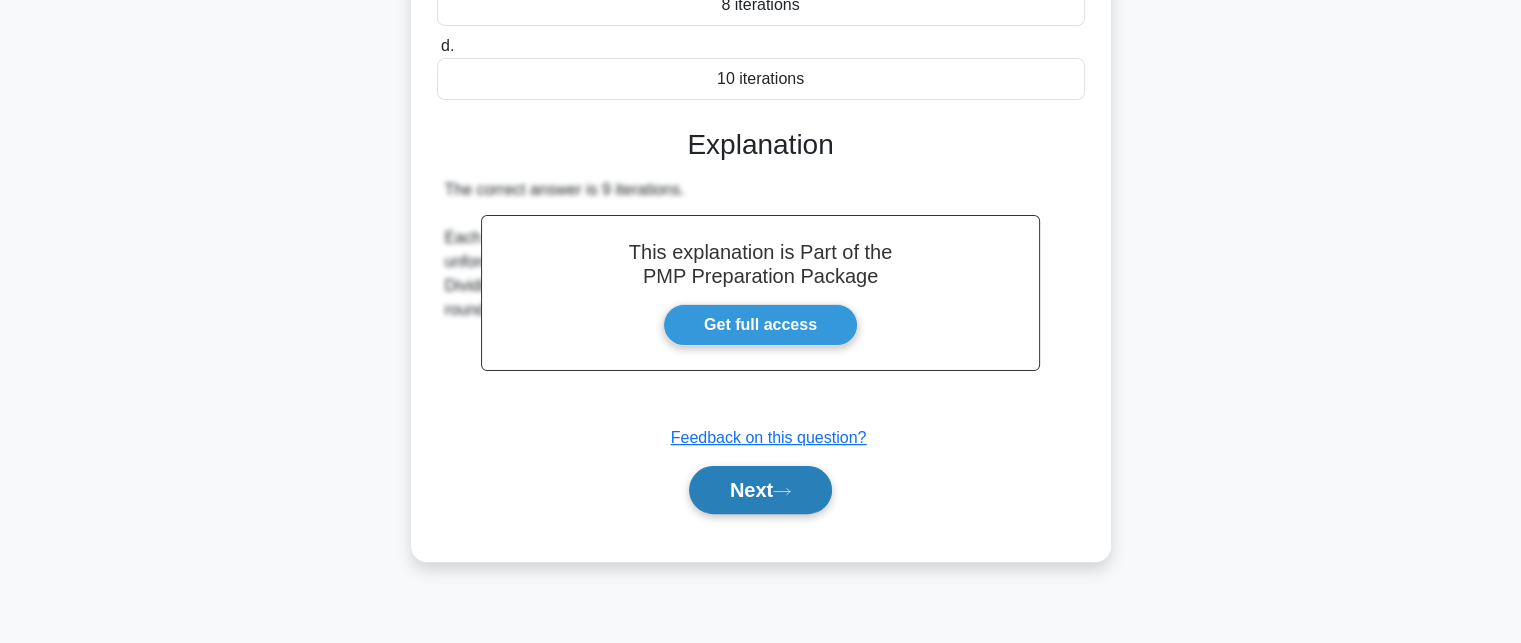 click on "Next" at bounding box center (760, 490) 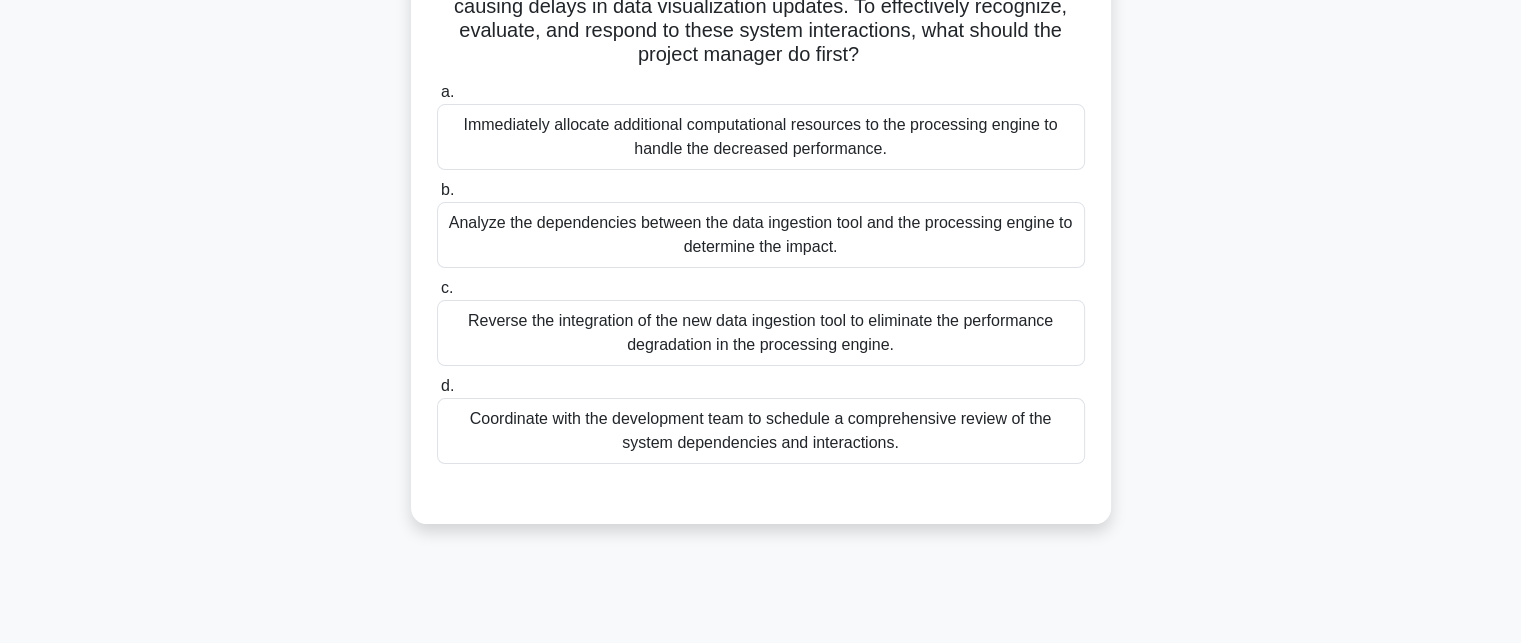 scroll, scrollTop: 37, scrollLeft: 0, axis: vertical 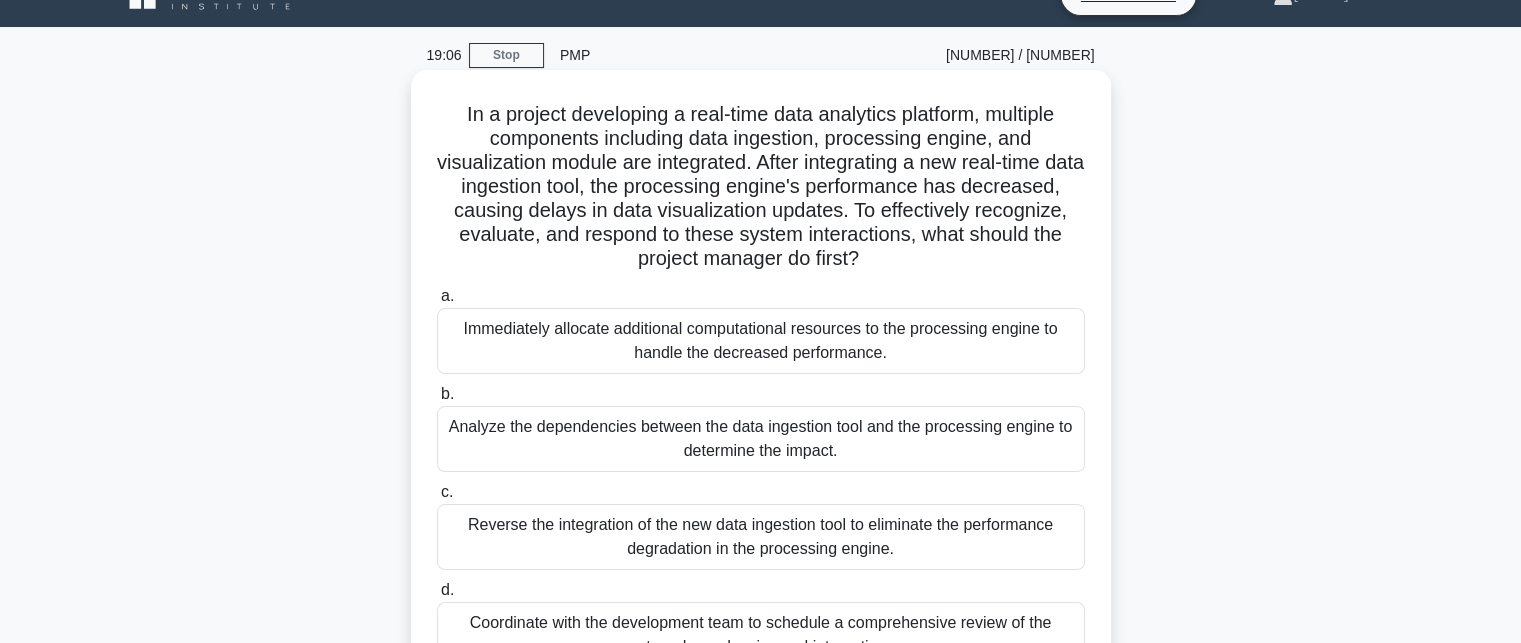 click on "Analyze the dependencies between the data ingestion tool and the processing engine to determine the impact." at bounding box center [761, 439] 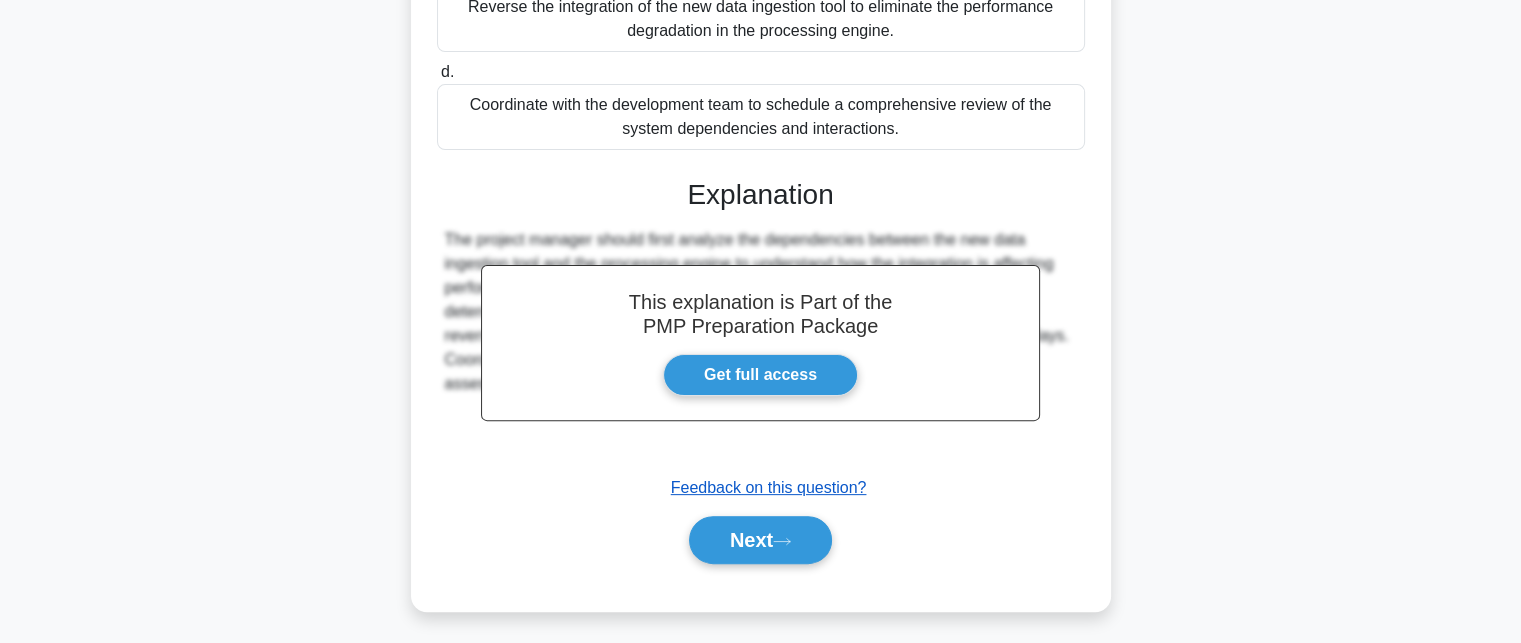 scroll, scrollTop: 560, scrollLeft: 0, axis: vertical 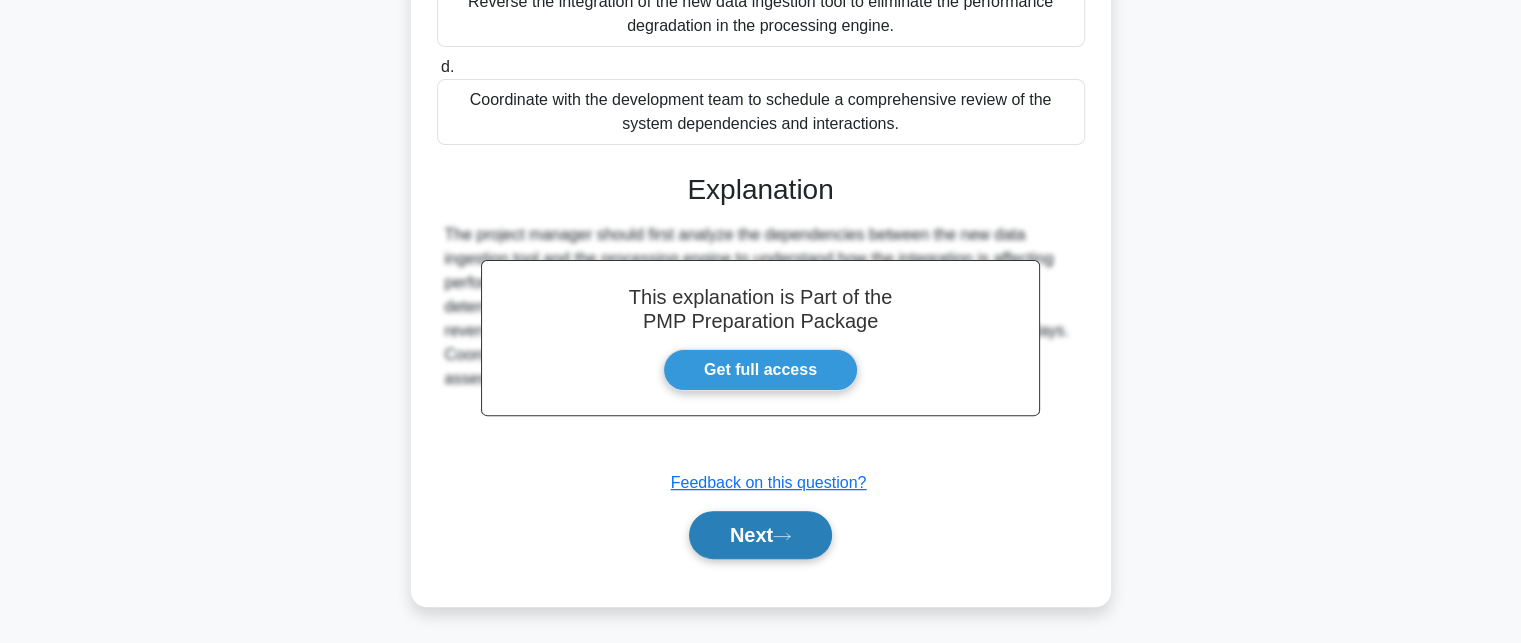 click on "Next" at bounding box center [760, 535] 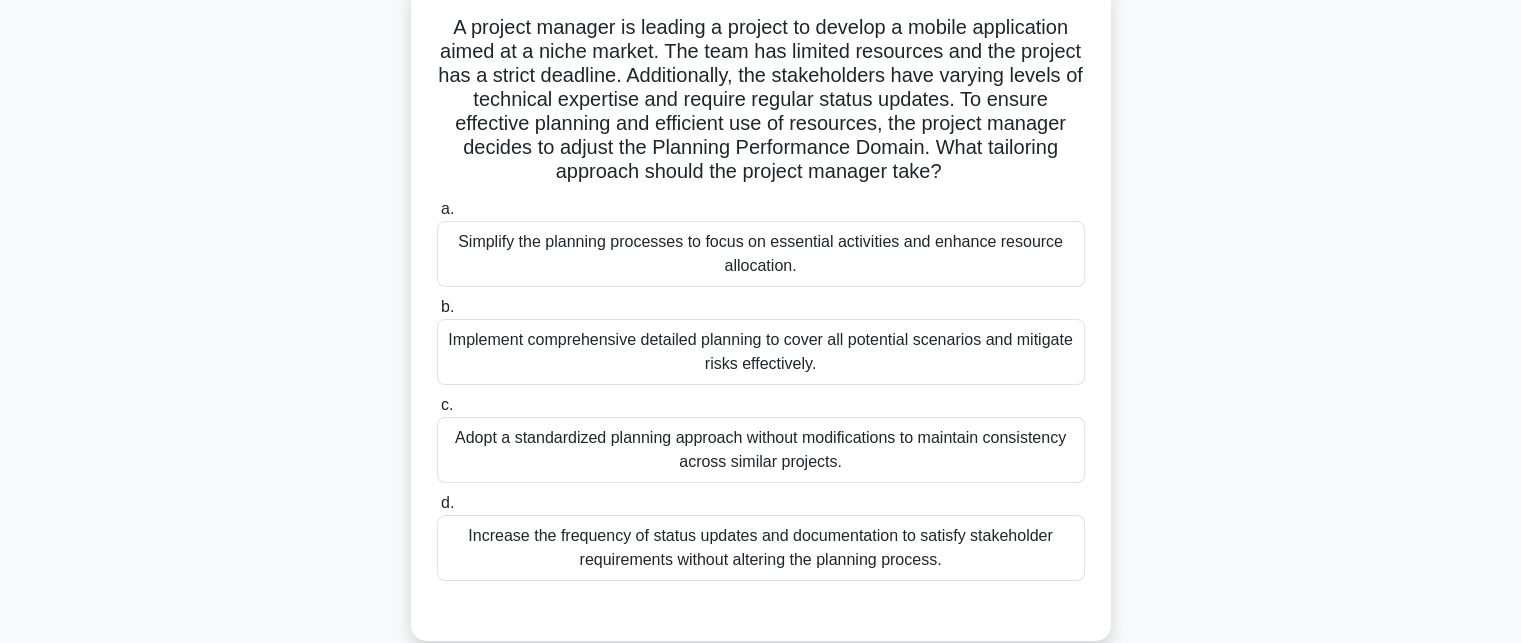 scroll, scrollTop: 37, scrollLeft: 0, axis: vertical 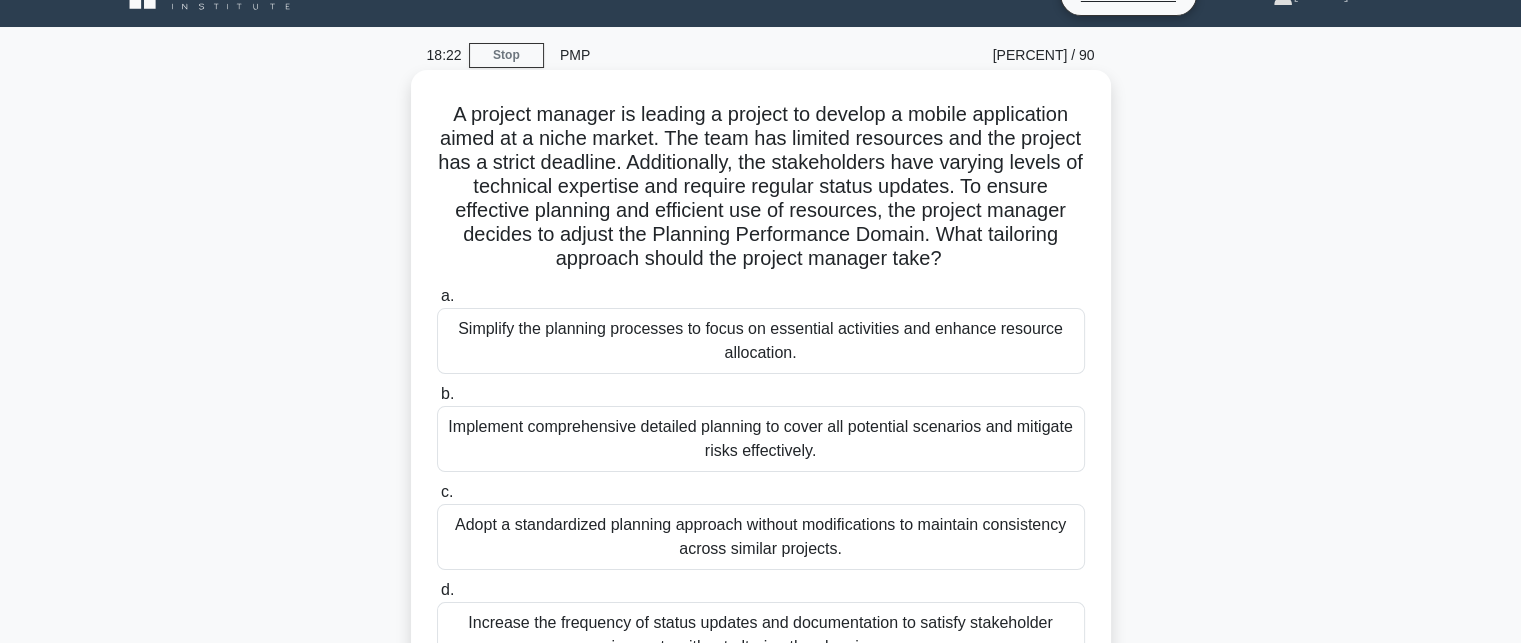 click on "Simplify the planning processes to focus on essential activities and enhance resource allocation." at bounding box center (761, 341) 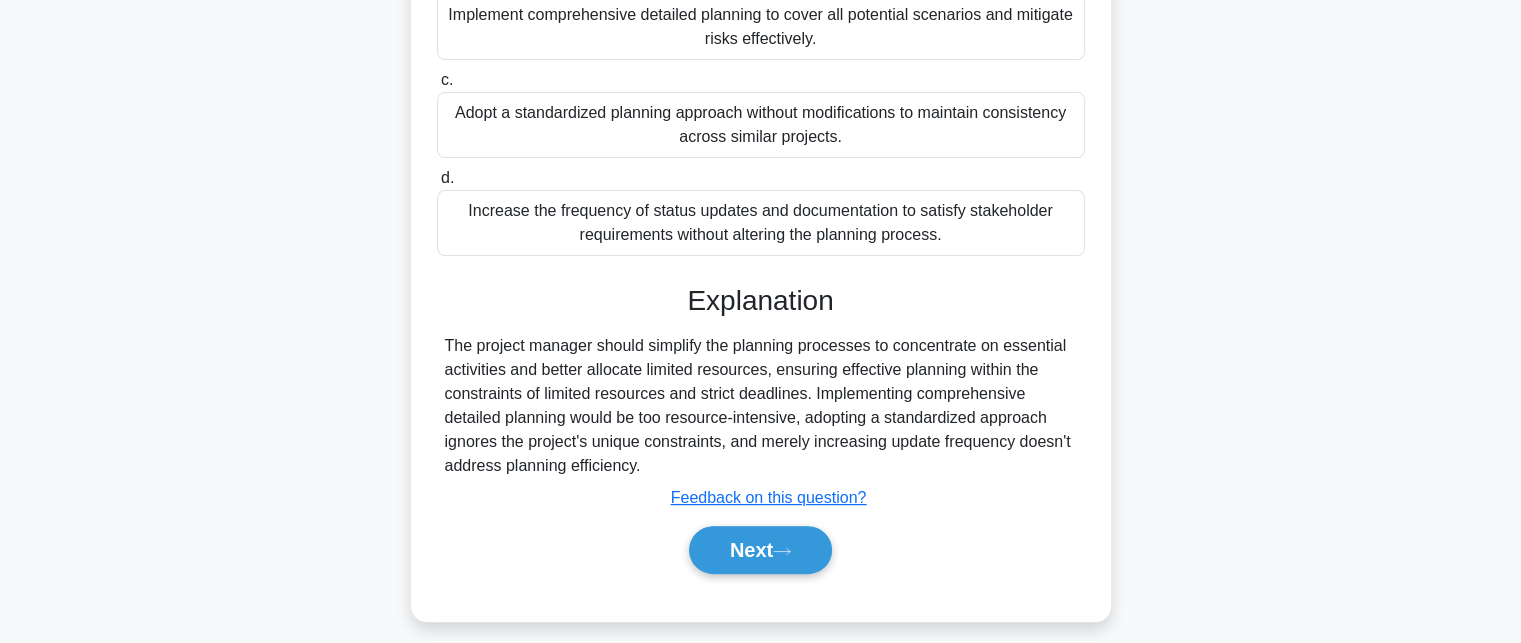 scroll, scrollTop: 464, scrollLeft: 0, axis: vertical 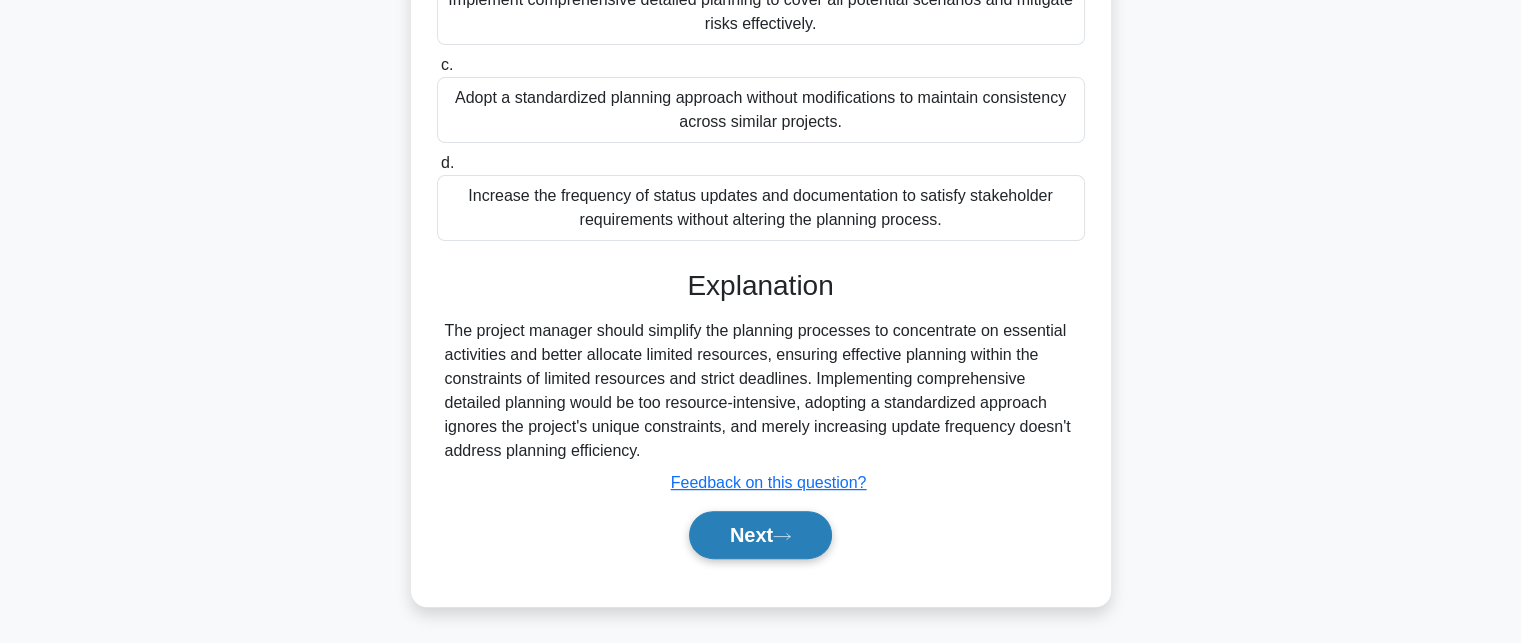 click on "Next" at bounding box center [760, 535] 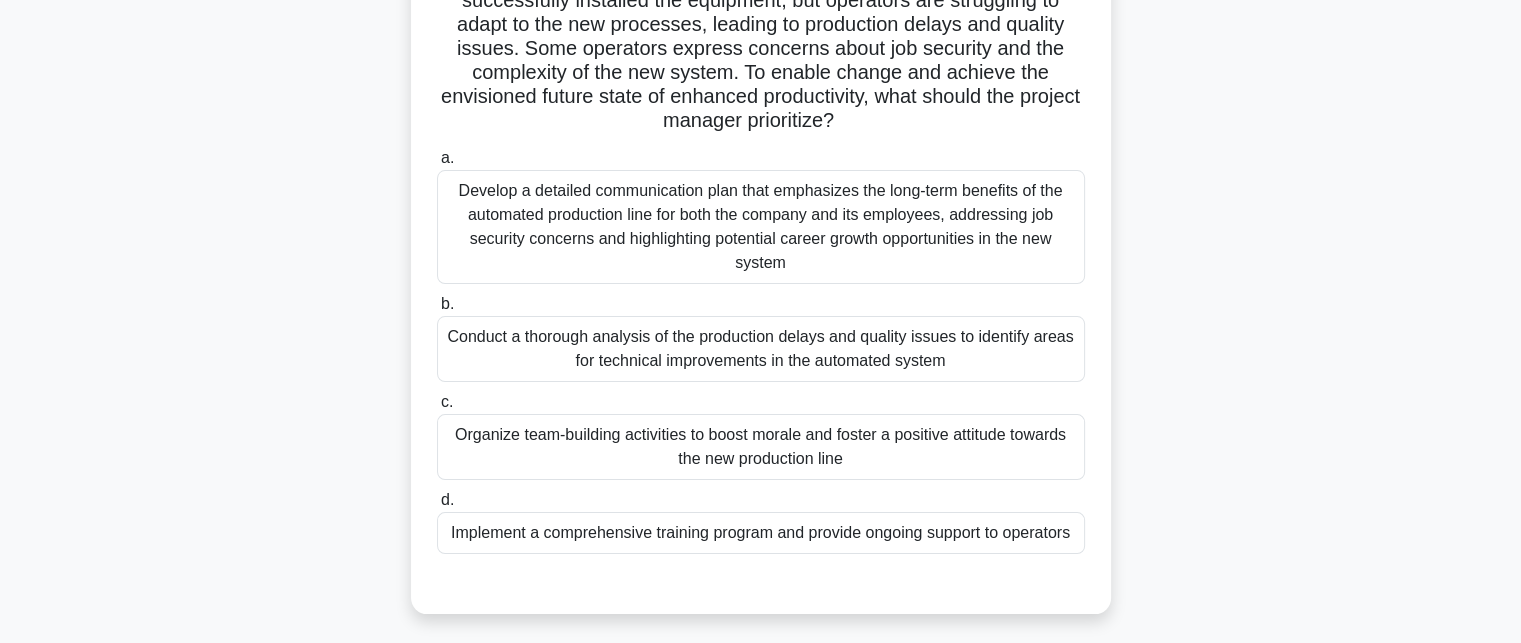 scroll, scrollTop: 237, scrollLeft: 0, axis: vertical 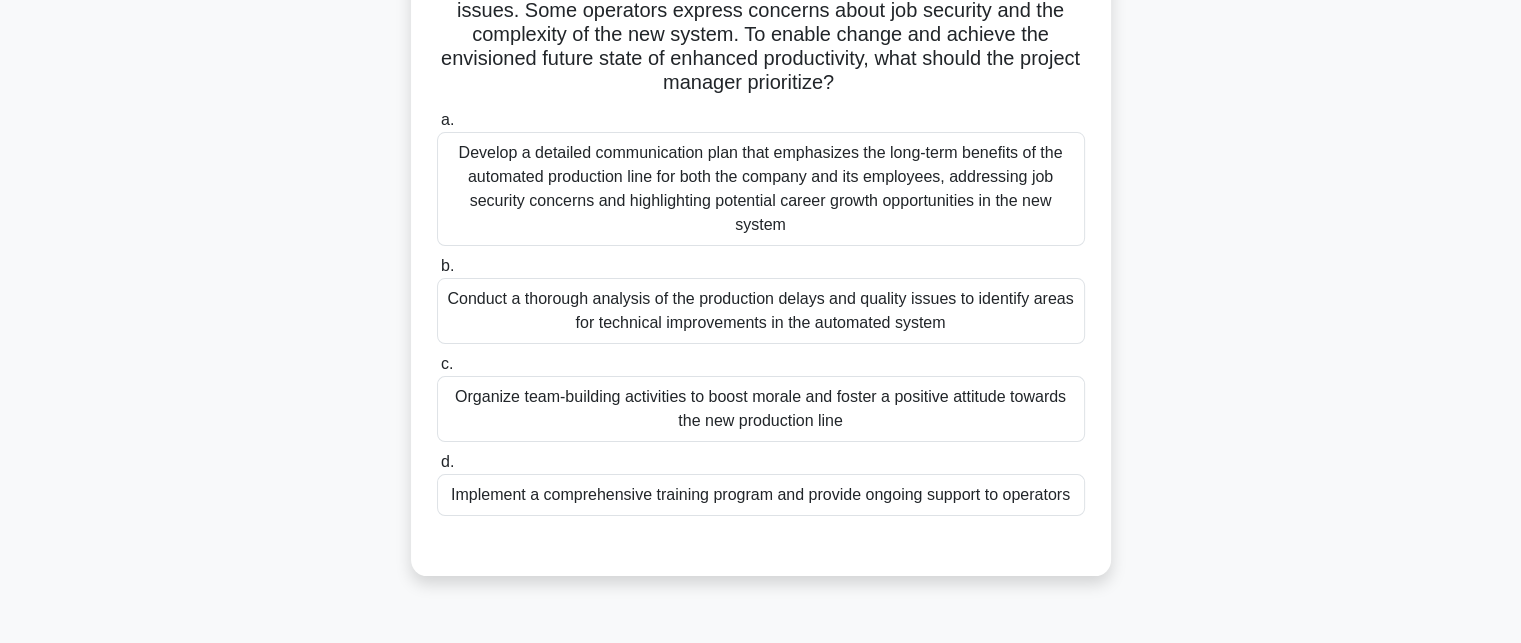 click on "Implement a comprehensive training program and provide ongoing support to operators" at bounding box center (761, 495) 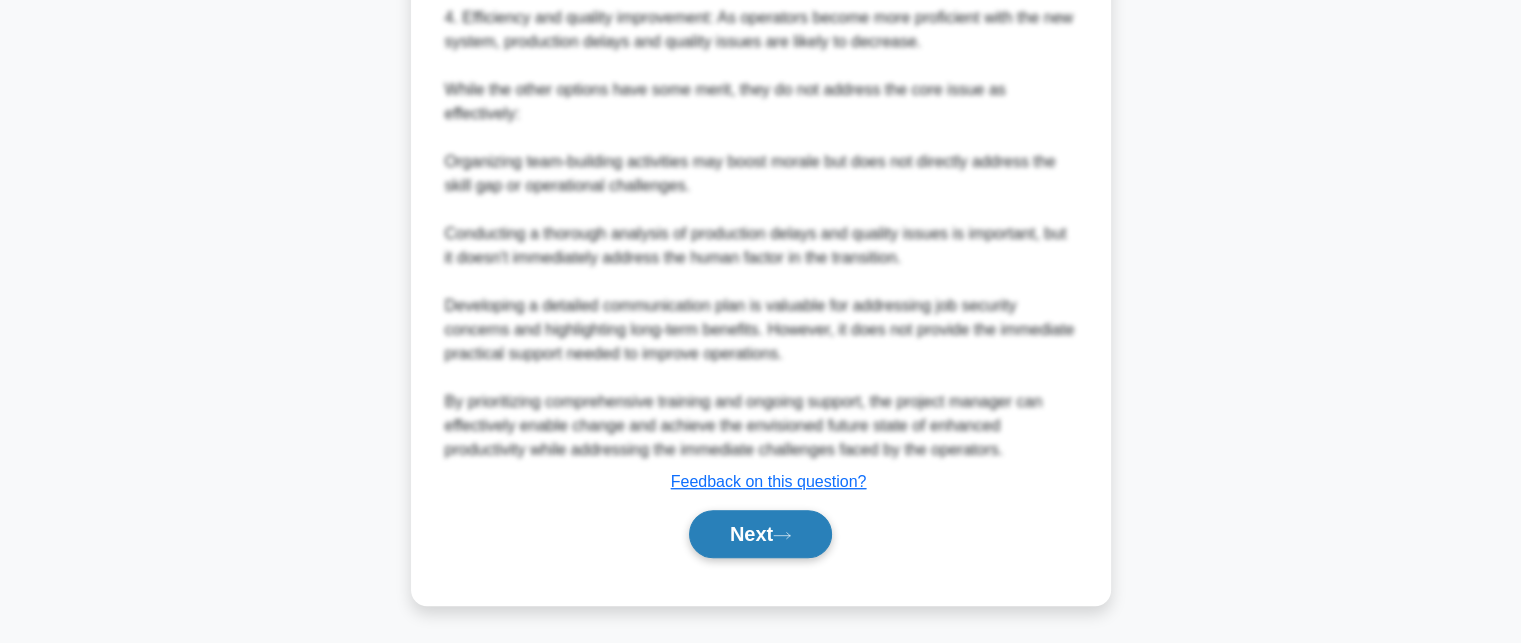 scroll, scrollTop: 1256, scrollLeft: 0, axis: vertical 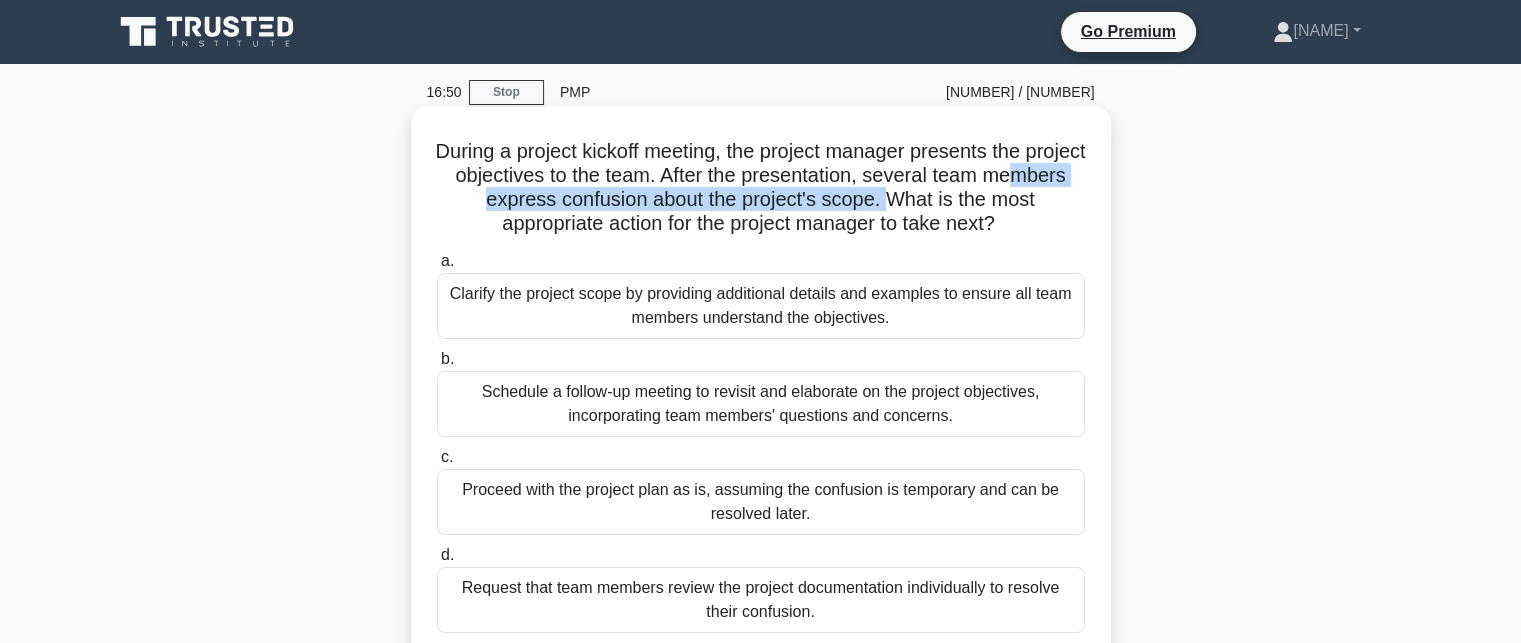 drag, startPoint x: 466, startPoint y: 199, endPoint x: 932, endPoint y: 195, distance: 466.01718 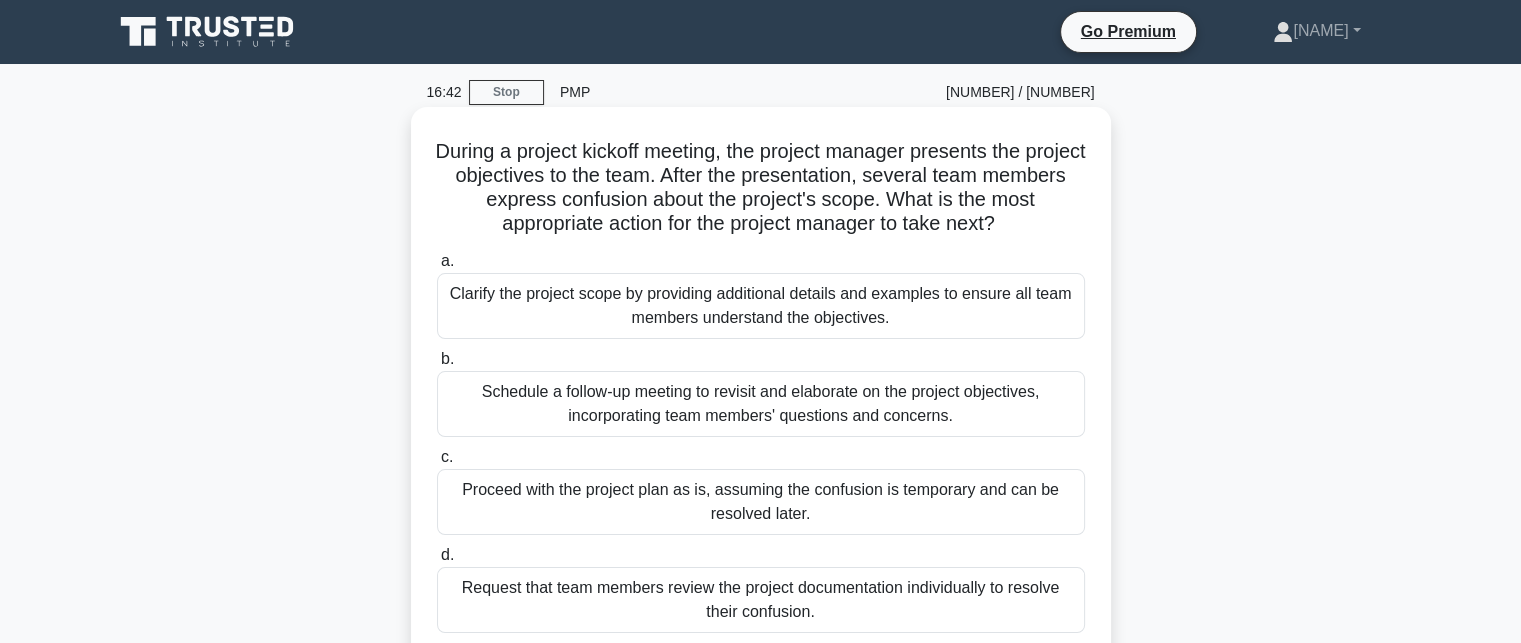 click on "Clarify the project scope by providing additional details and examples to ensure all team members understand the objectives." at bounding box center [761, 306] 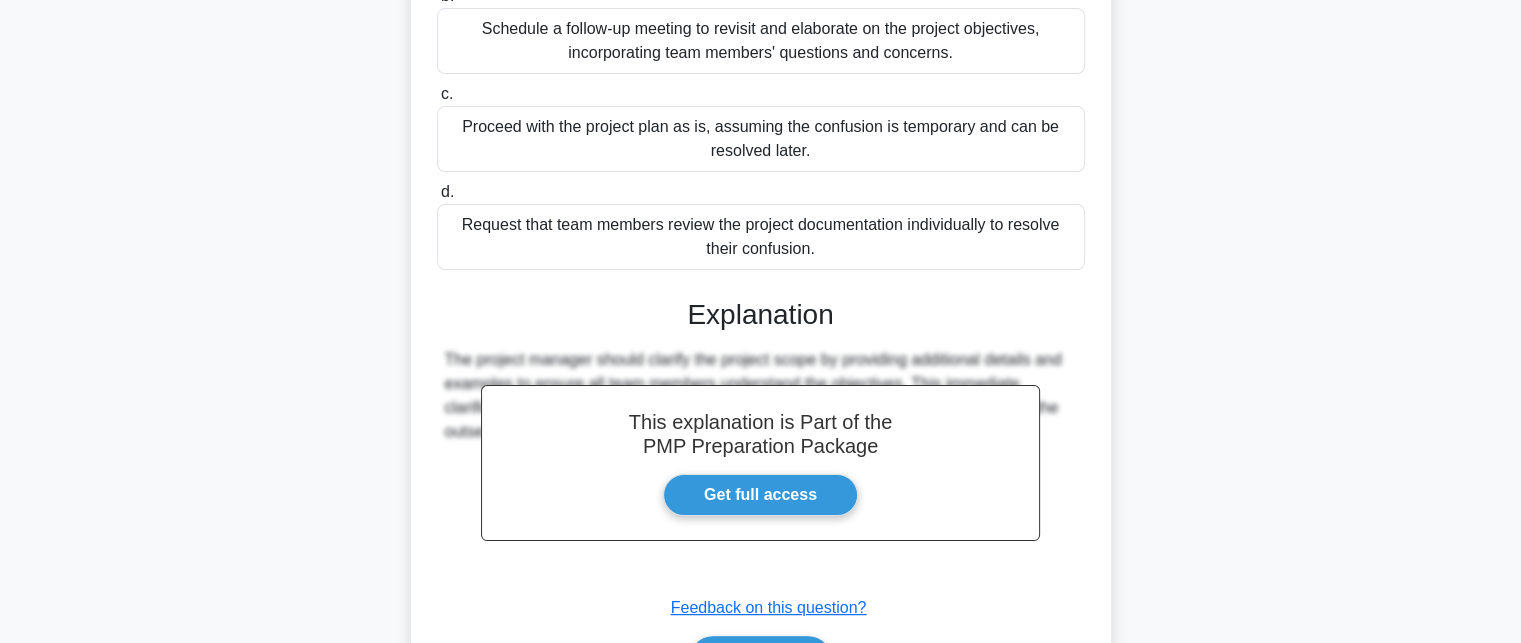 scroll, scrollTop: 488, scrollLeft: 0, axis: vertical 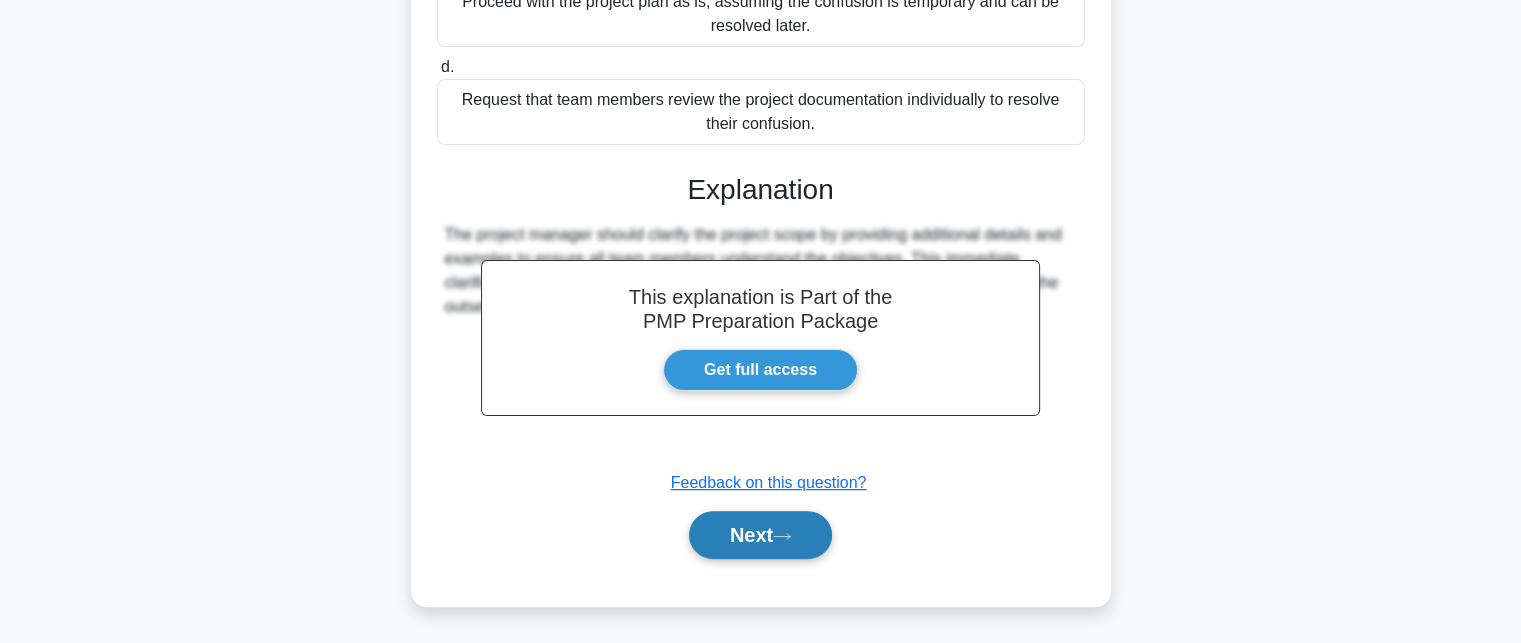 click on "Next" at bounding box center [760, 535] 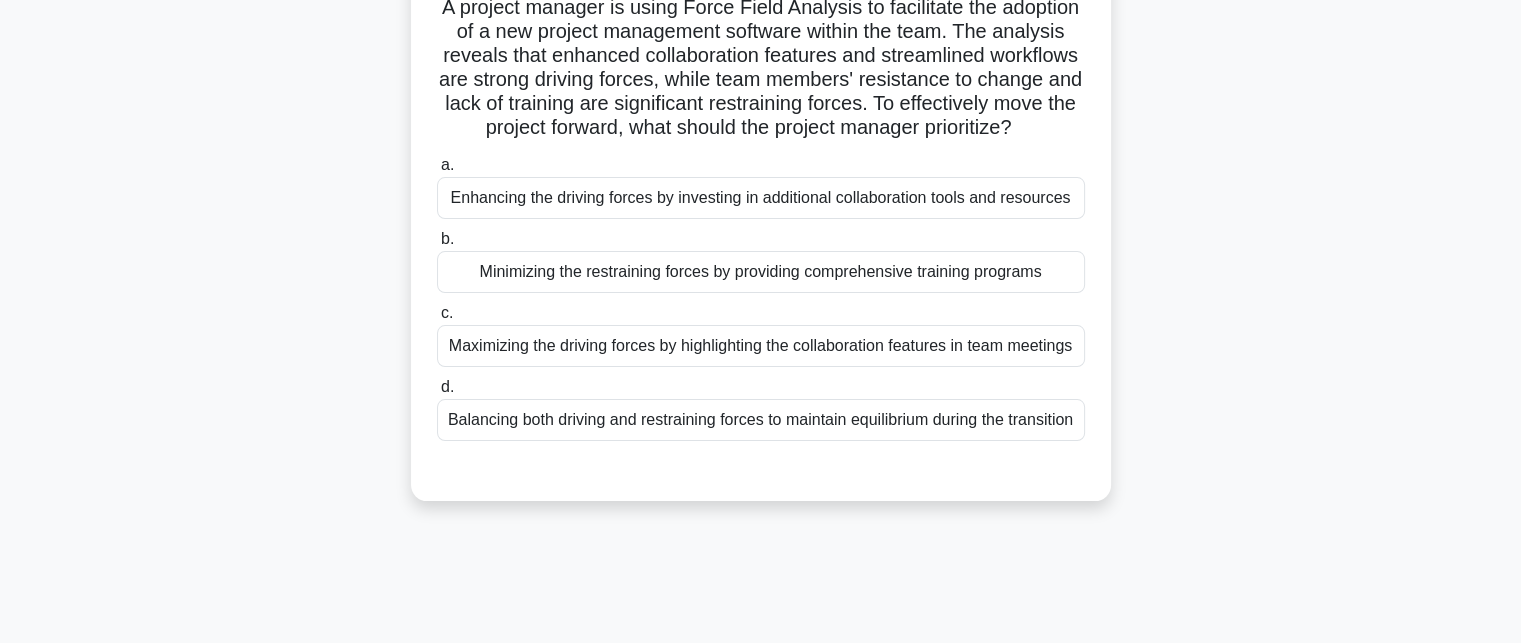 scroll, scrollTop: 37, scrollLeft: 0, axis: vertical 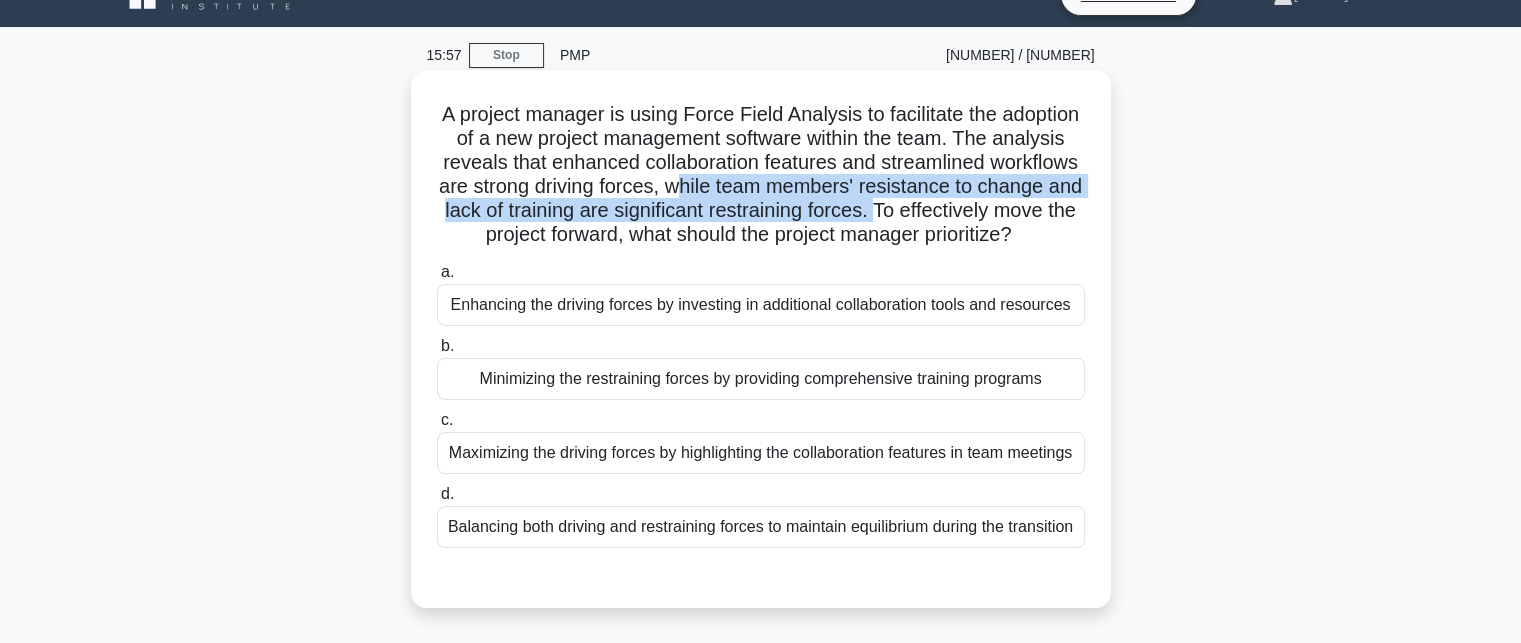 drag, startPoint x: 782, startPoint y: 191, endPoint x: 1024, endPoint y: 211, distance: 242.82504 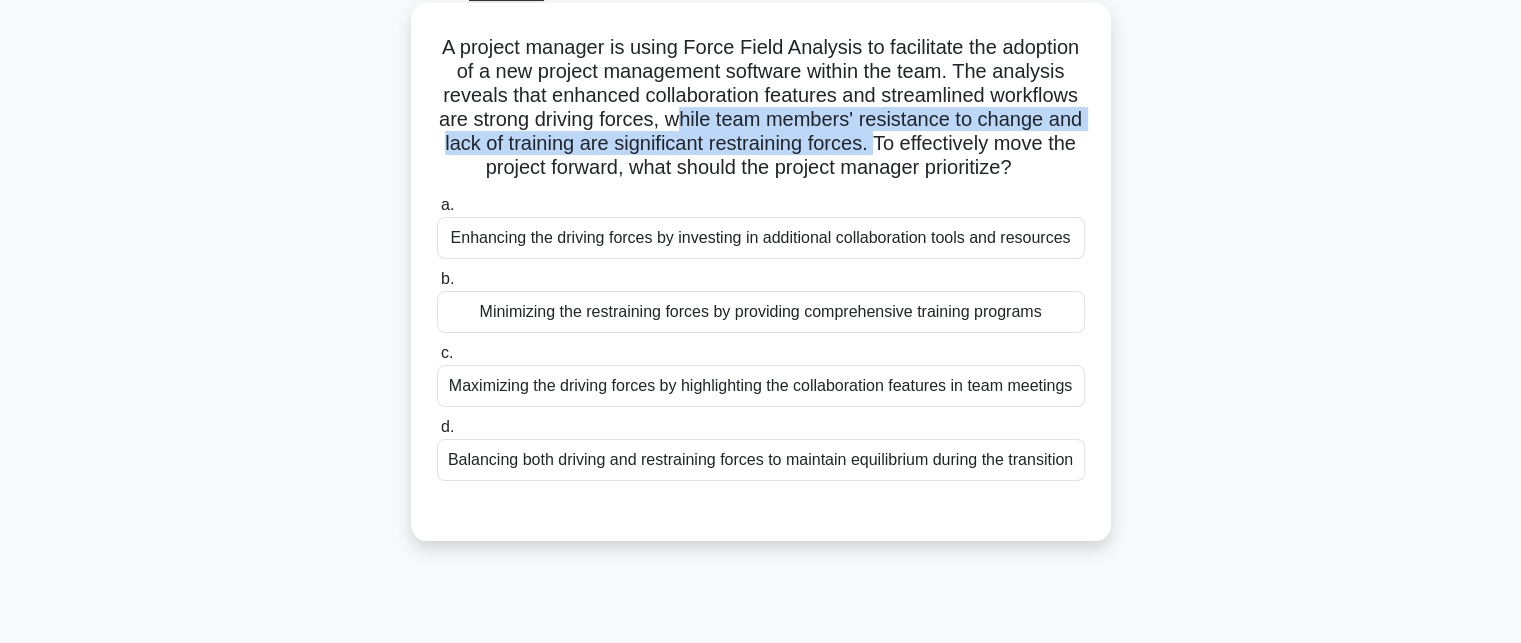 scroll, scrollTop: 137, scrollLeft: 0, axis: vertical 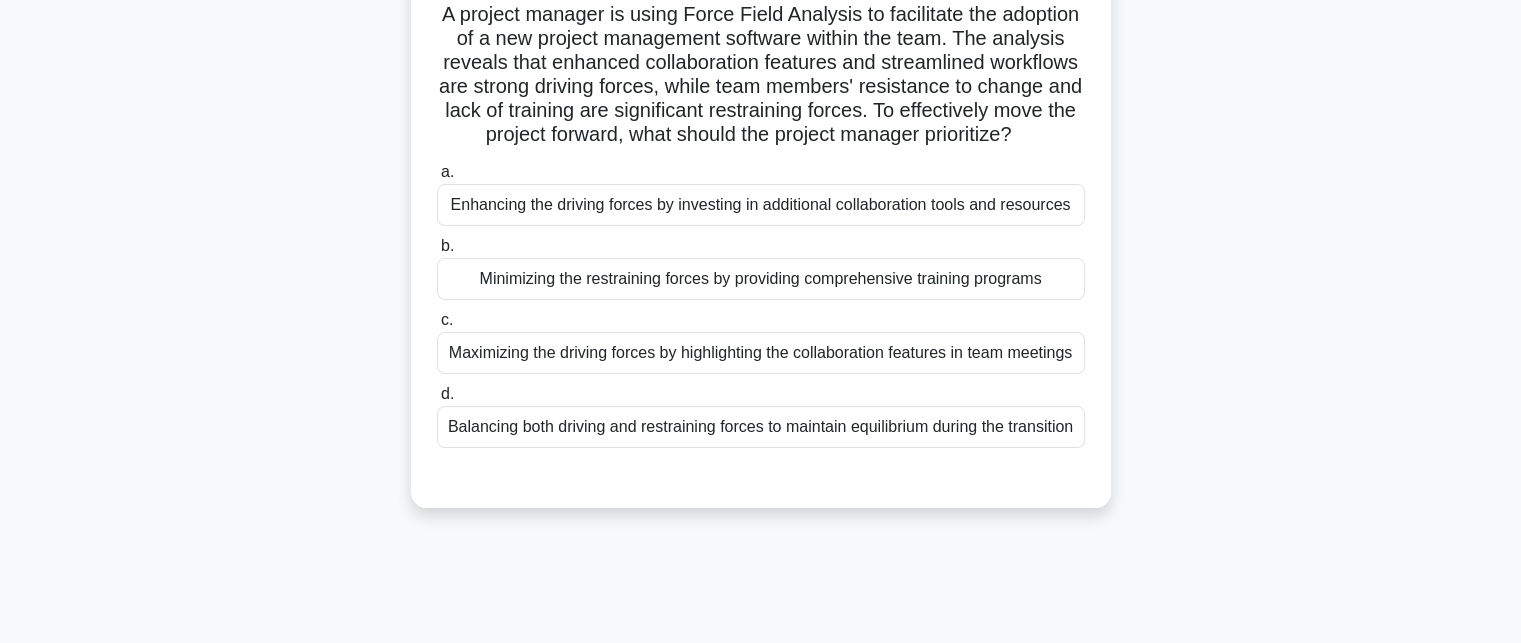 click on "Minimizing the restraining forces by providing comprehensive training programs" at bounding box center [761, 279] 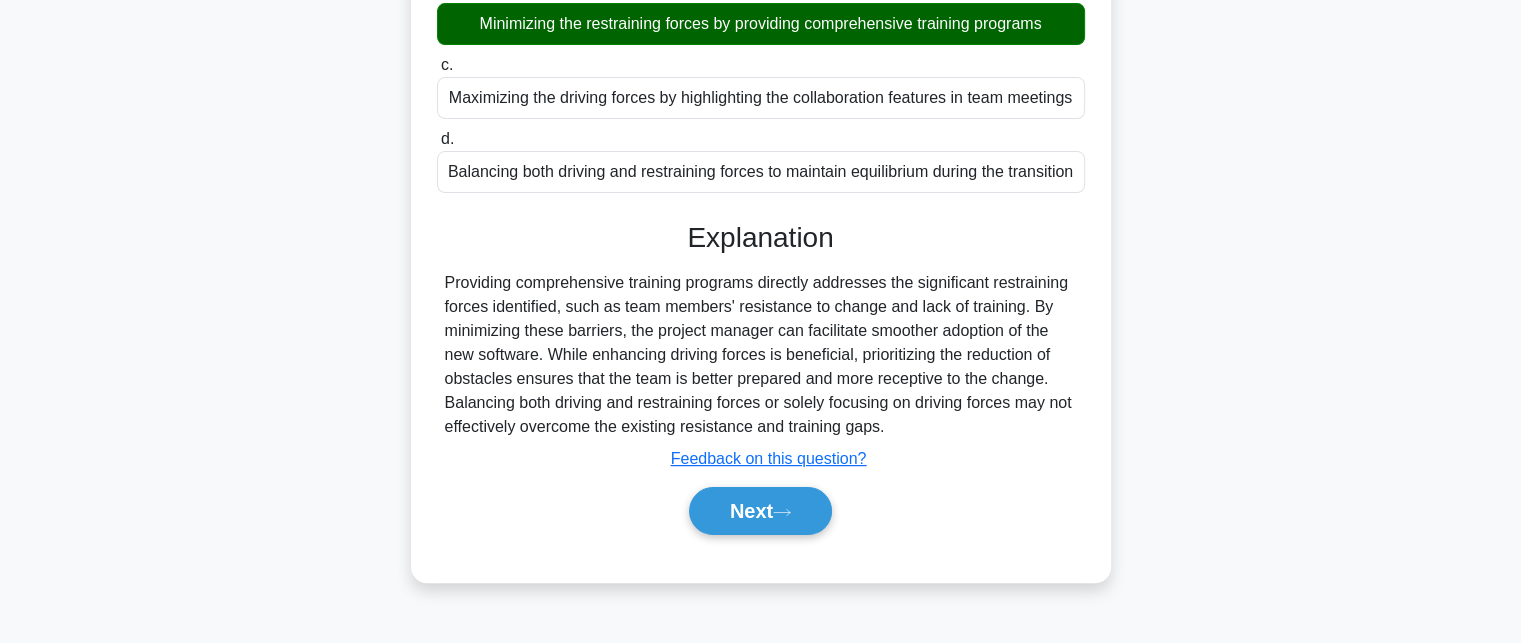 scroll, scrollTop: 440, scrollLeft: 0, axis: vertical 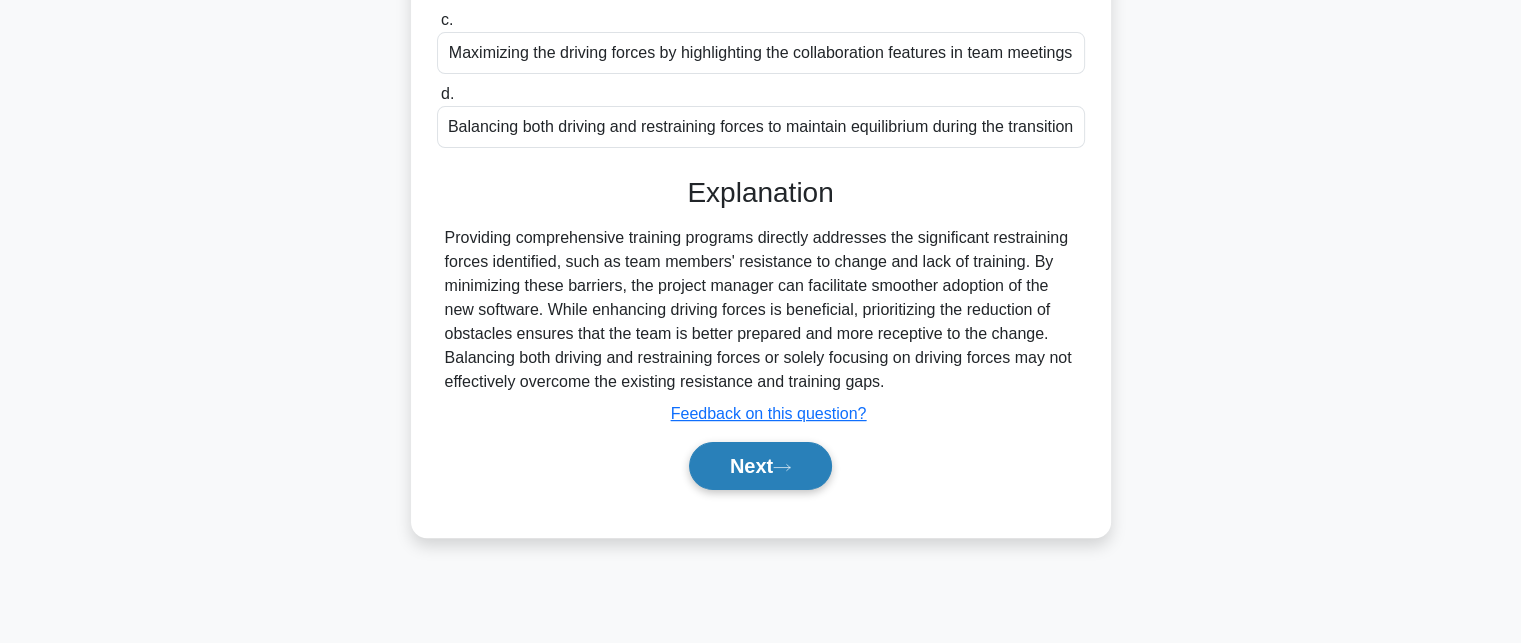 click on "Next" at bounding box center (760, 466) 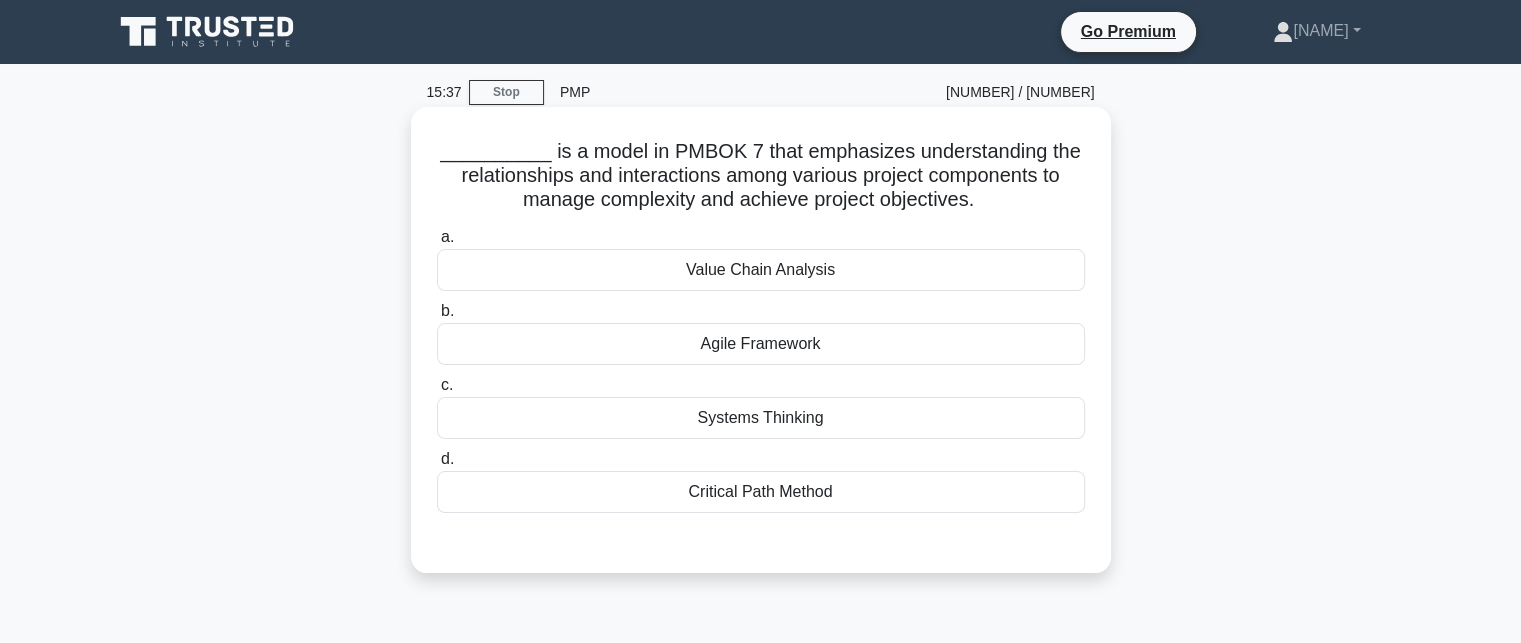 scroll, scrollTop: 0, scrollLeft: 0, axis: both 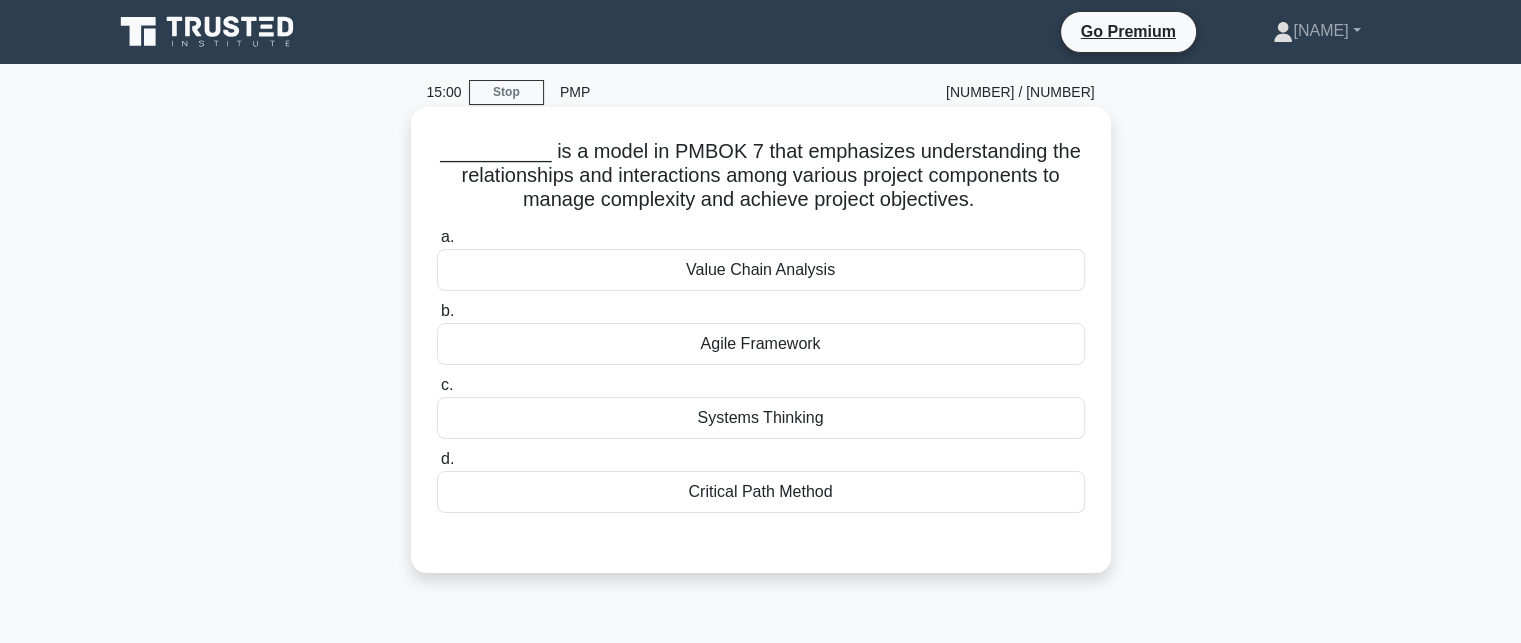 click on "Systems Thinking" at bounding box center (761, 418) 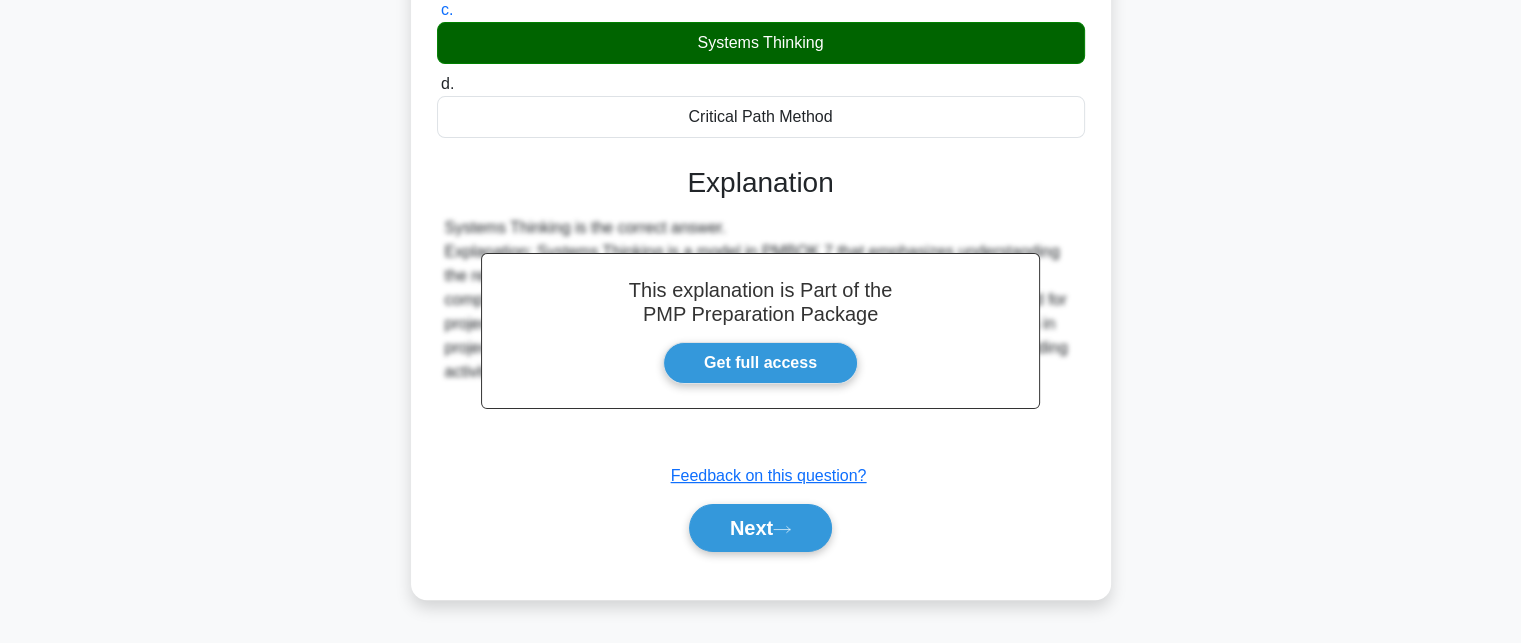 scroll, scrollTop: 437, scrollLeft: 0, axis: vertical 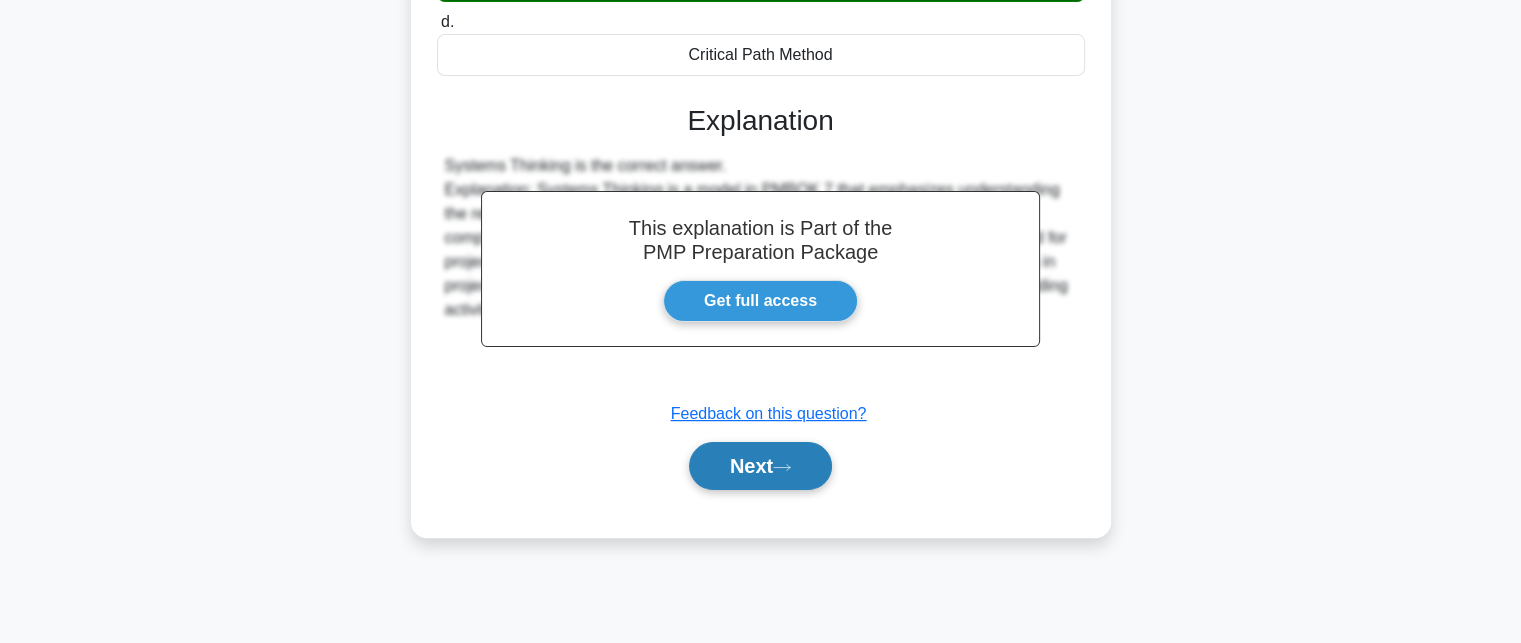 click 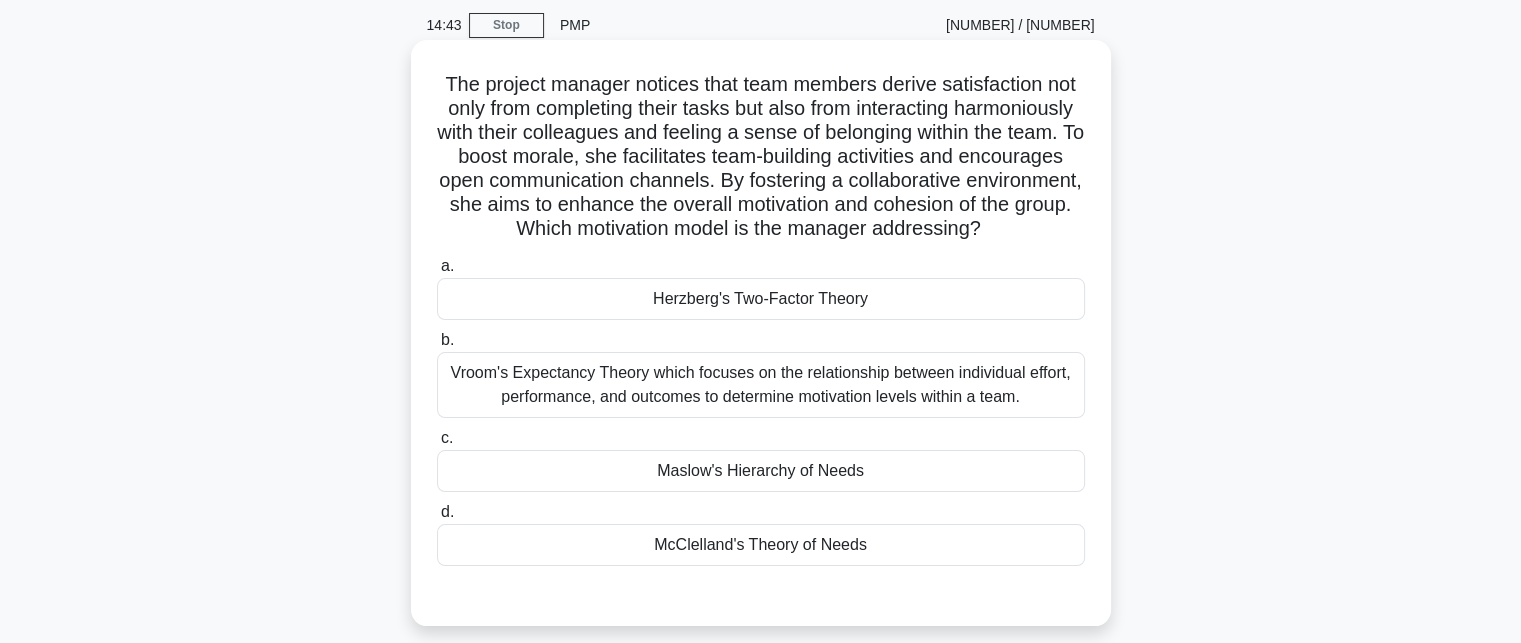 scroll, scrollTop: 100, scrollLeft: 0, axis: vertical 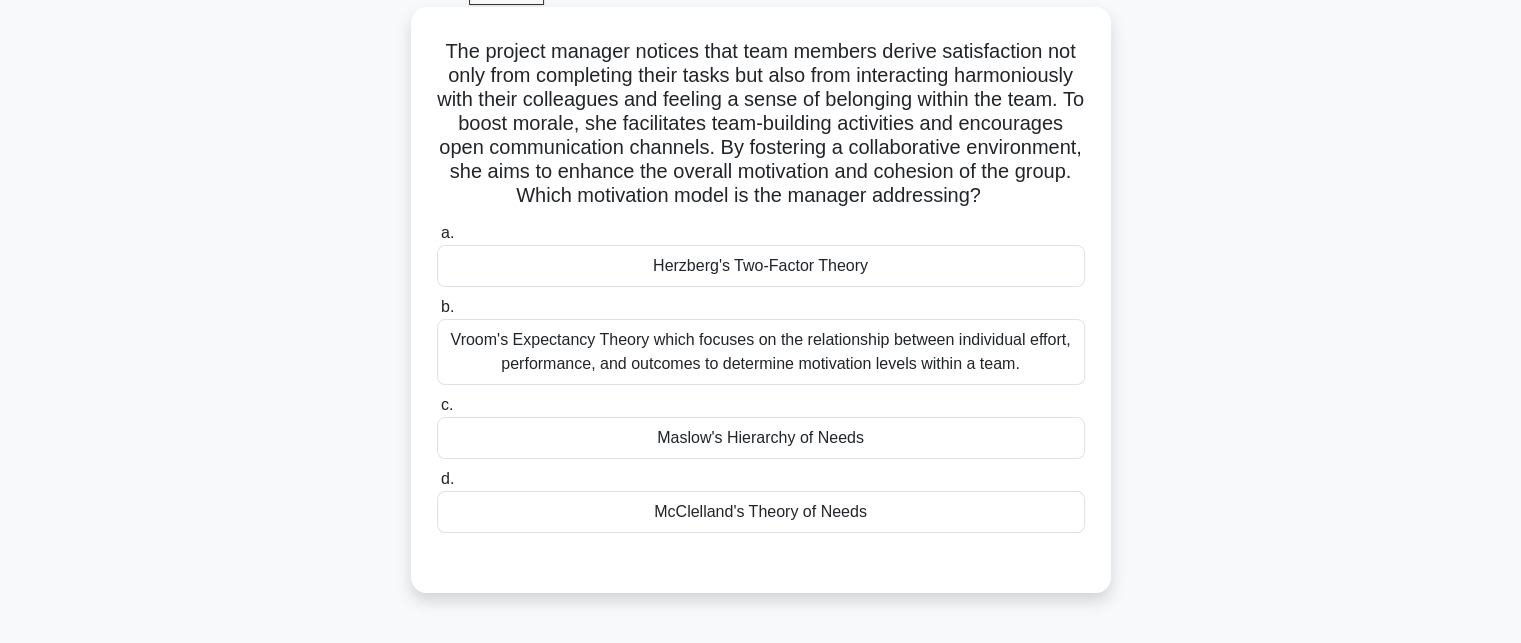 click on "Maslow's Hierarchy of Needs" at bounding box center [761, 438] 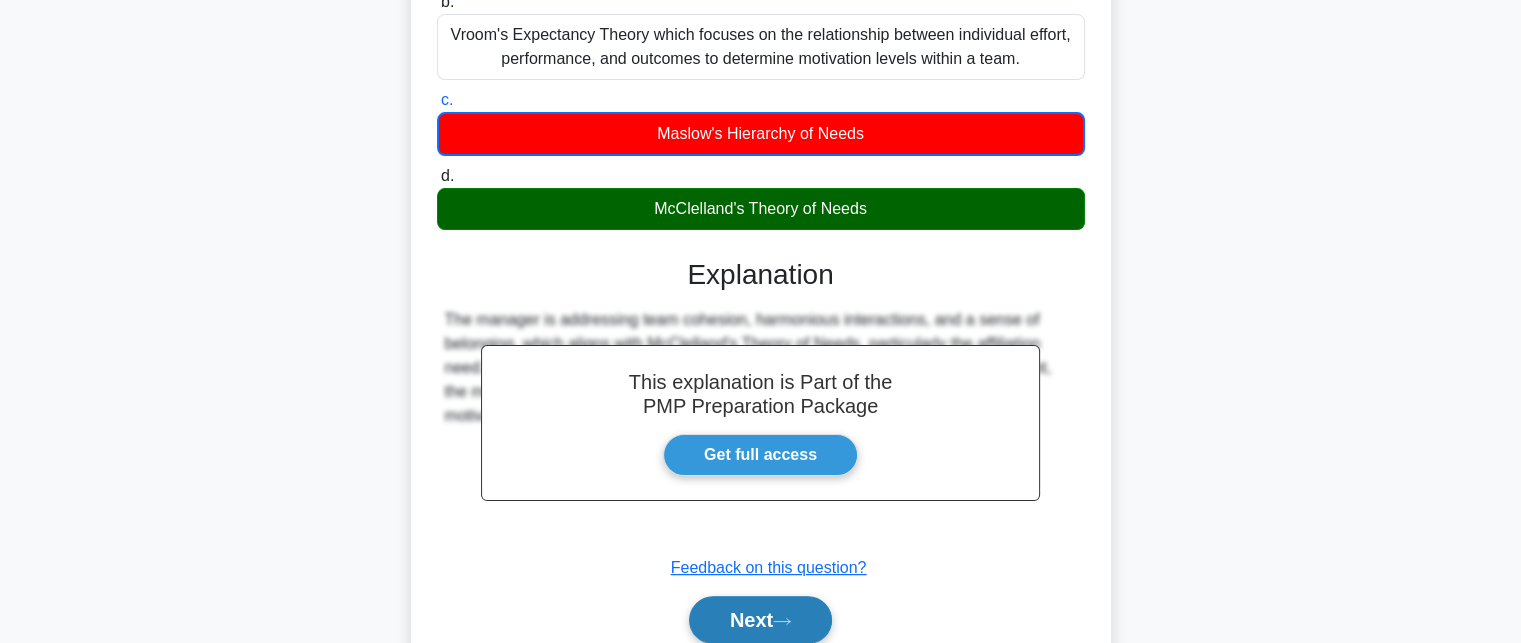 scroll, scrollTop: 513, scrollLeft: 0, axis: vertical 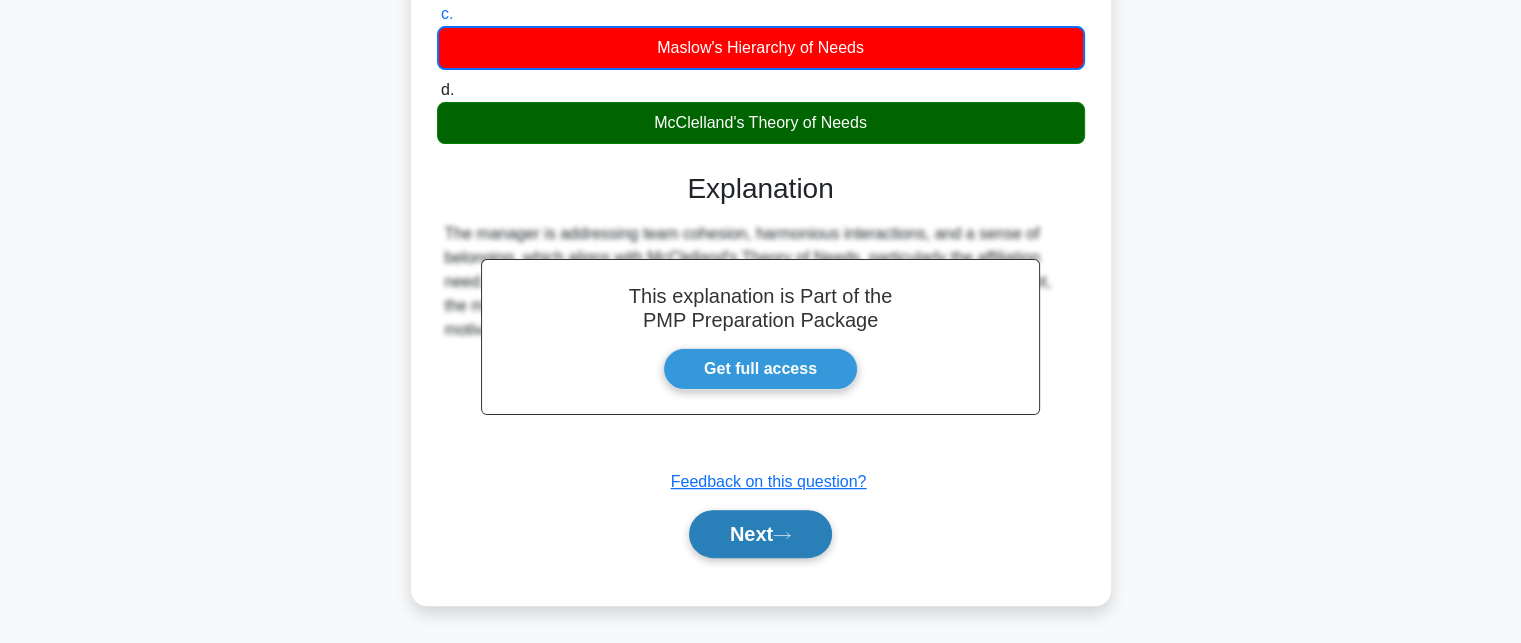 click on "Next" at bounding box center [760, 534] 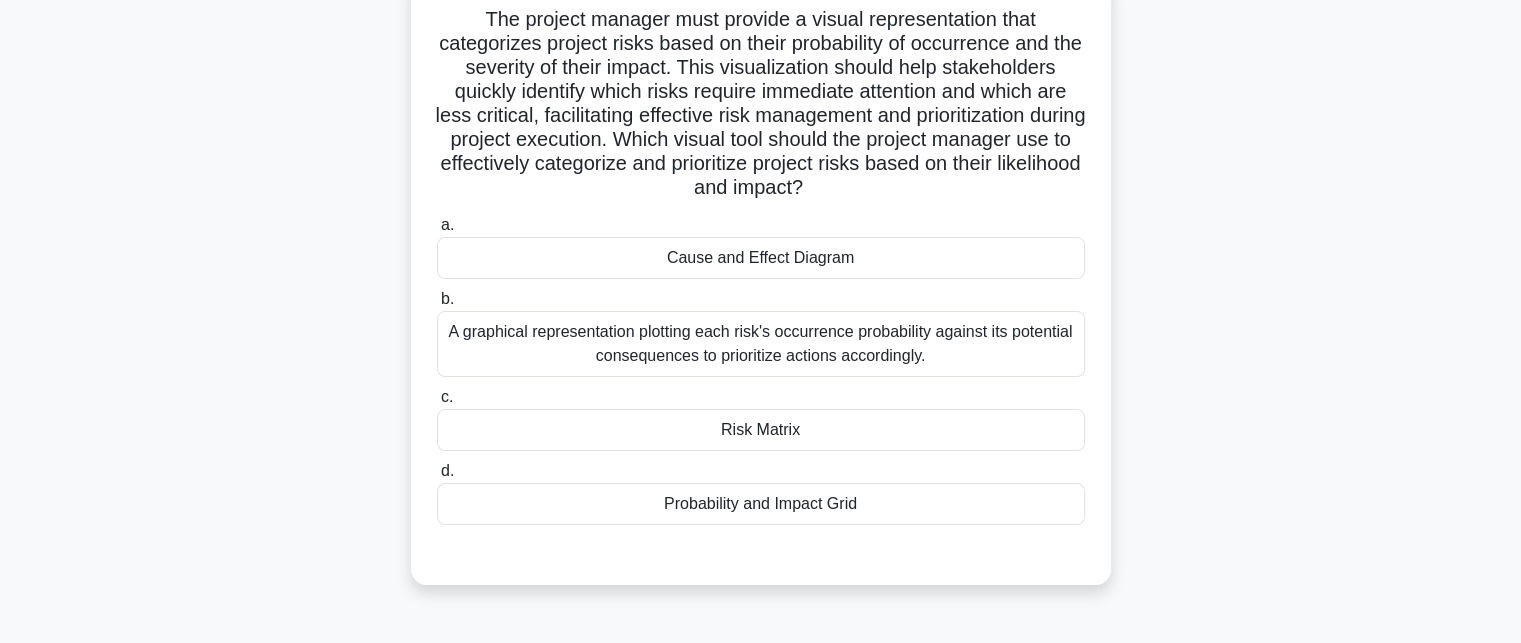 scroll, scrollTop: 37, scrollLeft: 0, axis: vertical 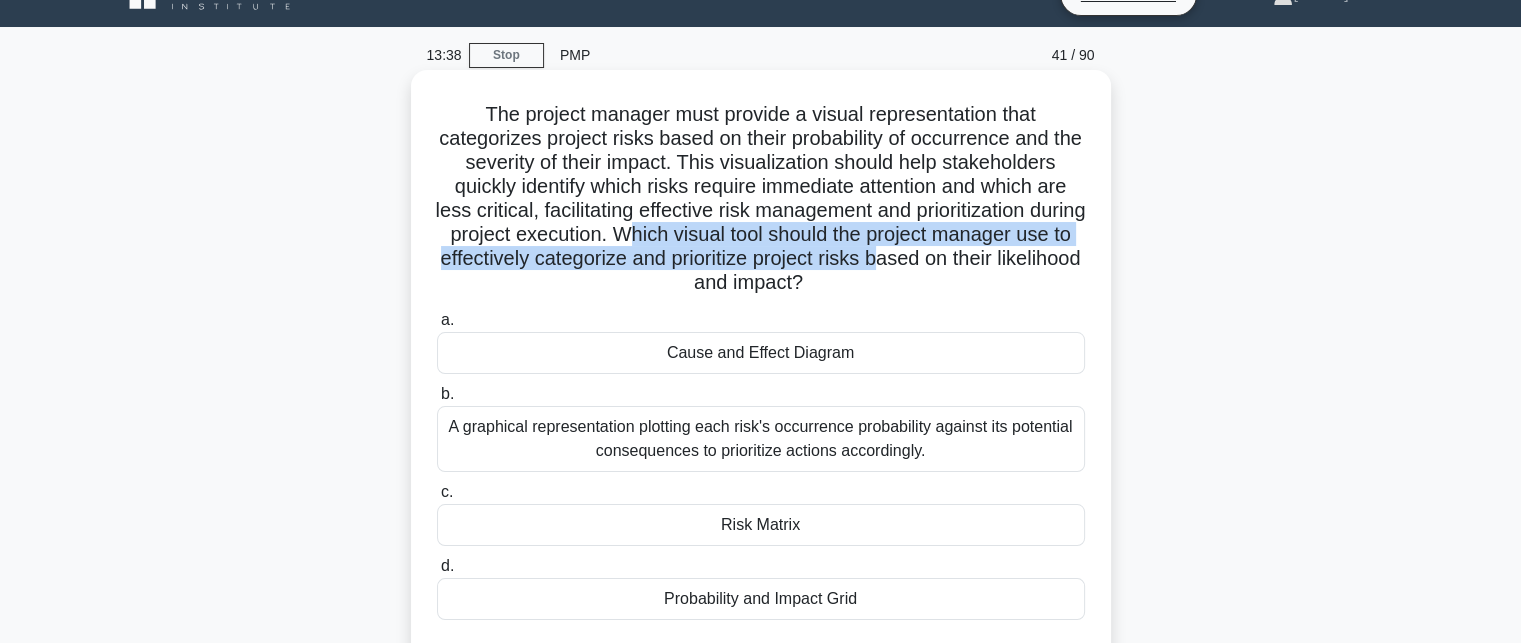 drag, startPoint x: 691, startPoint y: 236, endPoint x: 960, endPoint y: 263, distance: 270.35162 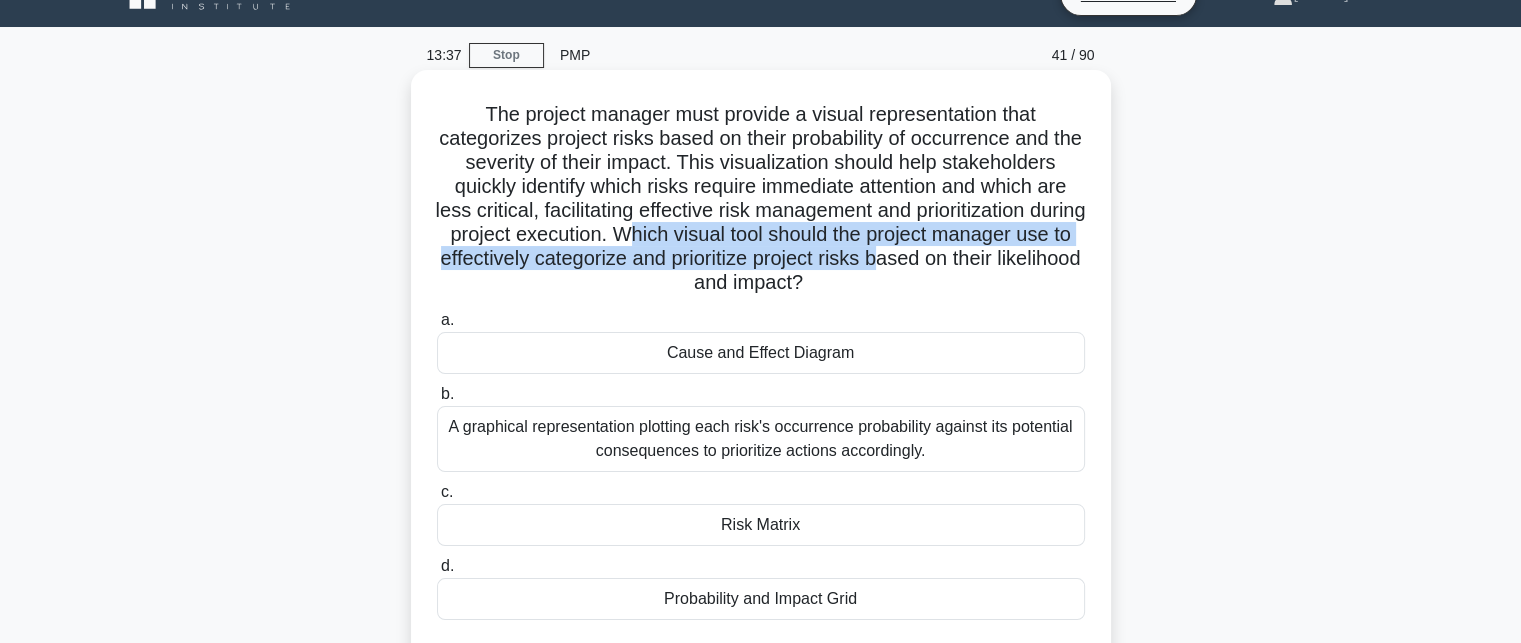 scroll, scrollTop: 137, scrollLeft: 0, axis: vertical 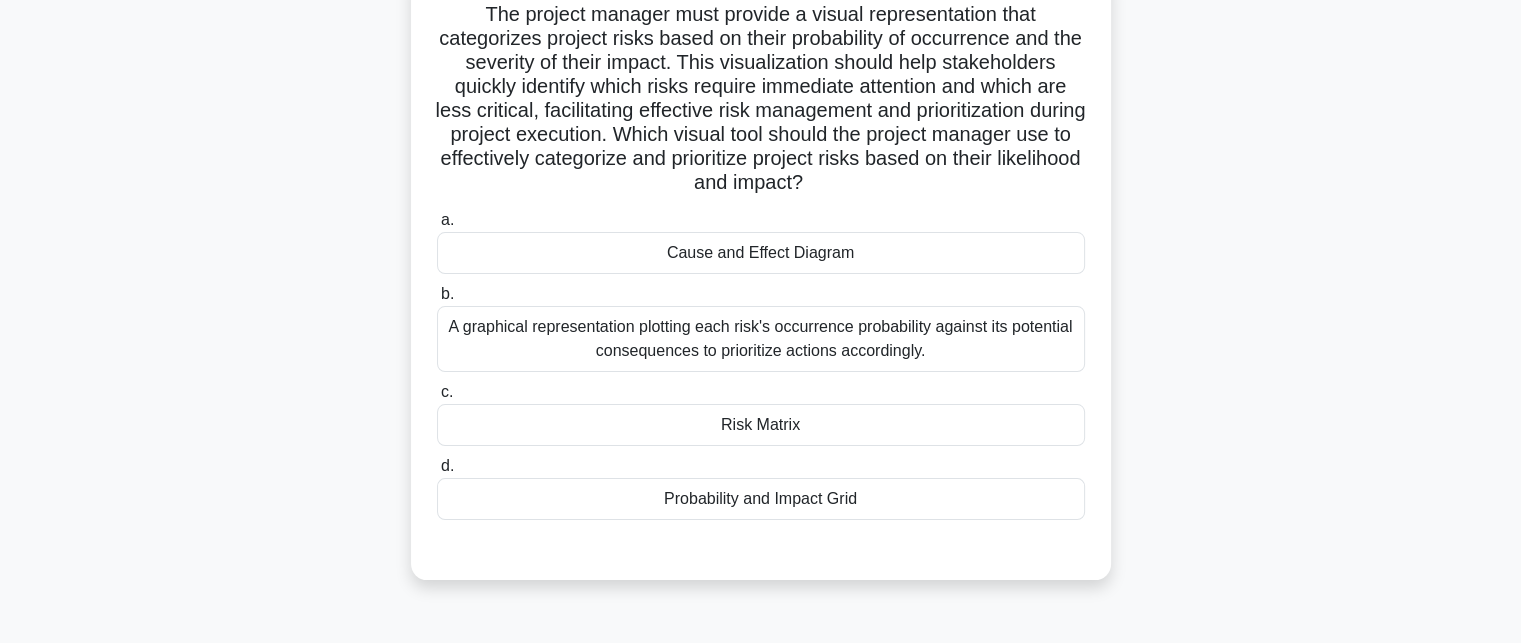 click on "Probability and Impact Grid" at bounding box center [761, 499] 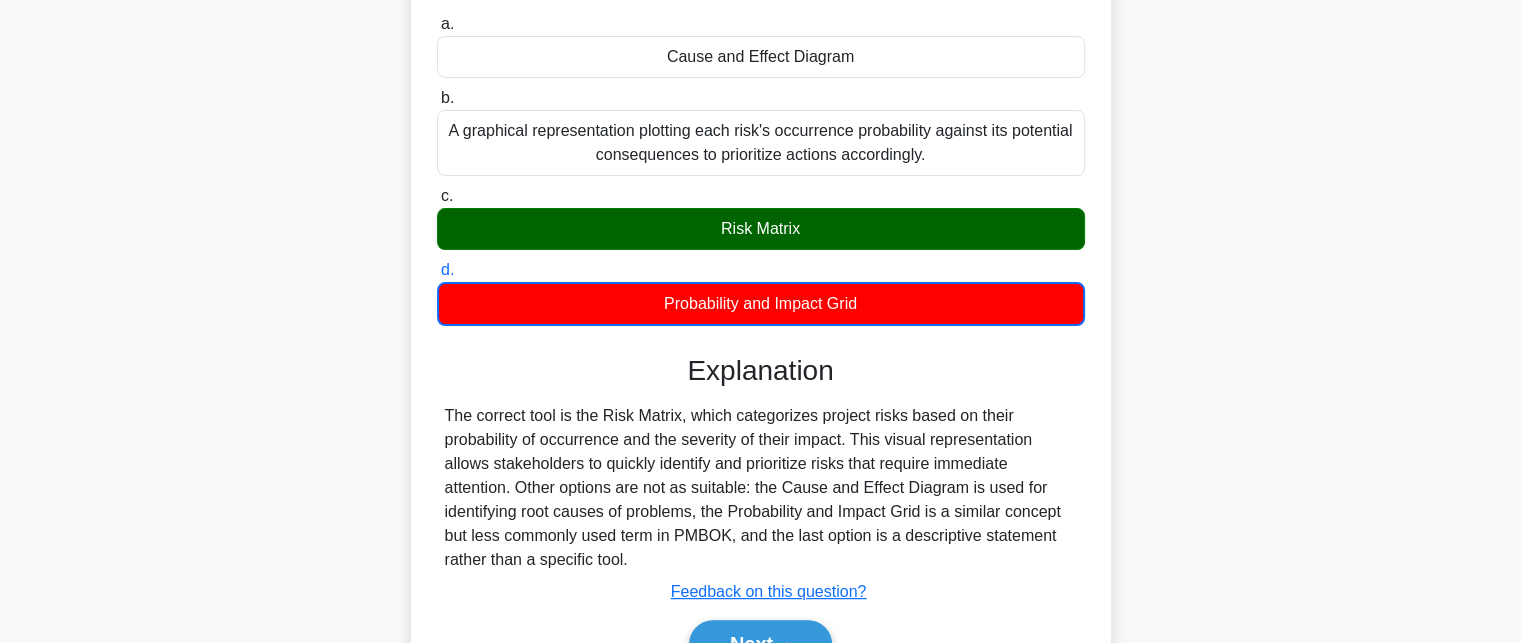 scroll, scrollTop: 337, scrollLeft: 0, axis: vertical 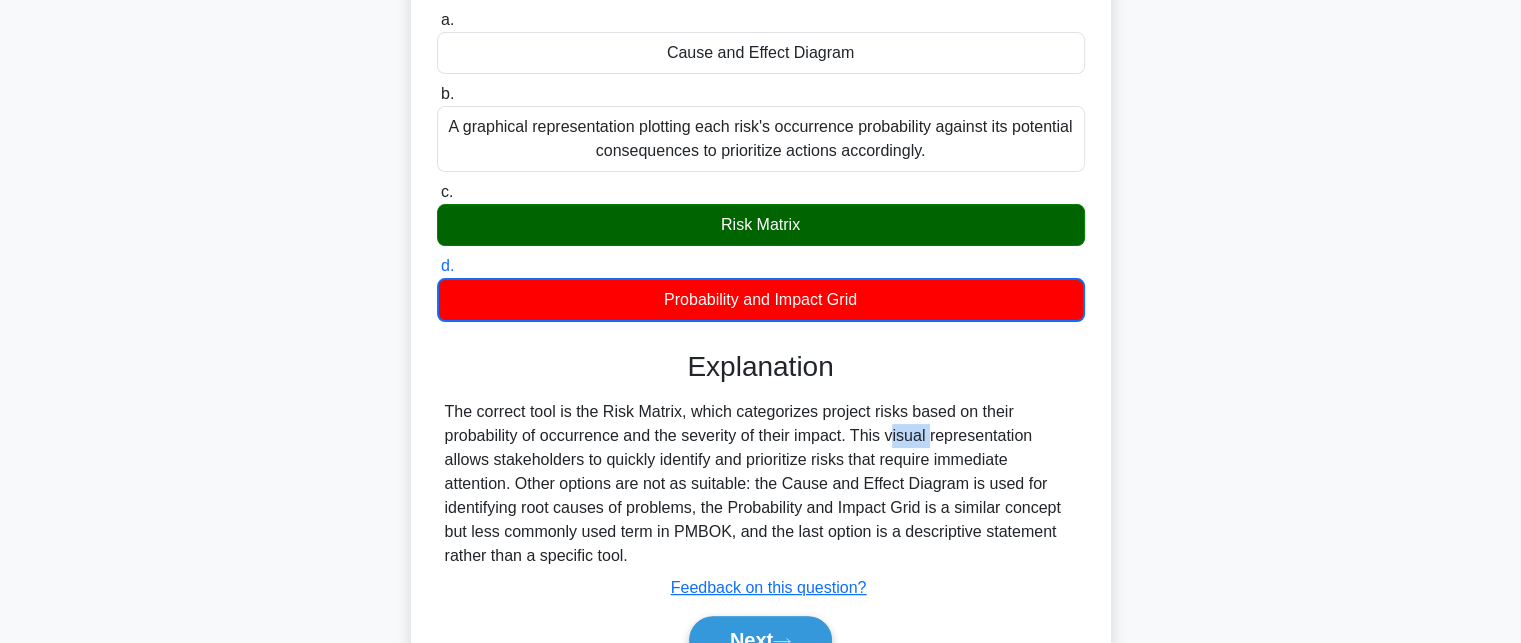 drag, startPoint x: 784, startPoint y: 439, endPoint x: 827, endPoint y: 436, distance: 43.104523 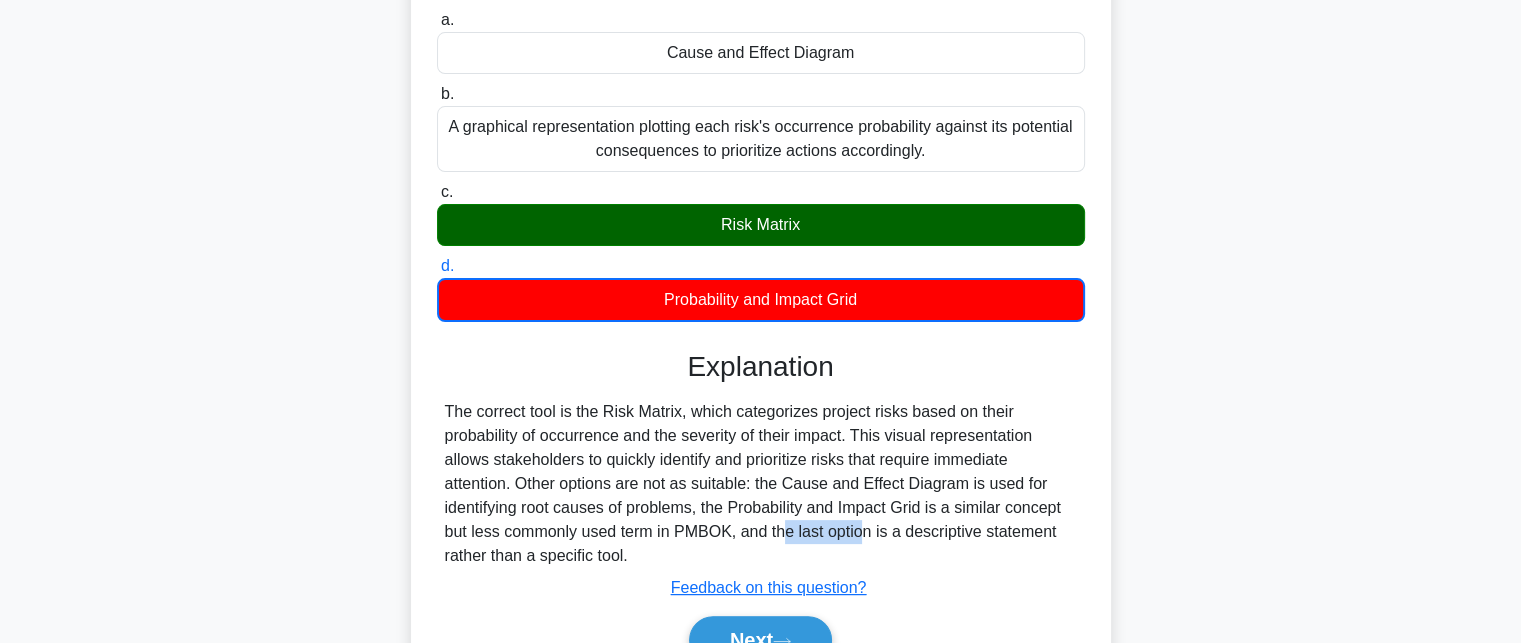 drag, startPoint x: 652, startPoint y: 528, endPoint x: 745, endPoint y: 535, distance: 93.26307 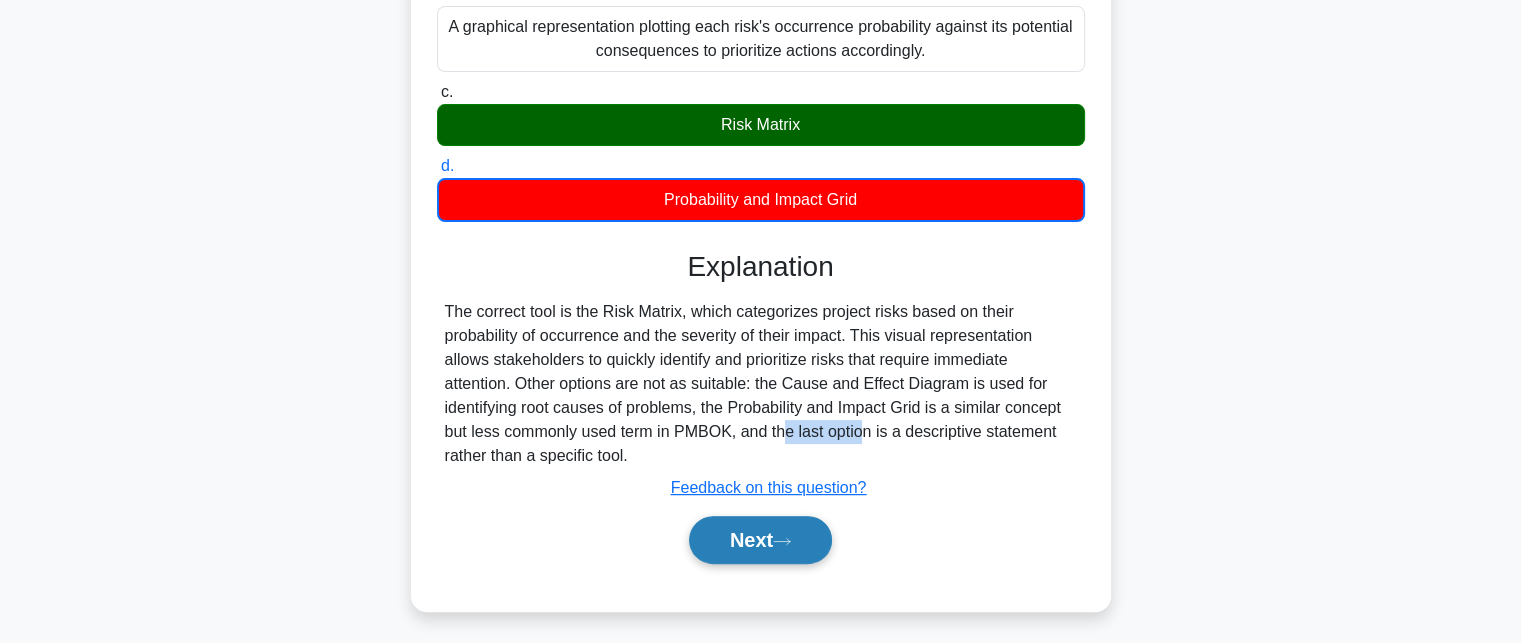 scroll, scrollTop: 441, scrollLeft: 0, axis: vertical 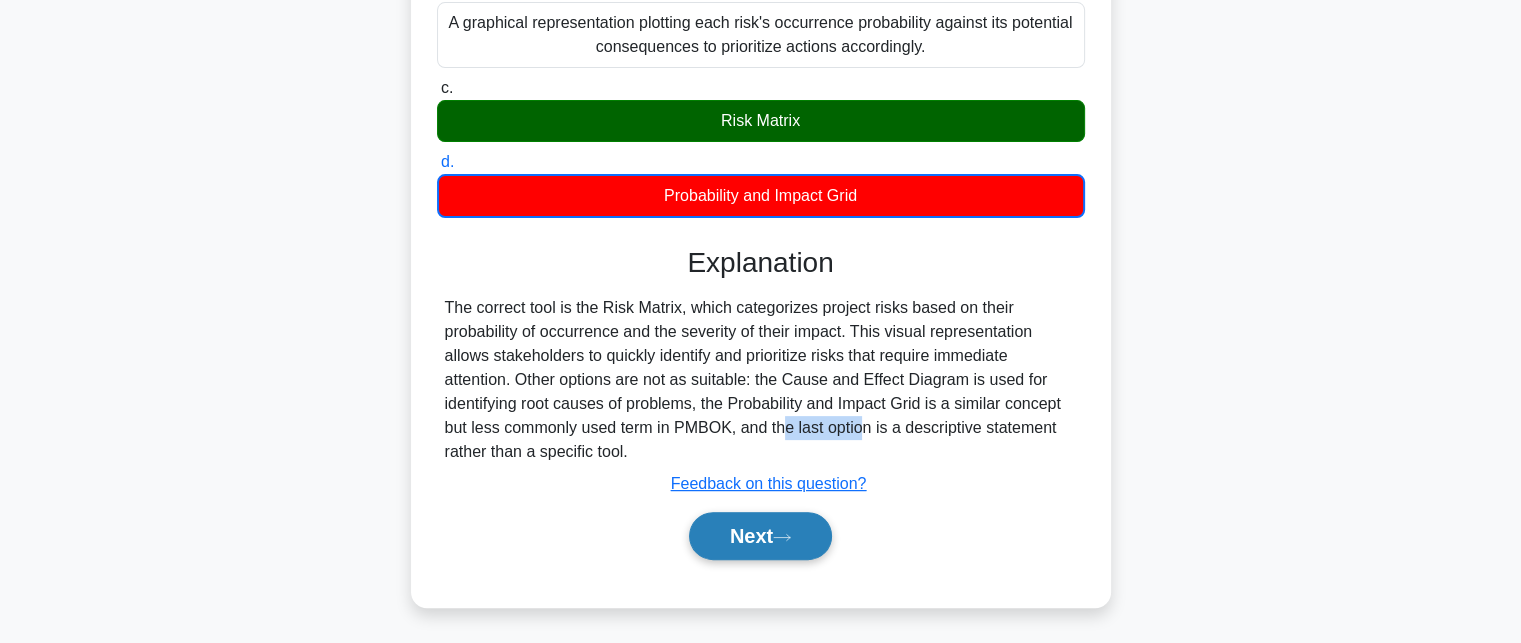 click on "Next" at bounding box center [760, 536] 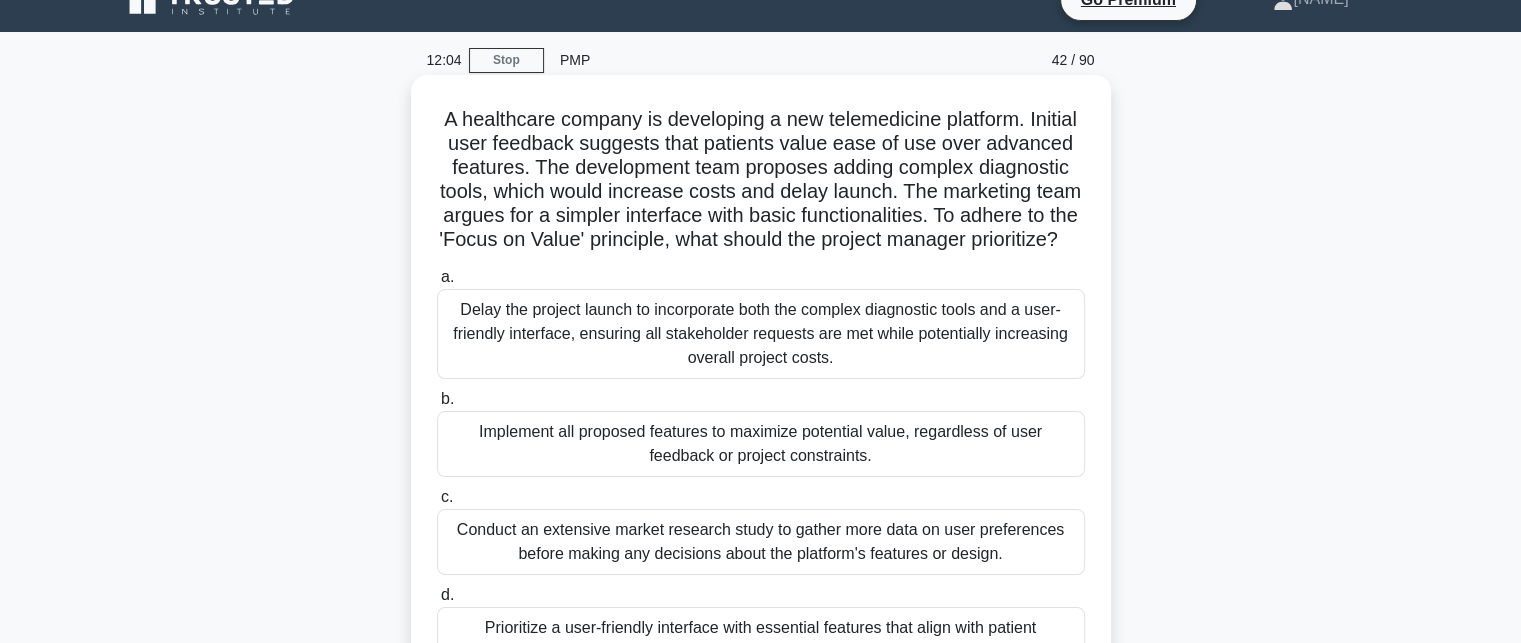 scroll, scrollTop: 0, scrollLeft: 0, axis: both 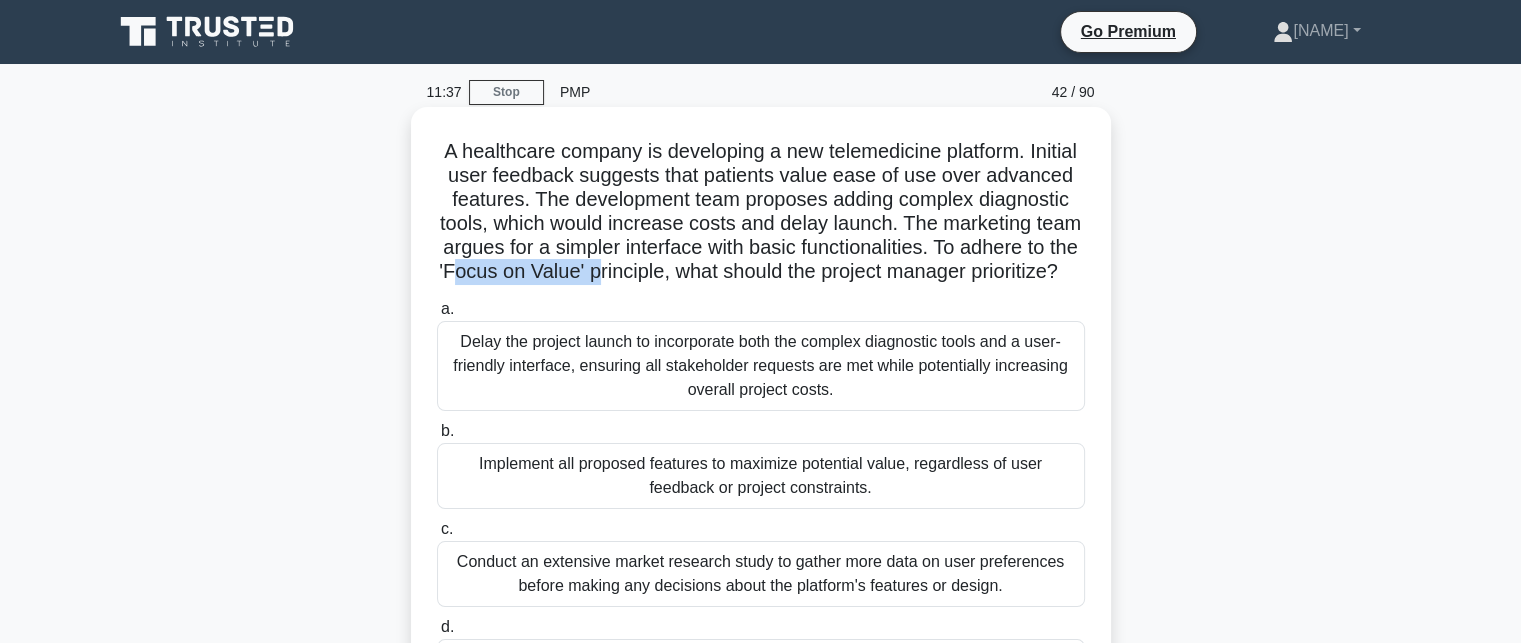 drag, startPoint x: 623, startPoint y: 270, endPoint x: 768, endPoint y: 269, distance: 145.00345 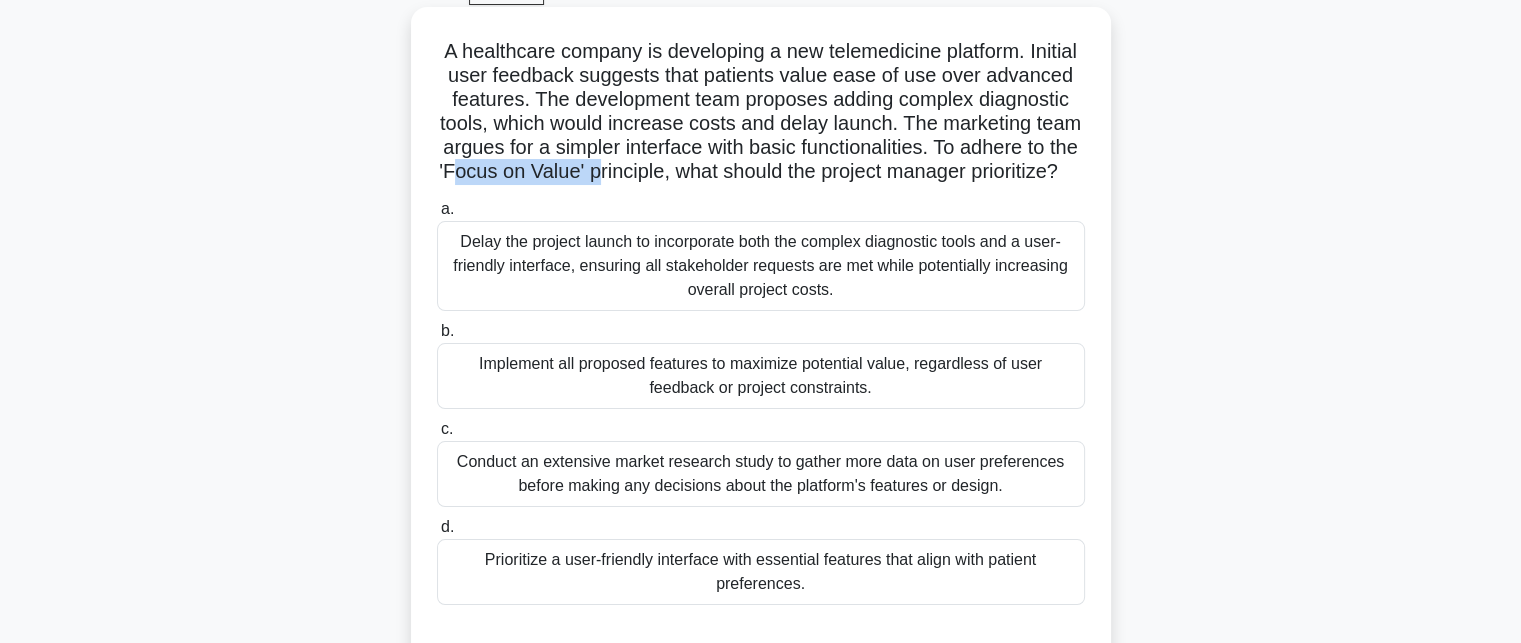 scroll, scrollTop: 200, scrollLeft: 0, axis: vertical 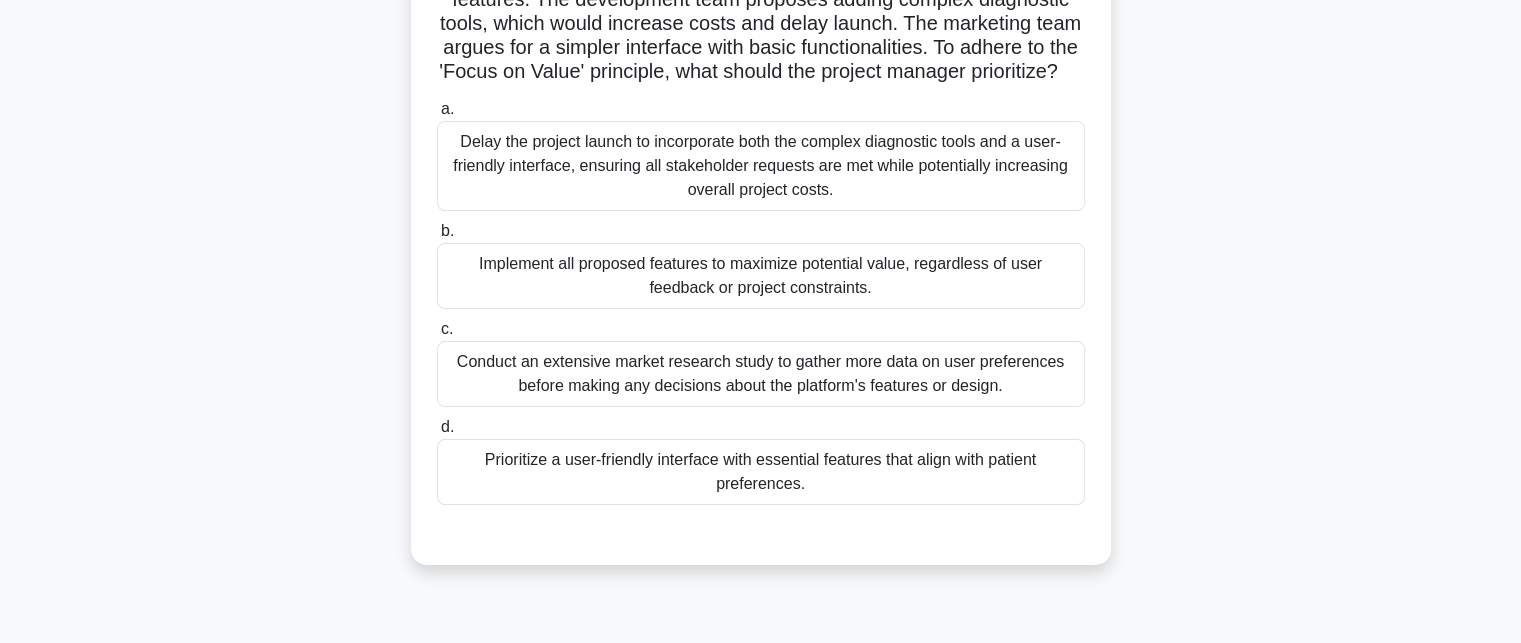 click on "Prioritize a user-friendly interface with essential features that align with patient preferences." at bounding box center (761, 472) 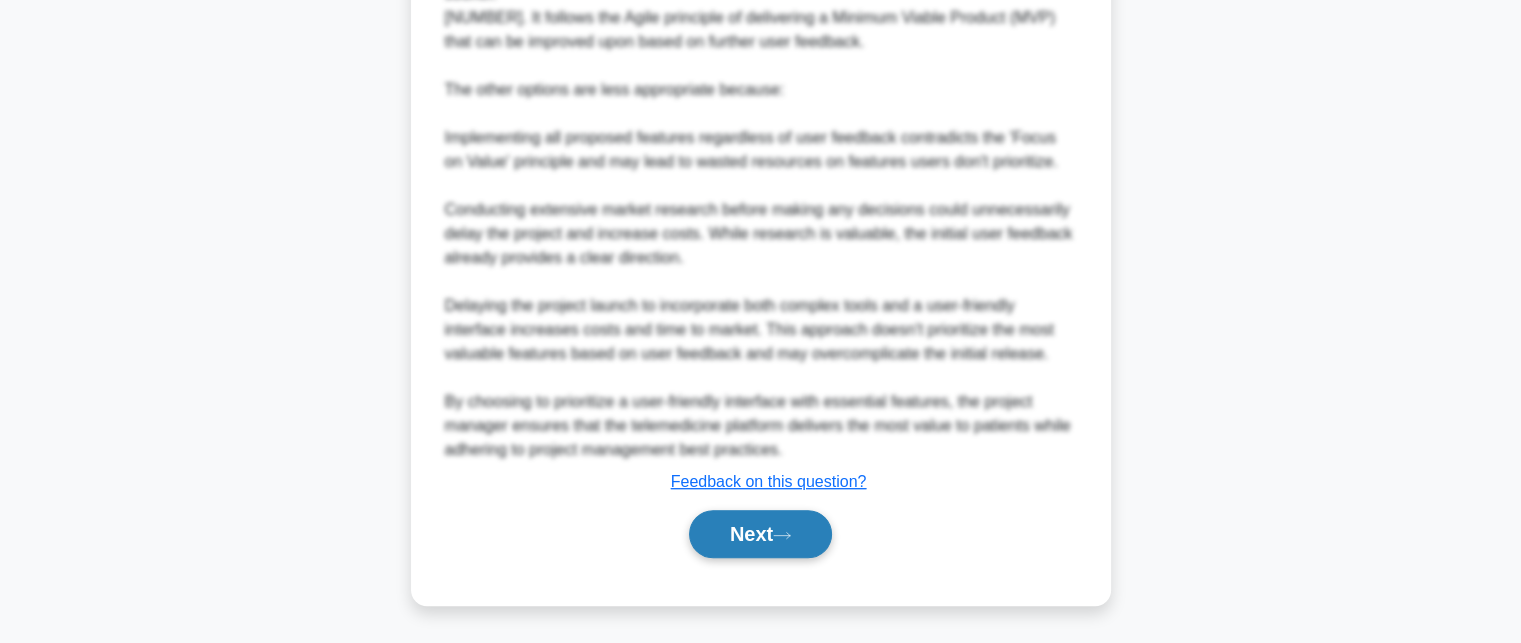 click on "Next" at bounding box center [760, 534] 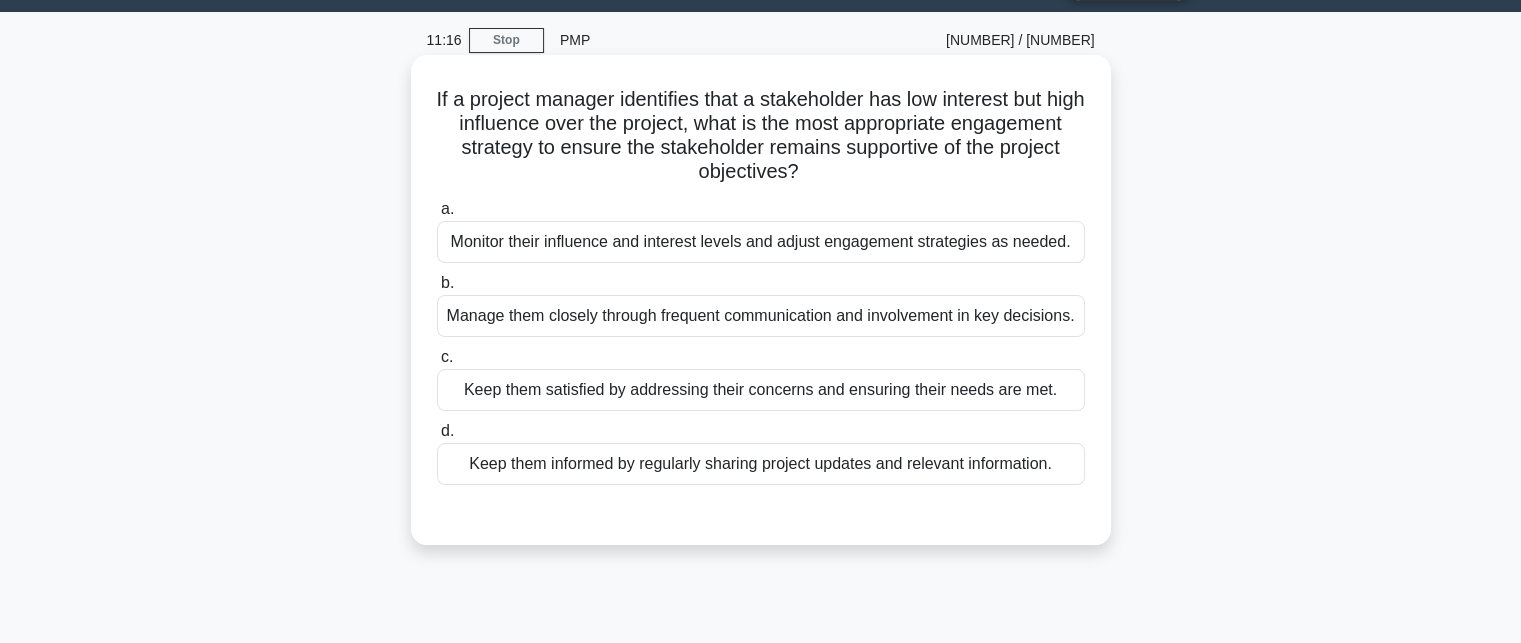 scroll, scrollTop: 0, scrollLeft: 0, axis: both 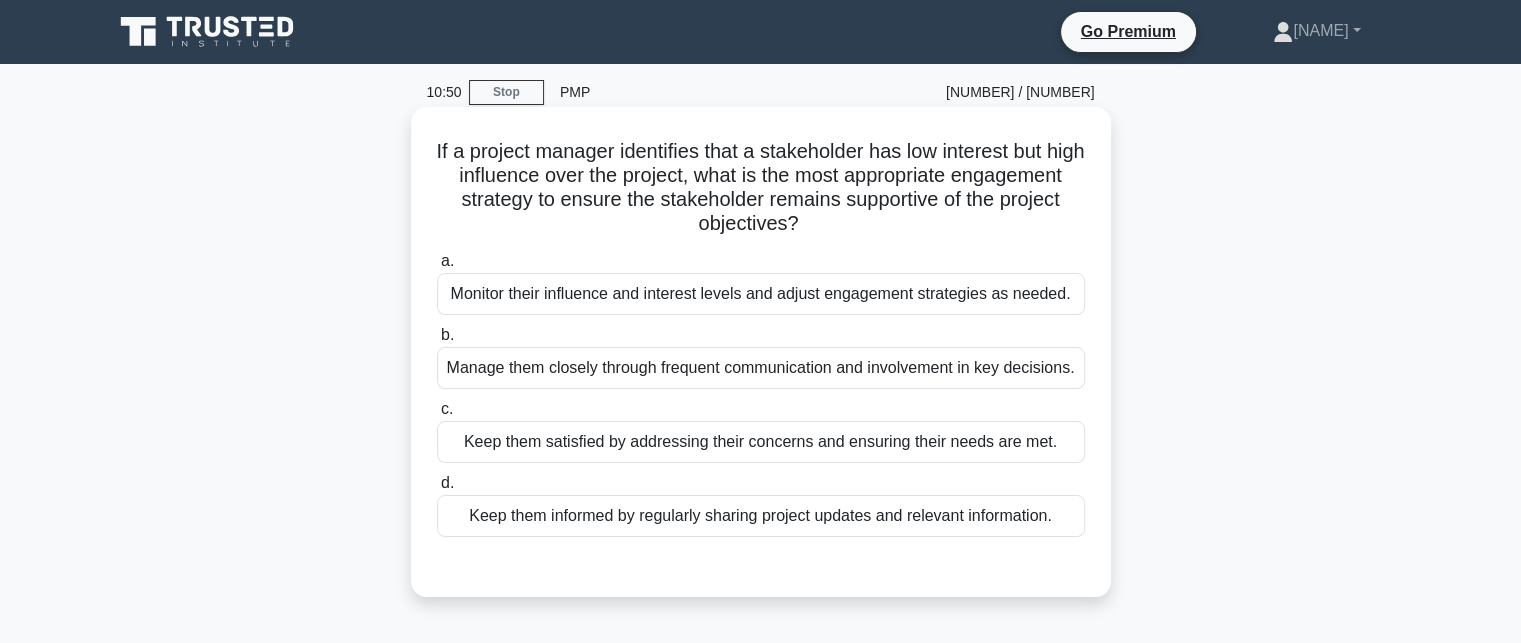 click on "Manage them closely through frequent communication and involvement in key decisions." at bounding box center [761, 368] 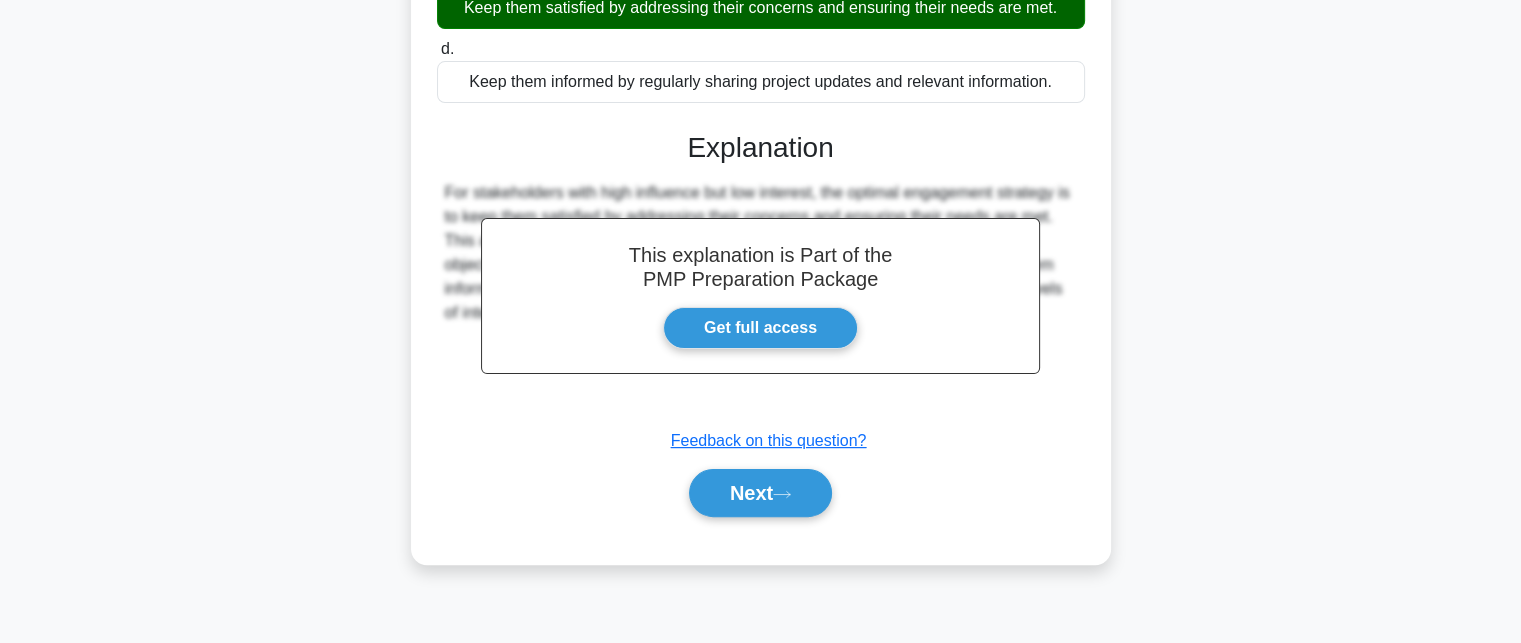 scroll, scrollTop: 437, scrollLeft: 0, axis: vertical 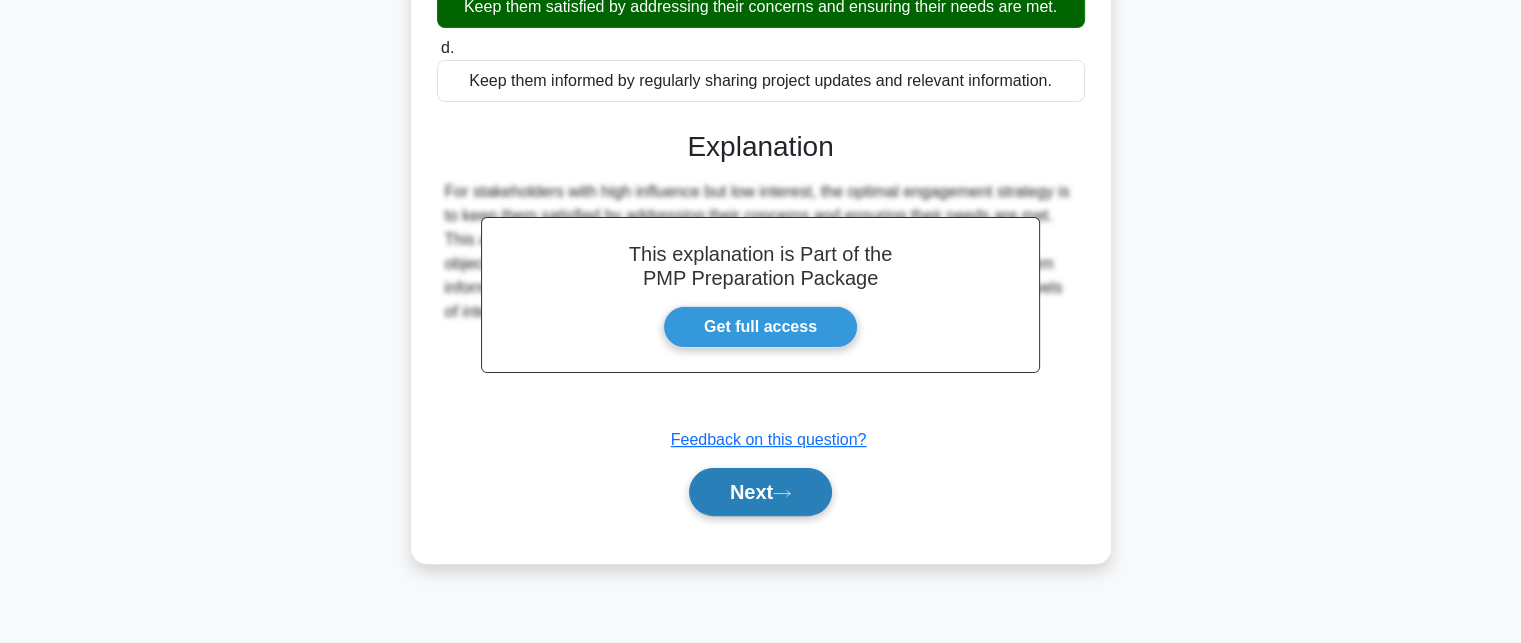 click 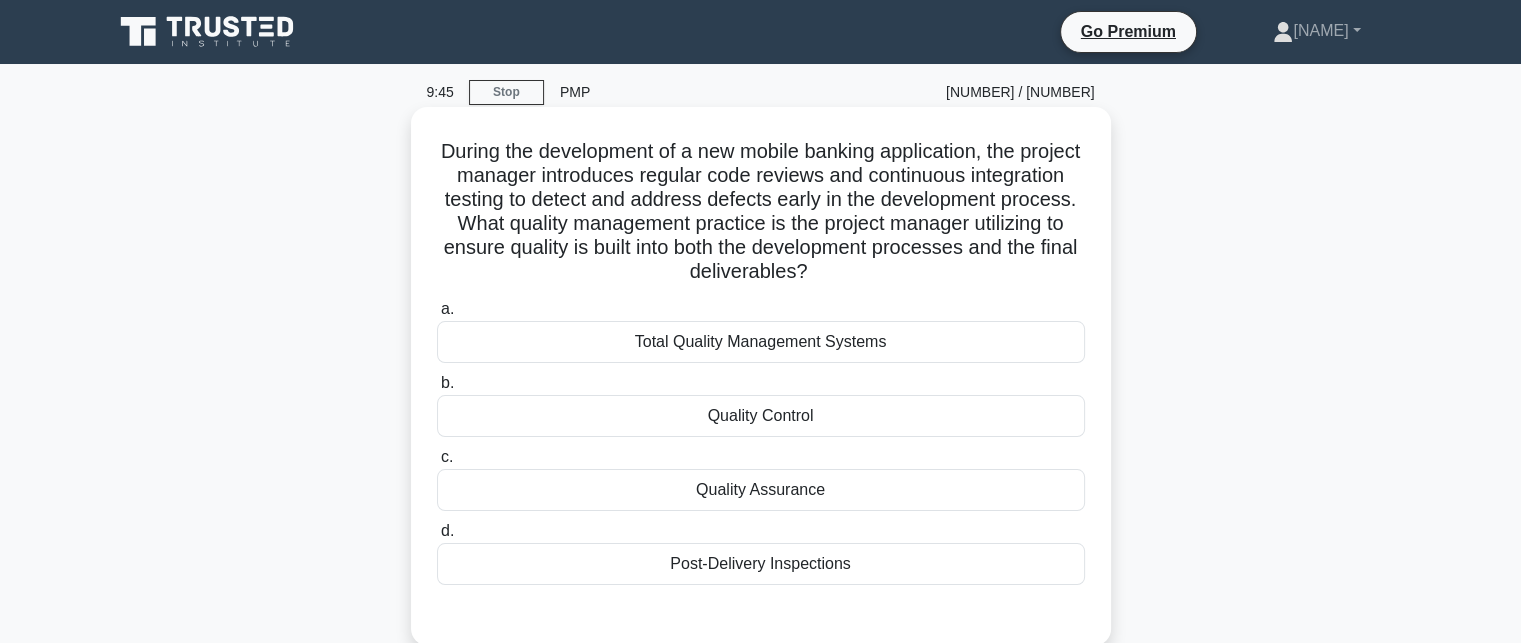 scroll, scrollTop: 100, scrollLeft: 0, axis: vertical 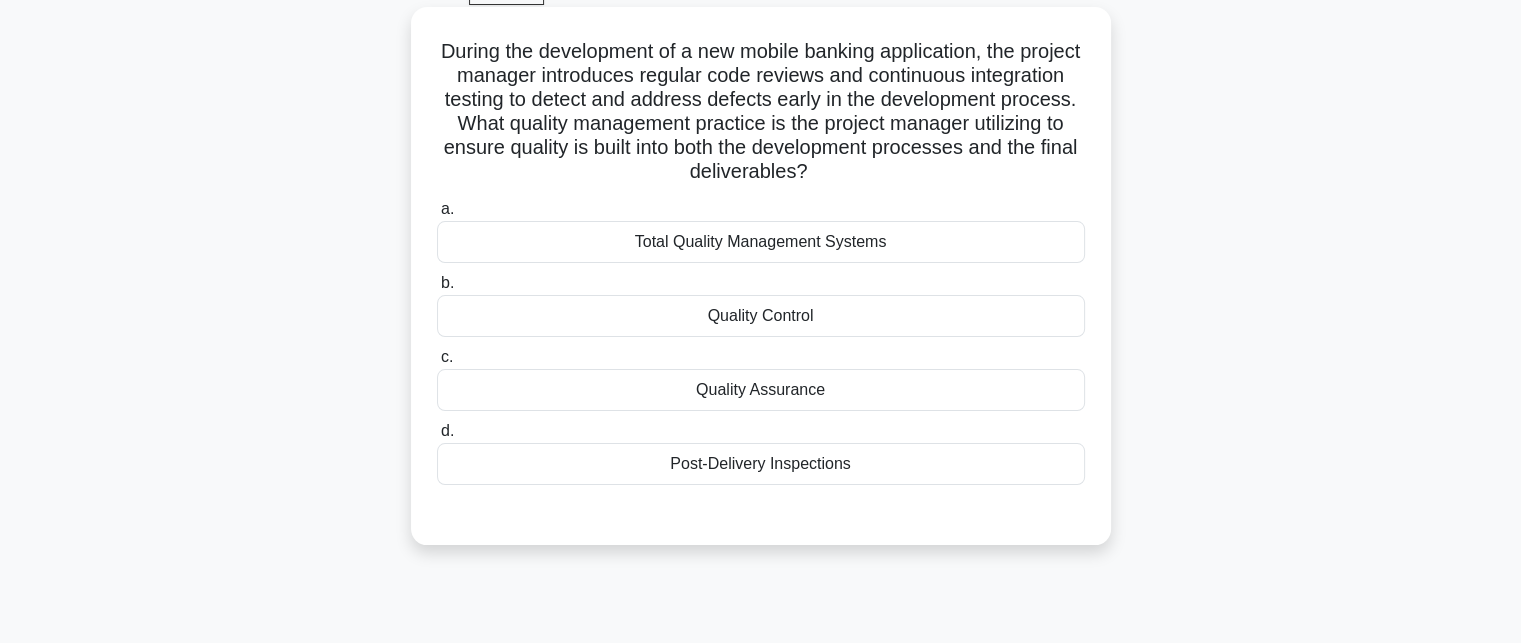 click on "Total Quality Management Systems" at bounding box center [761, 242] 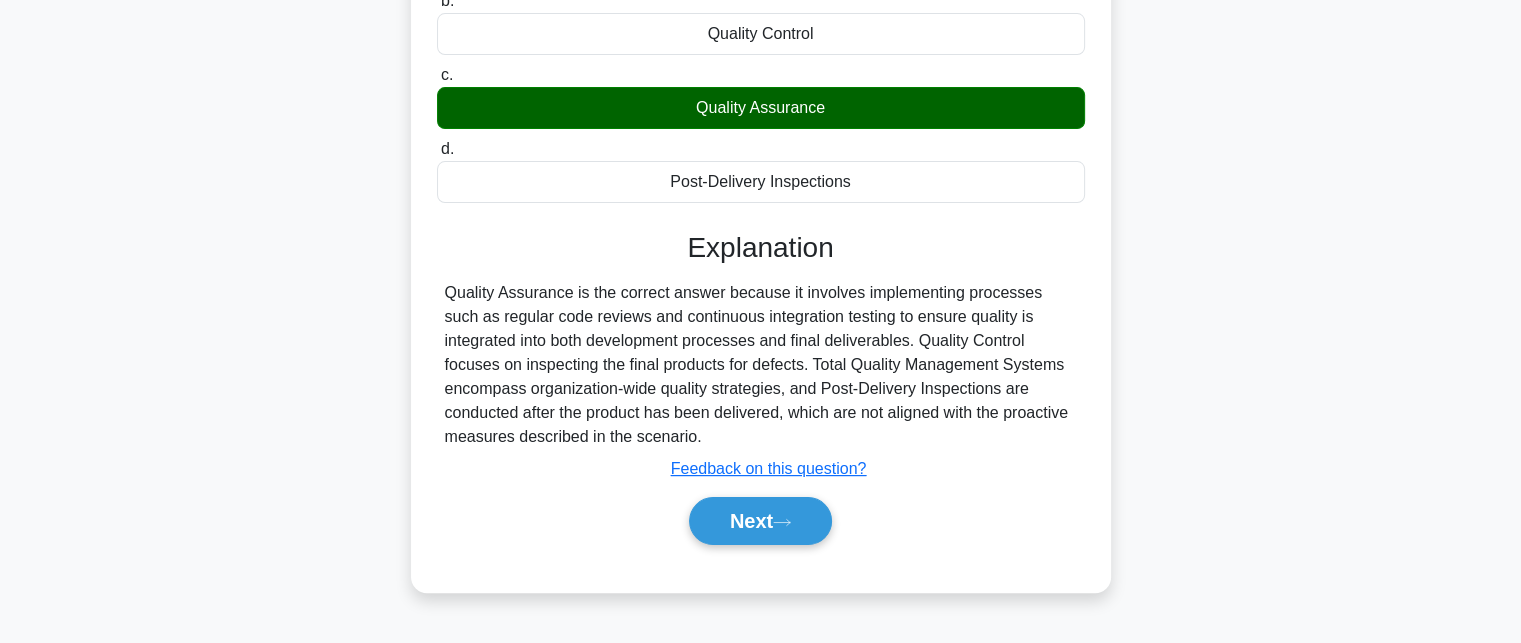 scroll, scrollTop: 437, scrollLeft: 0, axis: vertical 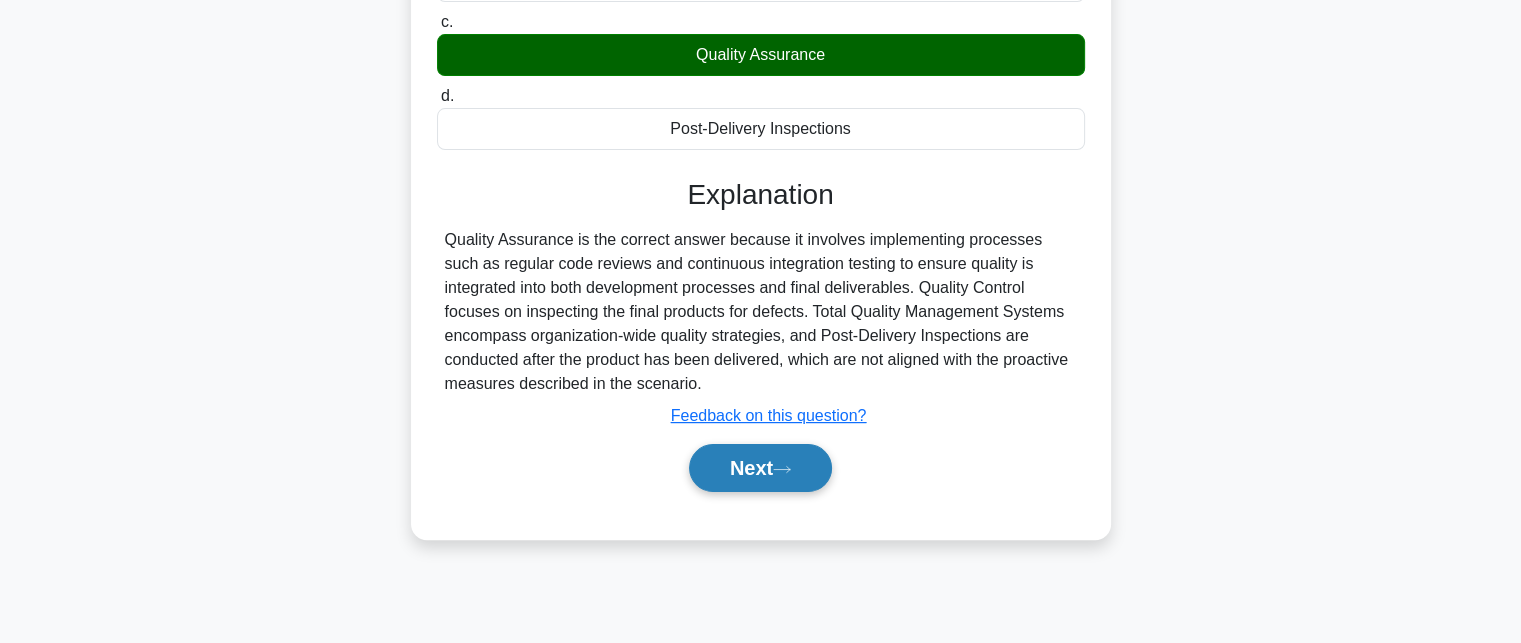 click on "Next" at bounding box center [760, 468] 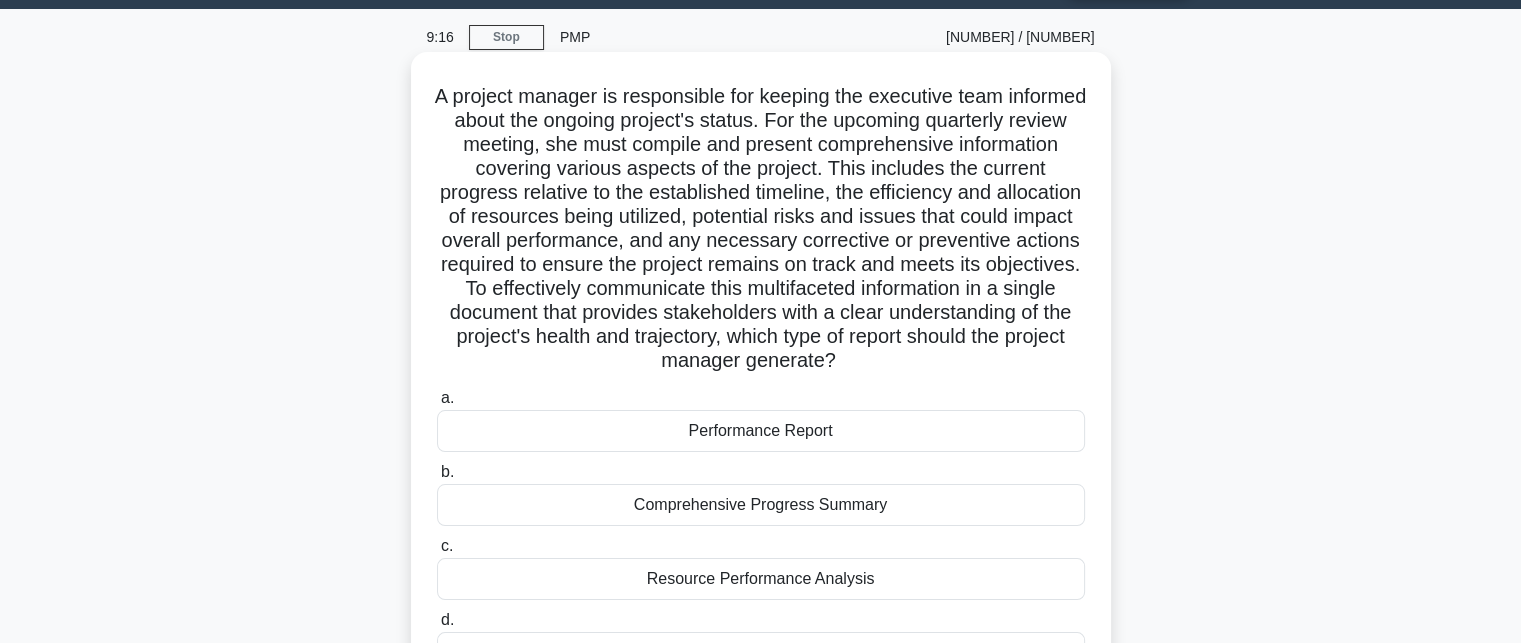 scroll, scrollTop: 0, scrollLeft: 0, axis: both 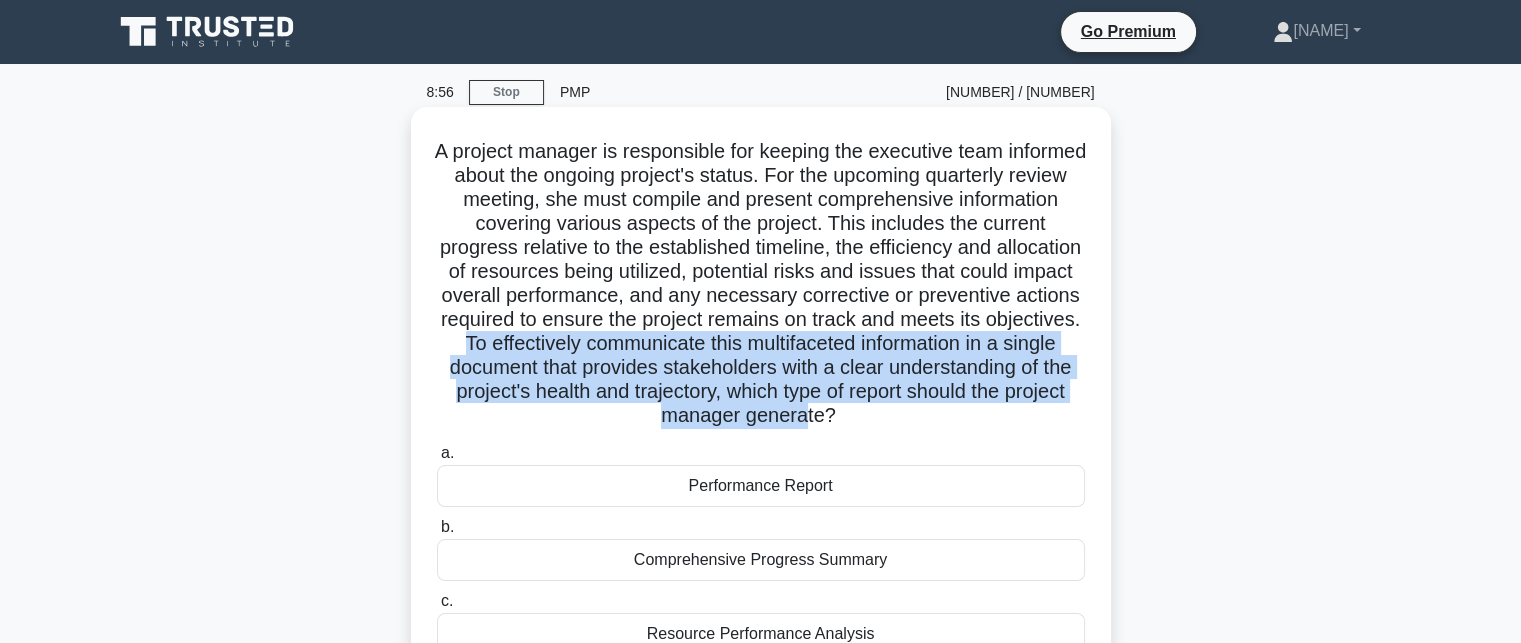 drag, startPoint x: 772, startPoint y: 340, endPoint x: 1048, endPoint y: 427, distance: 289.3873 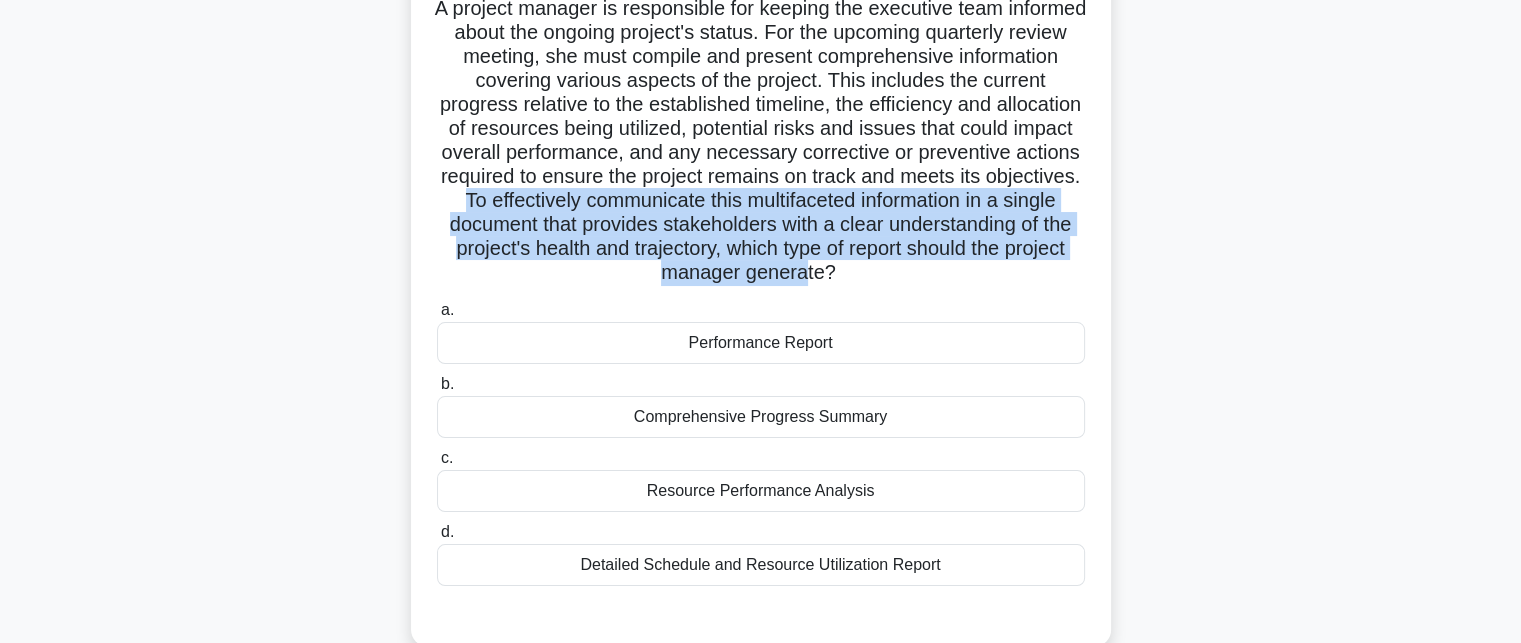 scroll, scrollTop: 200, scrollLeft: 0, axis: vertical 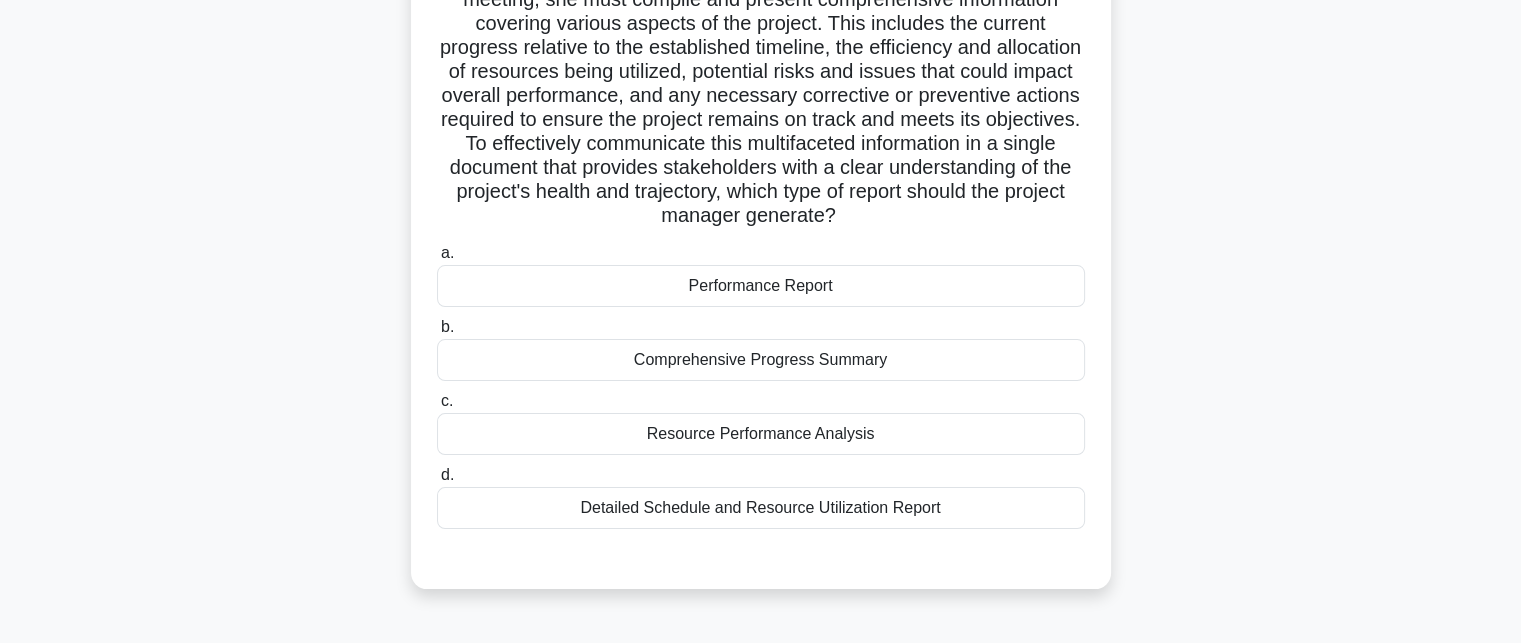 click on "Resource Performance Analysis" at bounding box center [761, 434] 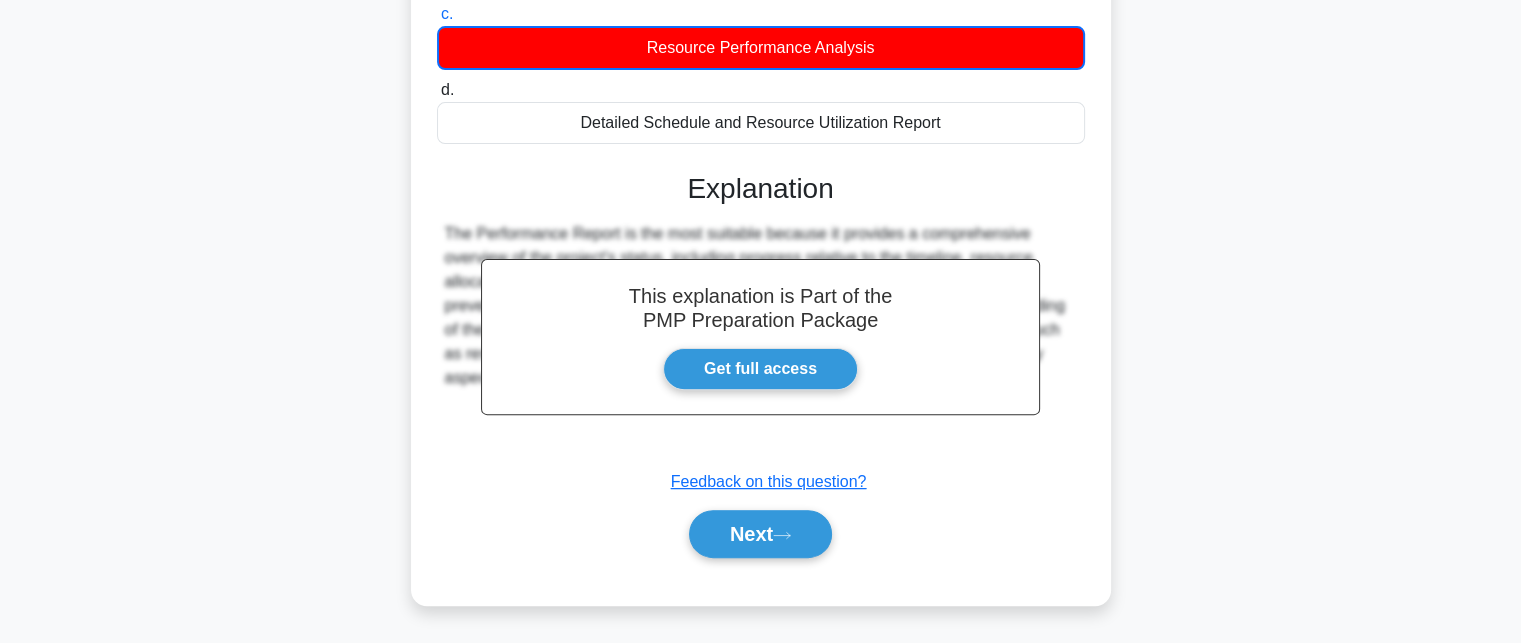scroll, scrollTop: 609, scrollLeft: 0, axis: vertical 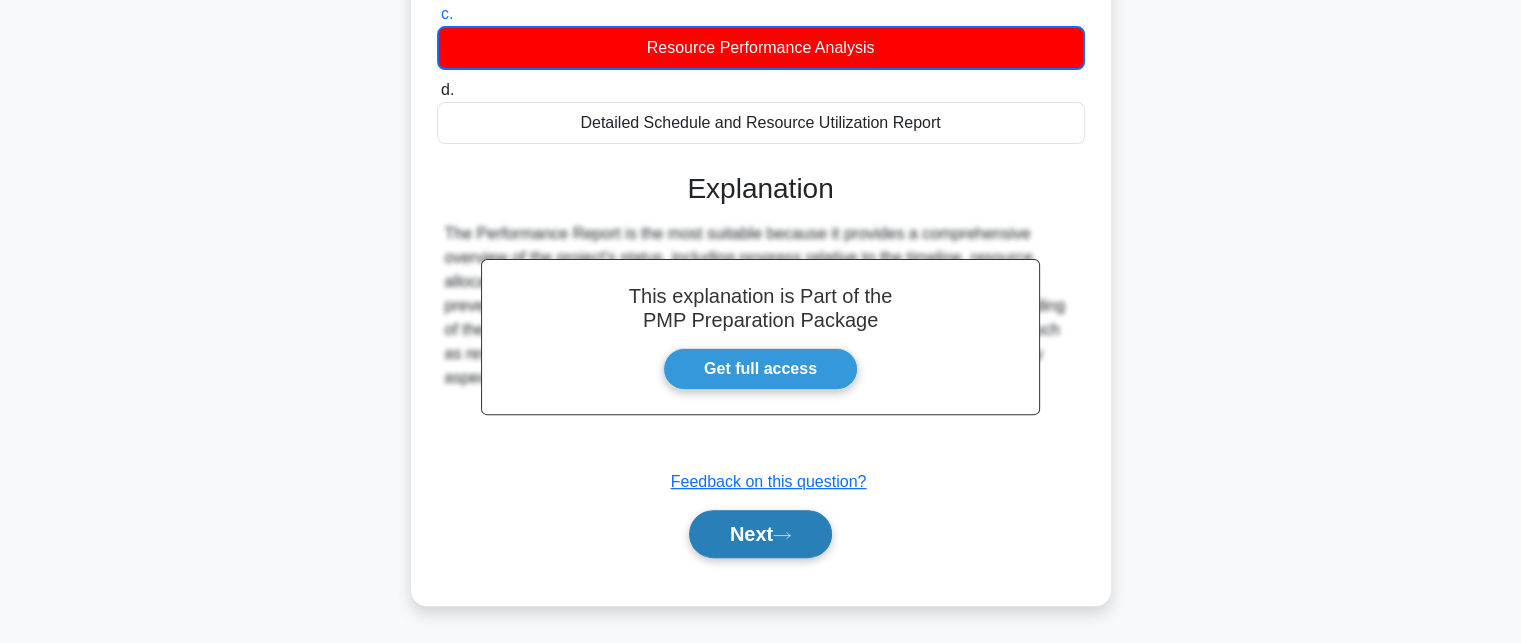 click on "Next" at bounding box center (760, 534) 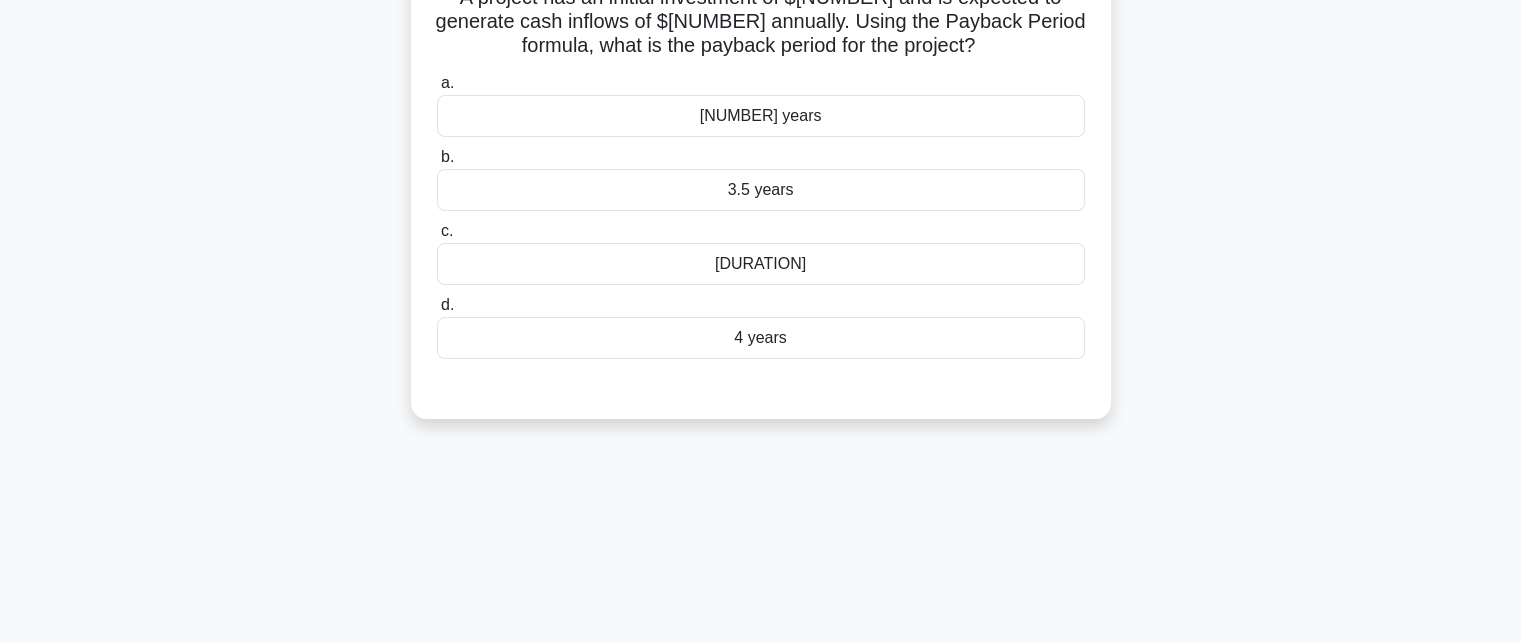 scroll, scrollTop: 0, scrollLeft: 0, axis: both 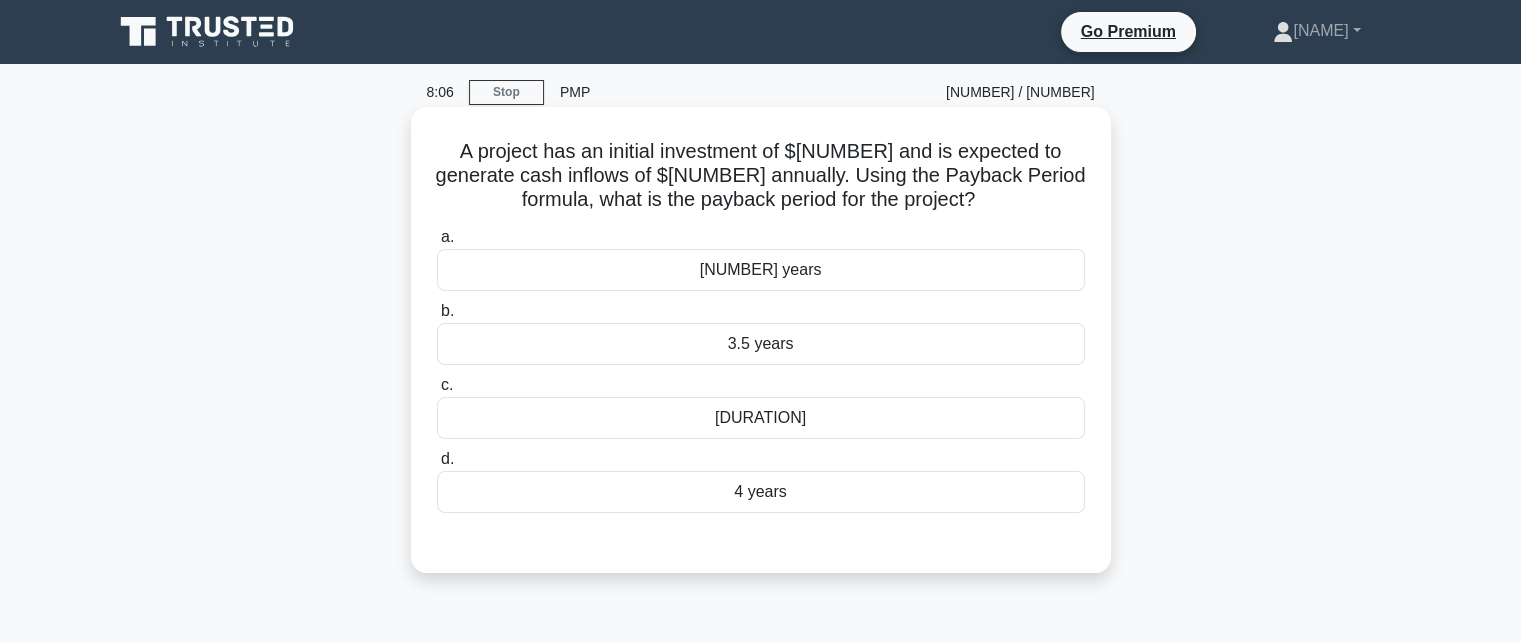 click on "[NUMBER] years" at bounding box center (761, 270) 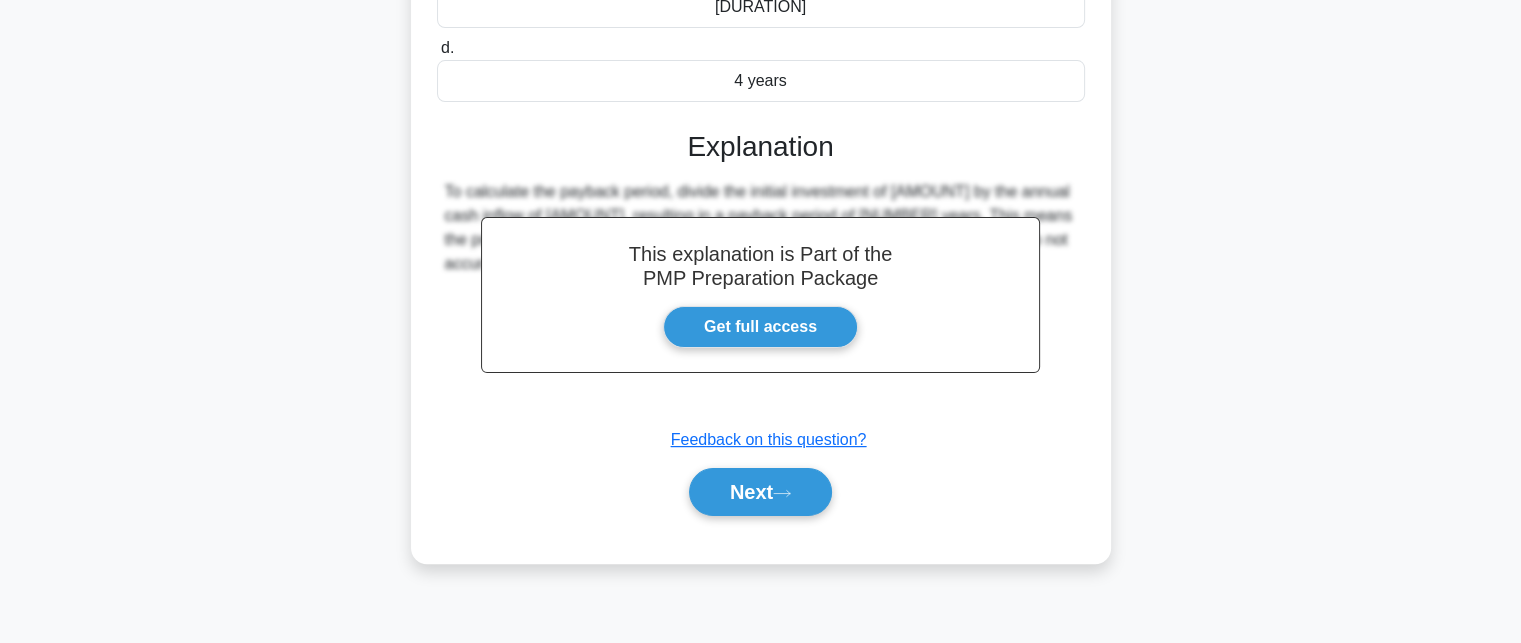 scroll, scrollTop: 437, scrollLeft: 0, axis: vertical 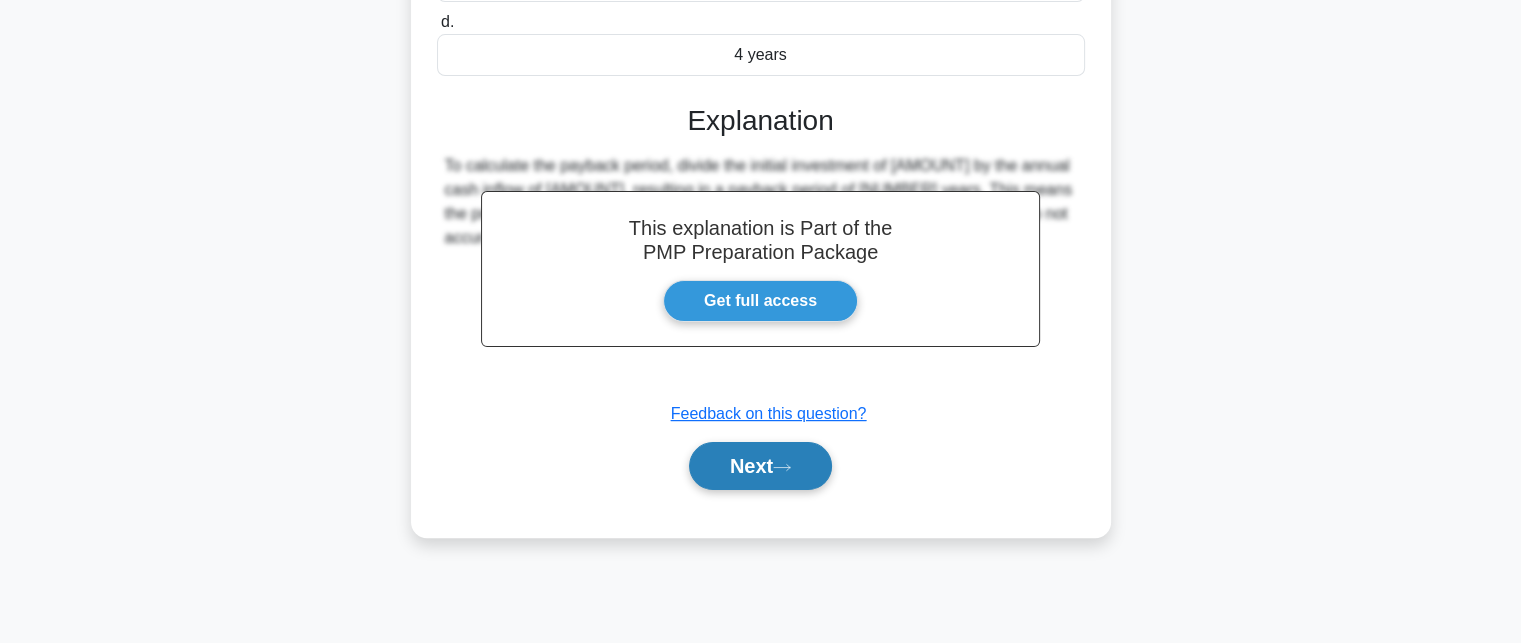 click on "Next" at bounding box center (760, 466) 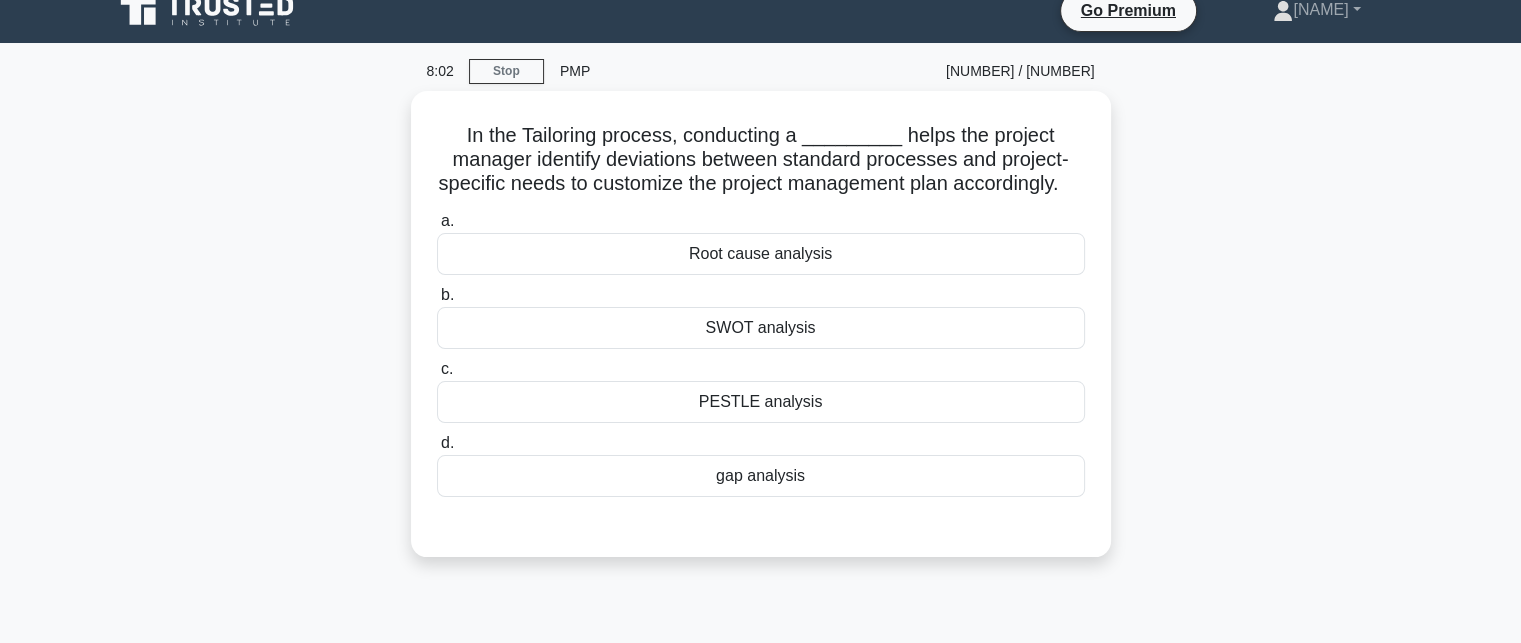 scroll, scrollTop: 0, scrollLeft: 0, axis: both 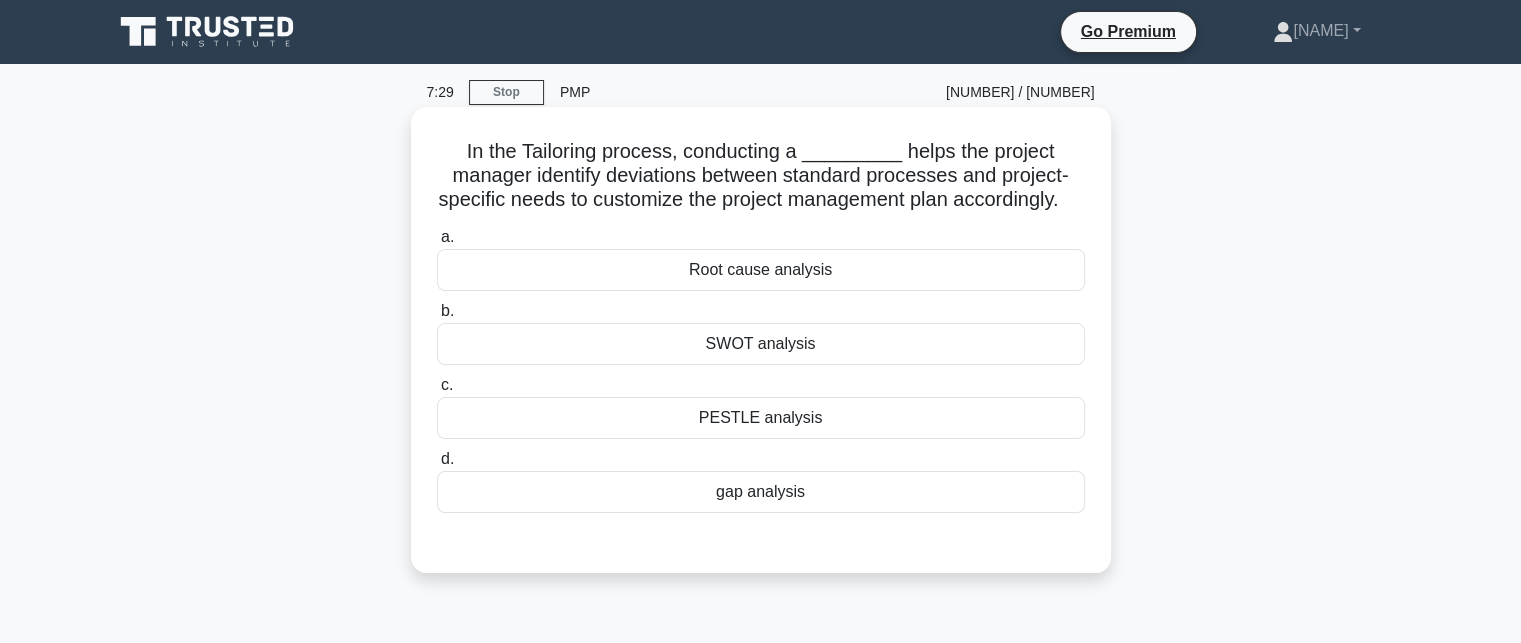 click on "PESTLE analysis" at bounding box center [761, 418] 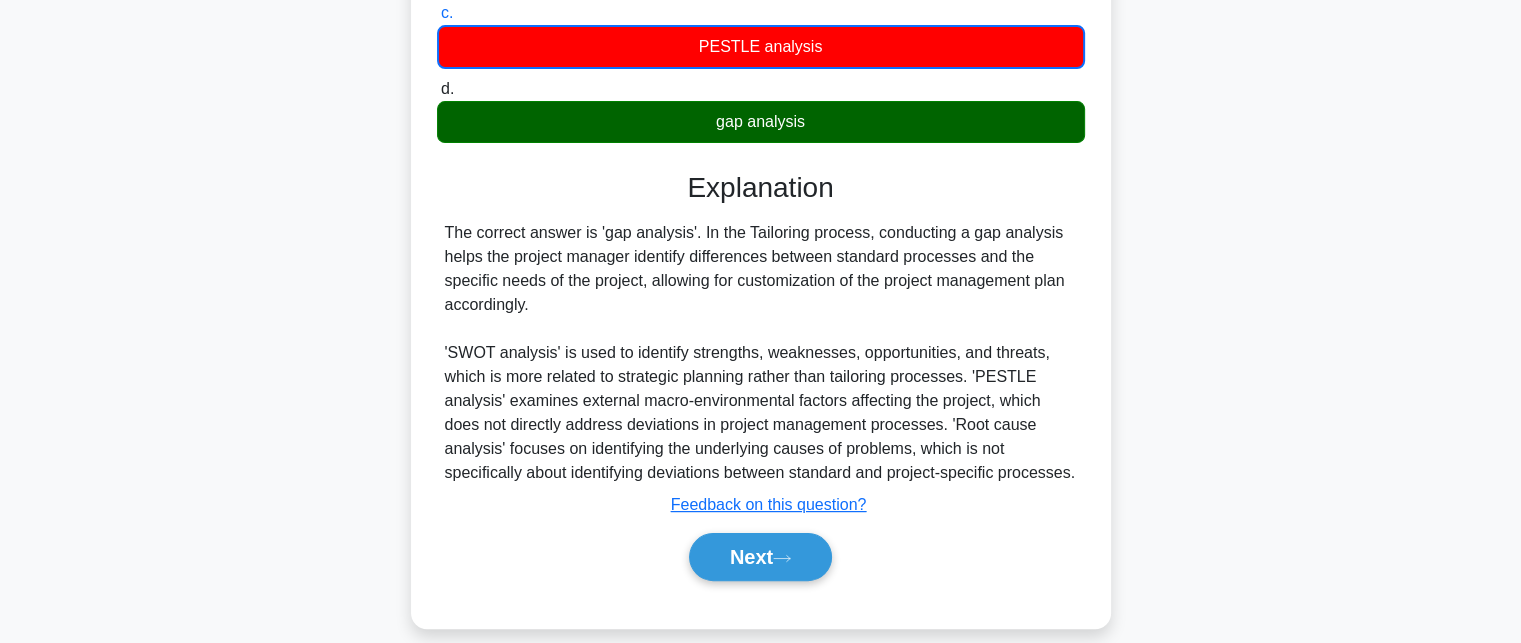 scroll, scrollTop: 400, scrollLeft: 0, axis: vertical 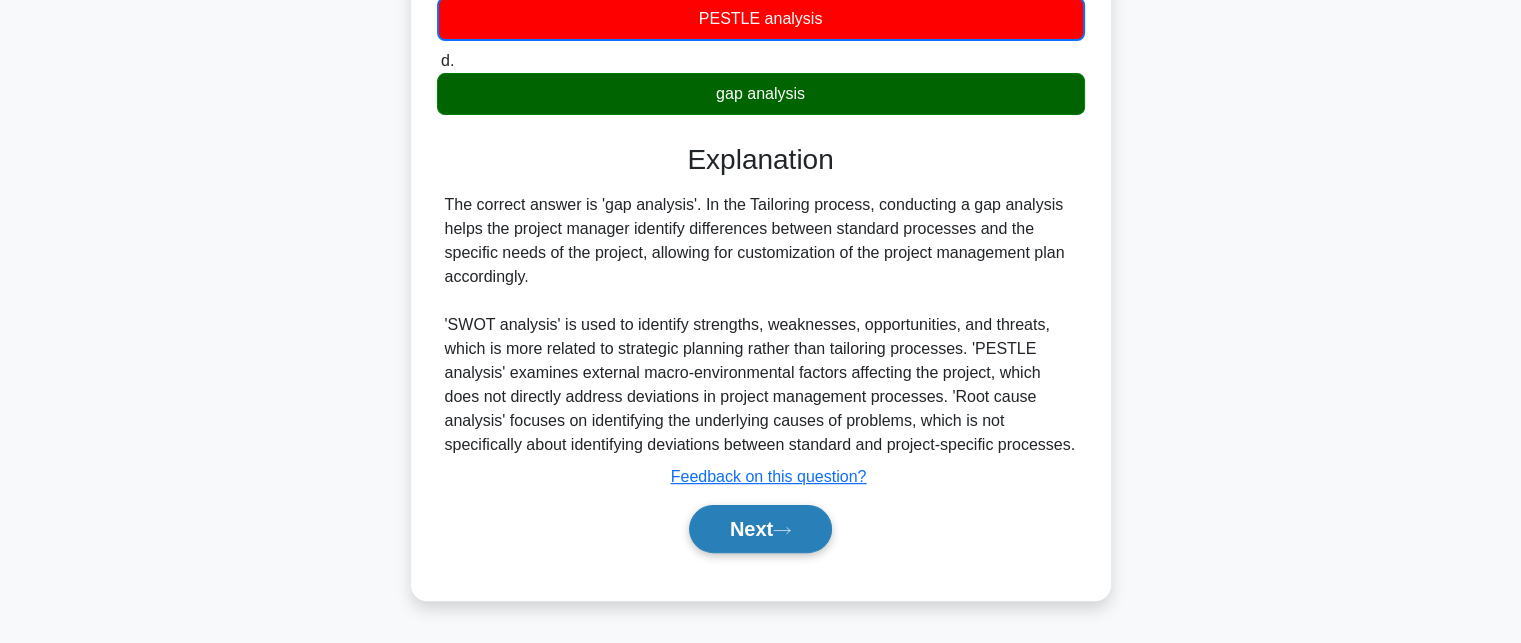 click on "Next" at bounding box center (760, 529) 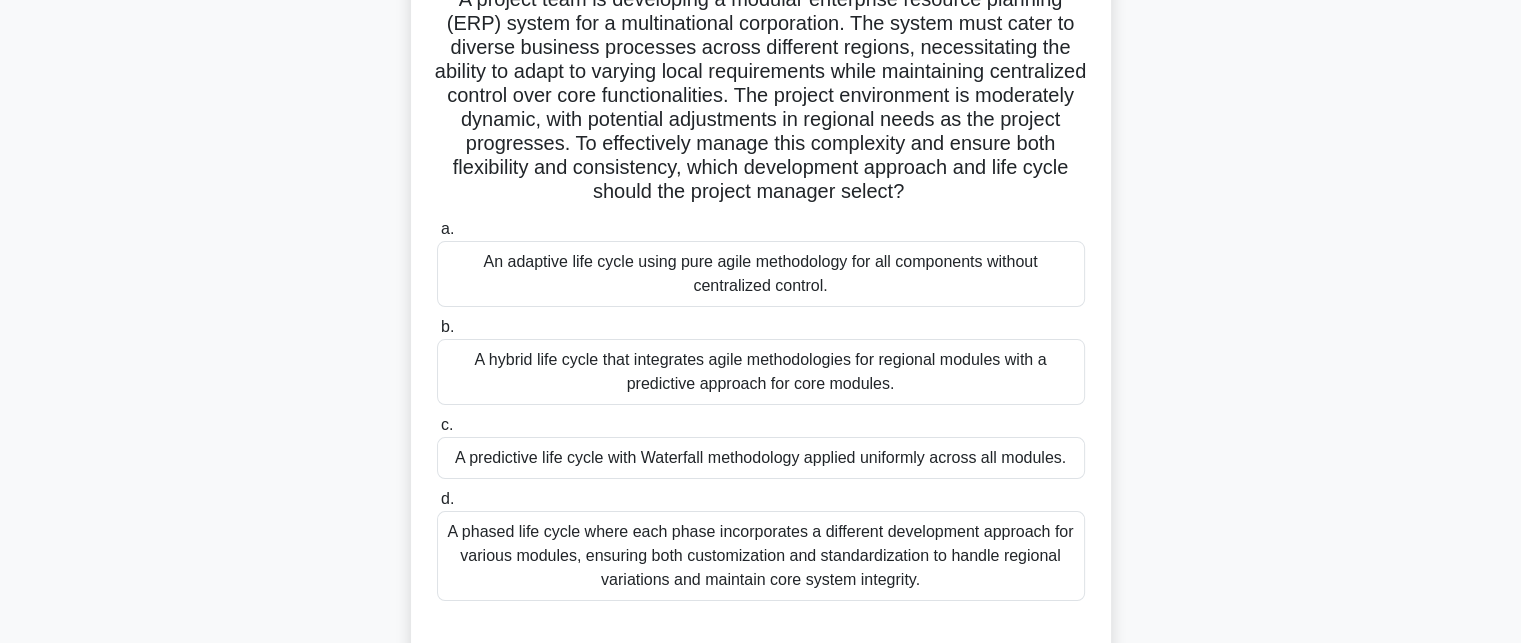 scroll, scrollTop: 200, scrollLeft: 0, axis: vertical 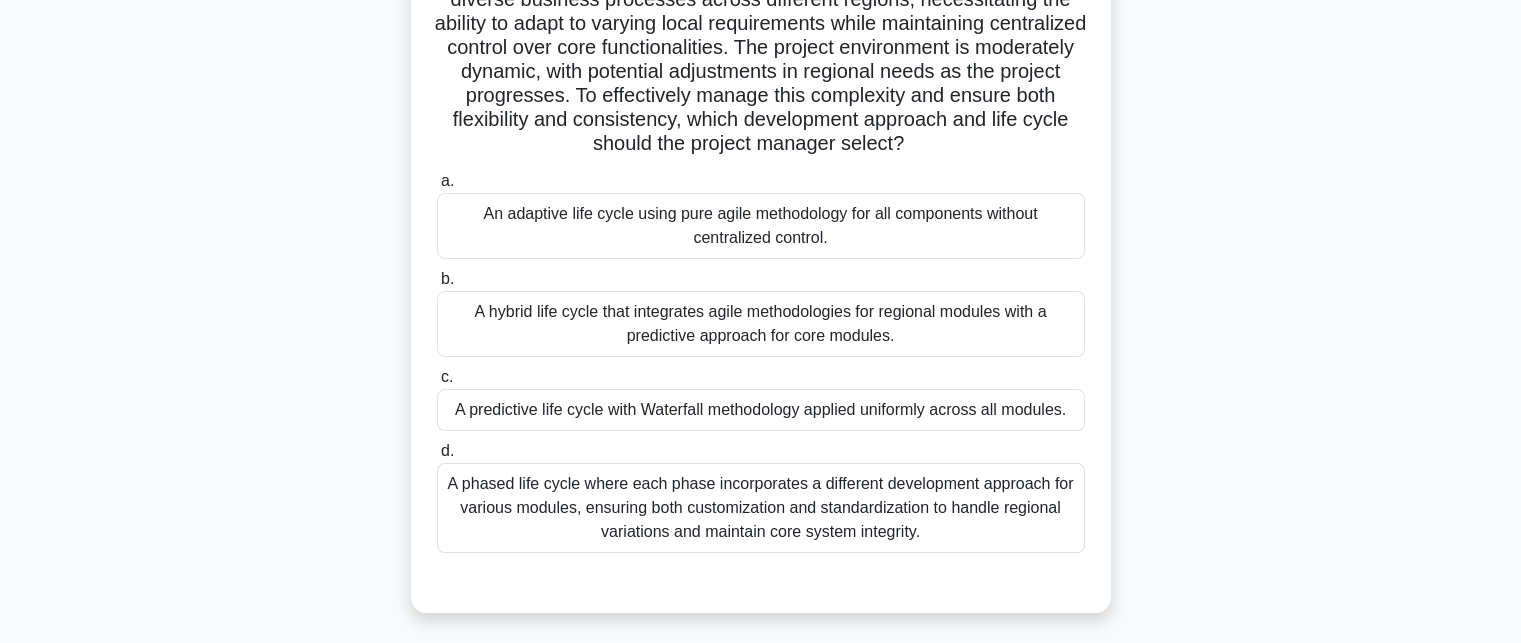 click on "A predictive life cycle with Waterfall methodology applied uniformly across all modules." at bounding box center (761, 410) 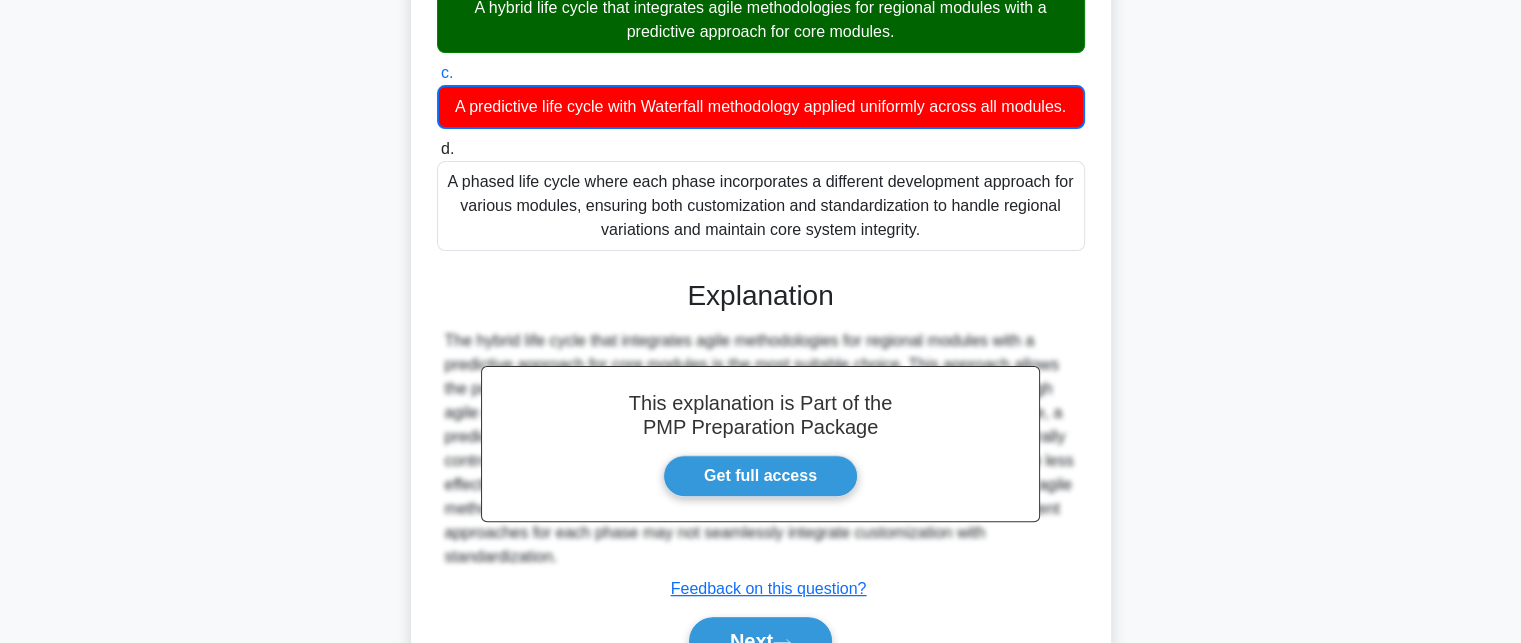 scroll, scrollTop: 633, scrollLeft: 0, axis: vertical 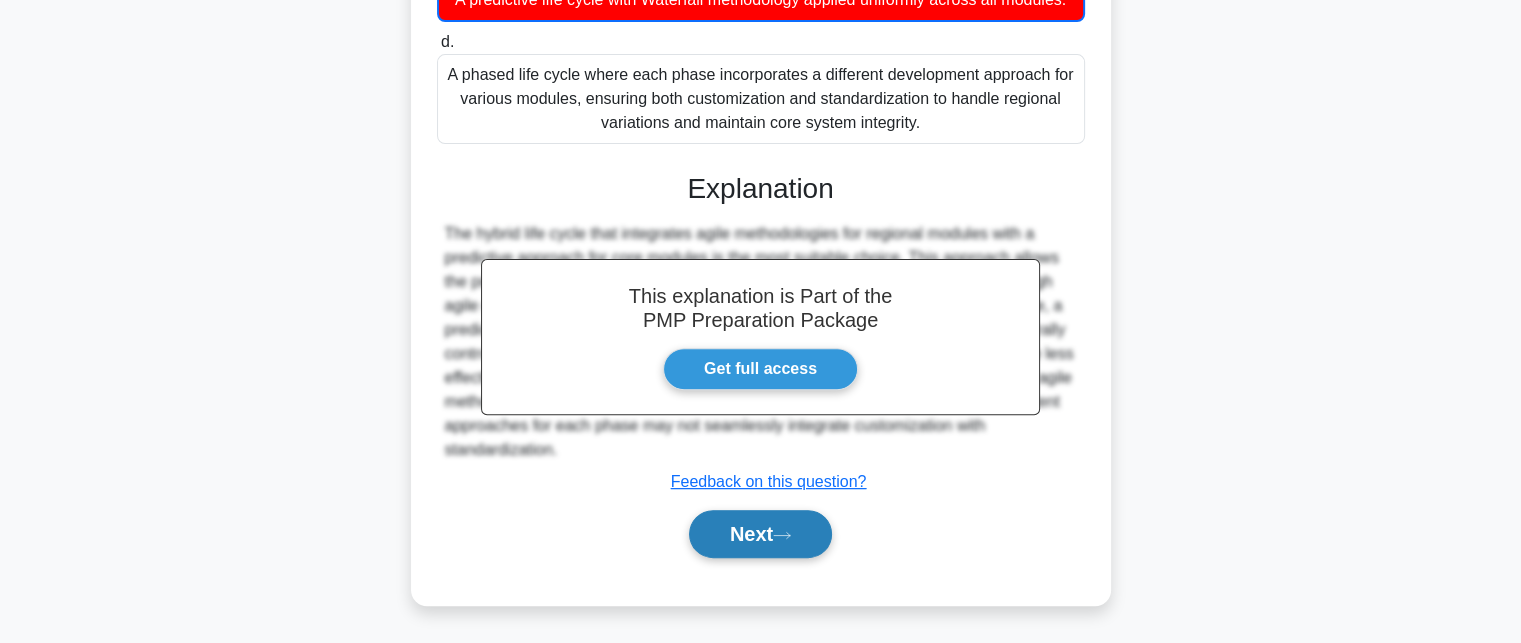 click on "Next" at bounding box center [760, 534] 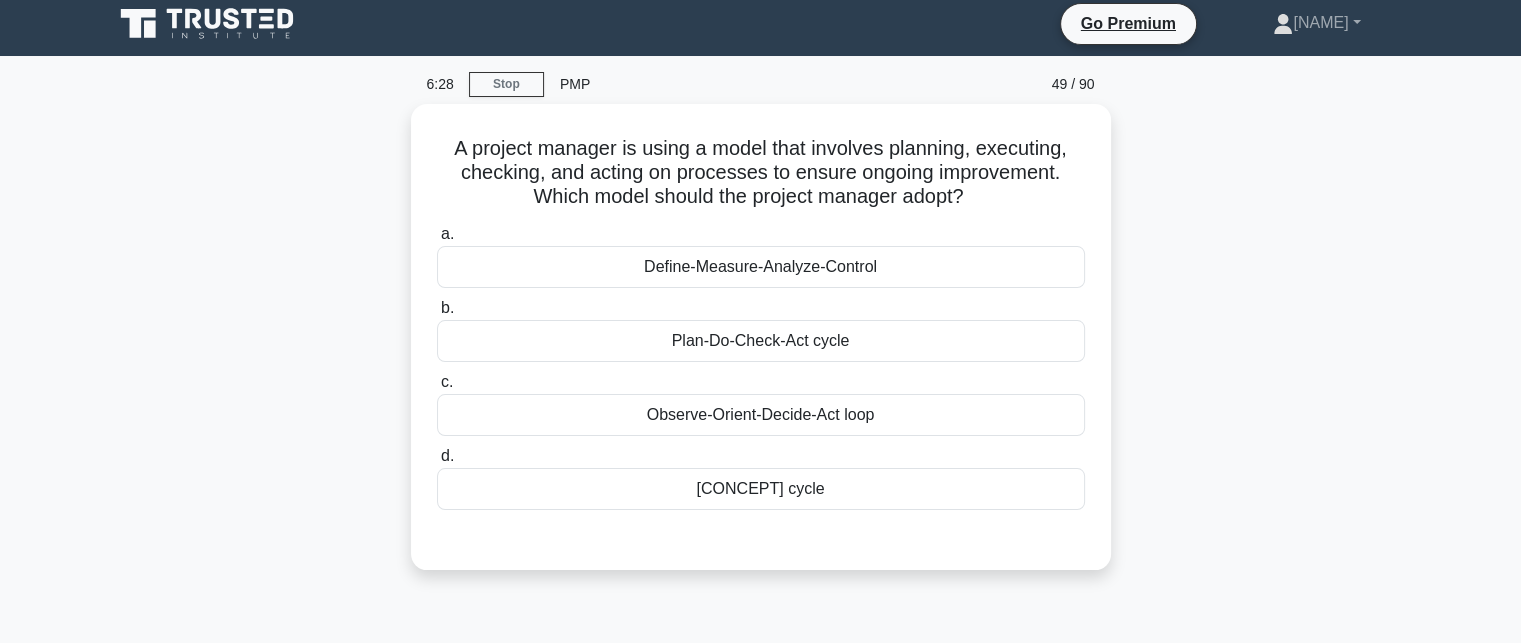 scroll, scrollTop: 0, scrollLeft: 0, axis: both 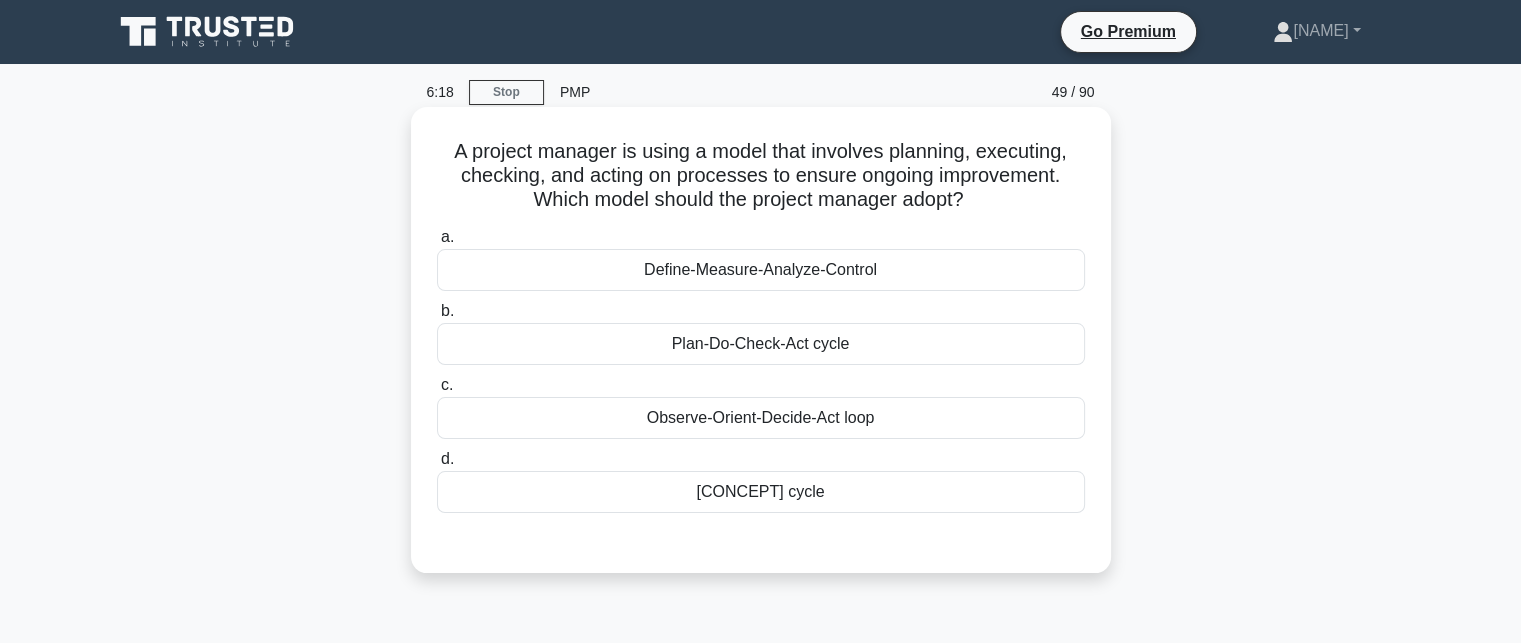 drag, startPoint x: 812, startPoint y: 539, endPoint x: 887, endPoint y: 428, distance: 133.96268 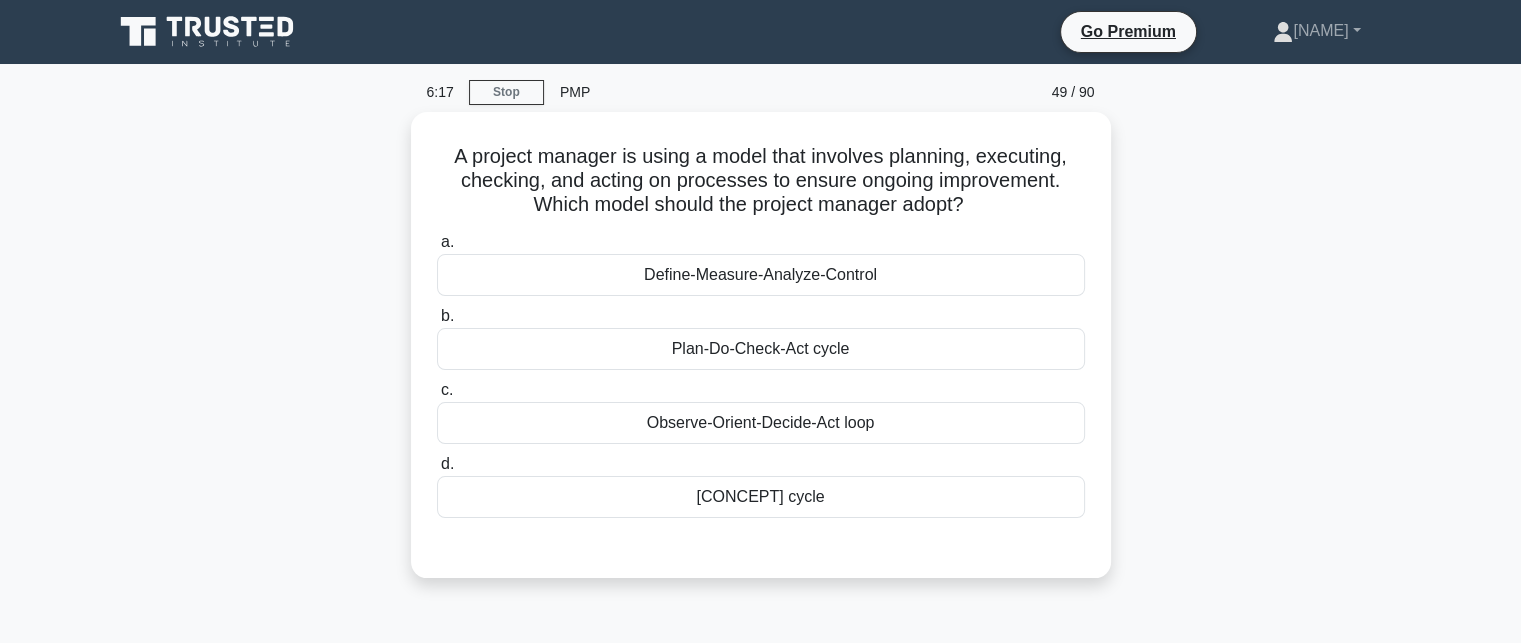 click on "a.
[CONCEPT]
b. c. d." at bounding box center (761, 357) 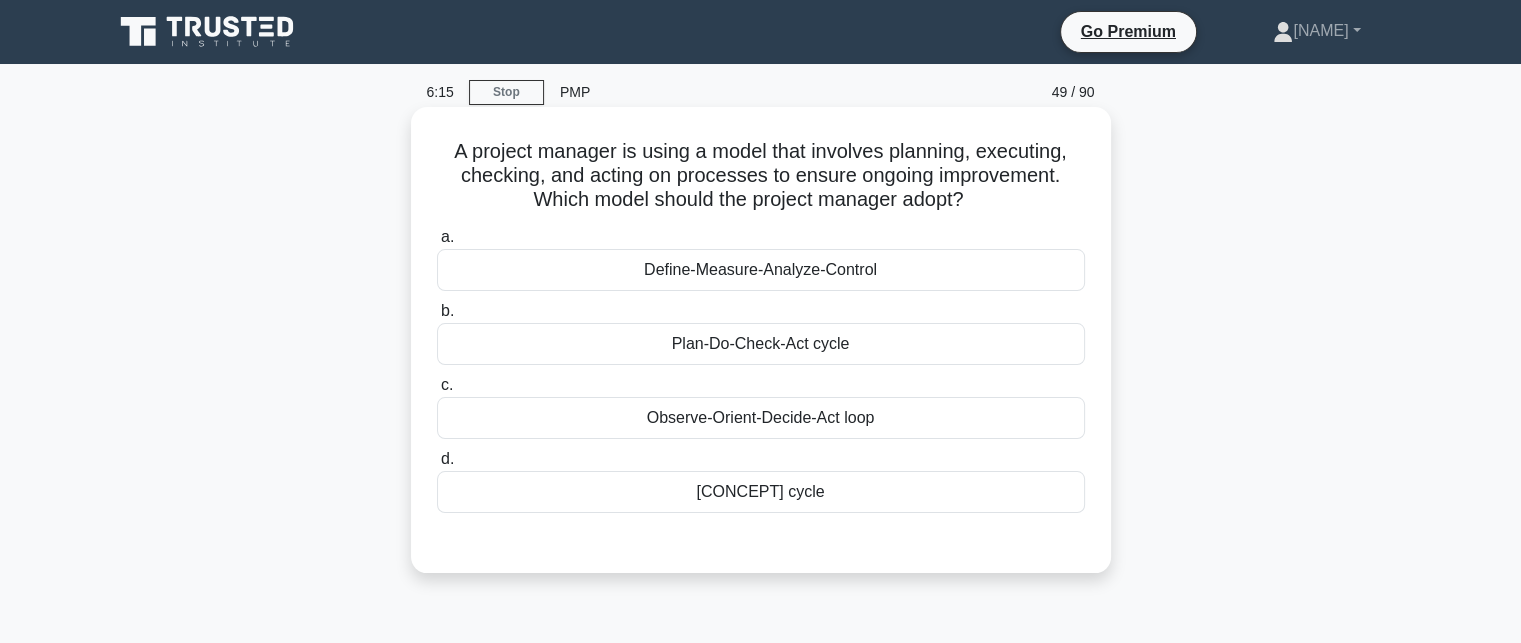 click on "Plan-Do-Check-Act cycle" at bounding box center (761, 344) 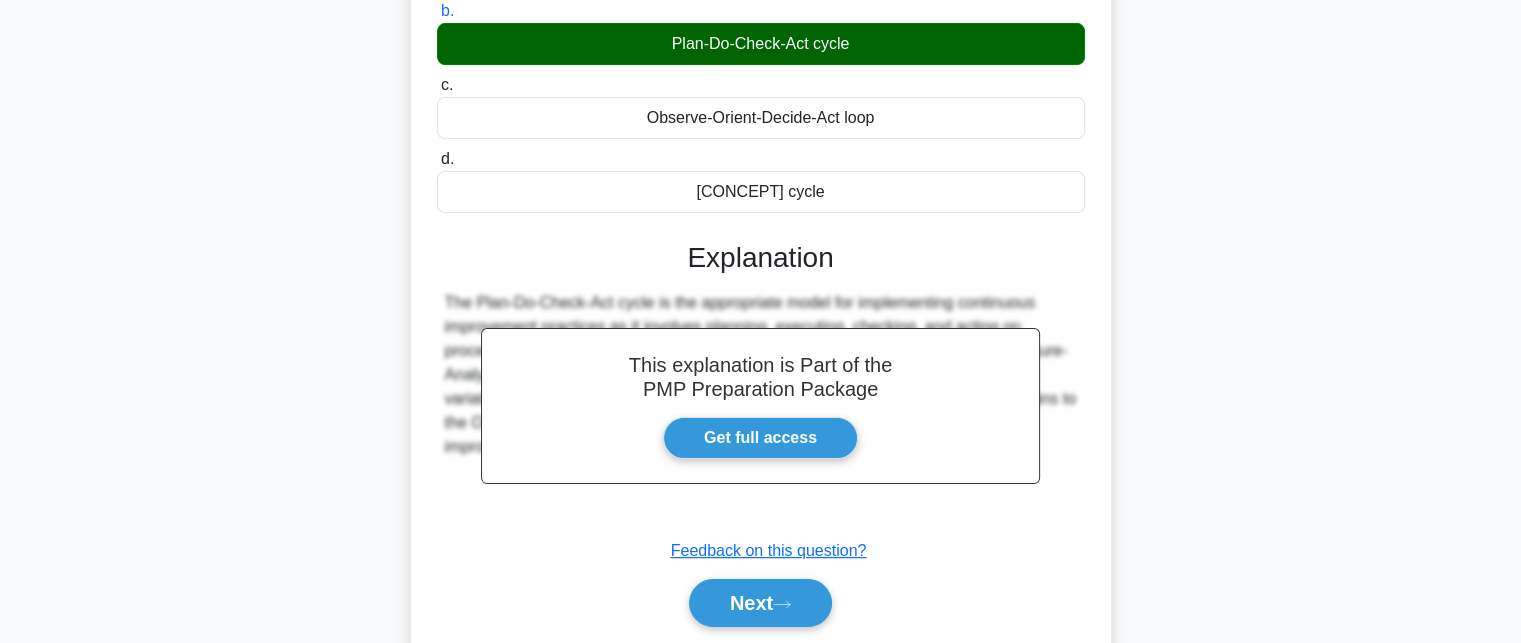 scroll, scrollTop: 437, scrollLeft: 0, axis: vertical 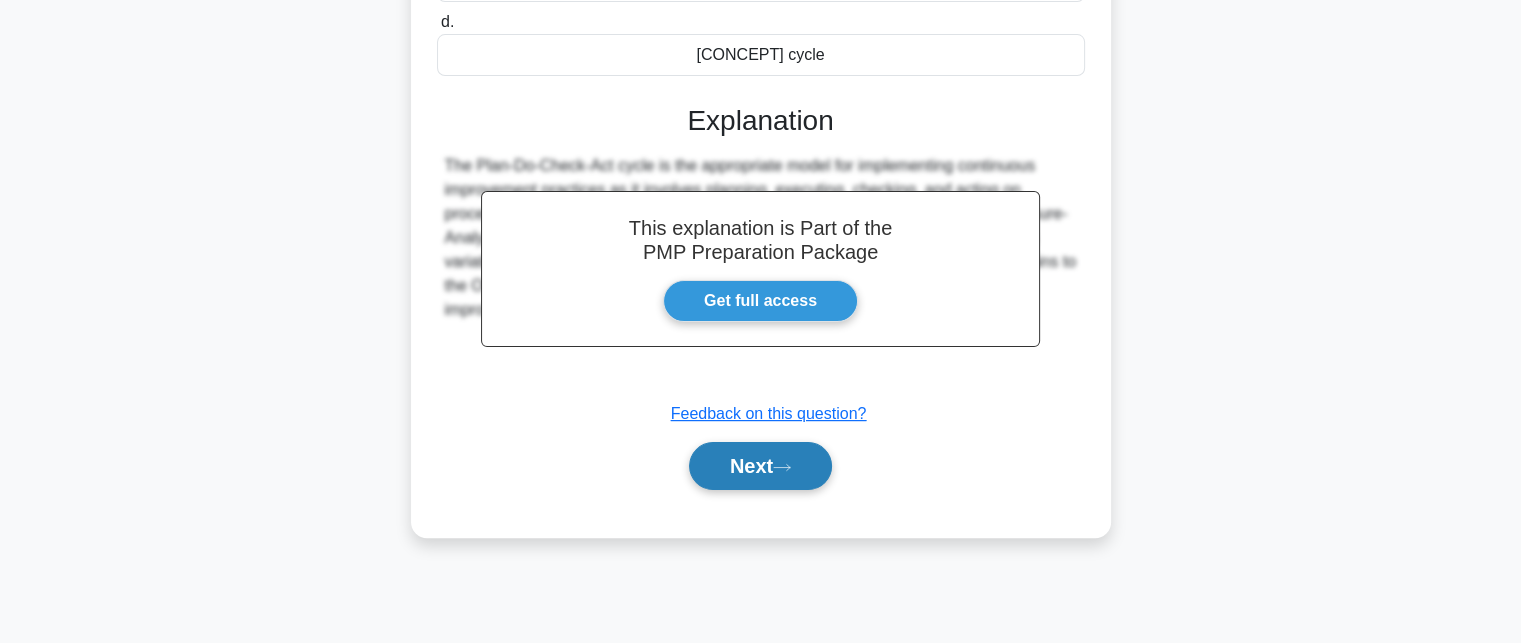 click on "Next" at bounding box center [760, 466] 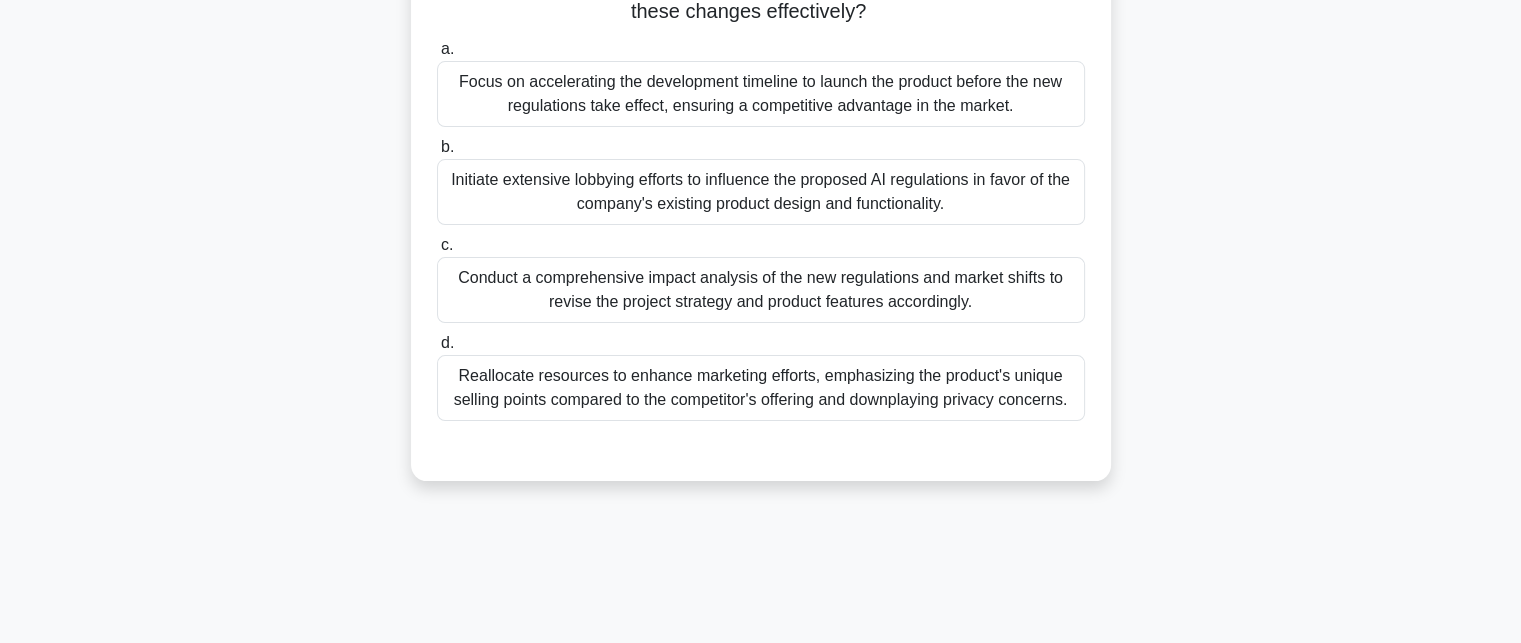 scroll, scrollTop: 237, scrollLeft: 0, axis: vertical 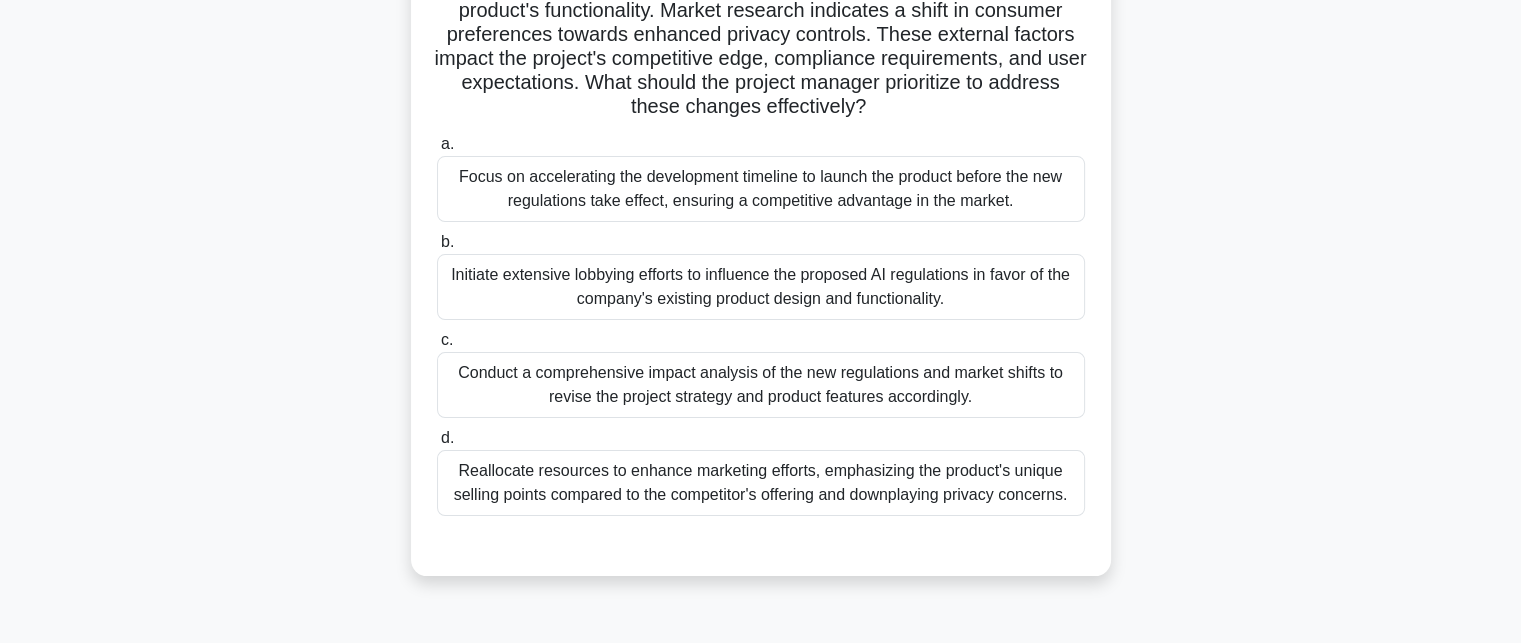 click on "Conduct a comprehensive impact analysis of the new regulations and market shifts to revise the project strategy and product features accordingly." at bounding box center (761, 385) 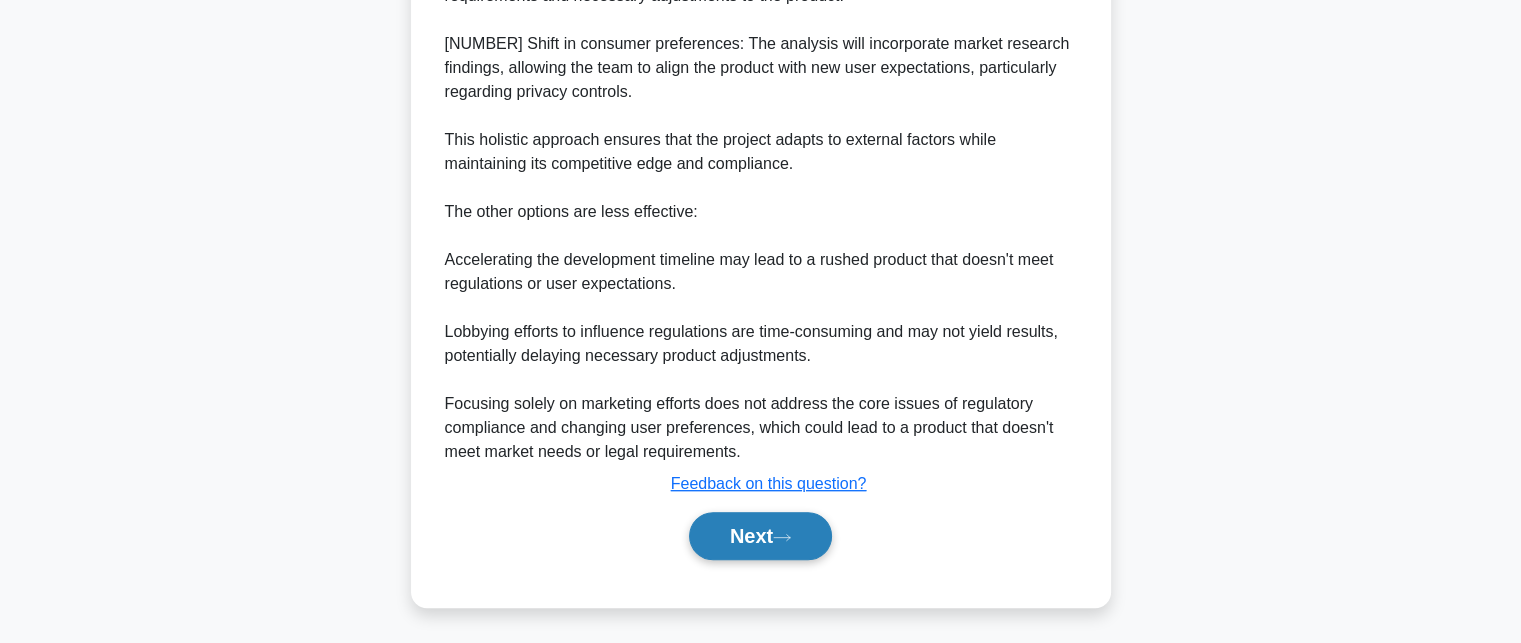 scroll, scrollTop: 1064, scrollLeft: 0, axis: vertical 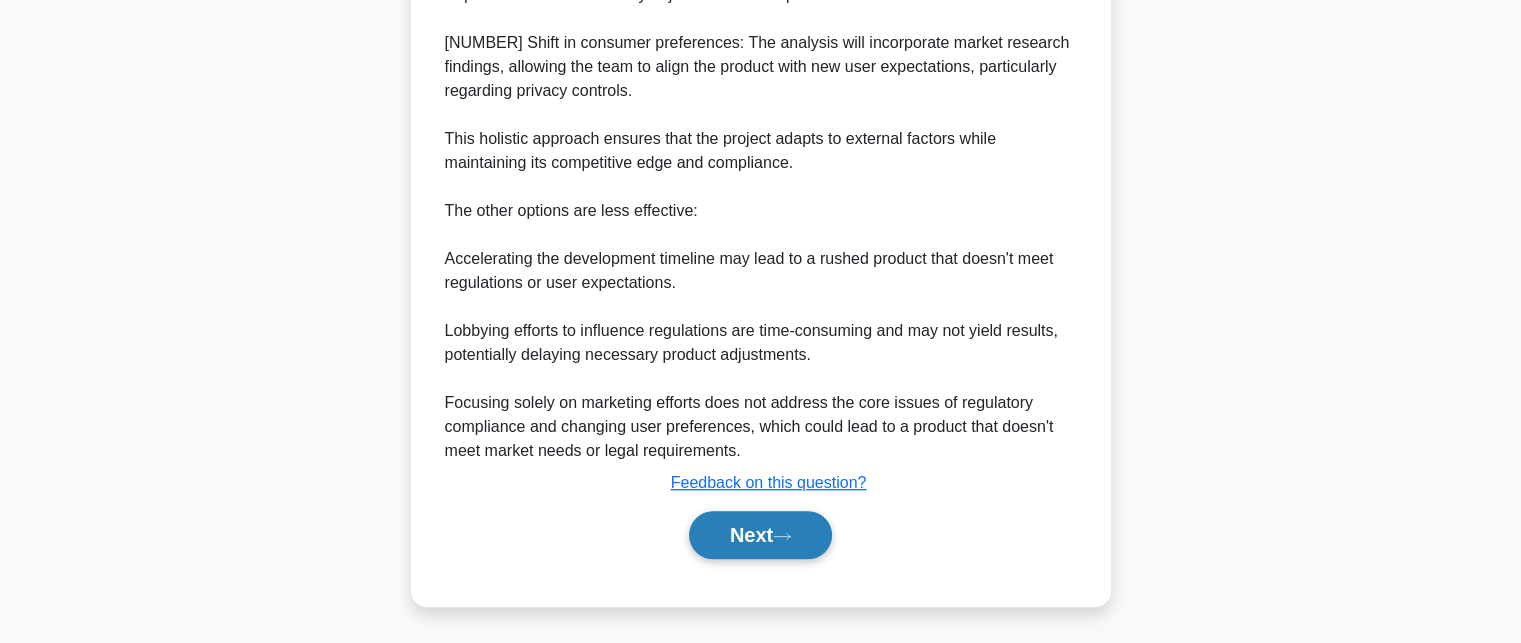 click on "Next" at bounding box center (760, 535) 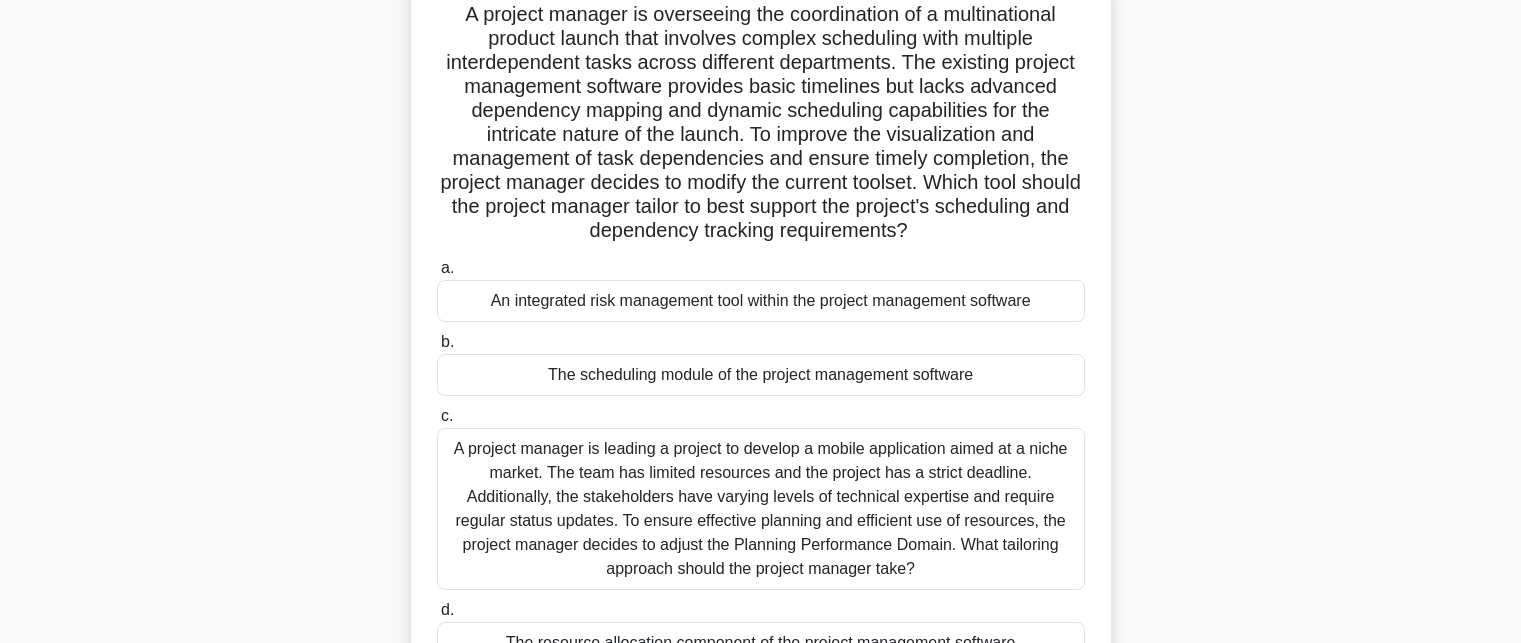 scroll, scrollTop: 237, scrollLeft: 0, axis: vertical 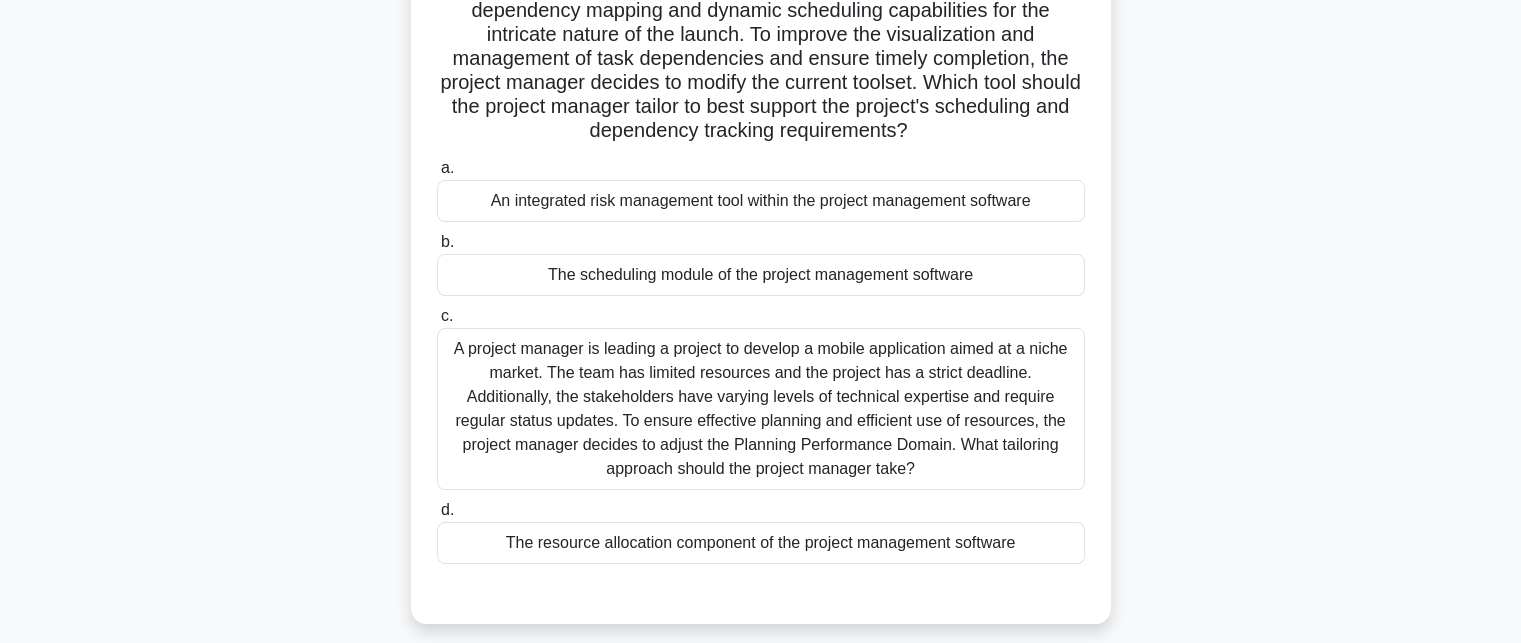 click on "The resource allocation component of the project management software" at bounding box center [761, 543] 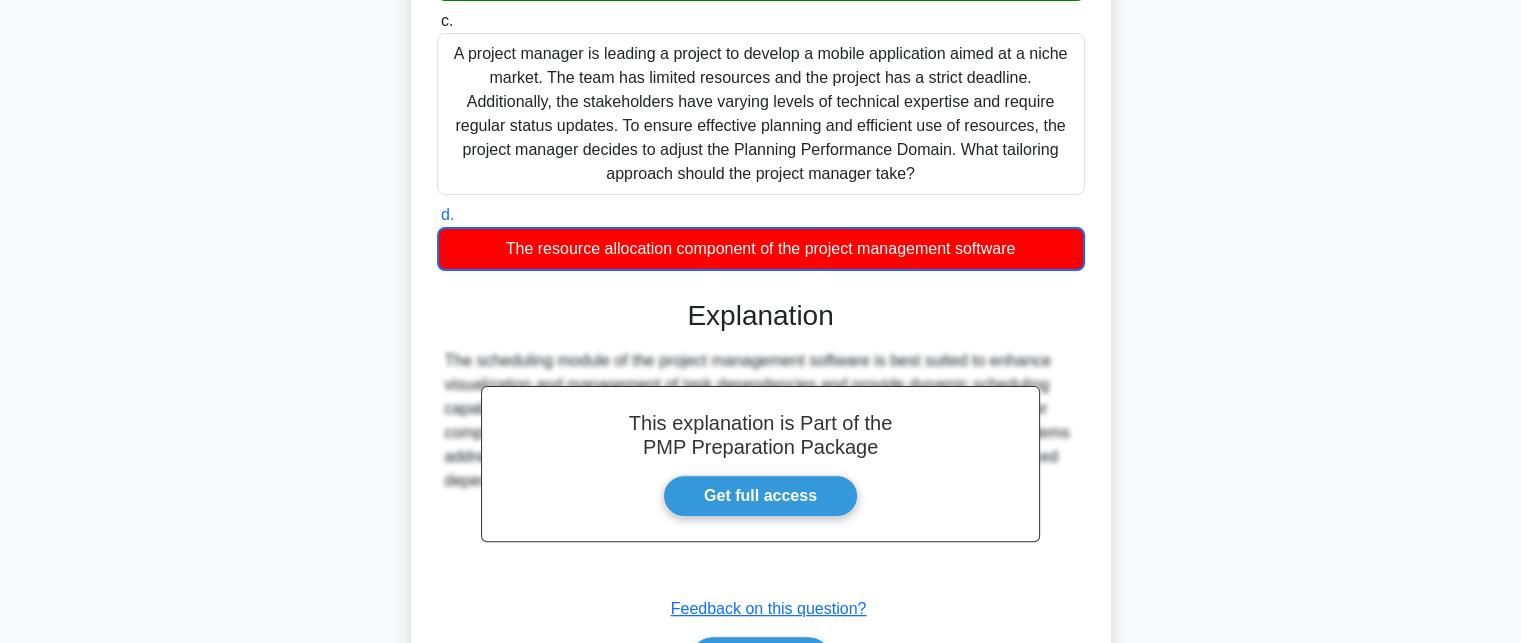 scroll, scrollTop: 561, scrollLeft: 0, axis: vertical 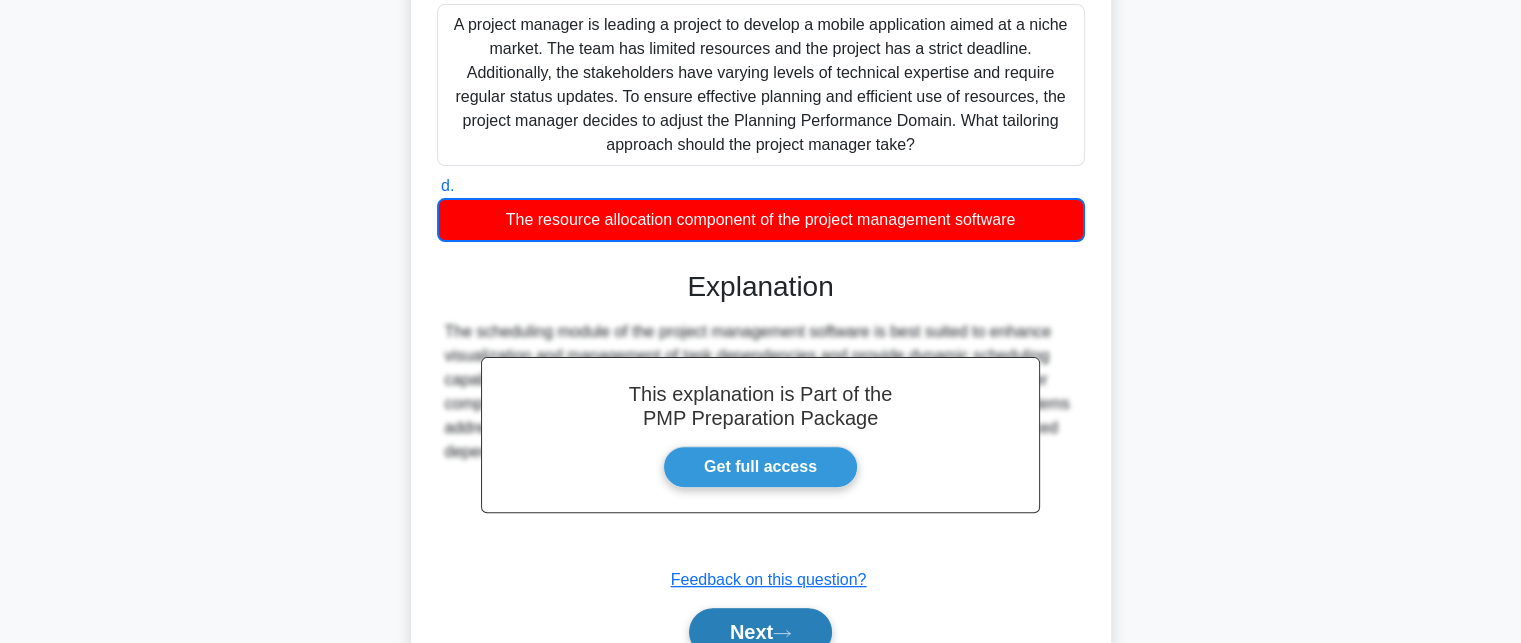 click on "Next" at bounding box center [760, 632] 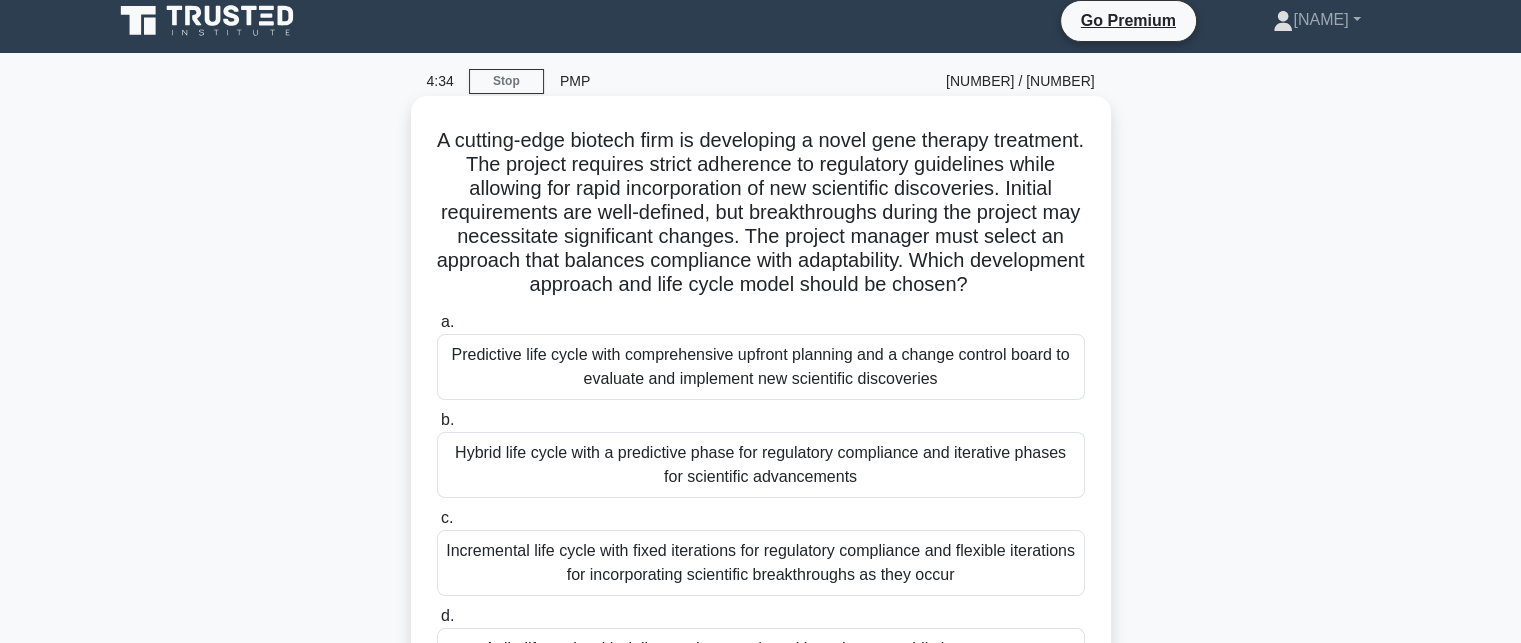 scroll, scrollTop: 0, scrollLeft: 0, axis: both 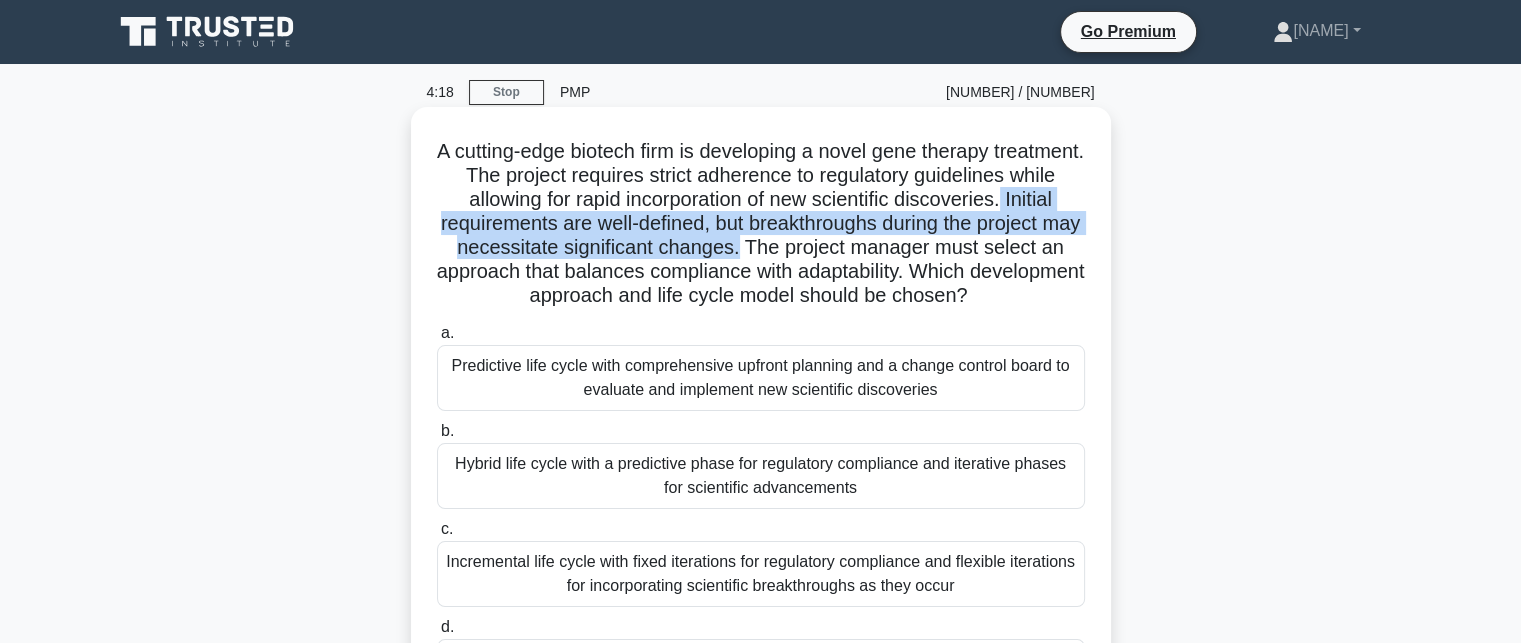 drag, startPoint x: 555, startPoint y: 225, endPoint x: 954, endPoint y: 256, distance: 400.20245 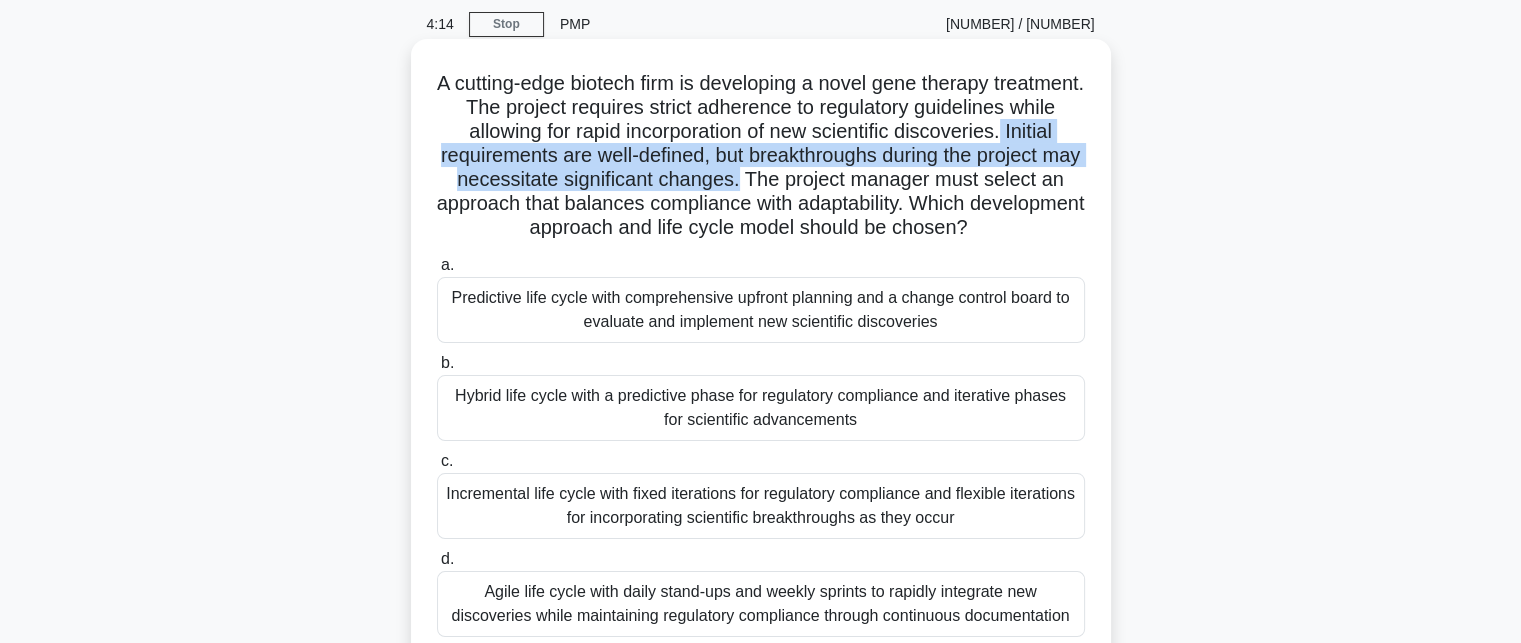 scroll, scrollTop: 200, scrollLeft: 0, axis: vertical 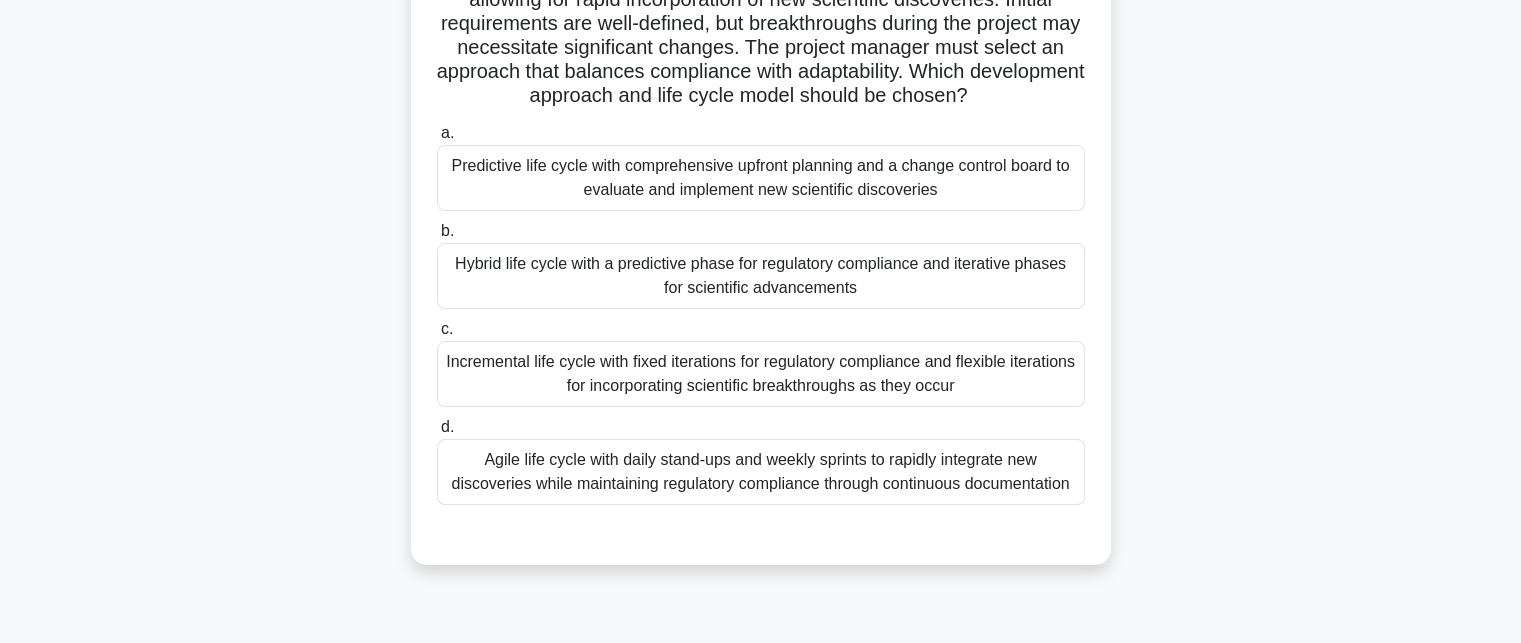 click on "Hybrid life cycle with a predictive phase for regulatory compliance and iterative phases for scientific advancements" at bounding box center [761, 276] 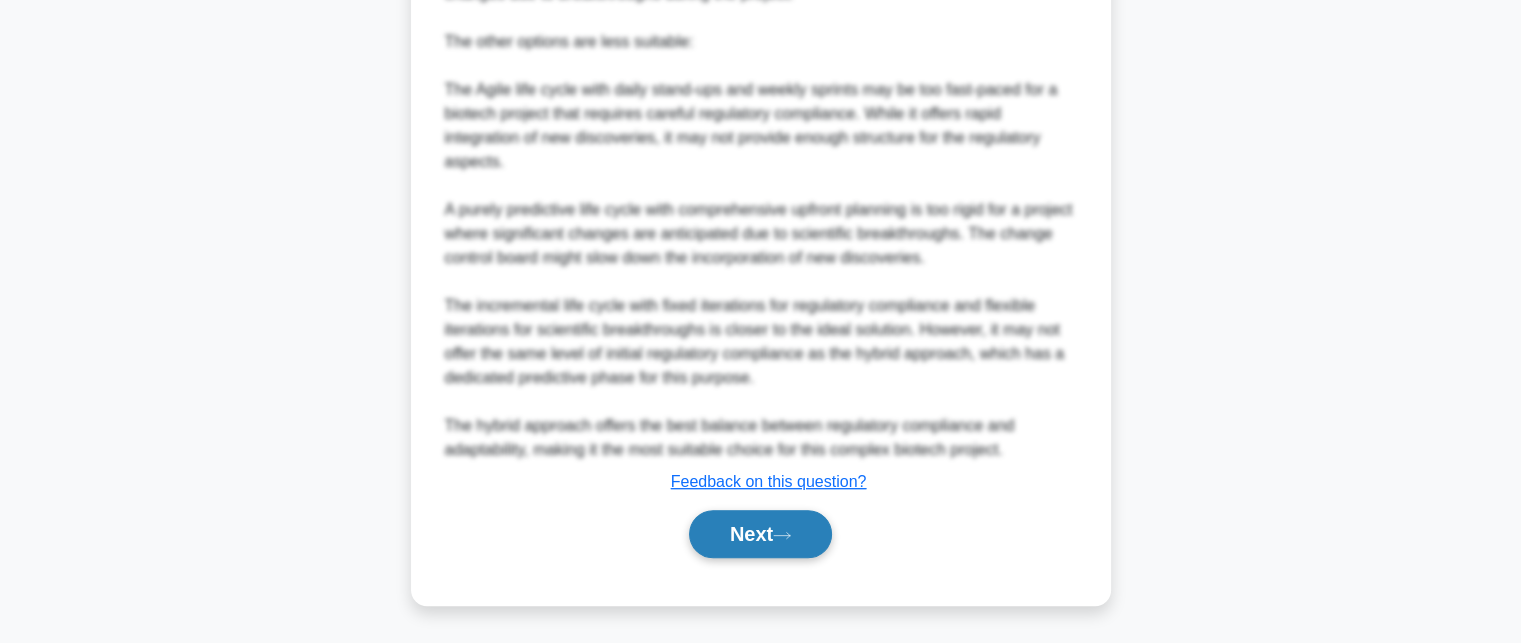 click 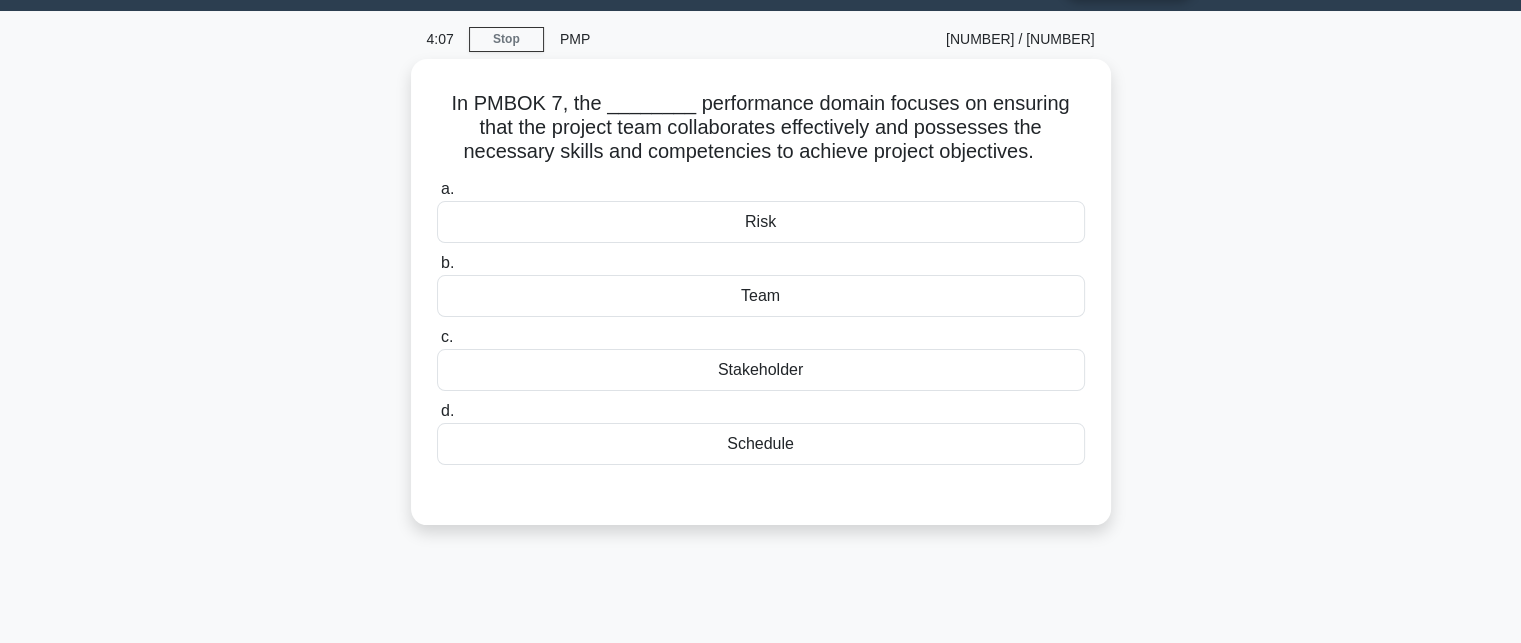 scroll, scrollTop: 0, scrollLeft: 0, axis: both 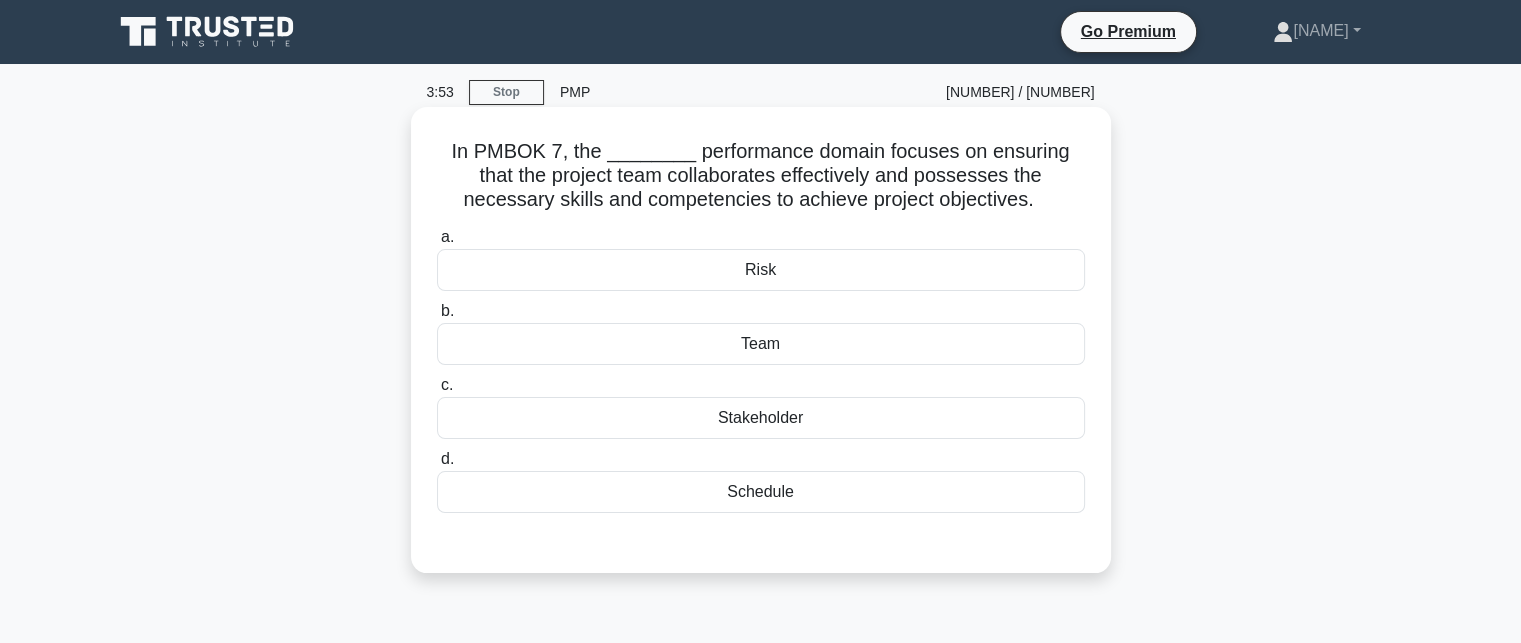 click on "Team" at bounding box center [761, 344] 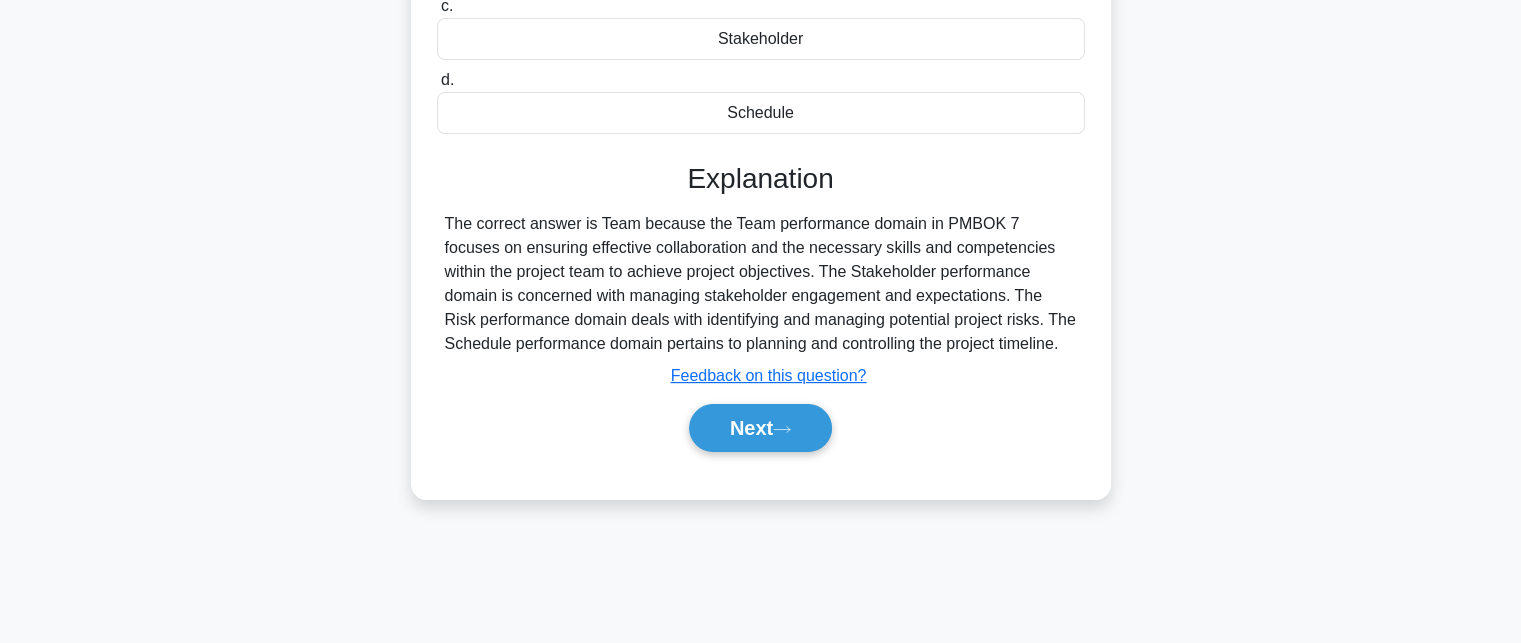 scroll, scrollTop: 437, scrollLeft: 0, axis: vertical 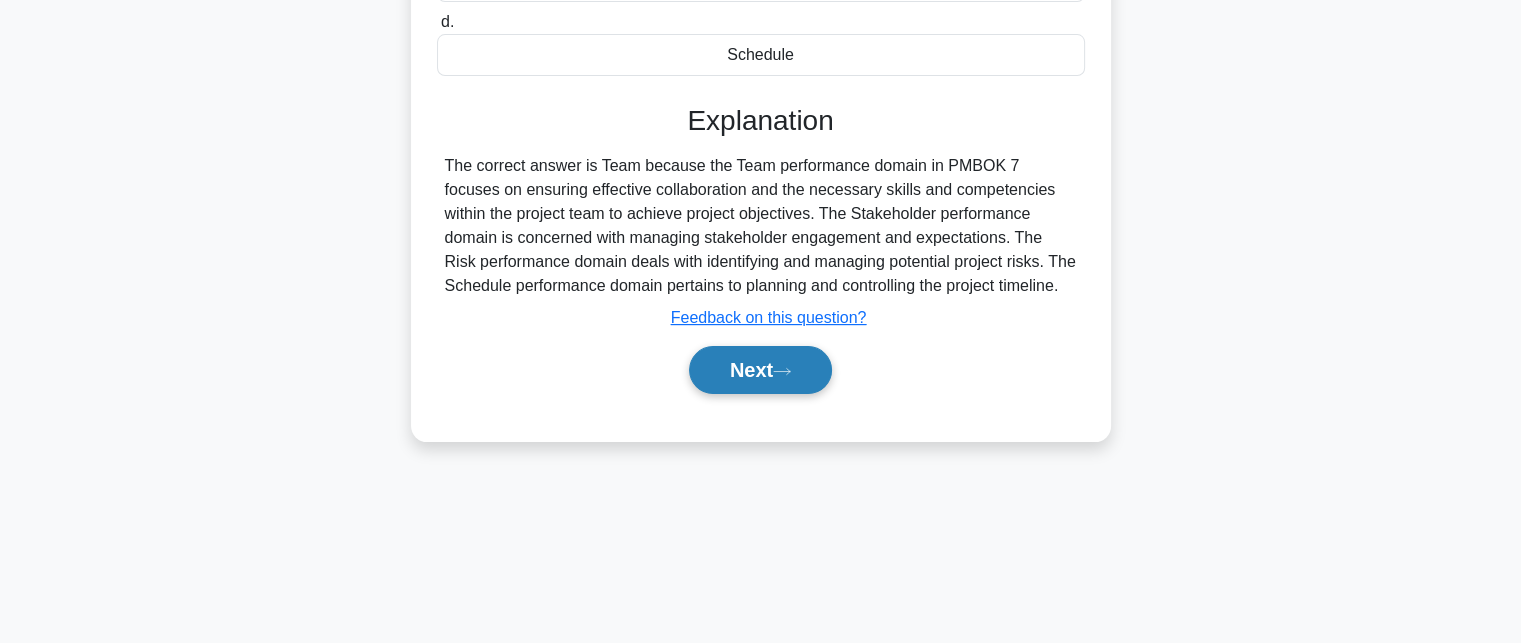 click on "Next" at bounding box center [760, 370] 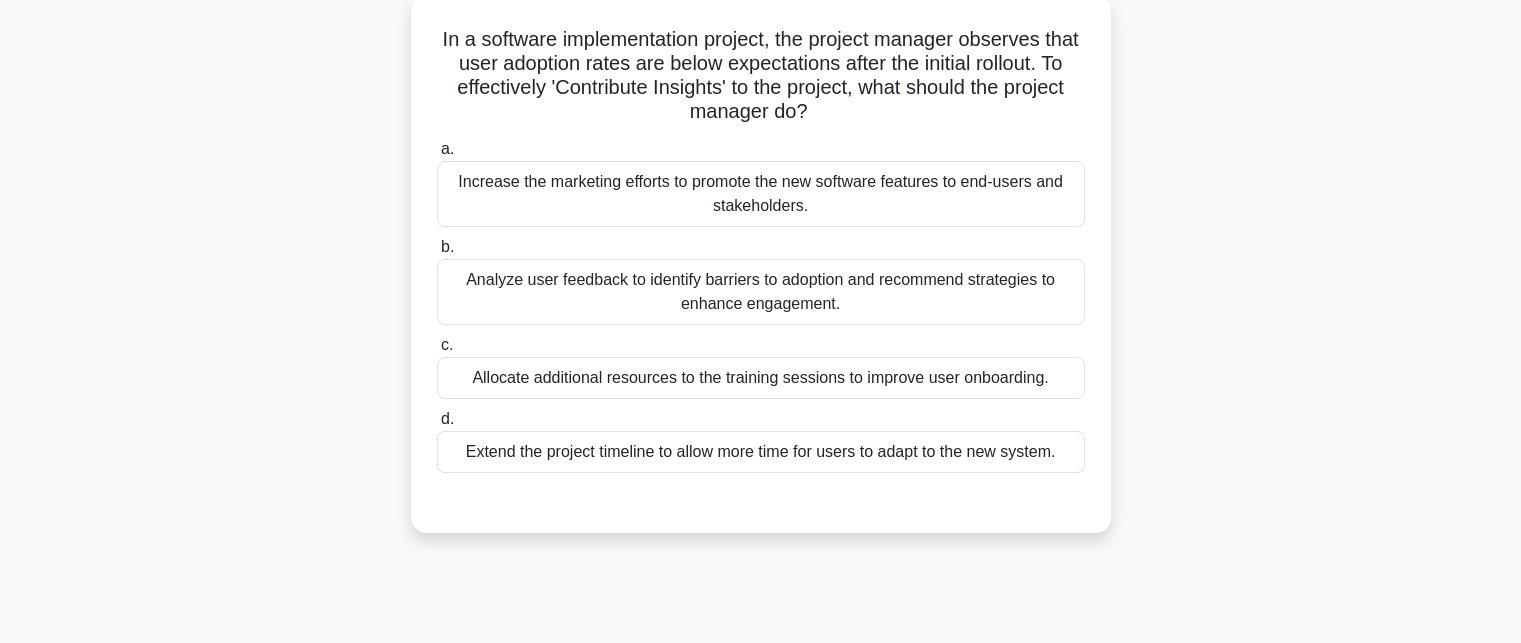 scroll, scrollTop: 37, scrollLeft: 0, axis: vertical 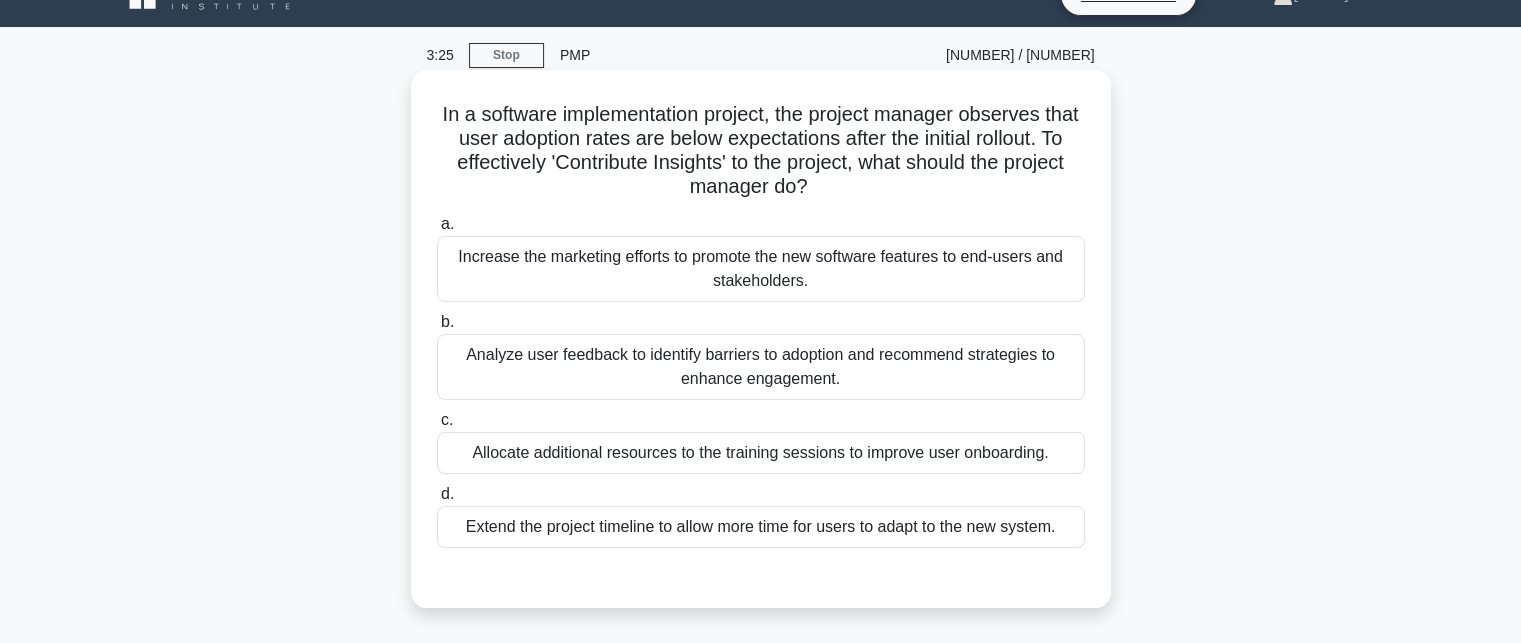 click on "Analyze user feedback to identify barriers to adoption and recommend strategies to enhance engagement." at bounding box center [761, 367] 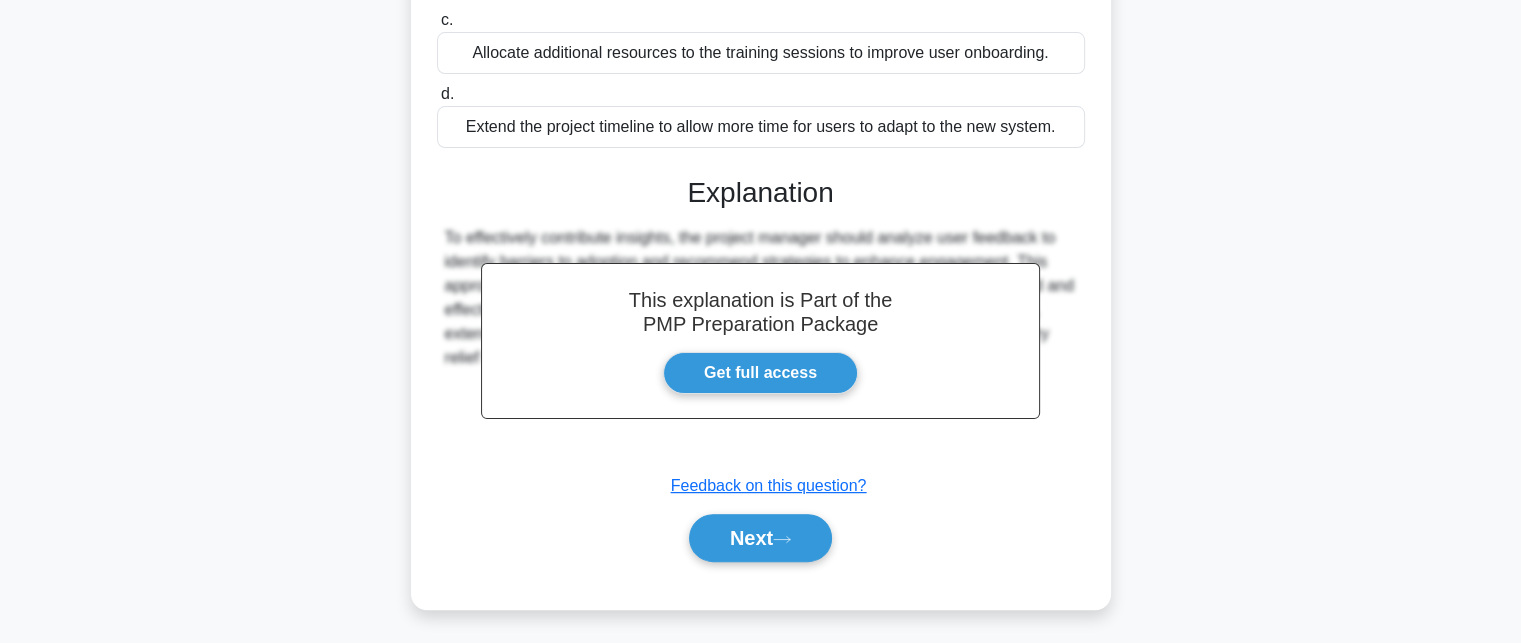 scroll, scrollTop: 440, scrollLeft: 0, axis: vertical 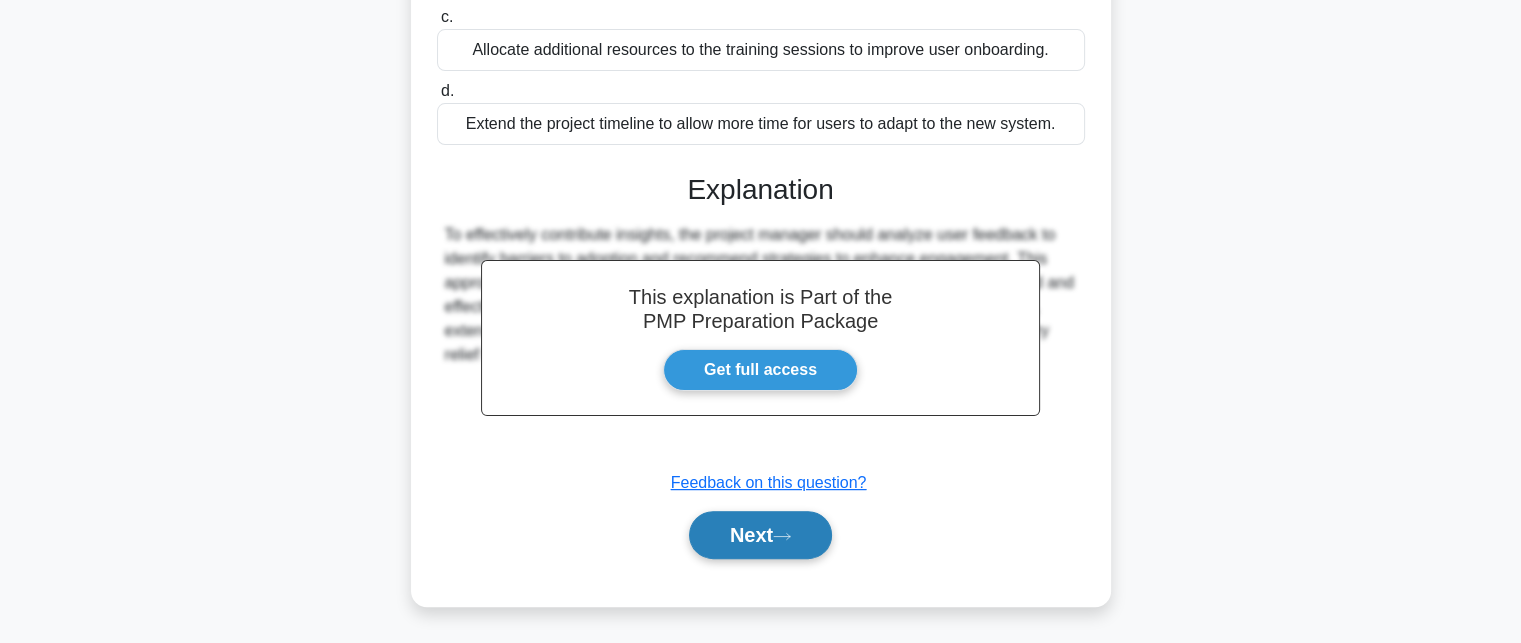click on "Next" at bounding box center (760, 535) 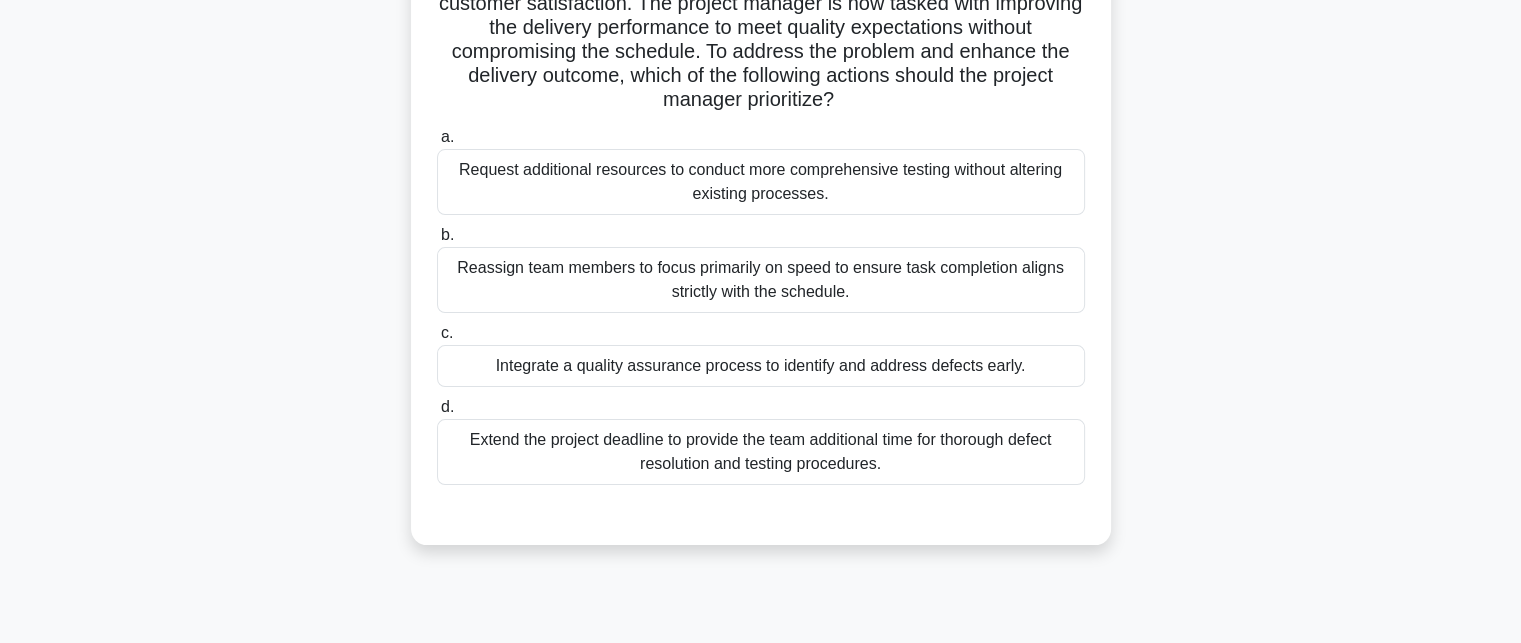 scroll, scrollTop: 337, scrollLeft: 0, axis: vertical 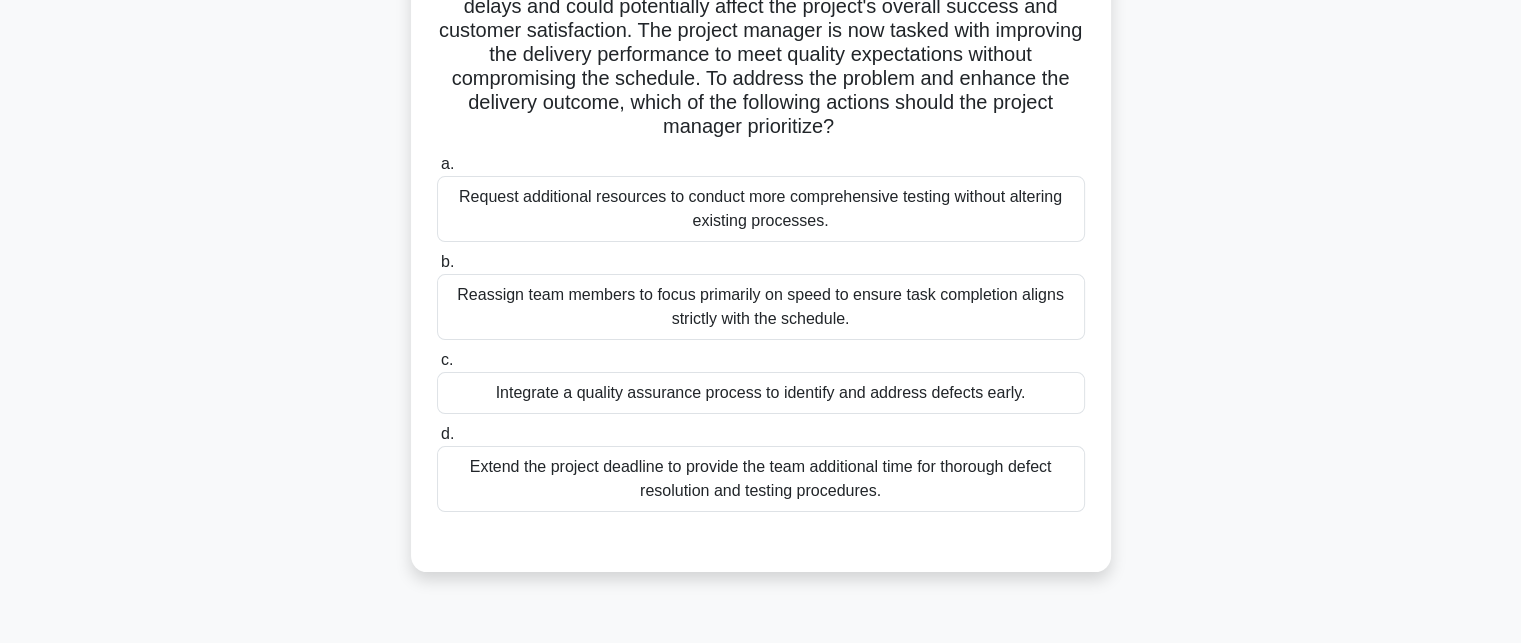 click on "Integrate a quality assurance process to identify and address defects early." at bounding box center [761, 393] 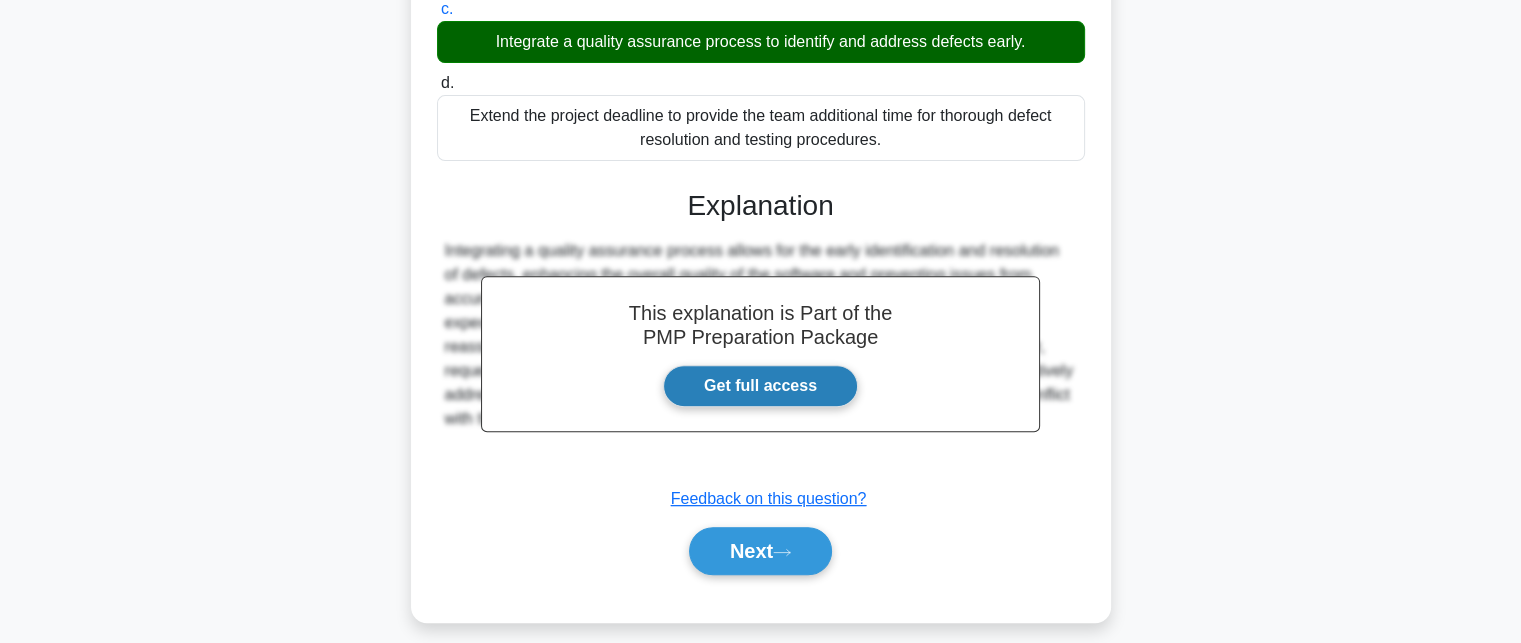 scroll, scrollTop: 704, scrollLeft: 0, axis: vertical 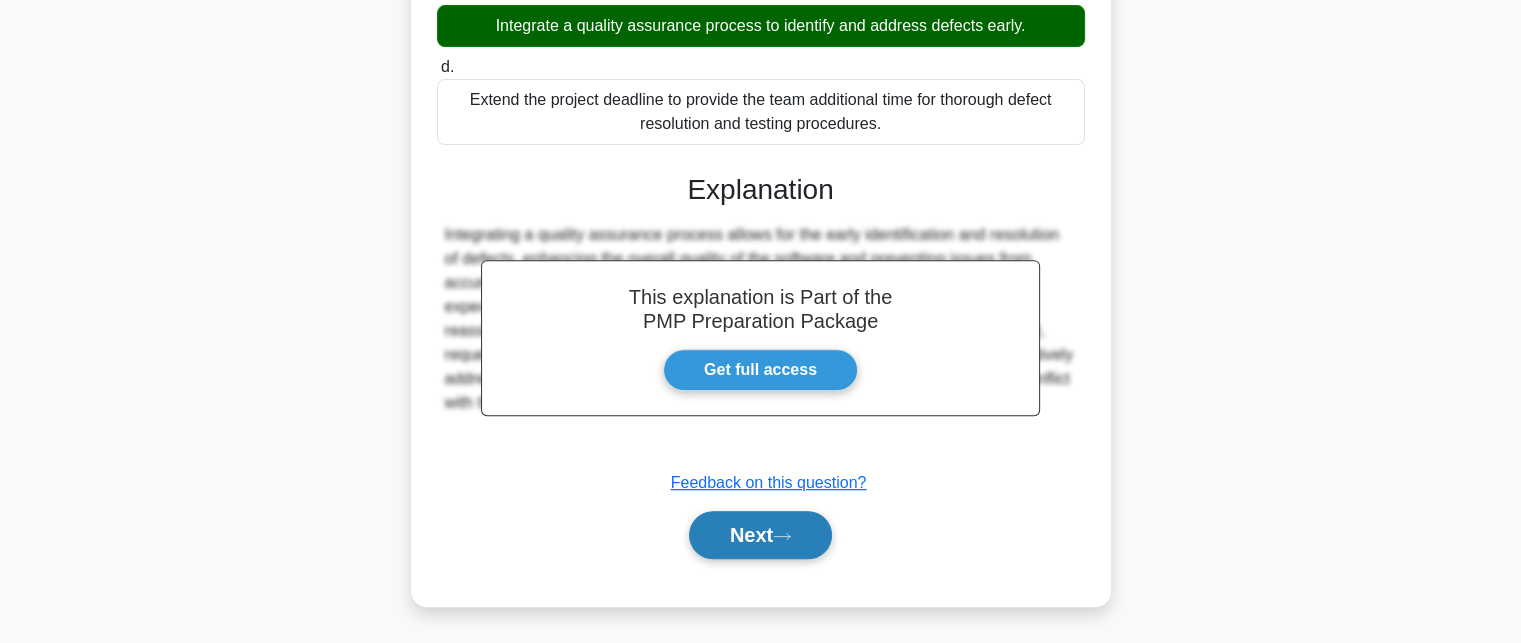click on "Next" at bounding box center (760, 535) 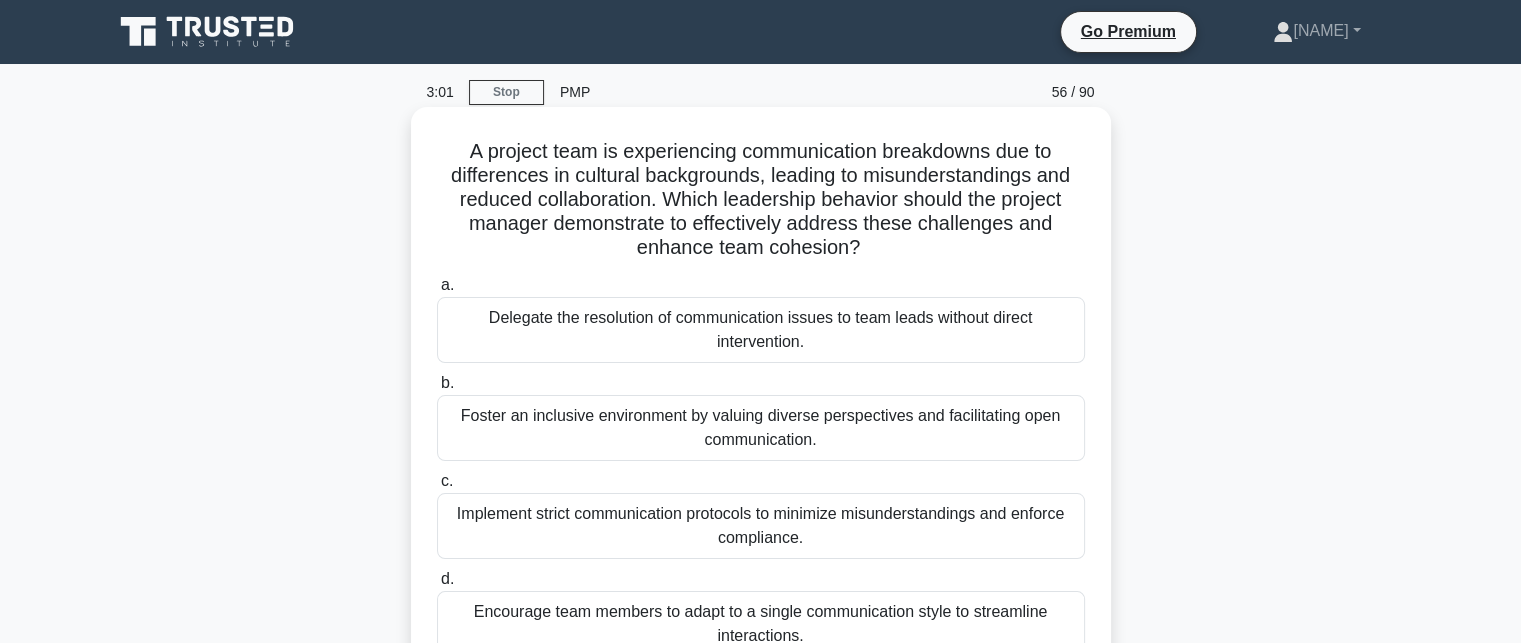 scroll, scrollTop: 100, scrollLeft: 0, axis: vertical 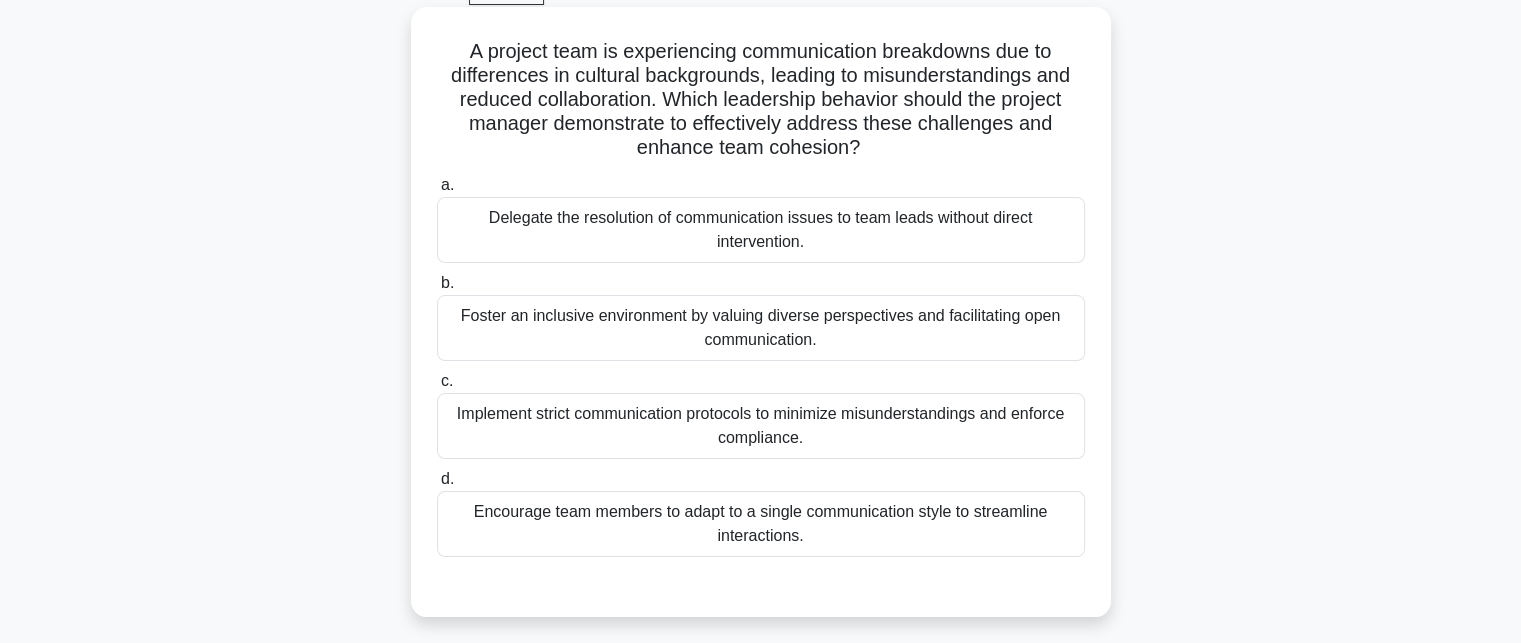 click on "Foster an inclusive environment by valuing diverse perspectives and facilitating open communication." at bounding box center [761, 328] 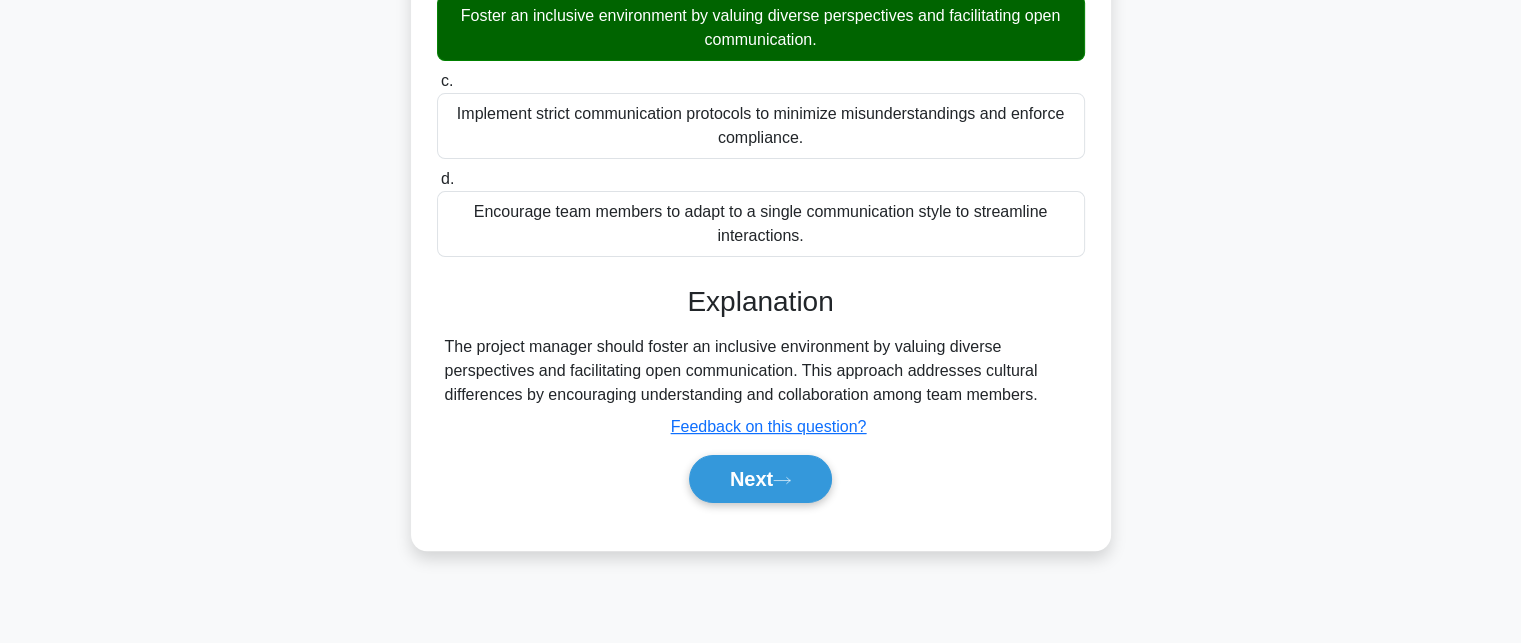 scroll, scrollTop: 437, scrollLeft: 0, axis: vertical 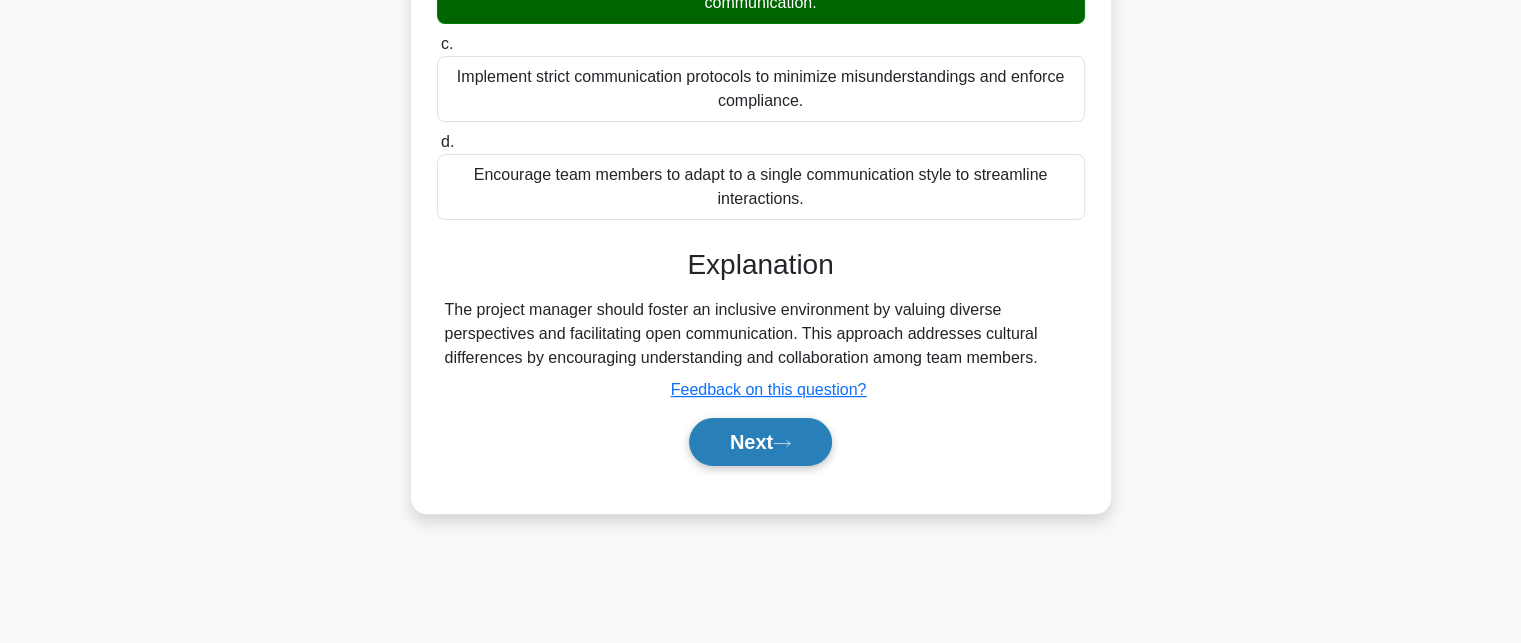 click 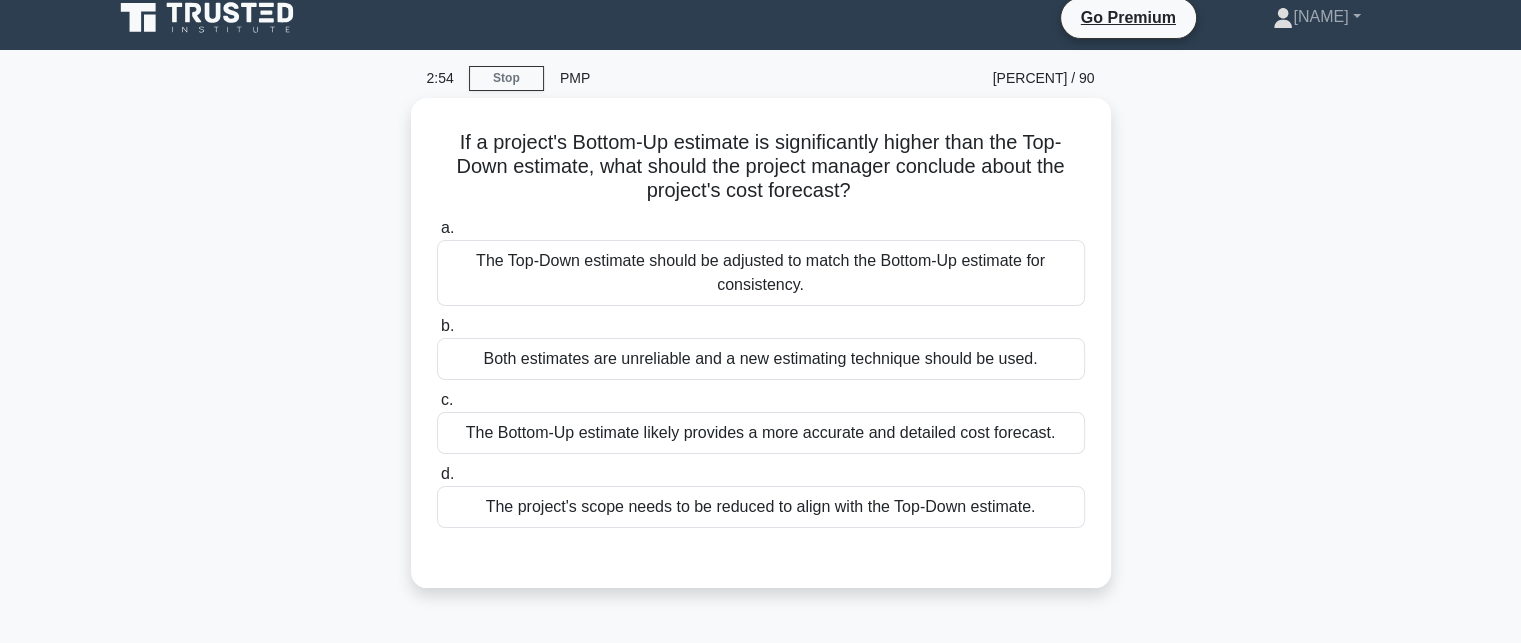 scroll, scrollTop: 0, scrollLeft: 0, axis: both 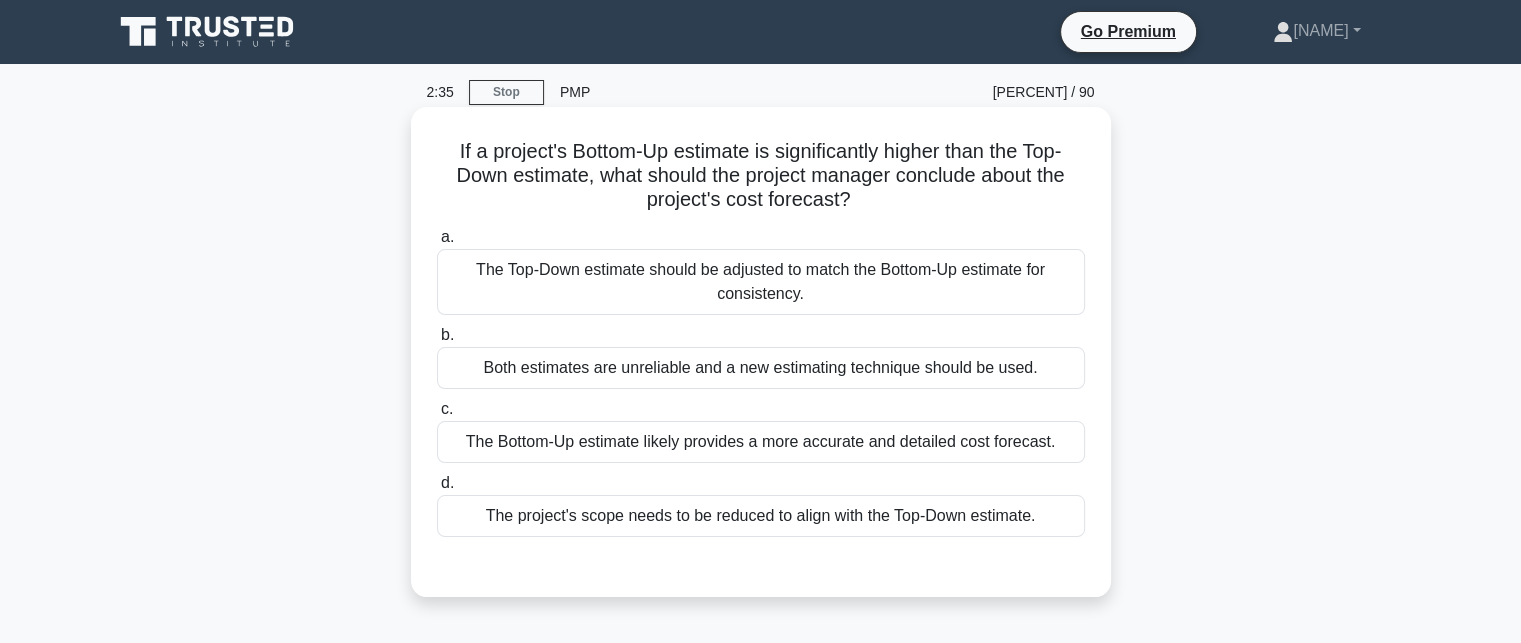 click on "The Bottom-Up estimate likely provides a more accurate and detailed cost forecast." at bounding box center [761, 442] 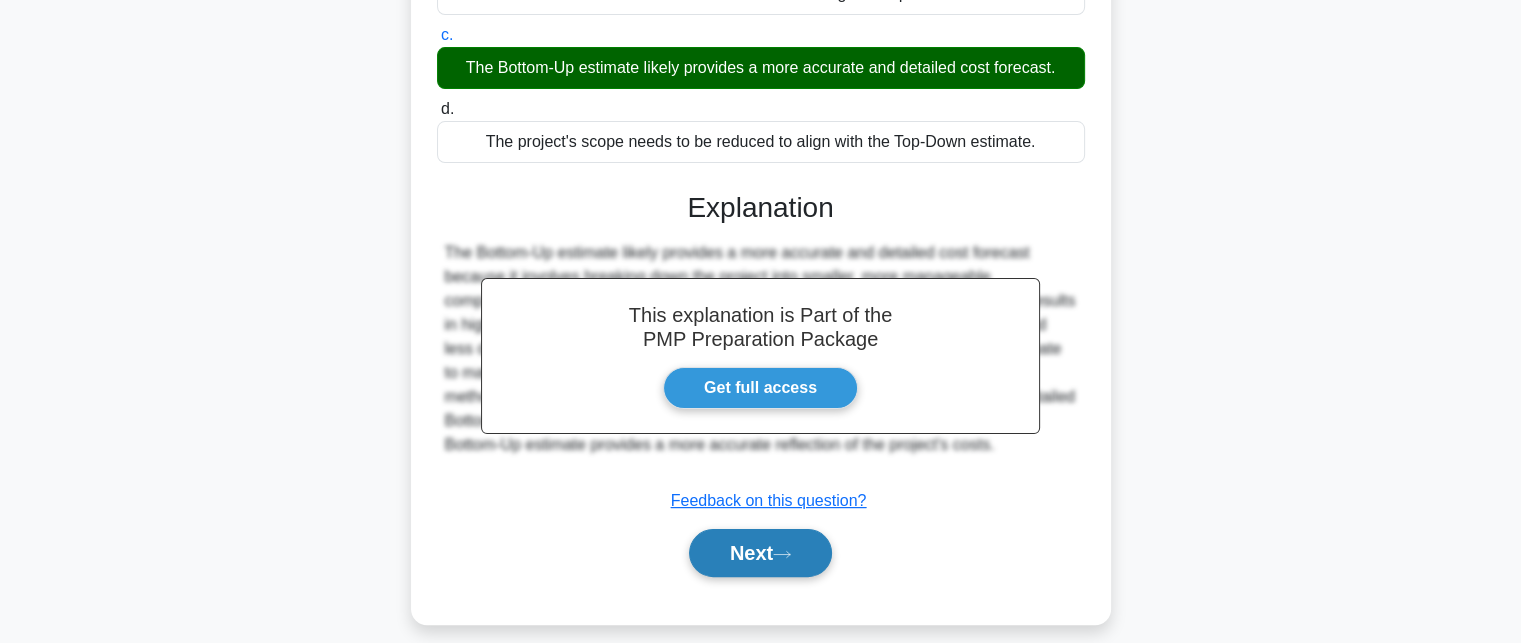 scroll, scrollTop: 437, scrollLeft: 0, axis: vertical 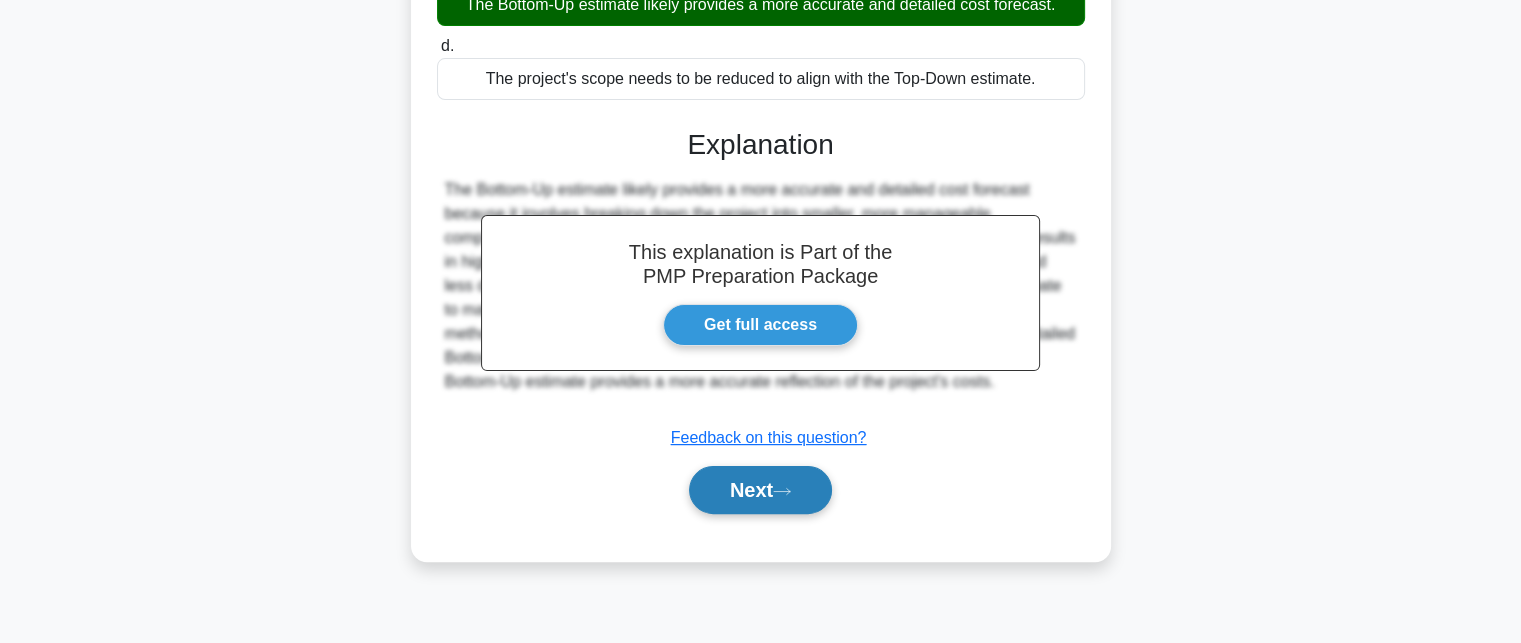 click on "Next" at bounding box center [760, 490] 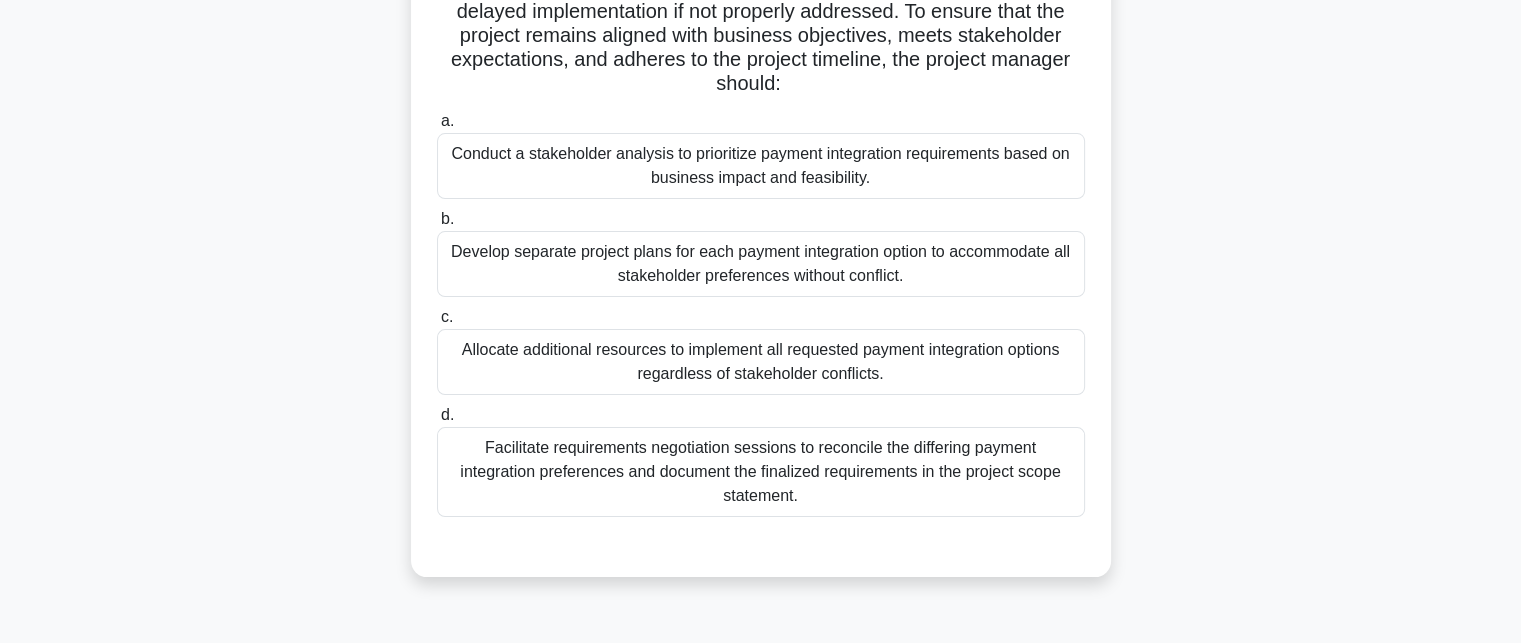 scroll, scrollTop: 237, scrollLeft: 0, axis: vertical 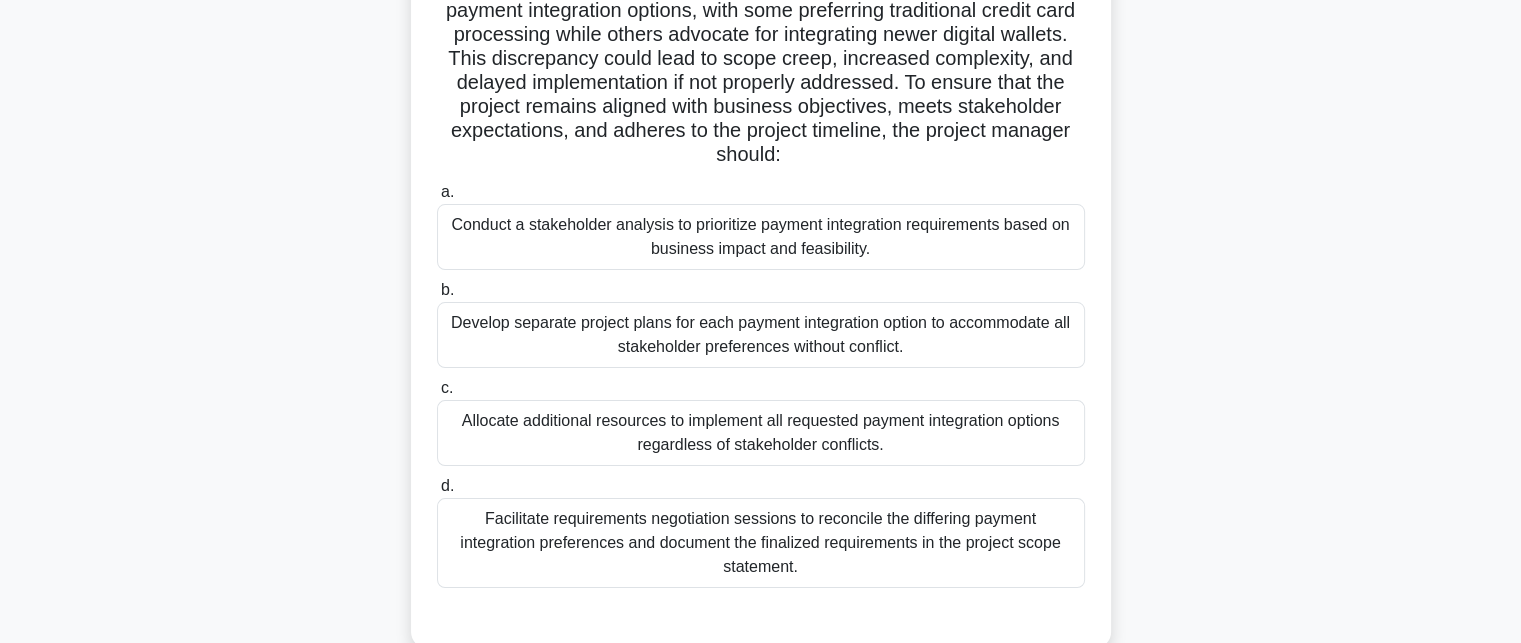 click on "Facilitate requirements negotiation sessions to reconcile the differing payment integration preferences and document the finalized requirements in the project scope statement." at bounding box center [761, 543] 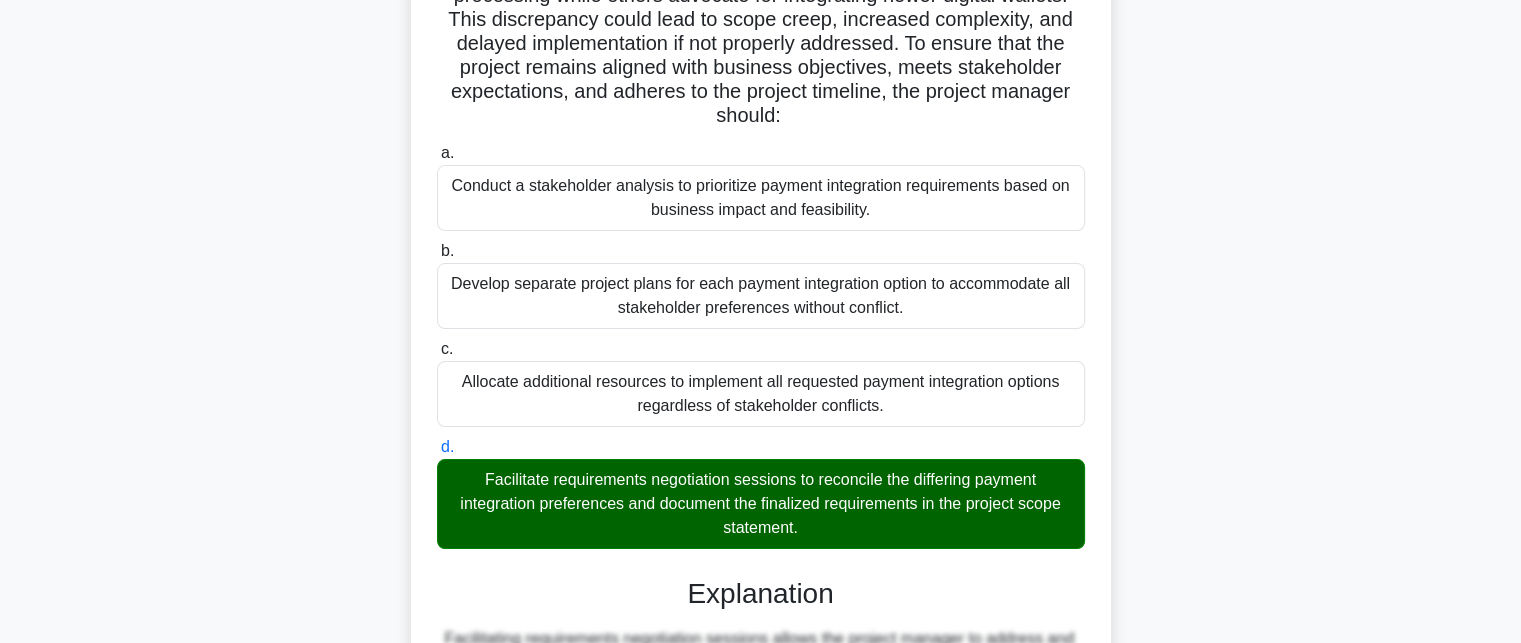 scroll, scrollTop: 337, scrollLeft: 0, axis: vertical 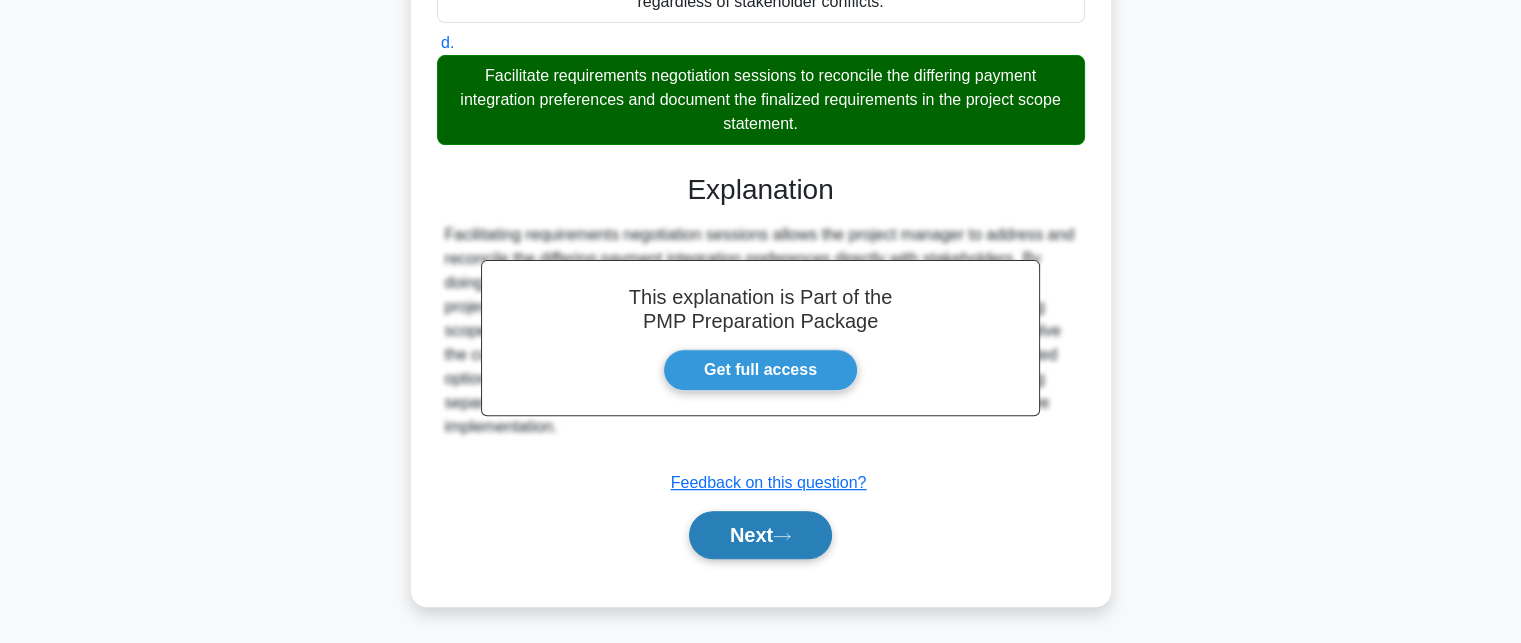 click on "Next" at bounding box center (760, 535) 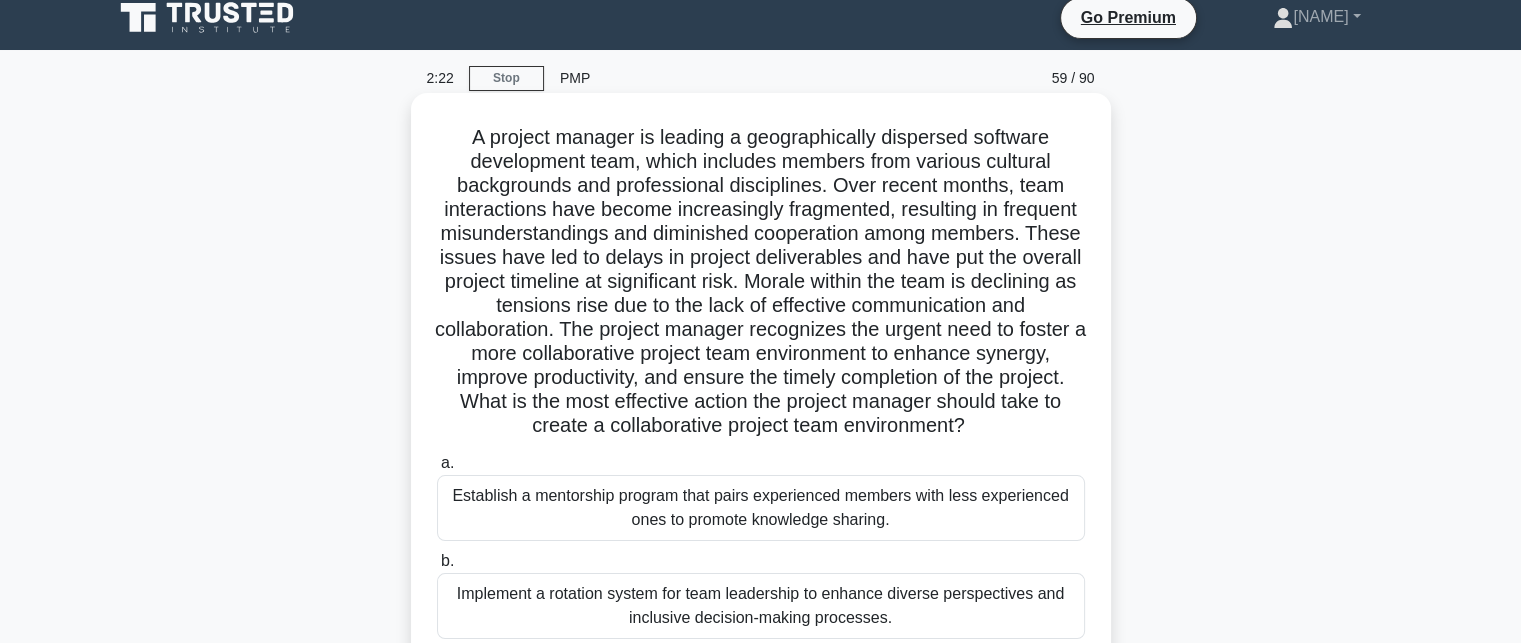 scroll, scrollTop: 0, scrollLeft: 0, axis: both 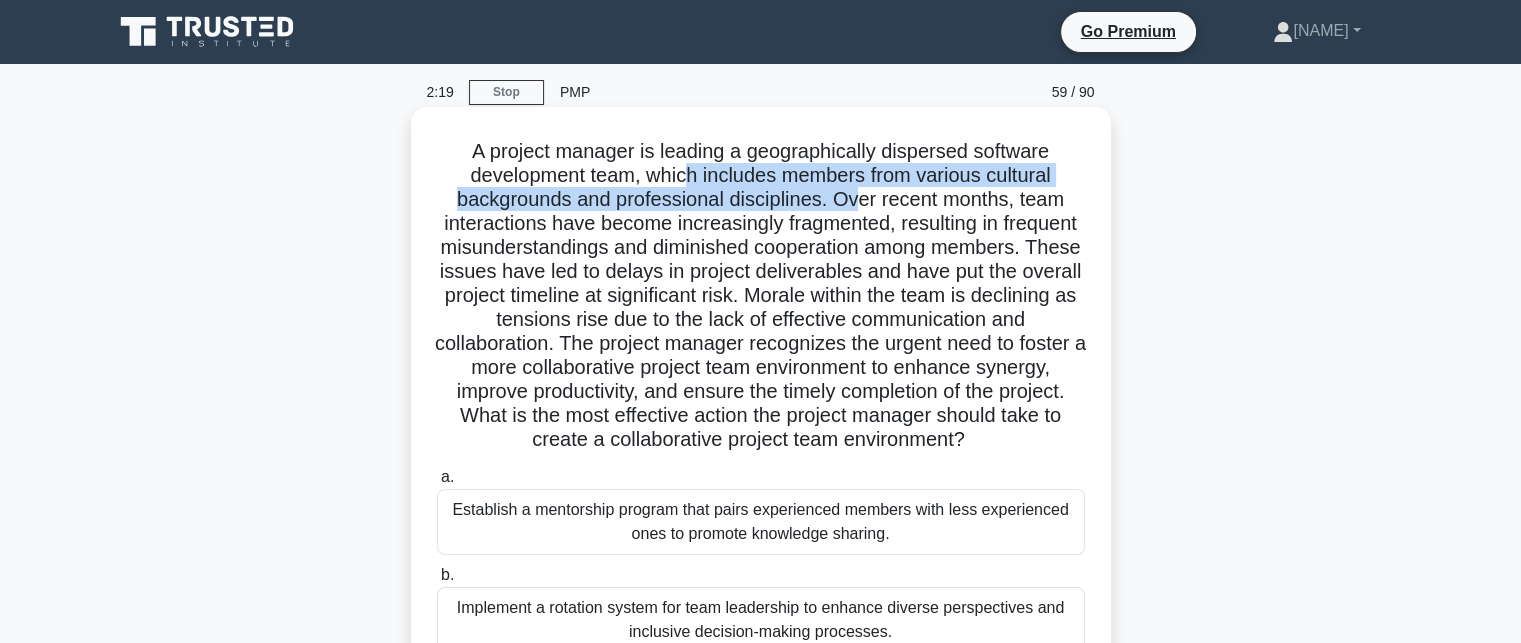drag, startPoint x: 686, startPoint y: 168, endPoint x: 854, endPoint y: 207, distance: 172.46739 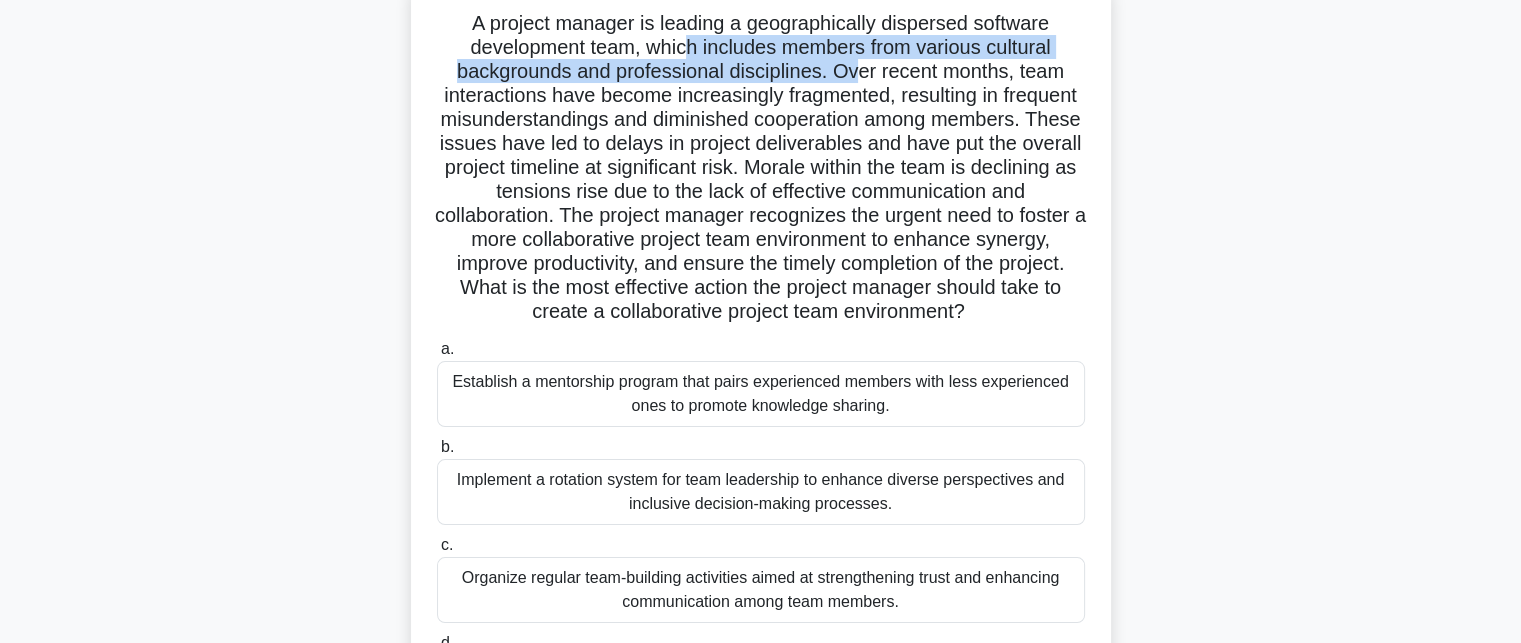scroll, scrollTop: 100, scrollLeft: 0, axis: vertical 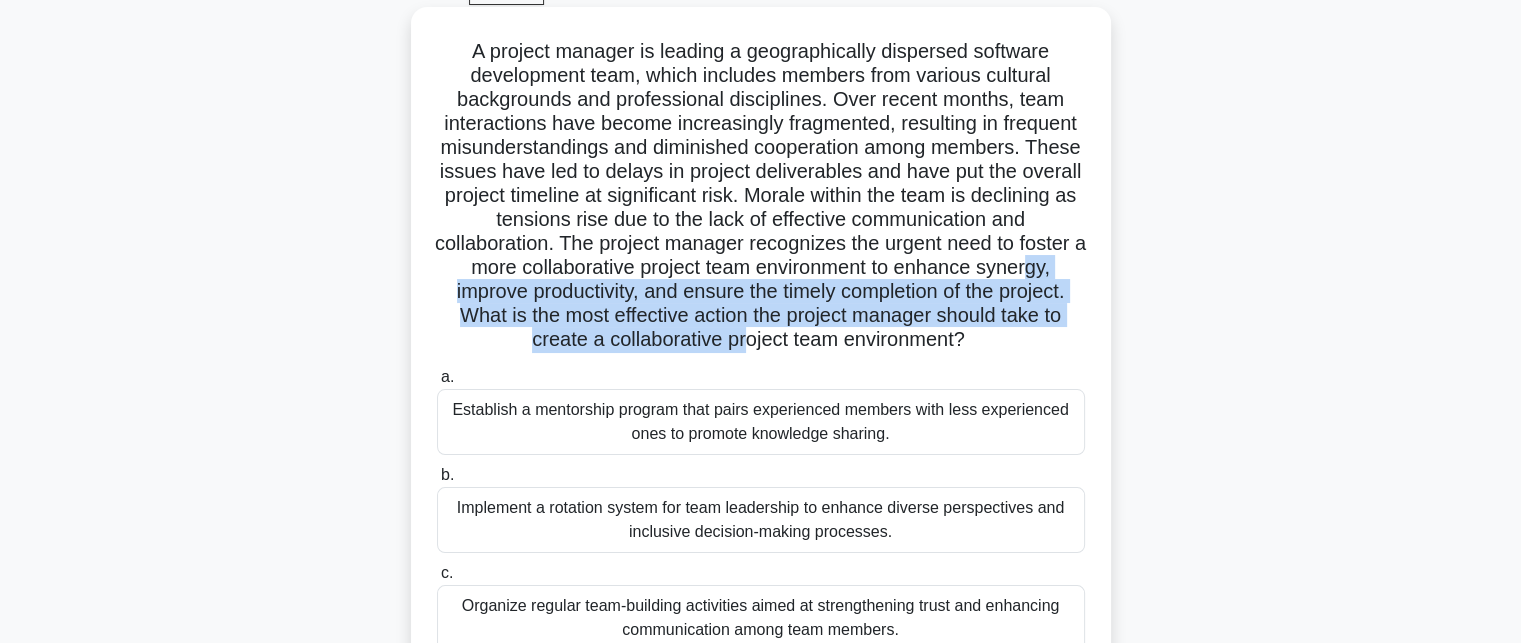 drag, startPoint x: 616, startPoint y: 291, endPoint x: 932, endPoint y: 332, distance: 318.6487 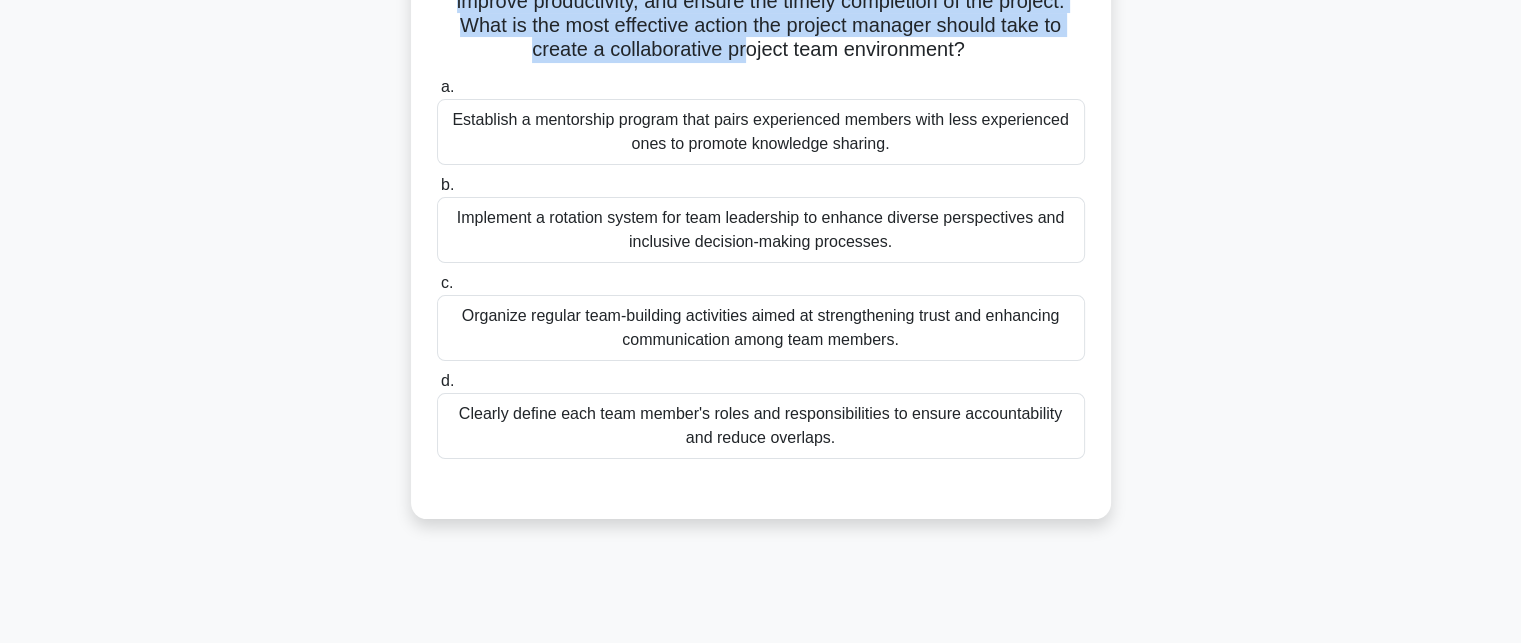 scroll, scrollTop: 400, scrollLeft: 0, axis: vertical 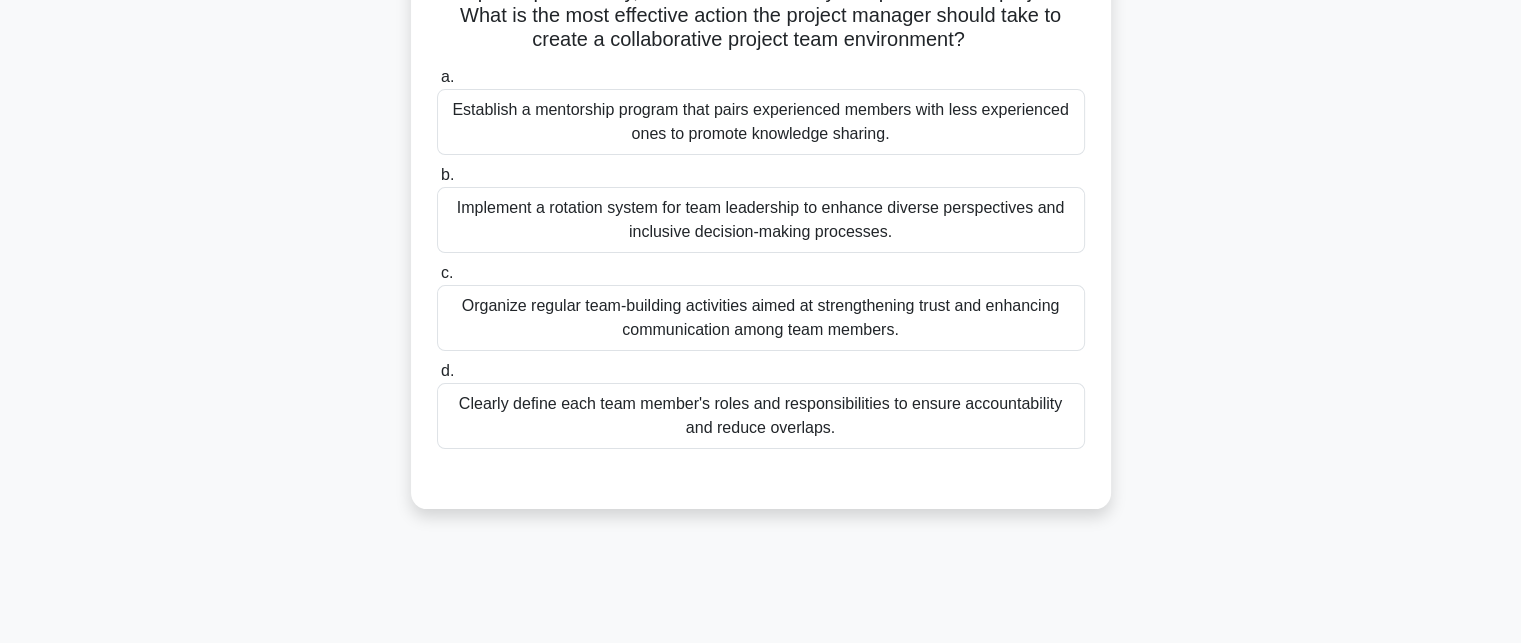 click on "Organize regular team-building activities aimed at strengthening trust and enhancing communication among team members." at bounding box center [761, 318] 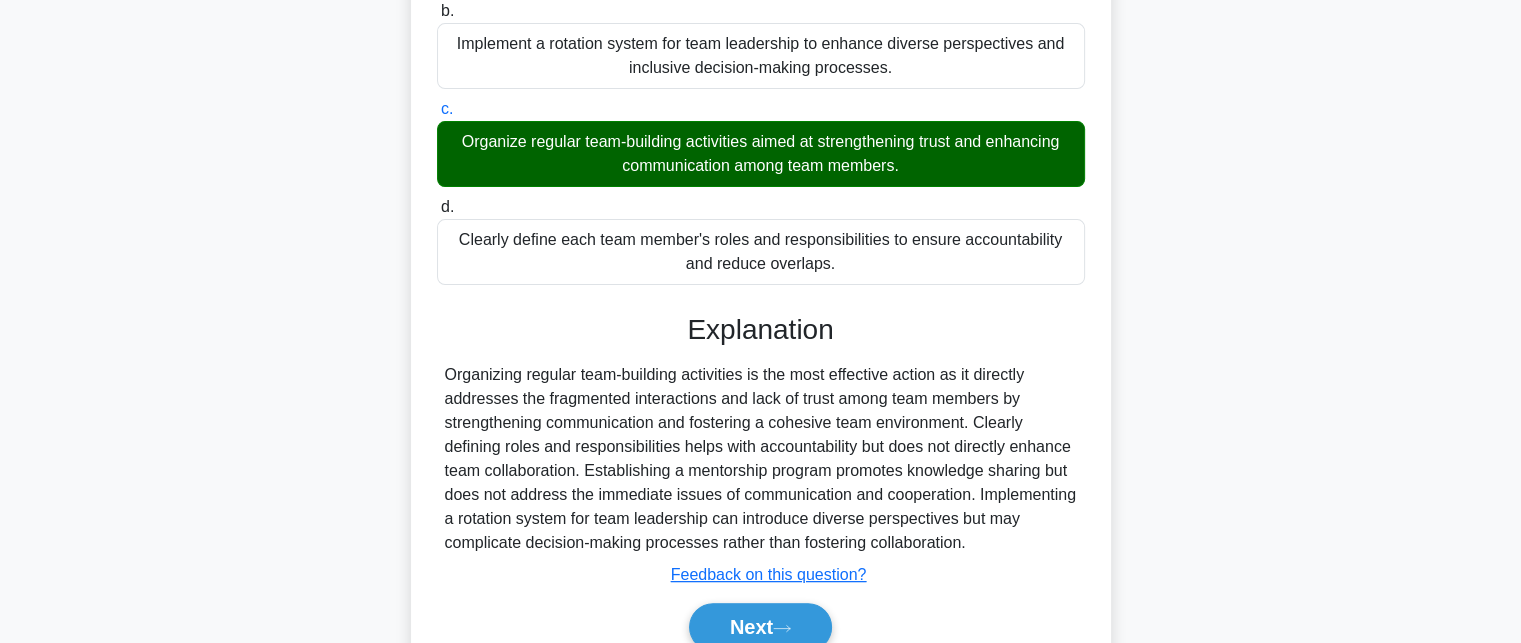 scroll, scrollTop: 680, scrollLeft: 0, axis: vertical 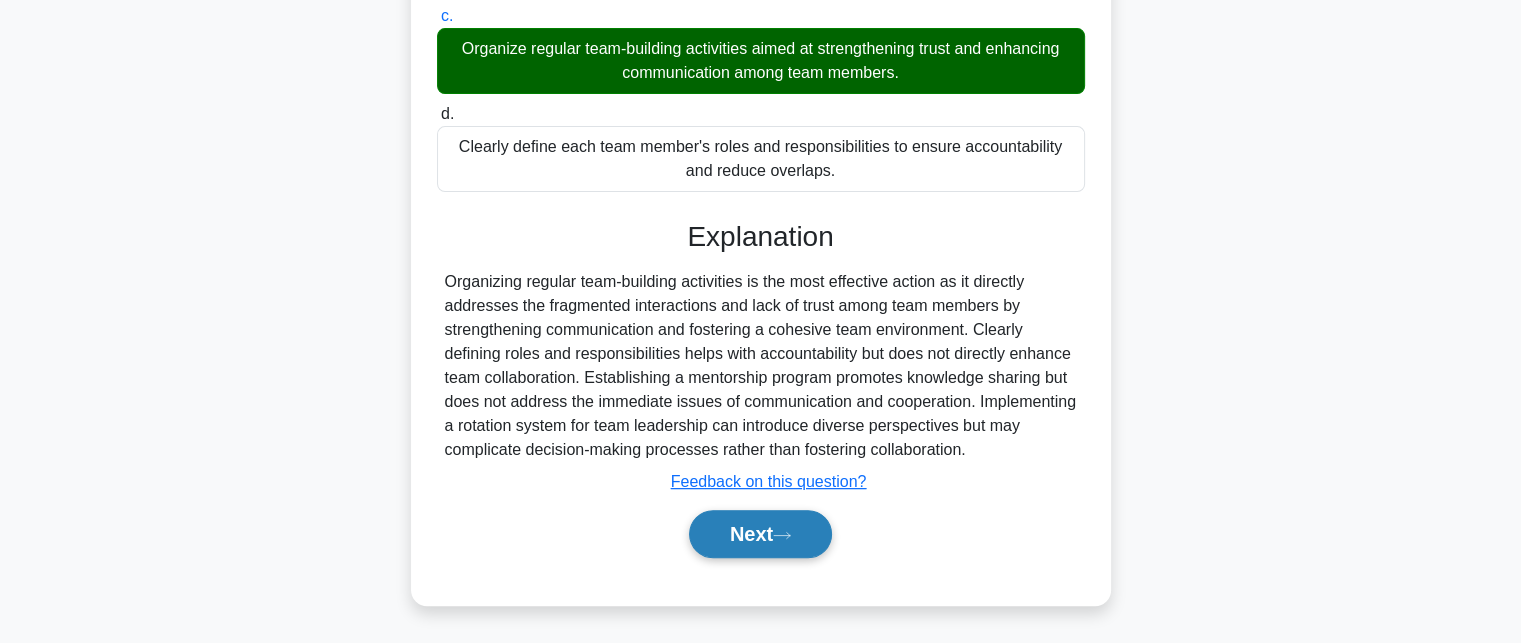 click on "Next" at bounding box center (760, 534) 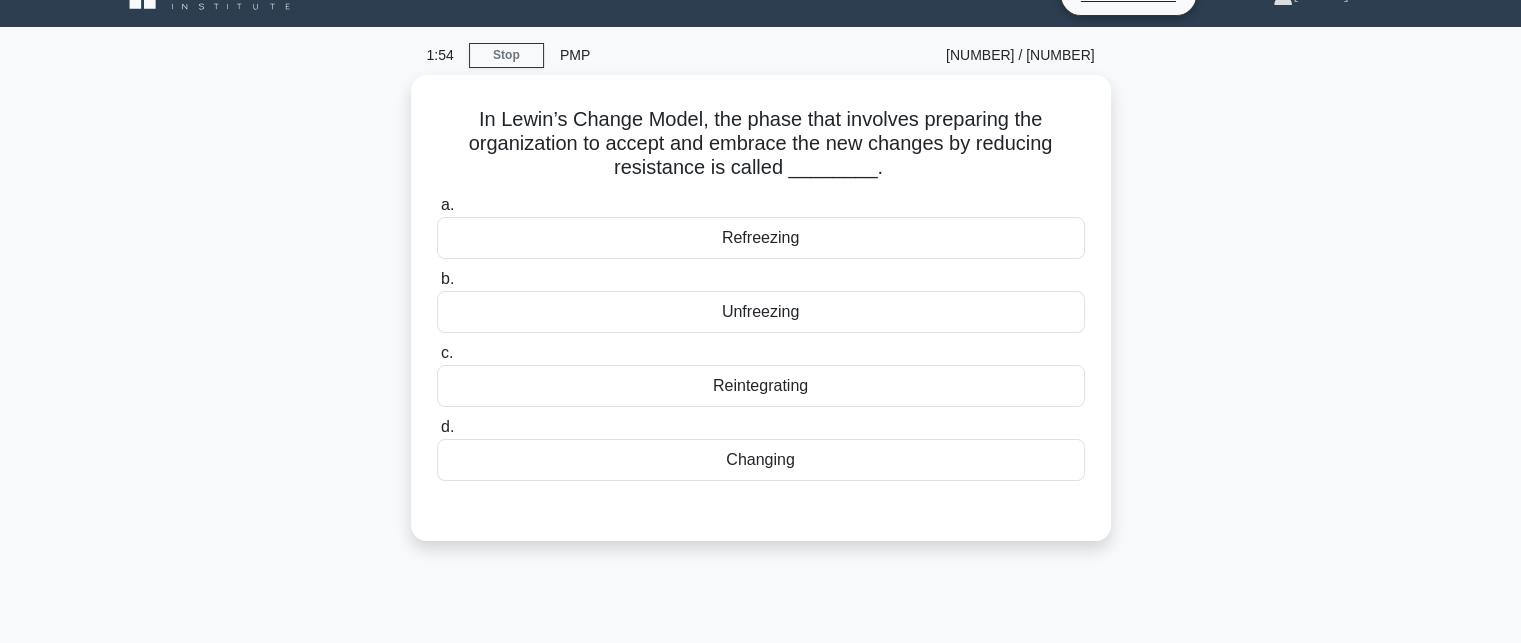 scroll, scrollTop: 0, scrollLeft: 0, axis: both 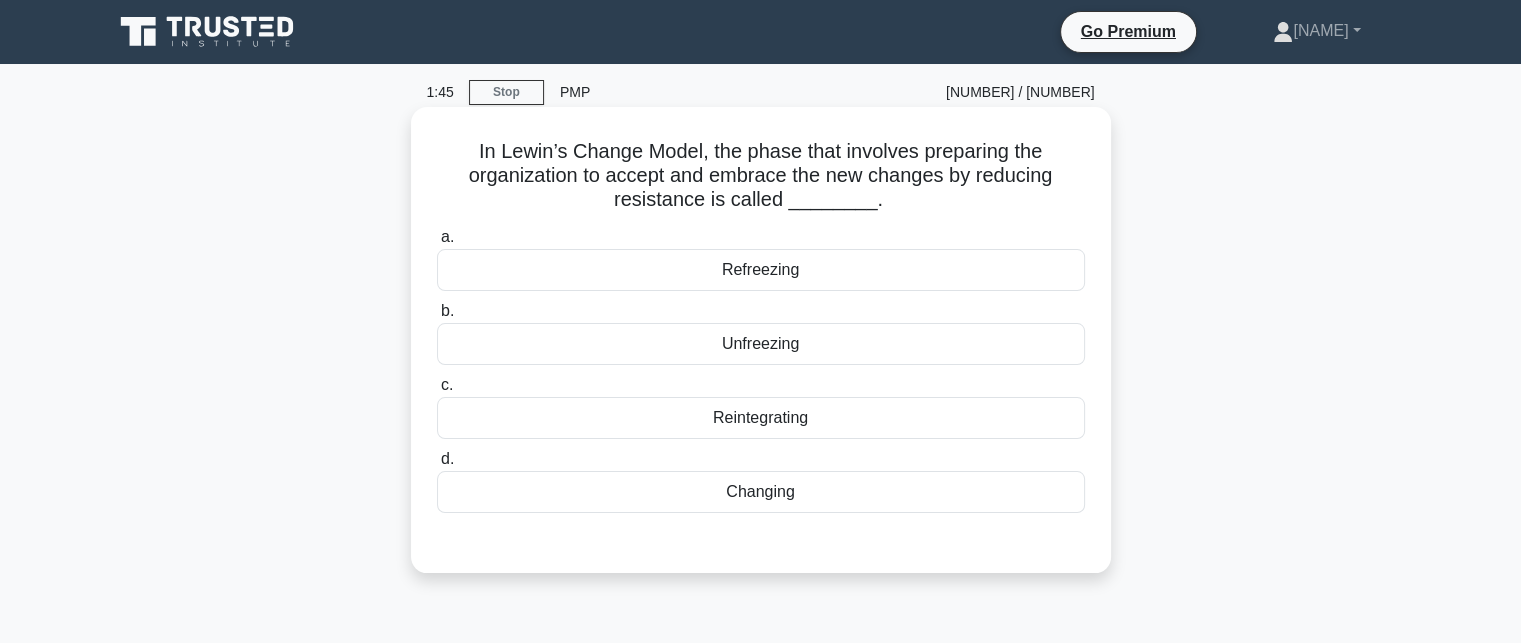 click on "Refreezing" at bounding box center (761, 270) 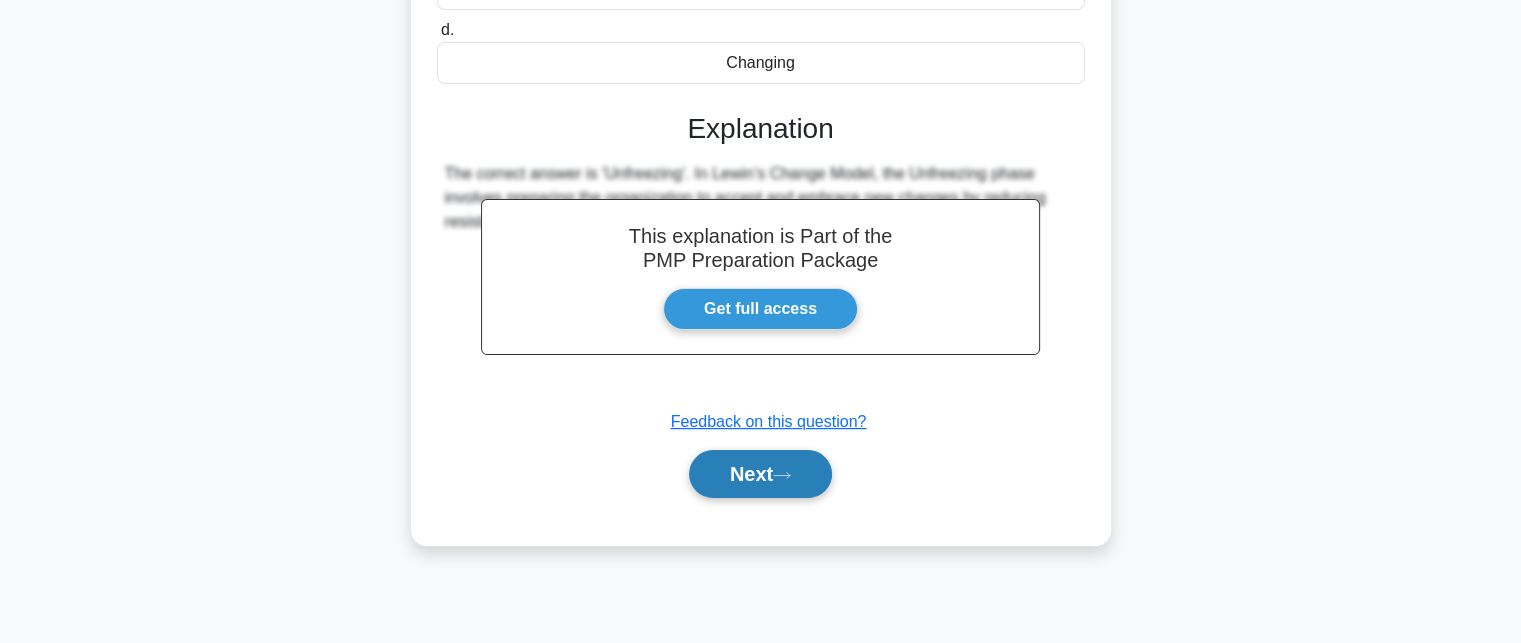 scroll, scrollTop: 437, scrollLeft: 0, axis: vertical 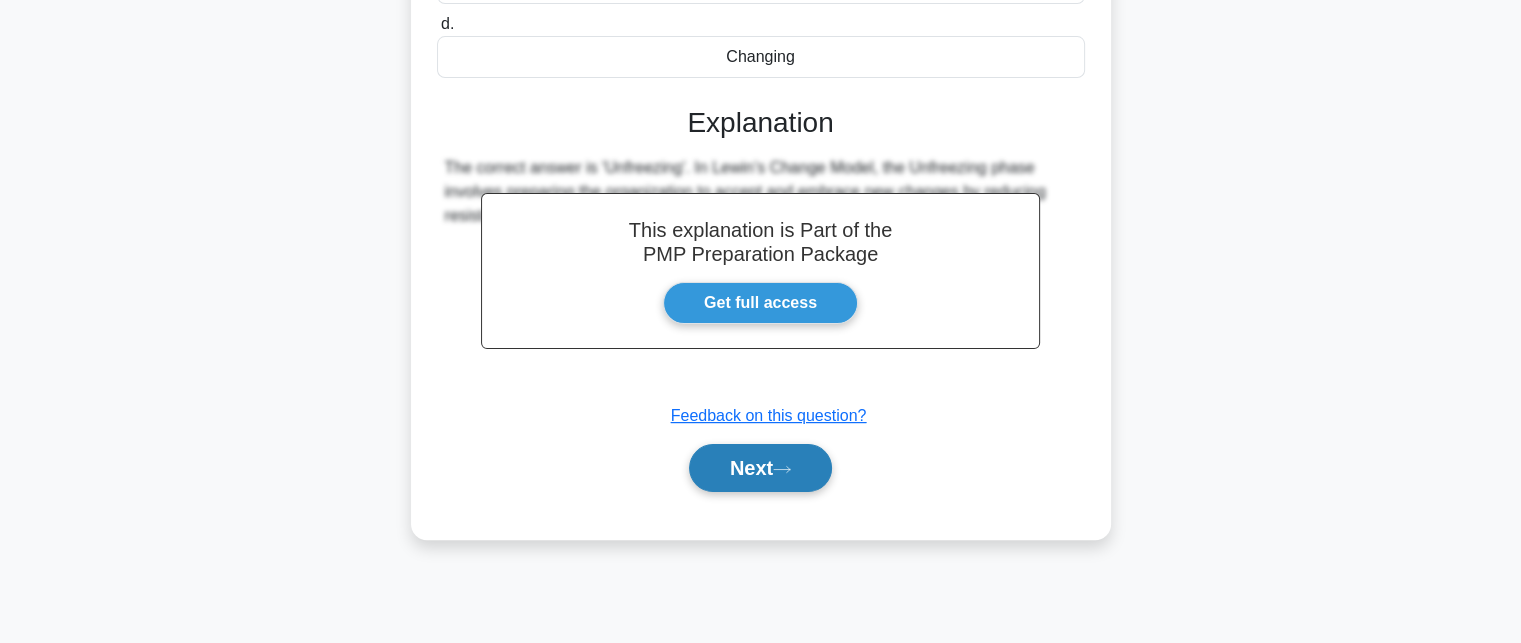 click on "Next" at bounding box center (760, 468) 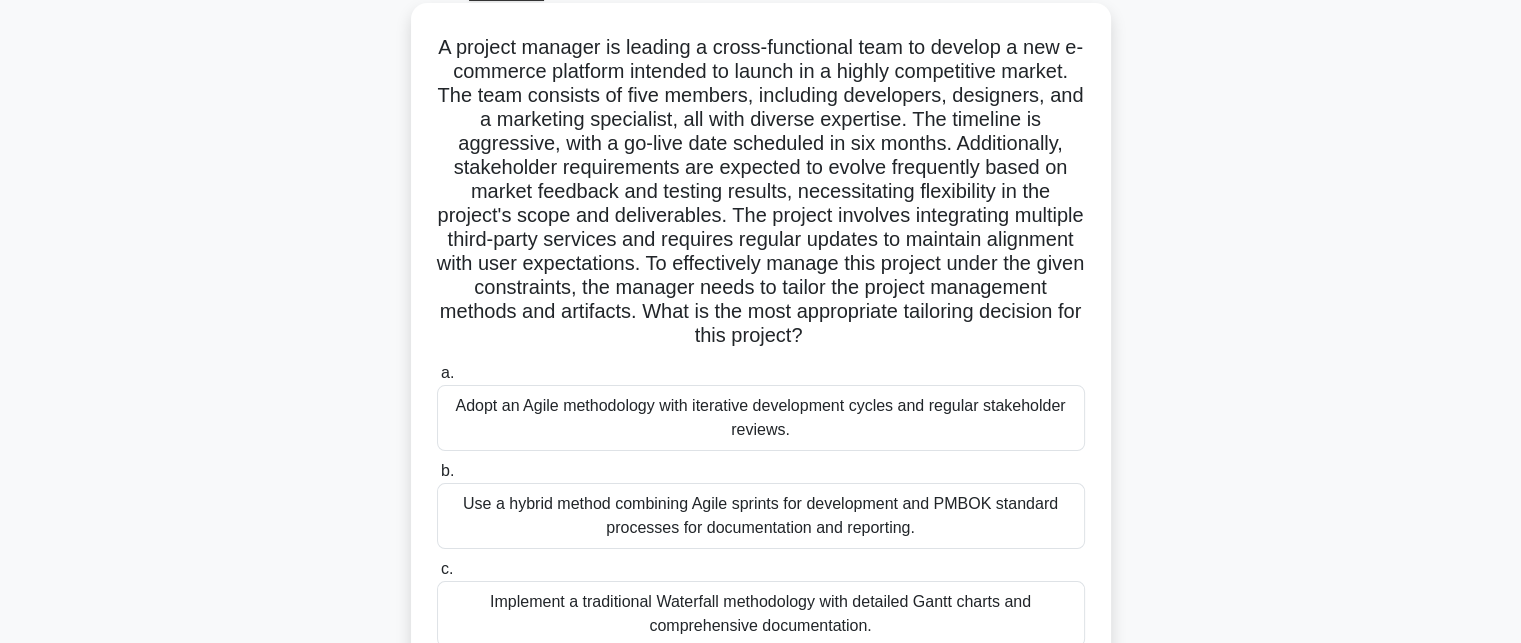 scroll, scrollTop: 100, scrollLeft: 0, axis: vertical 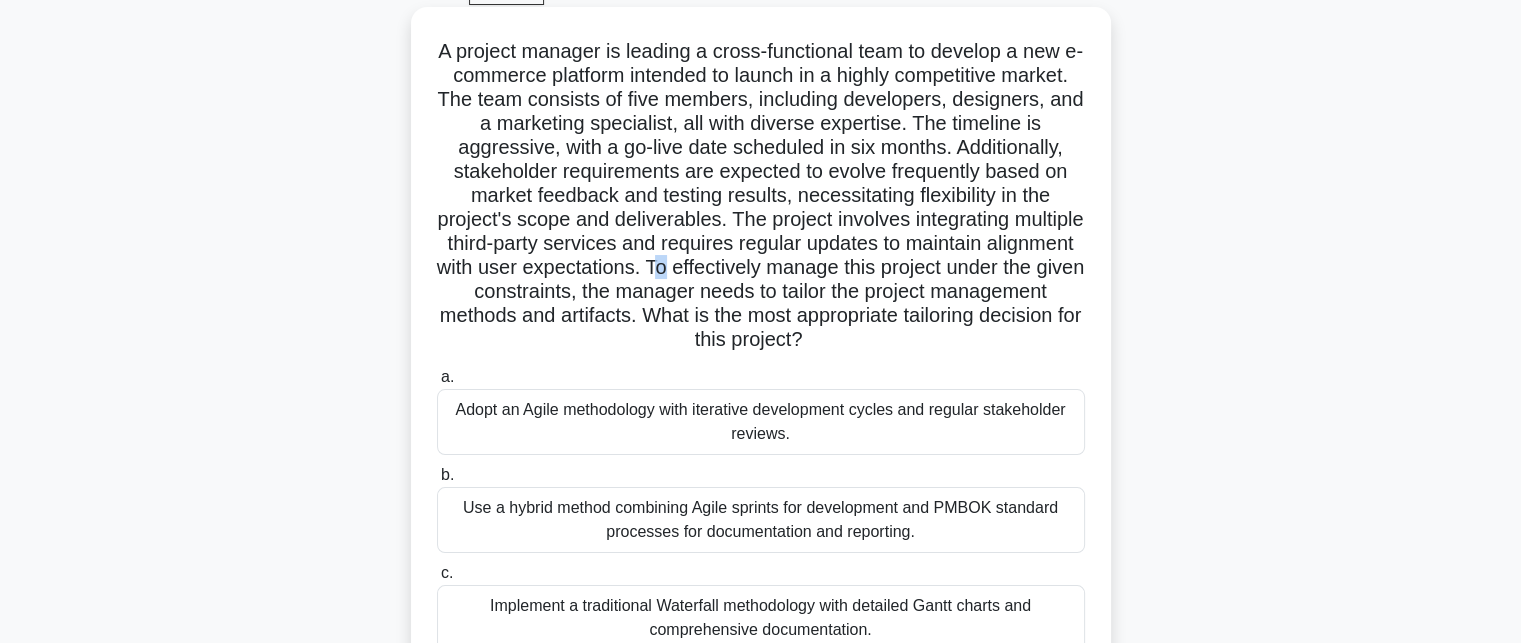 drag, startPoint x: 881, startPoint y: 275, endPoint x: 892, endPoint y: 278, distance: 11.401754 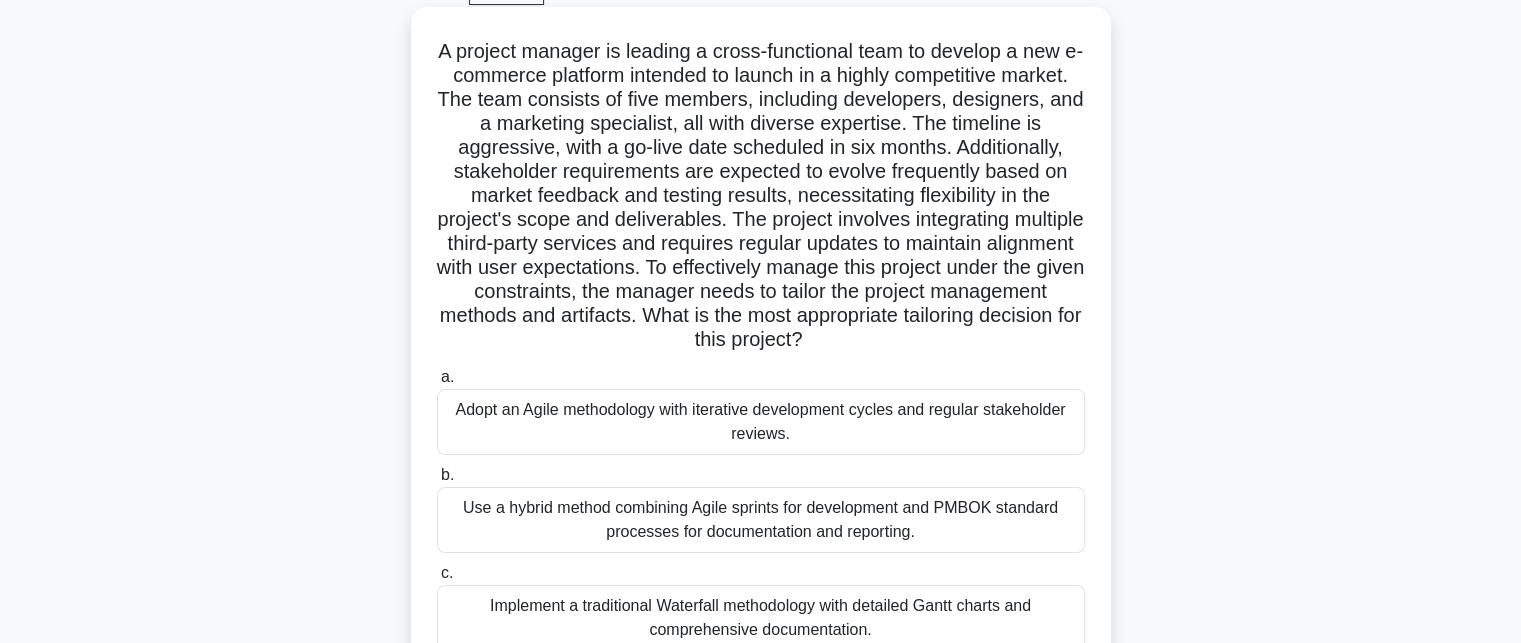 click on "Use a hybrid method combining Agile sprints for development and PMBOK standard processes for documentation and reporting." at bounding box center [761, 520] 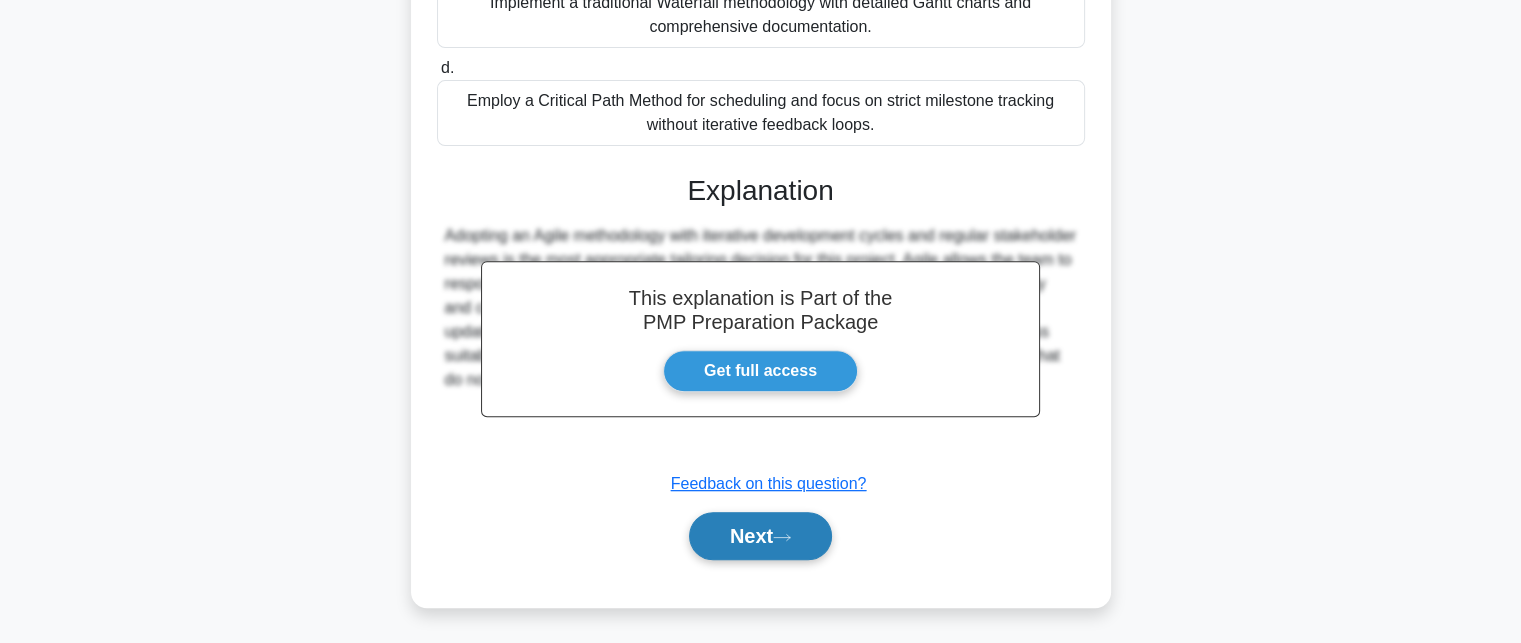 click on "Next" at bounding box center (760, 536) 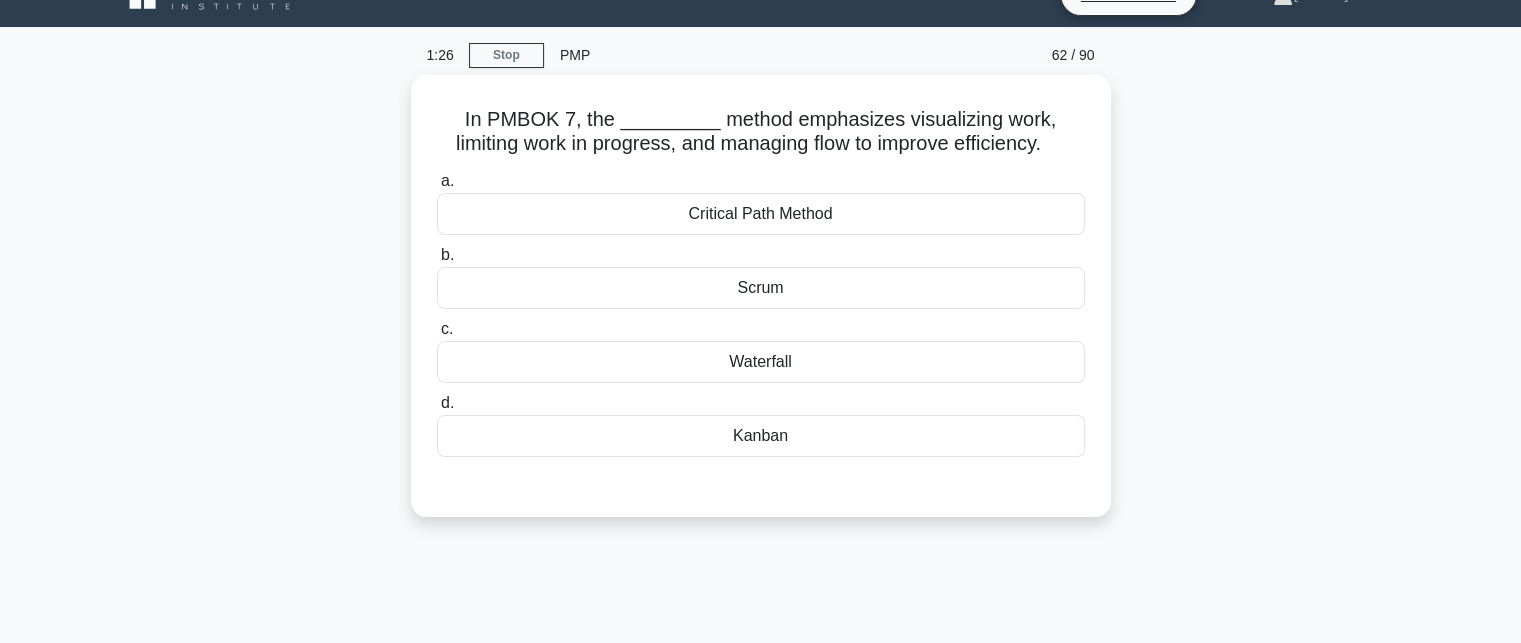 scroll, scrollTop: 0, scrollLeft: 0, axis: both 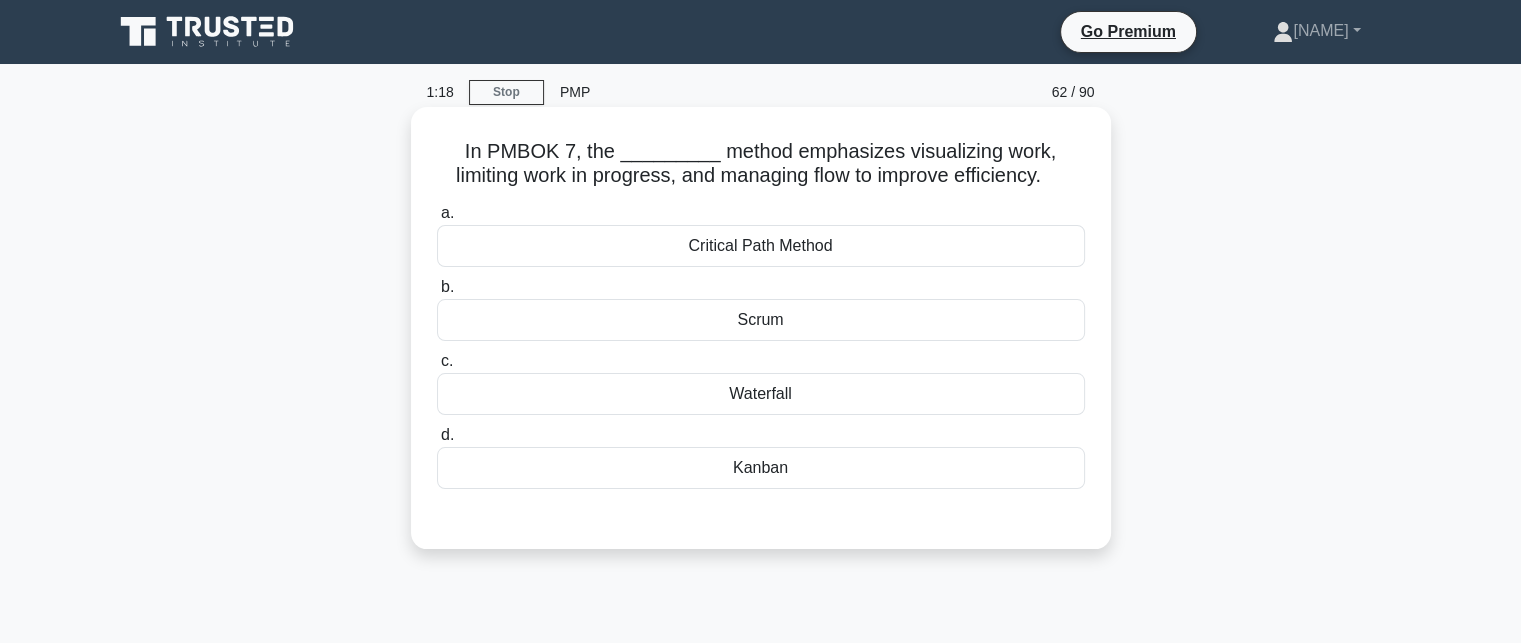 click on "Kanban" at bounding box center [761, 468] 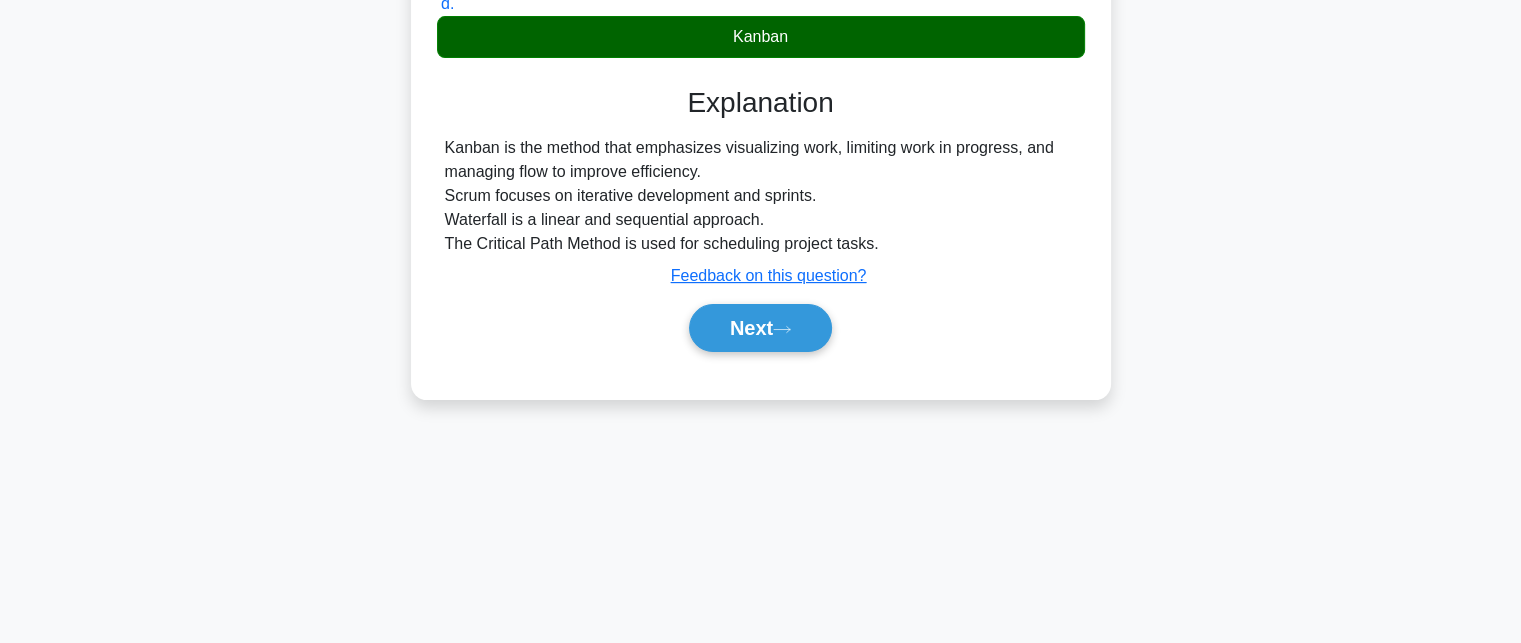 scroll, scrollTop: 437, scrollLeft: 0, axis: vertical 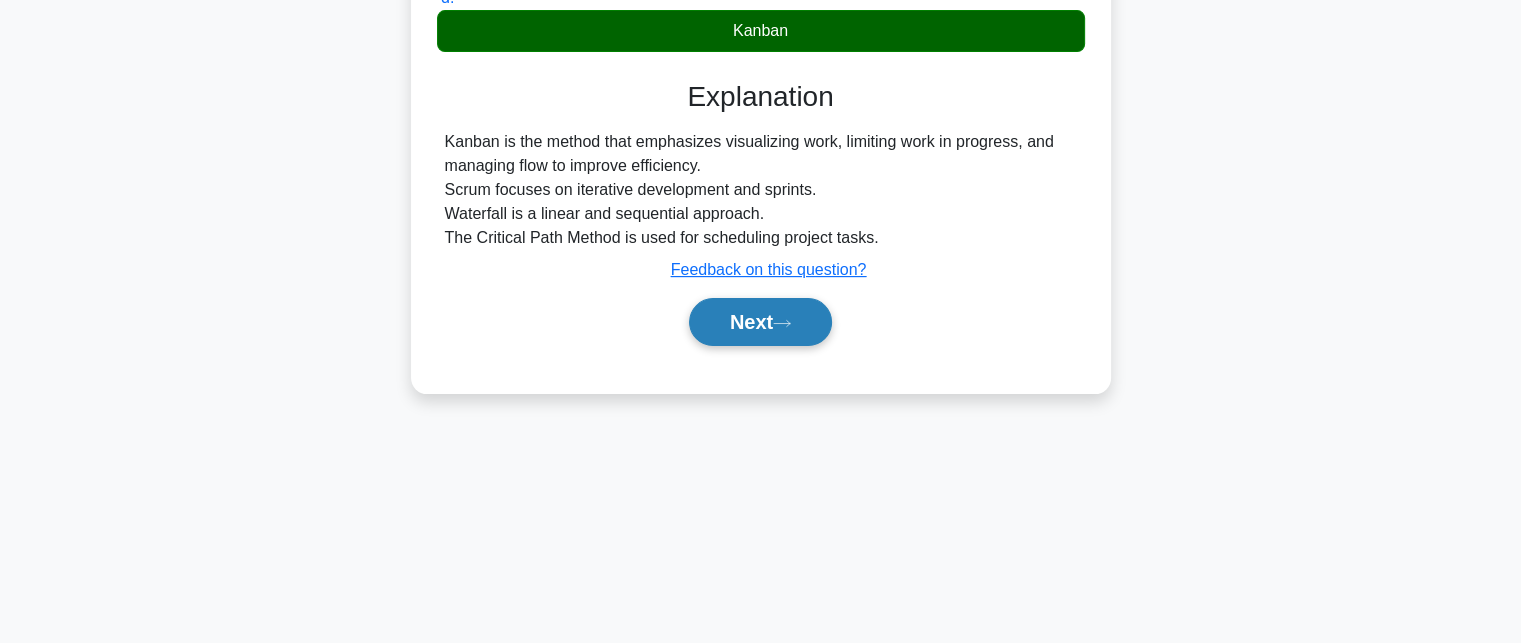 click on "Next" at bounding box center (760, 322) 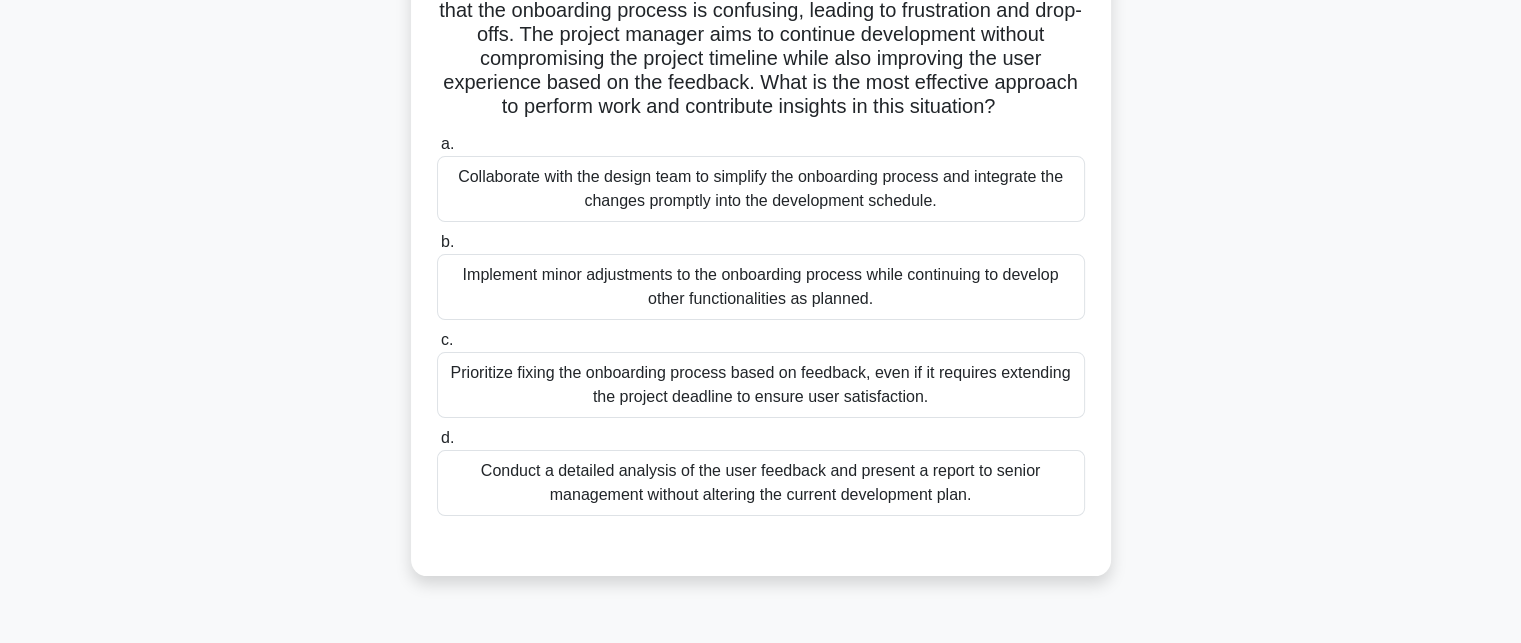 scroll, scrollTop: 137, scrollLeft: 0, axis: vertical 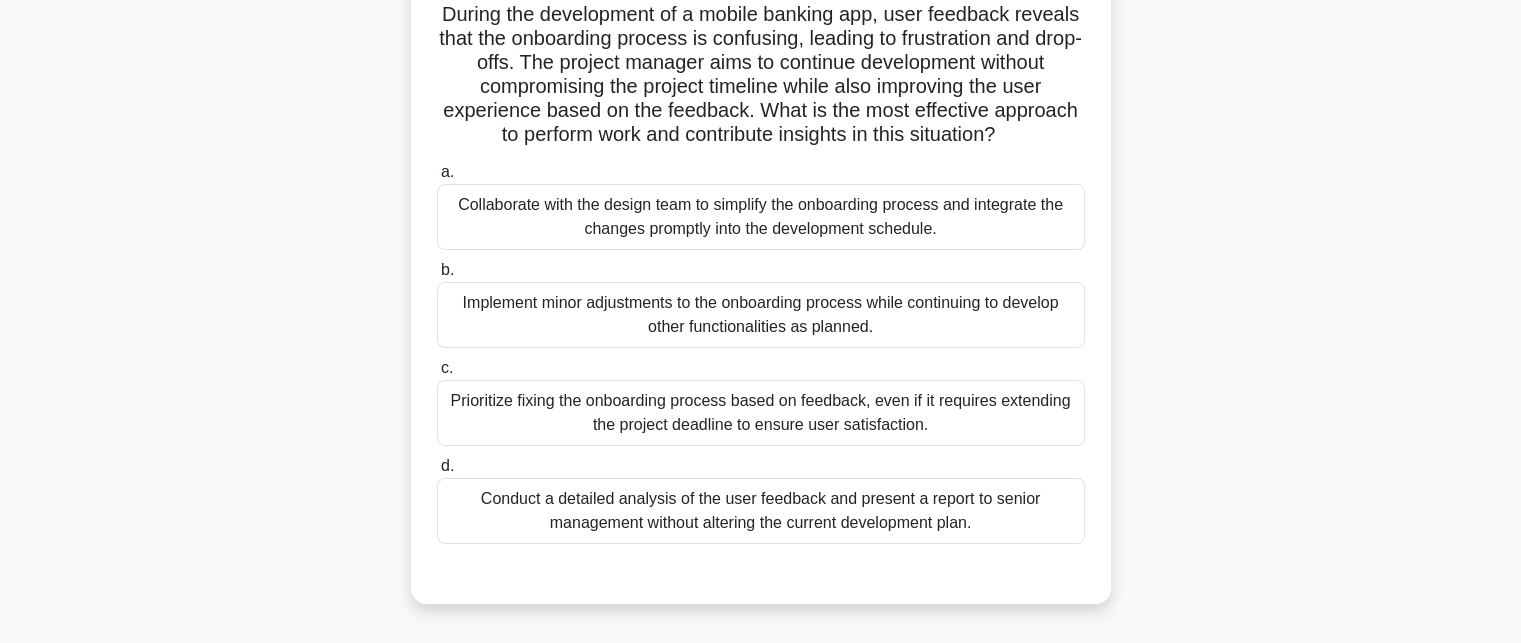 click on "Collaborate with the design team to simplify the onboarding process and integrate the changes promptly into the development schedule." at bounding box center (761, 217) 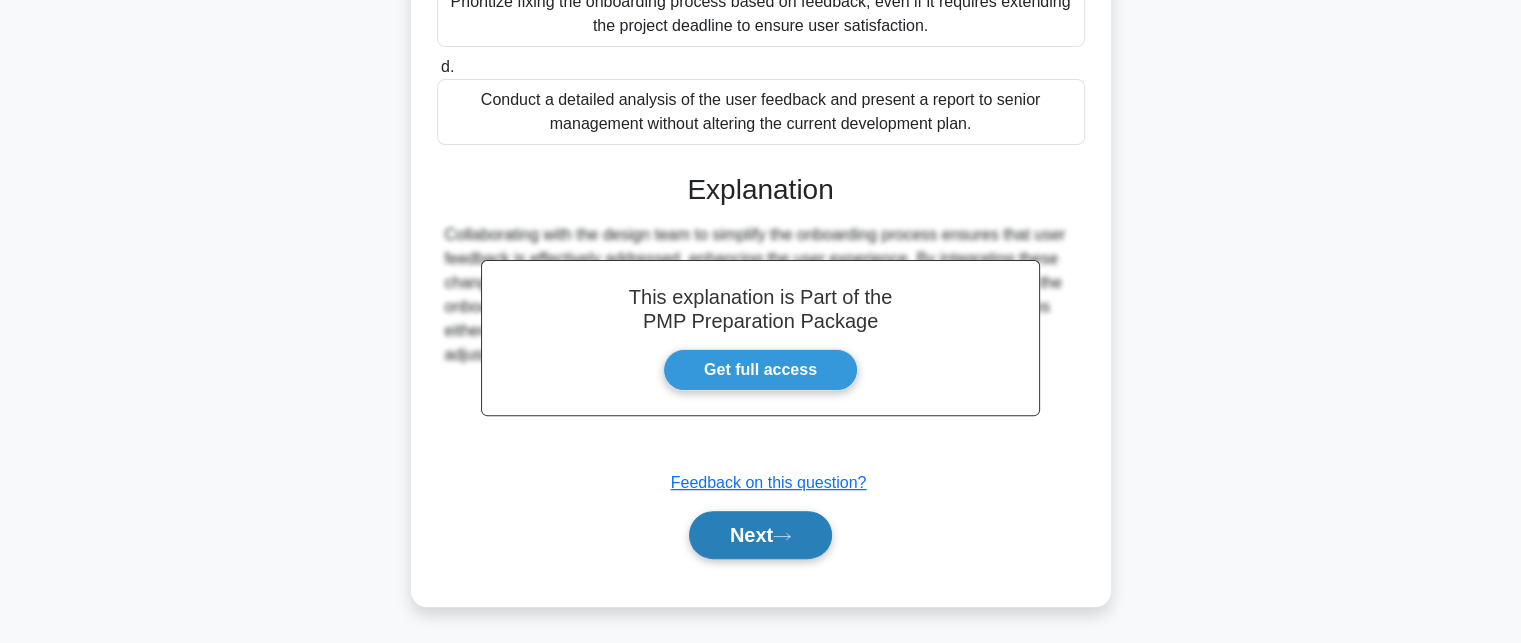 click on "Next" at bounding box center (760, 535) 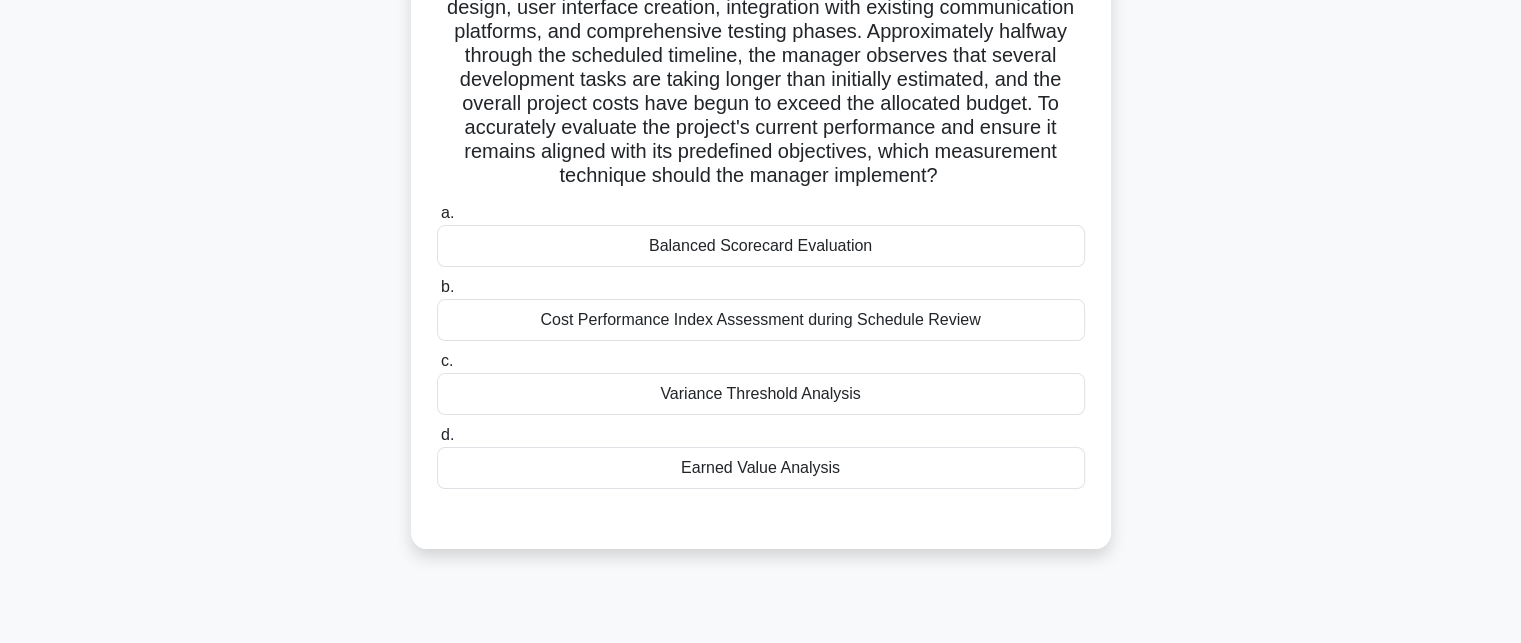 scroll, scrollTop: 200, scrollLeft: 0, axis: vertical 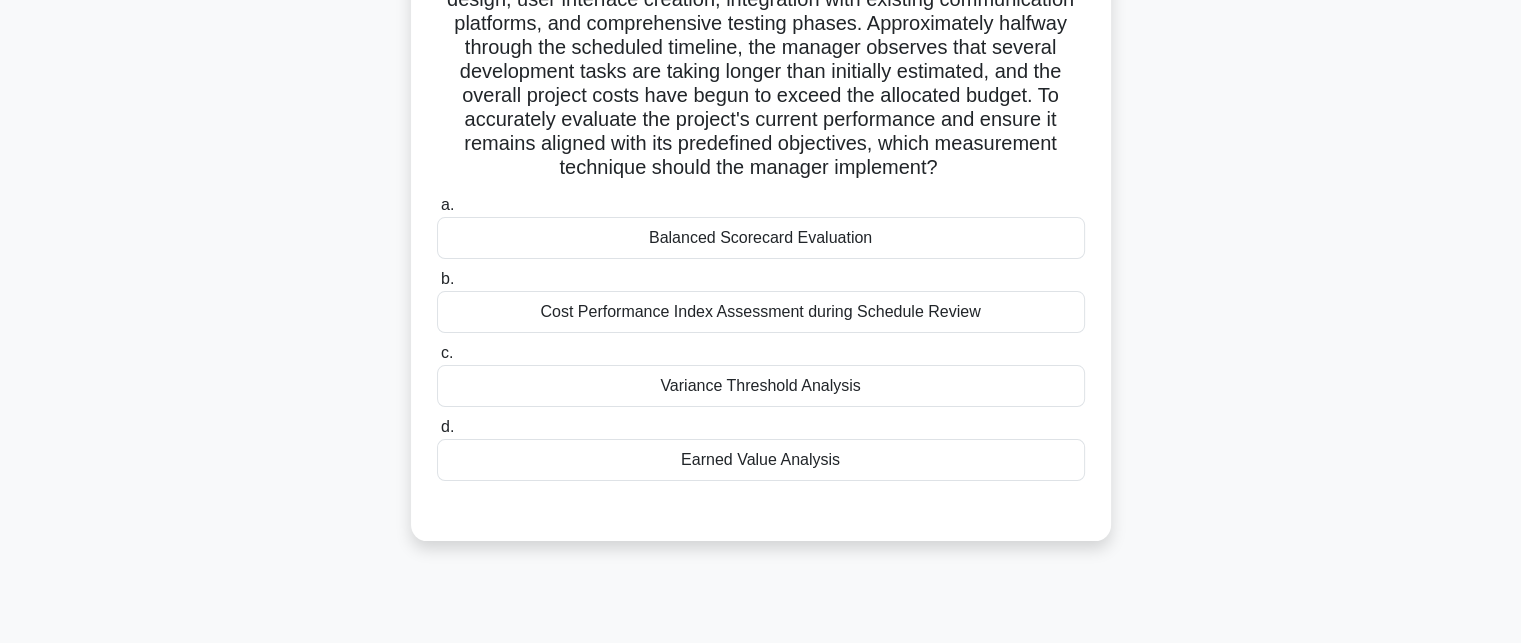 click on "d.
Earned Value Analysis" at bounding box center [761, 448] 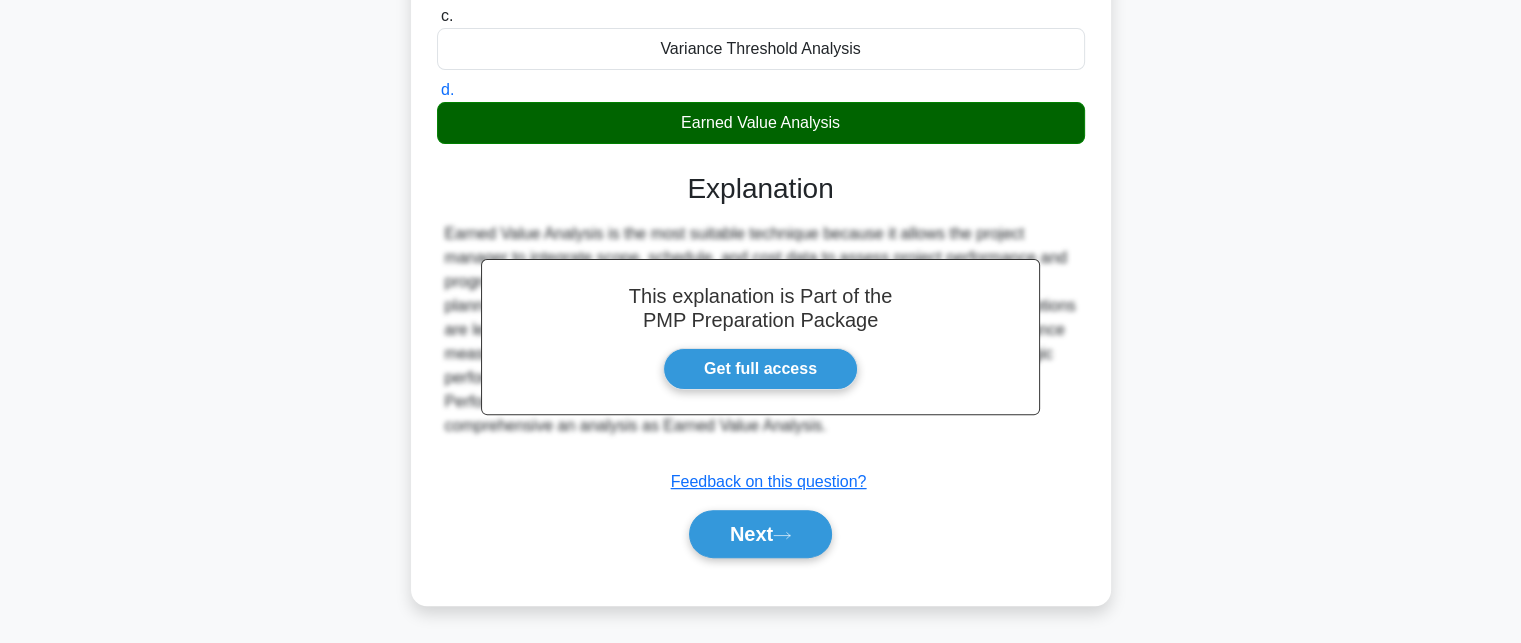 scroll, scrollTop: 560, scrollLeft: 0, axis: vertical 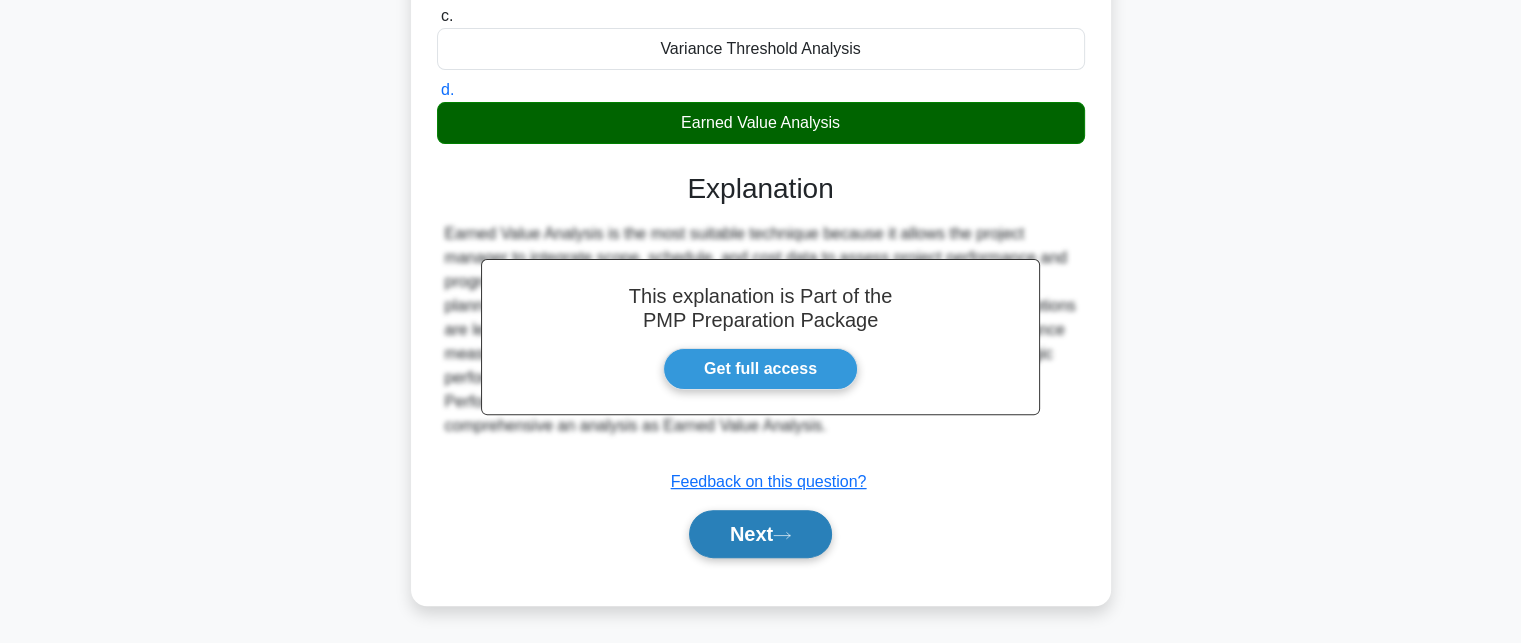 click on "Next" at bounding box center [760, 534] 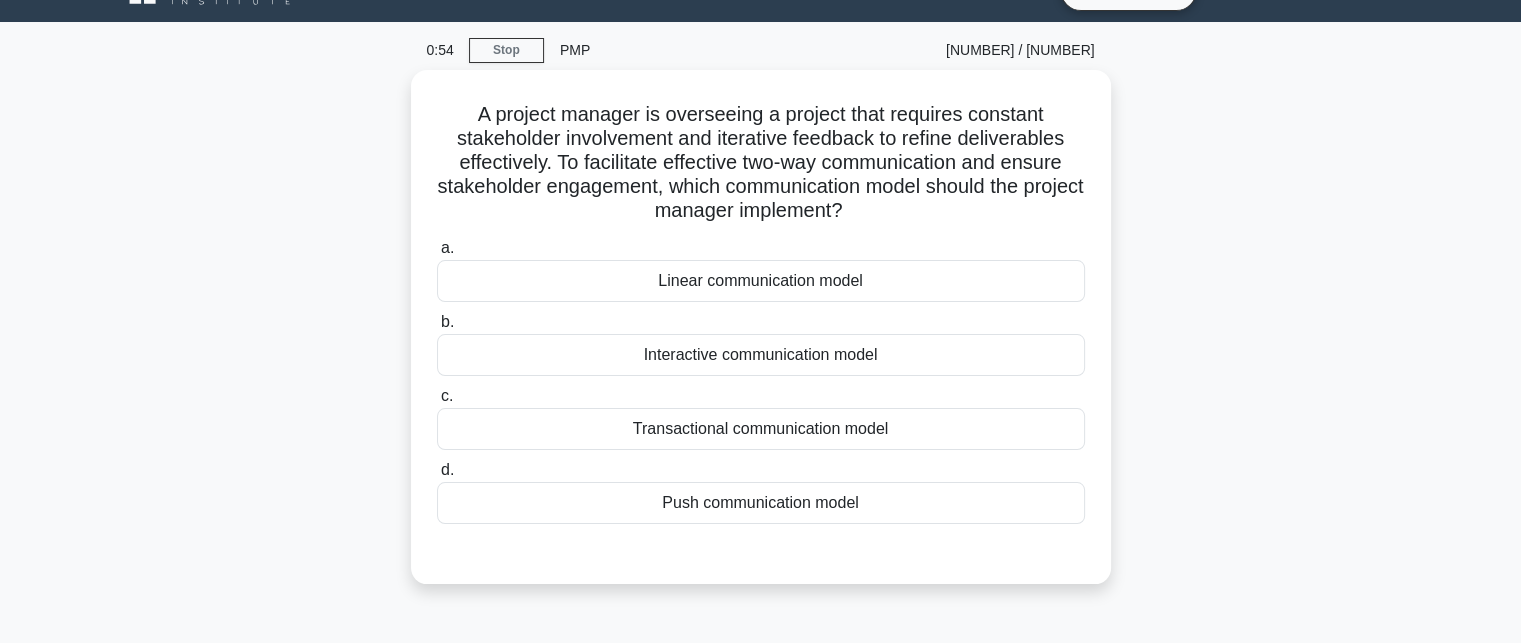 scroll, scrollTop: 37, scrollLeft: 0, axis: vertical 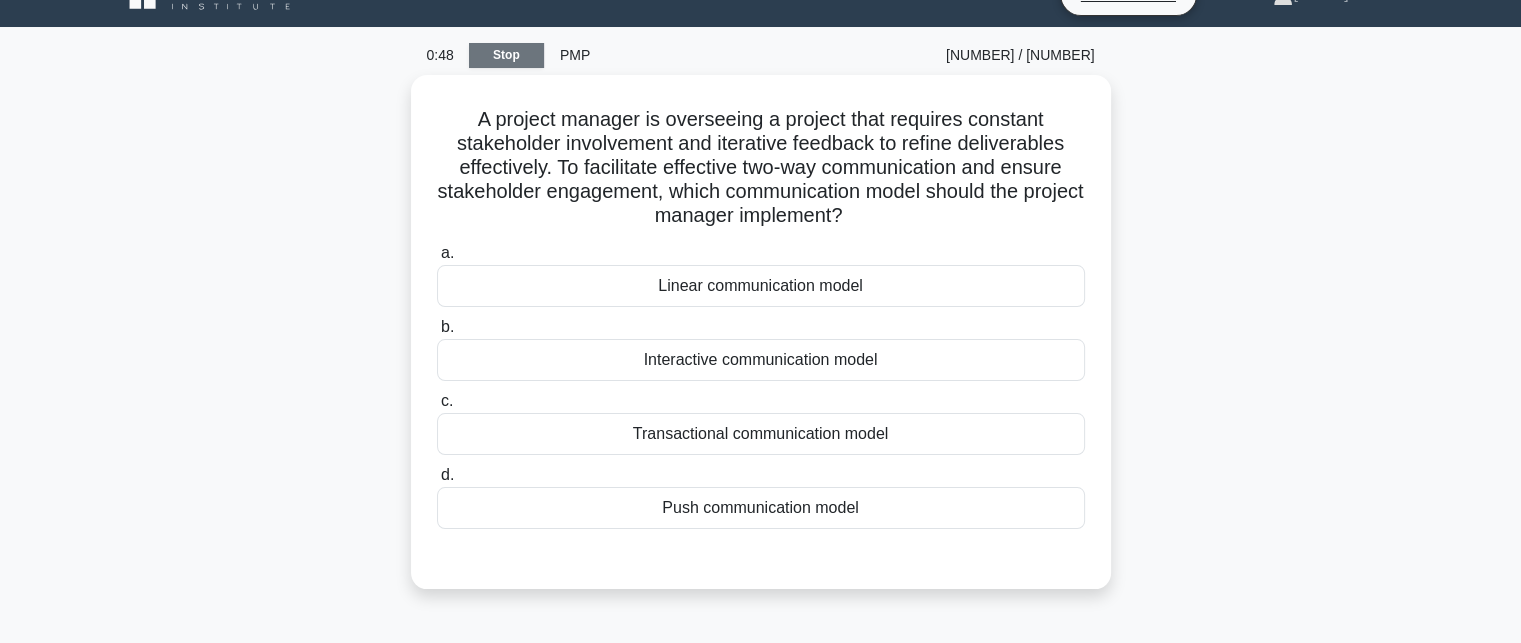 click on "Stop" at bounding box center [506, 55] 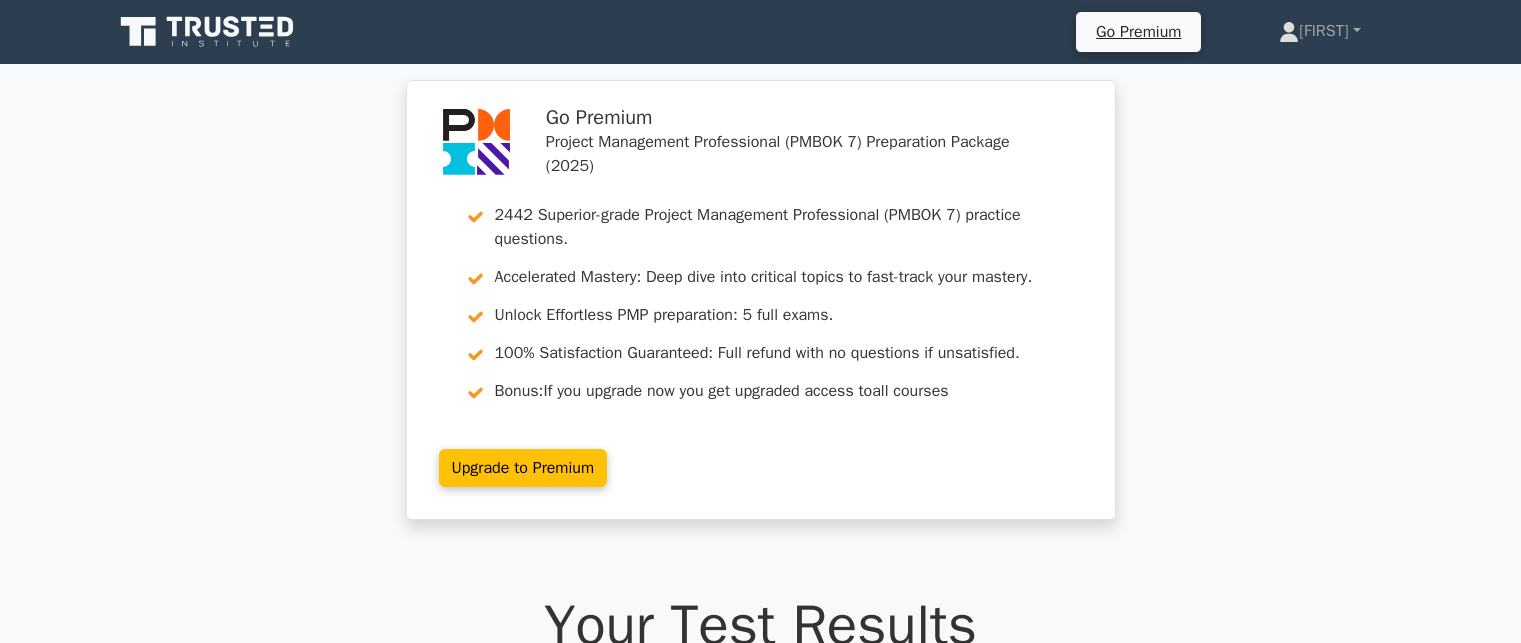 scroll, scrollTop: 500, scrollLeft: 0, axis: vertical 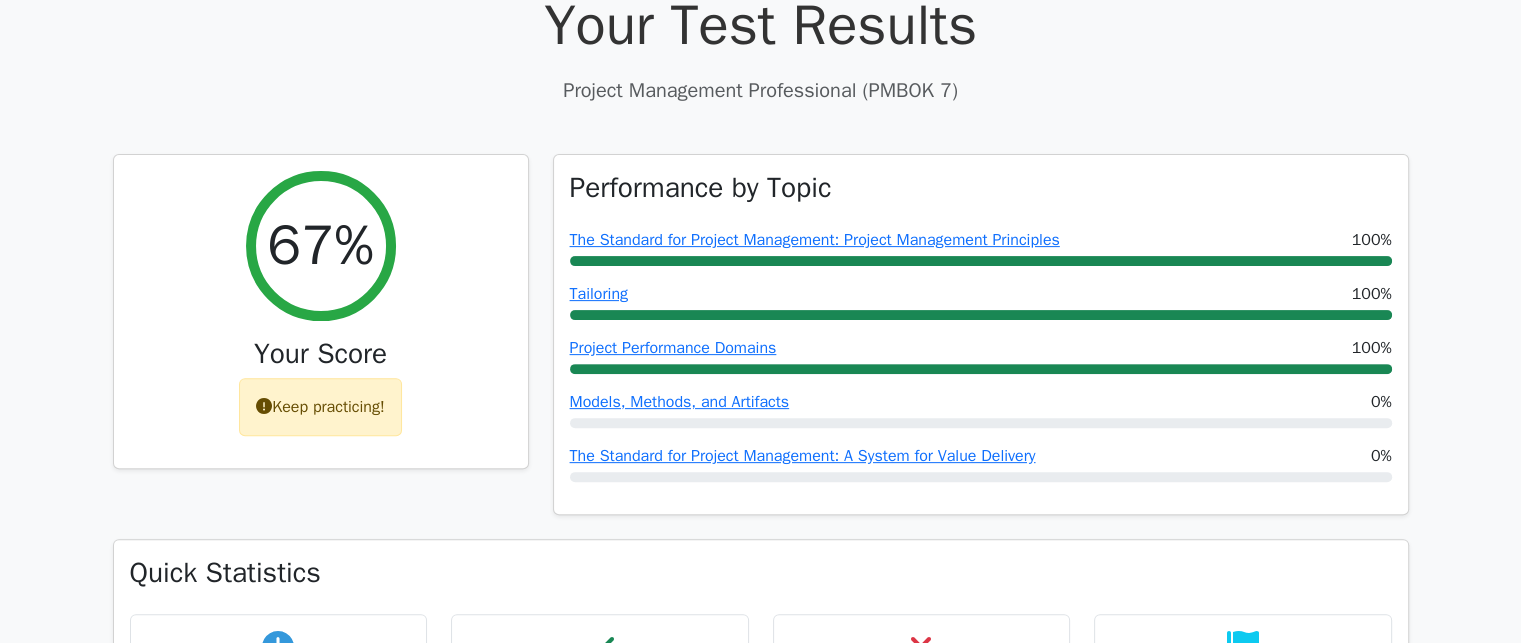 click on "Your Test Results
Project Management Professional (PMBOK 7)" at bounding box center [761, 48] 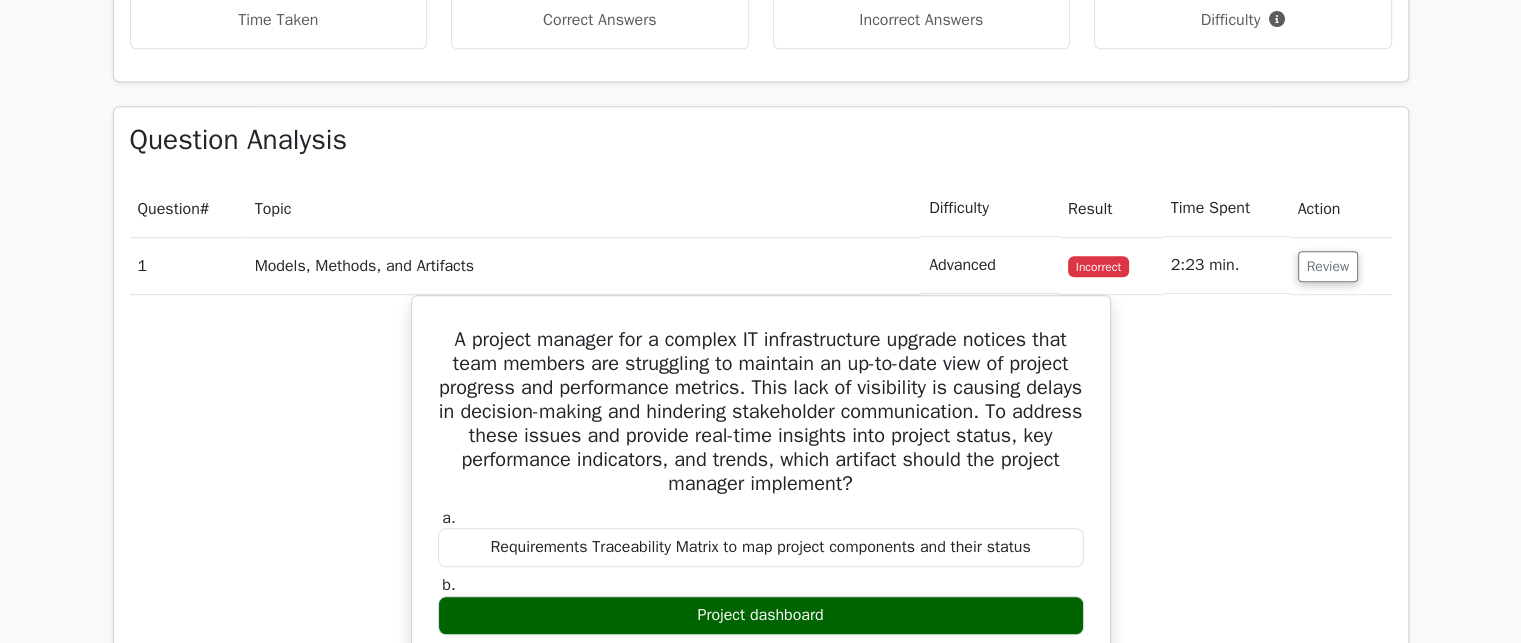 scroll, scrollTop: 1000, scrollLeft: 0, axis: vertical 